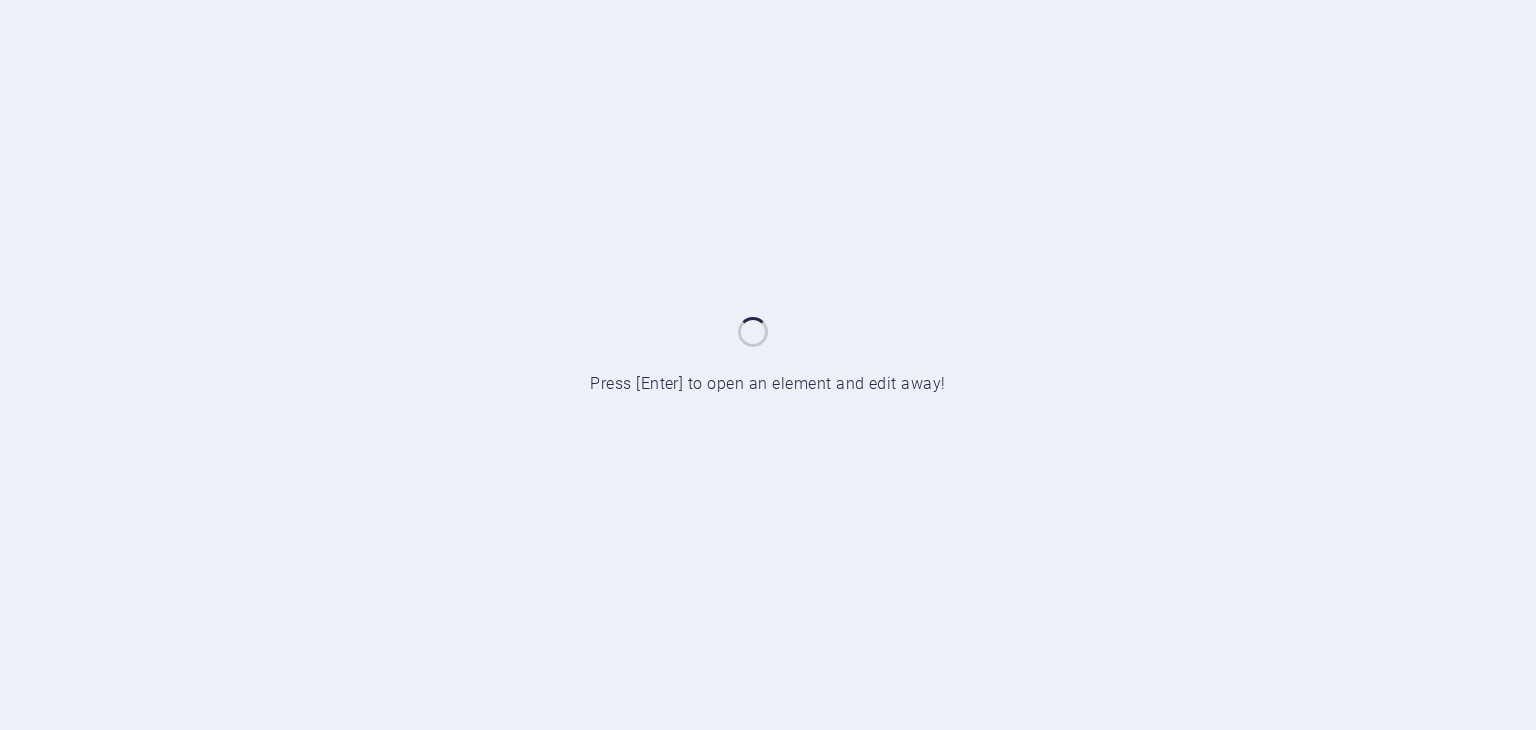scroll, scrollTop: 0, scrollLeft: 0, axis: both 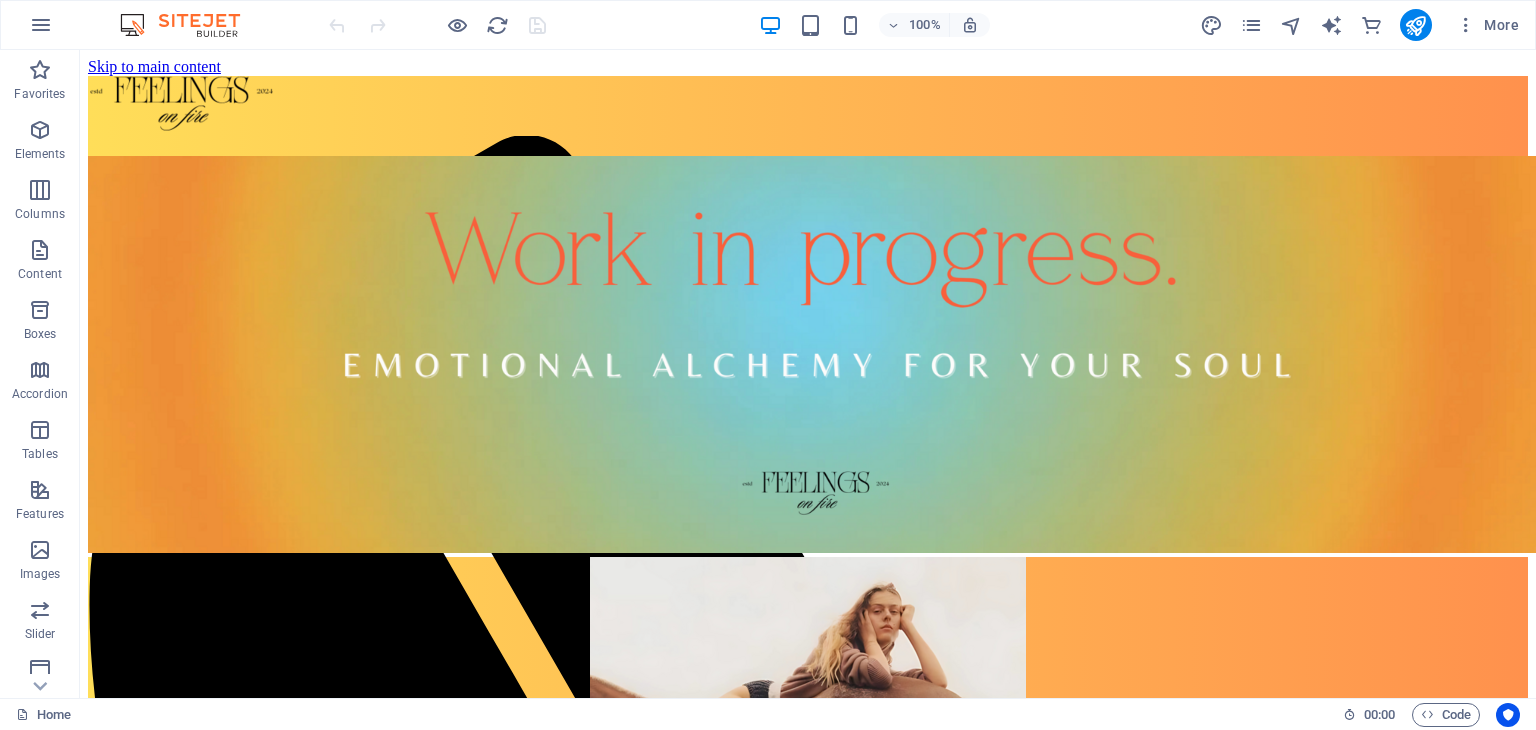 click on "More" at bounding box center [1363, 25] 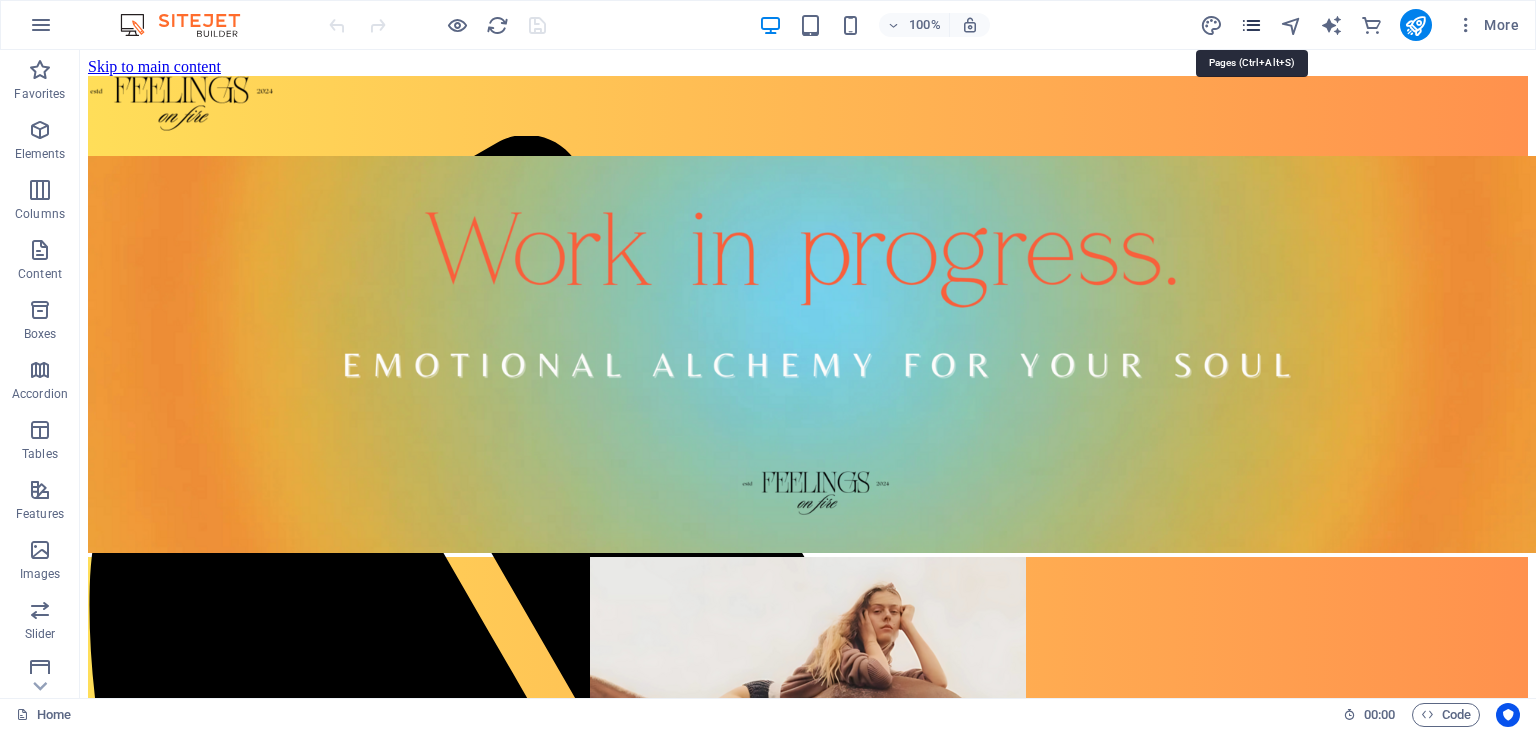 click at bounding box center [1251, 25] 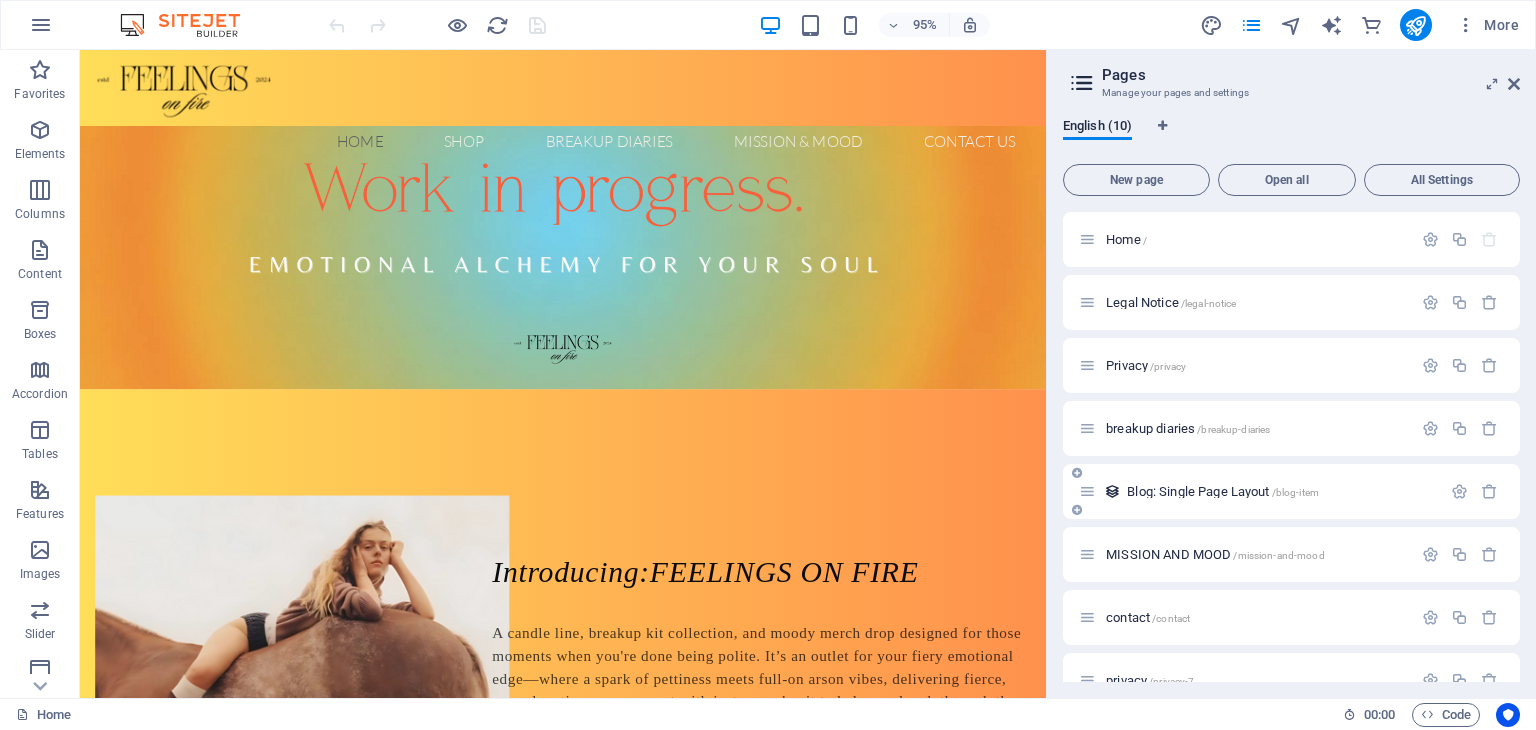 click on "Blog: Single Page Layout /blog-item" at bounding box center (1291, 491) 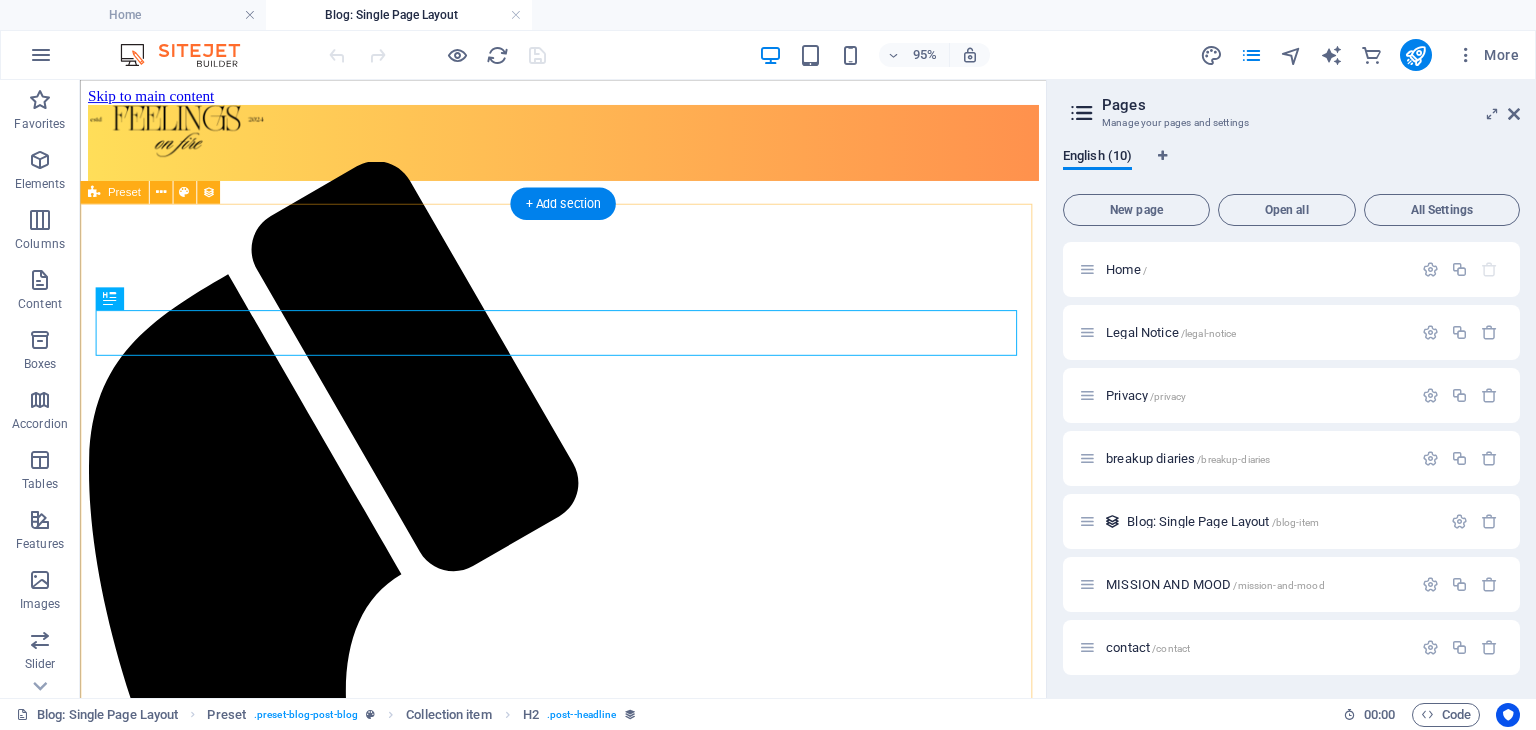 scroll, scrollTop: 0, scrollLeft: 0, axis: both 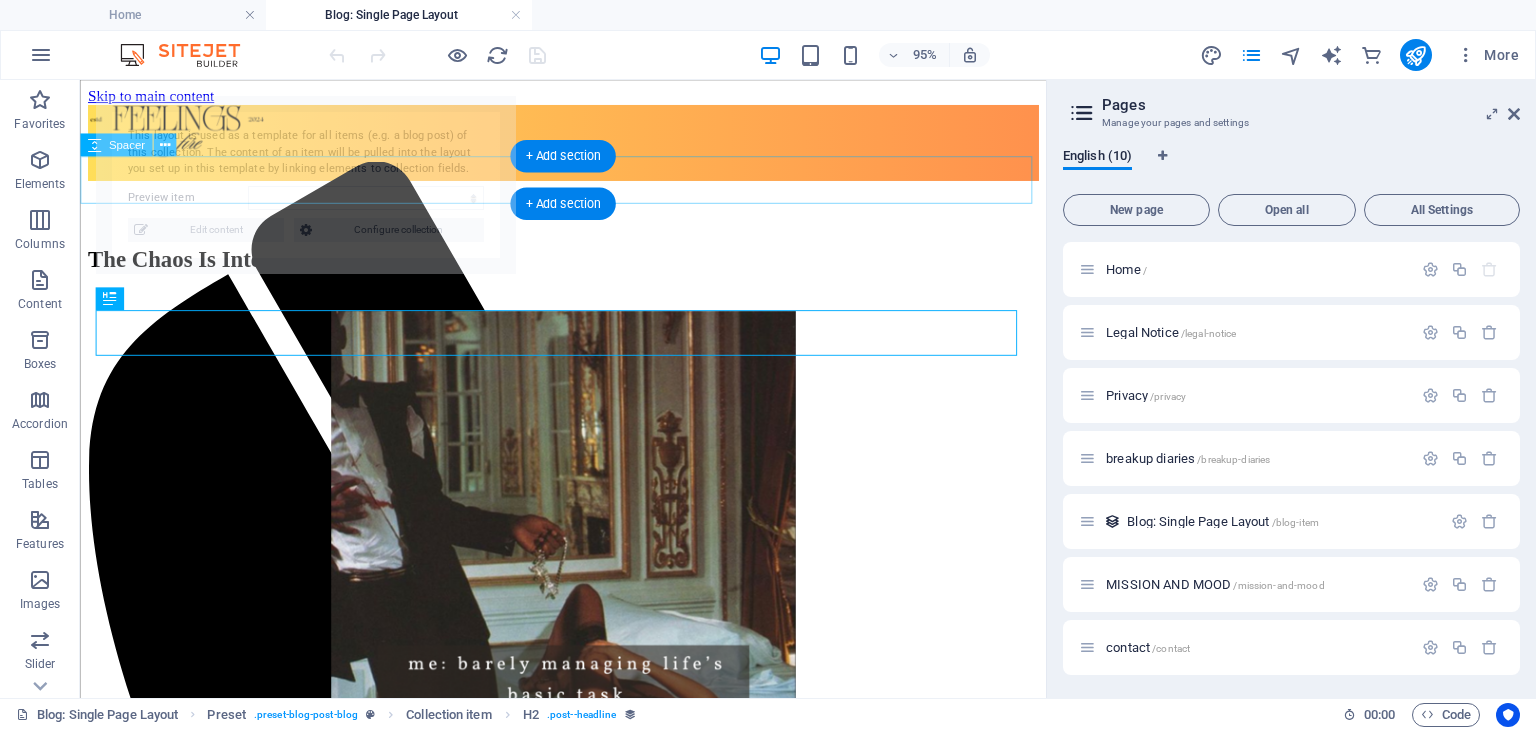 select on "688d25731536d04022034fc0" 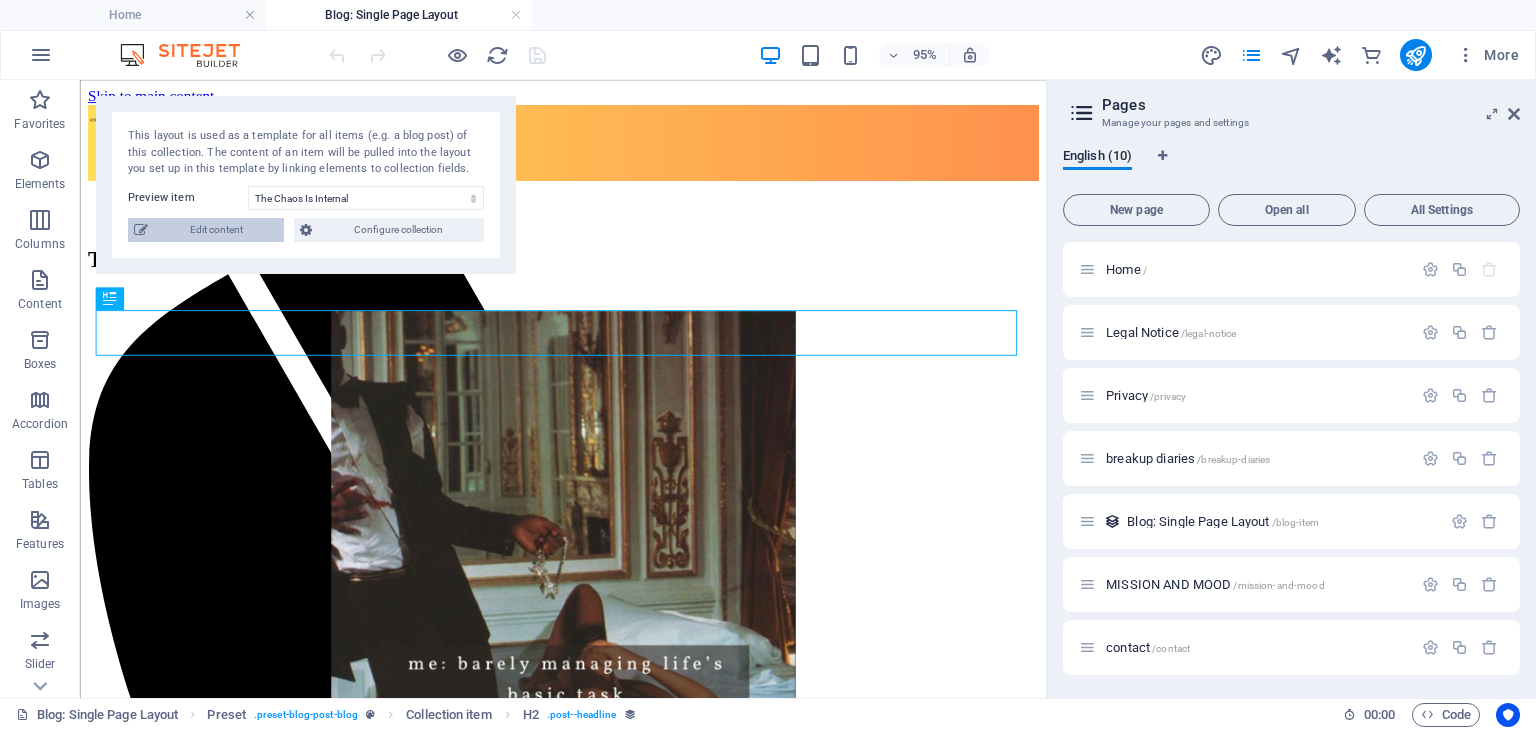 click on "Edit content" at bounding box center [216, 230] 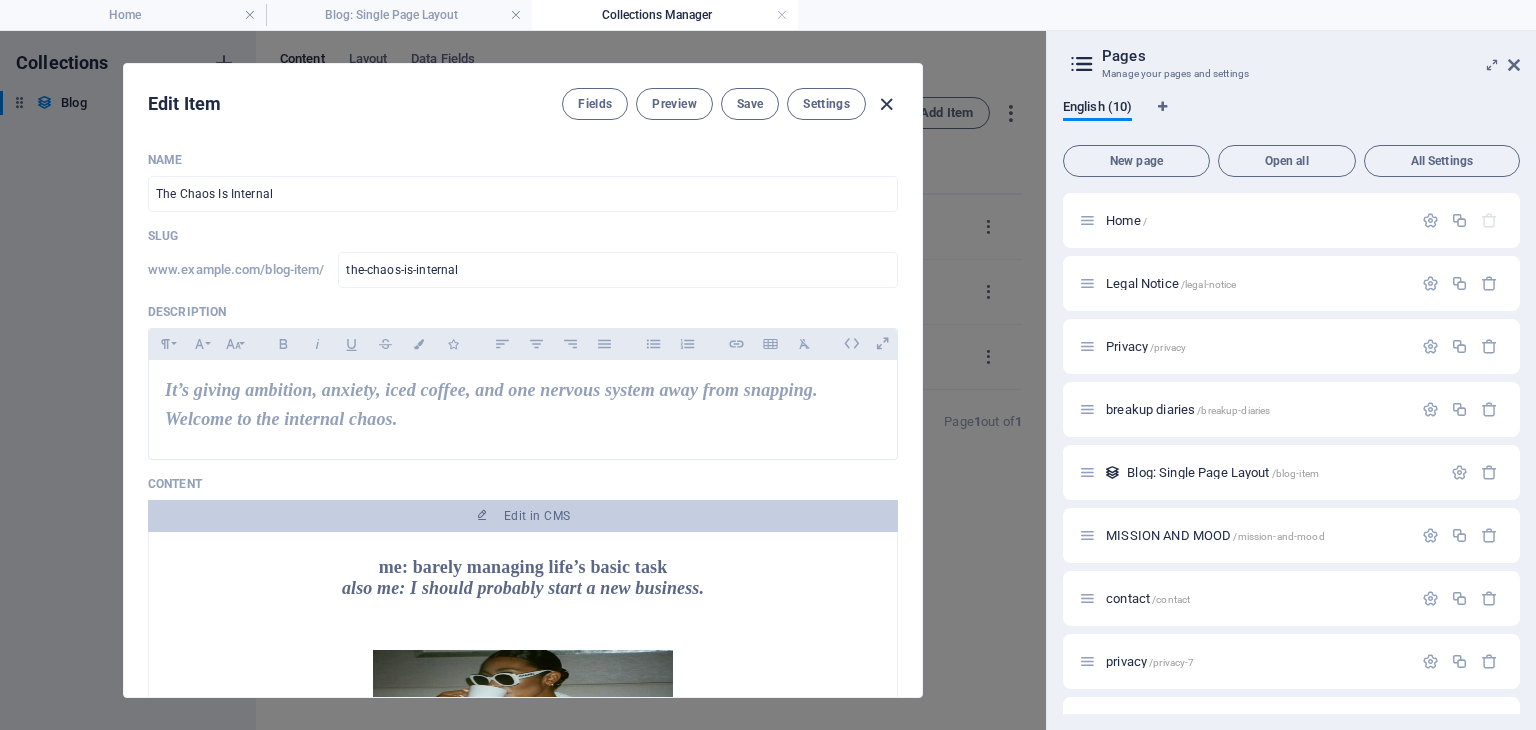 click at bounding box center [886, 104] 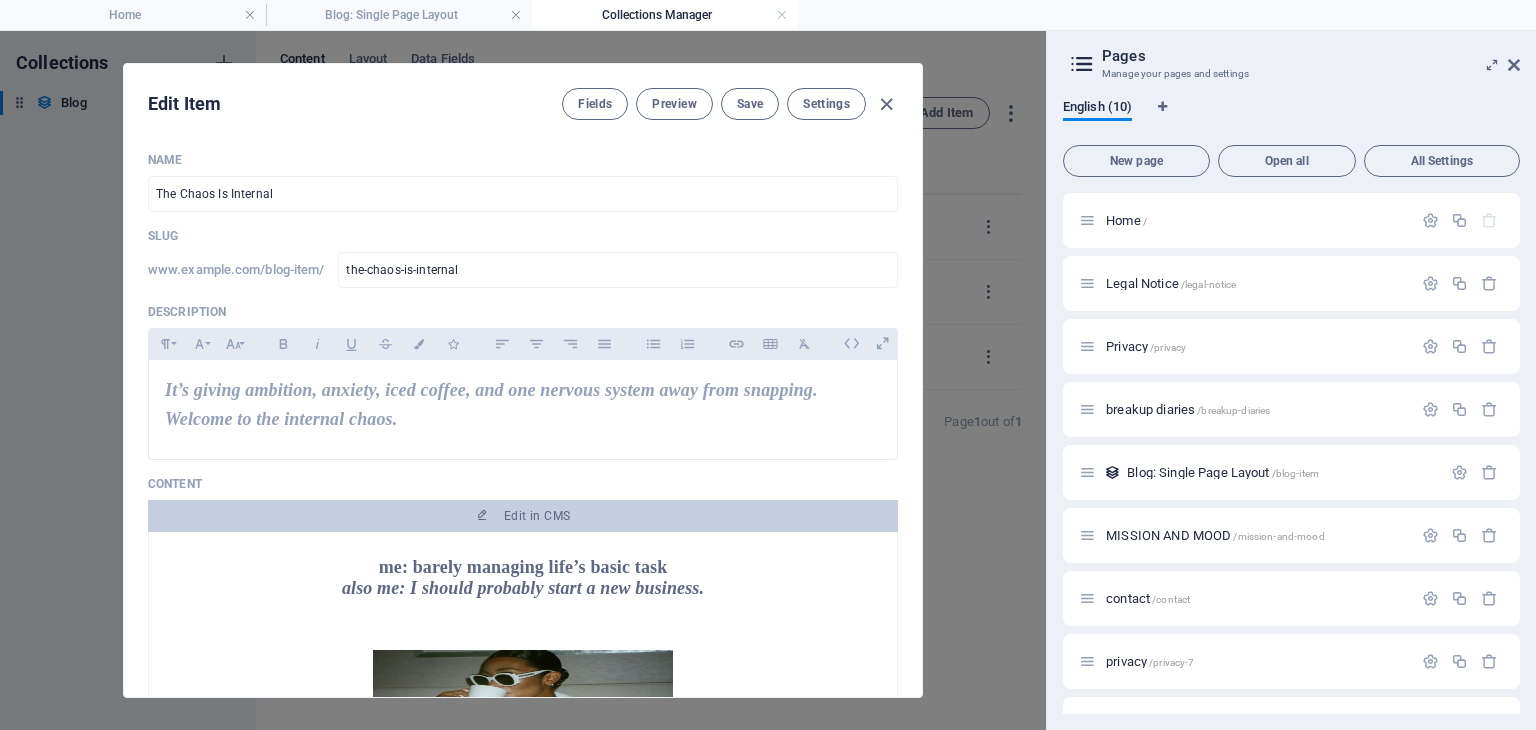 type on "[DATE]" 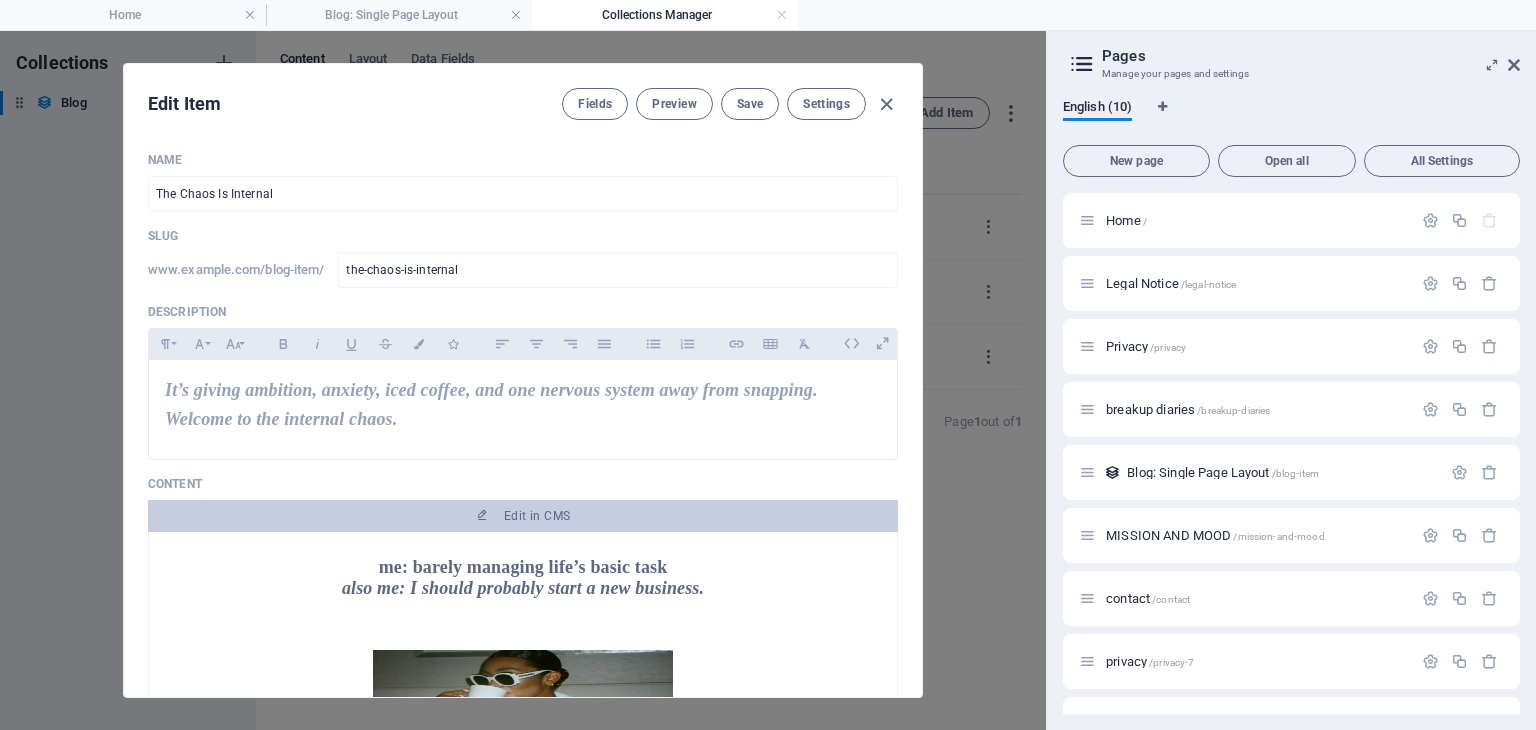 type on "the-chaos-is-internal" 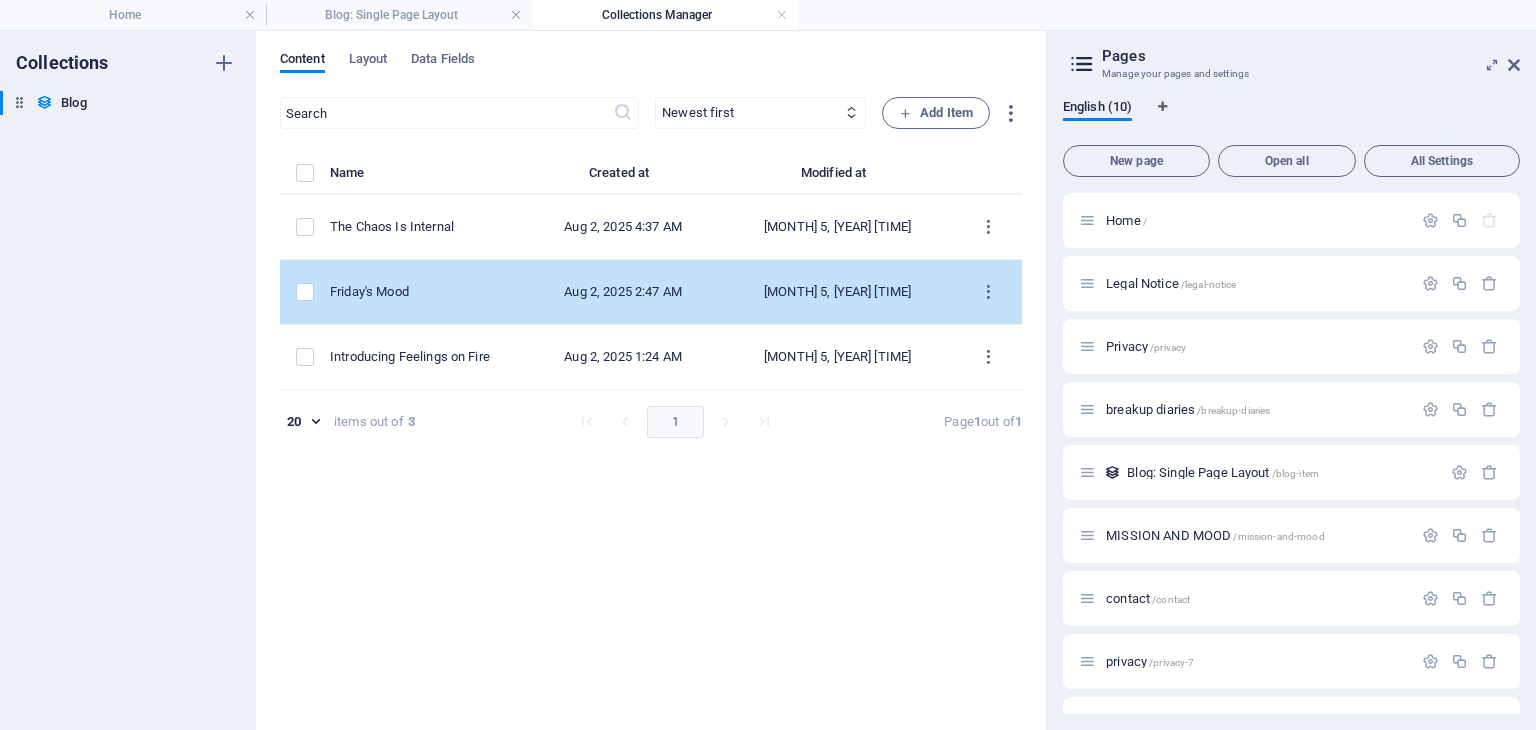click on "Friday's Mood" at bounding box center (428, 292) 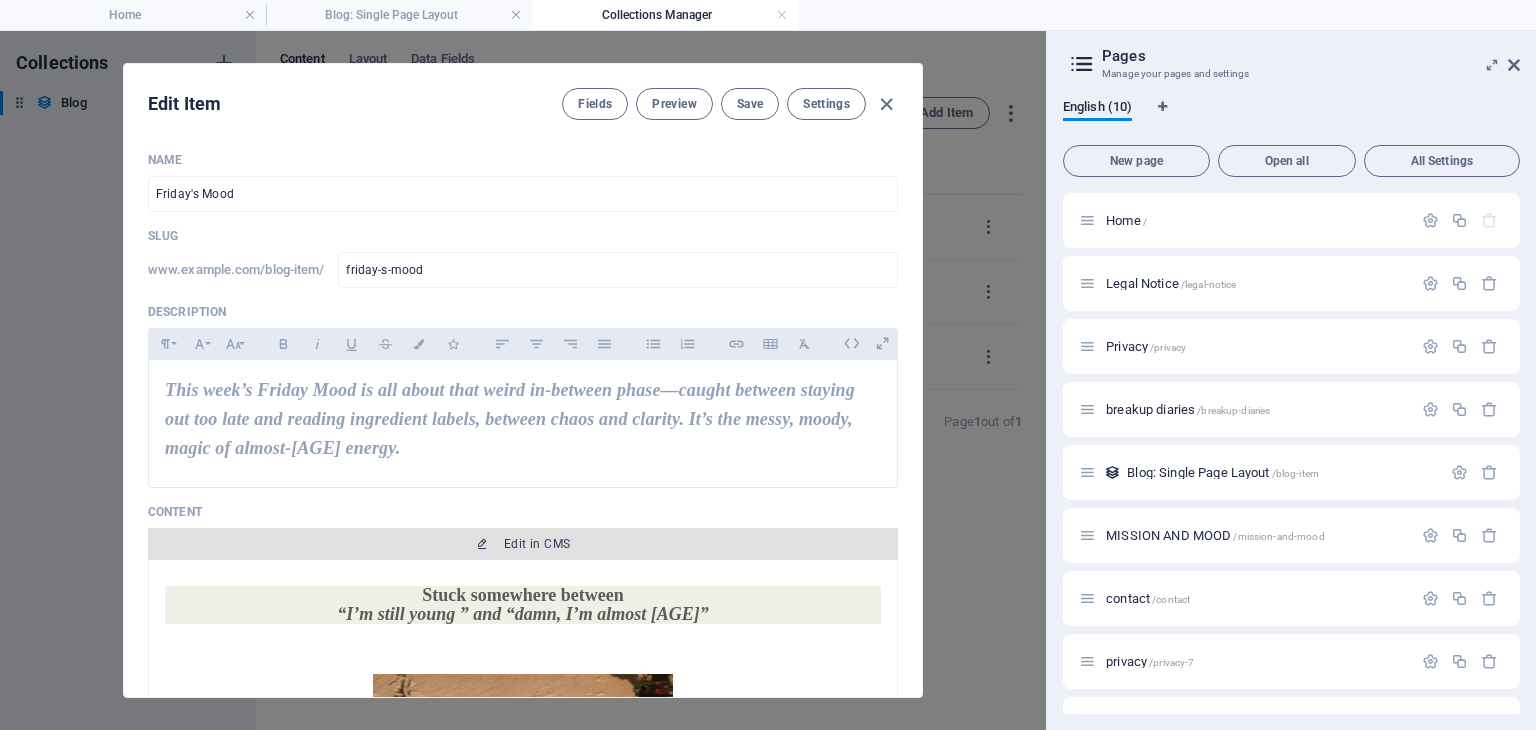 click on "Edit in CMS" at bounding box center (537, 544) 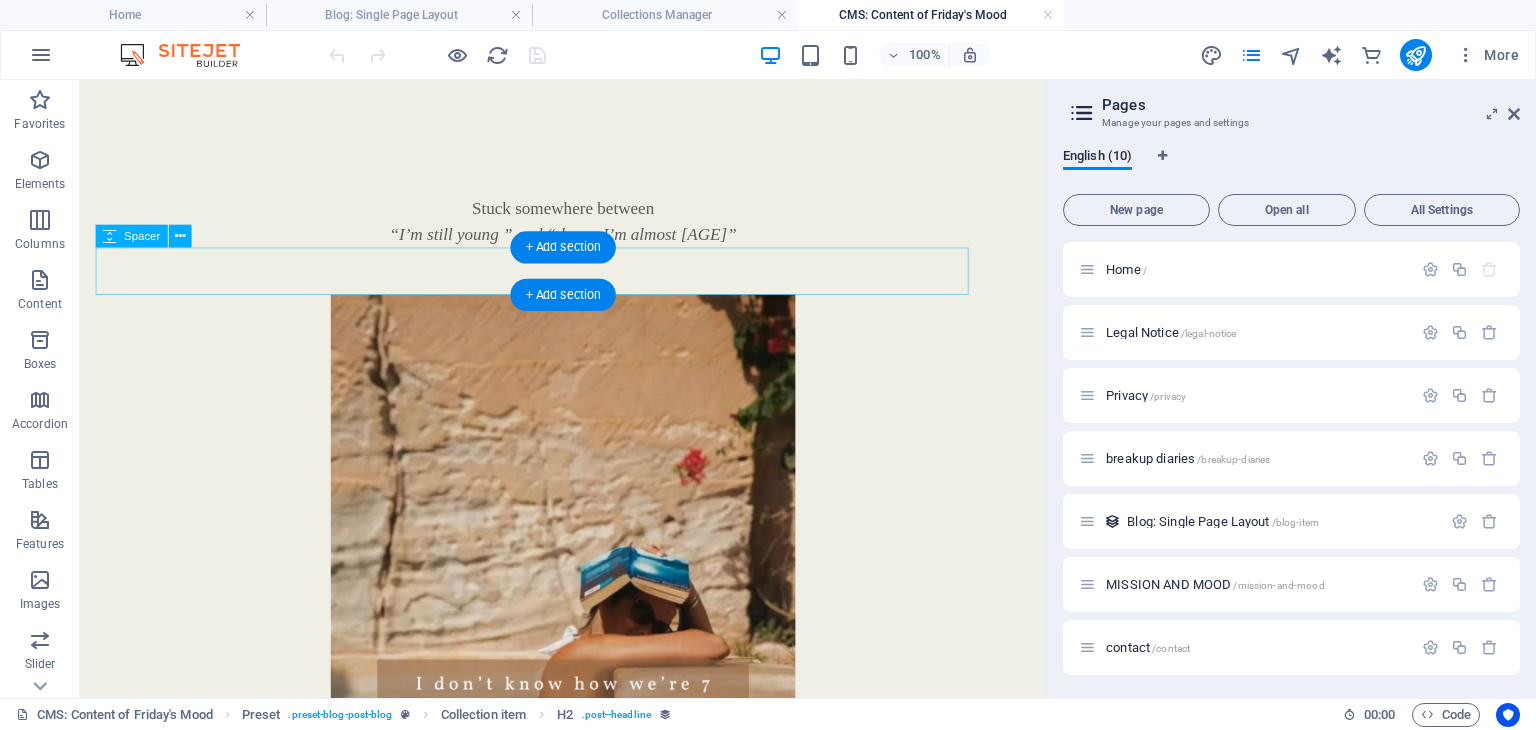 scroll, scrollTop: 0, scrollLeft: 0, axis: both 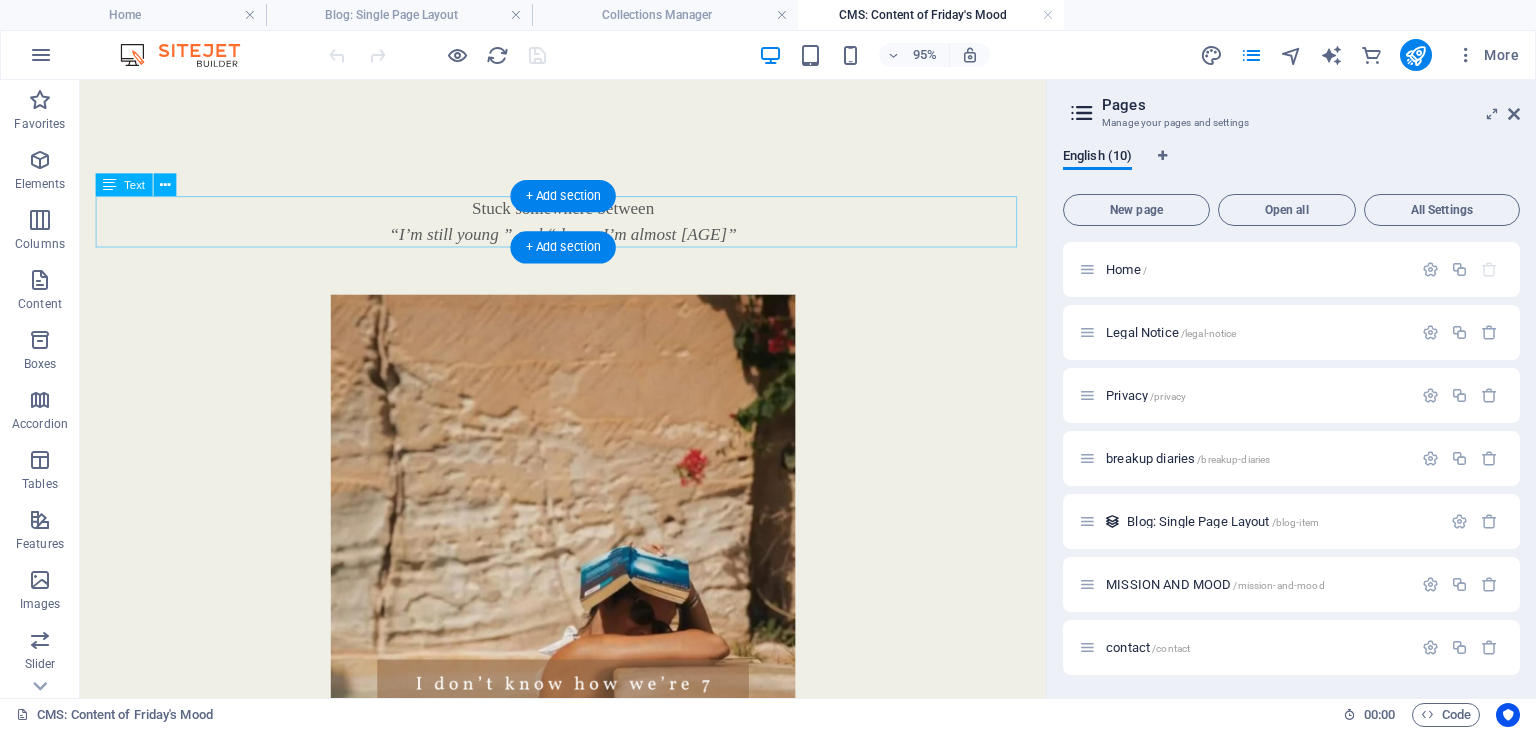 click on "Stuck somewhere between" at bounding box center [589, 215] 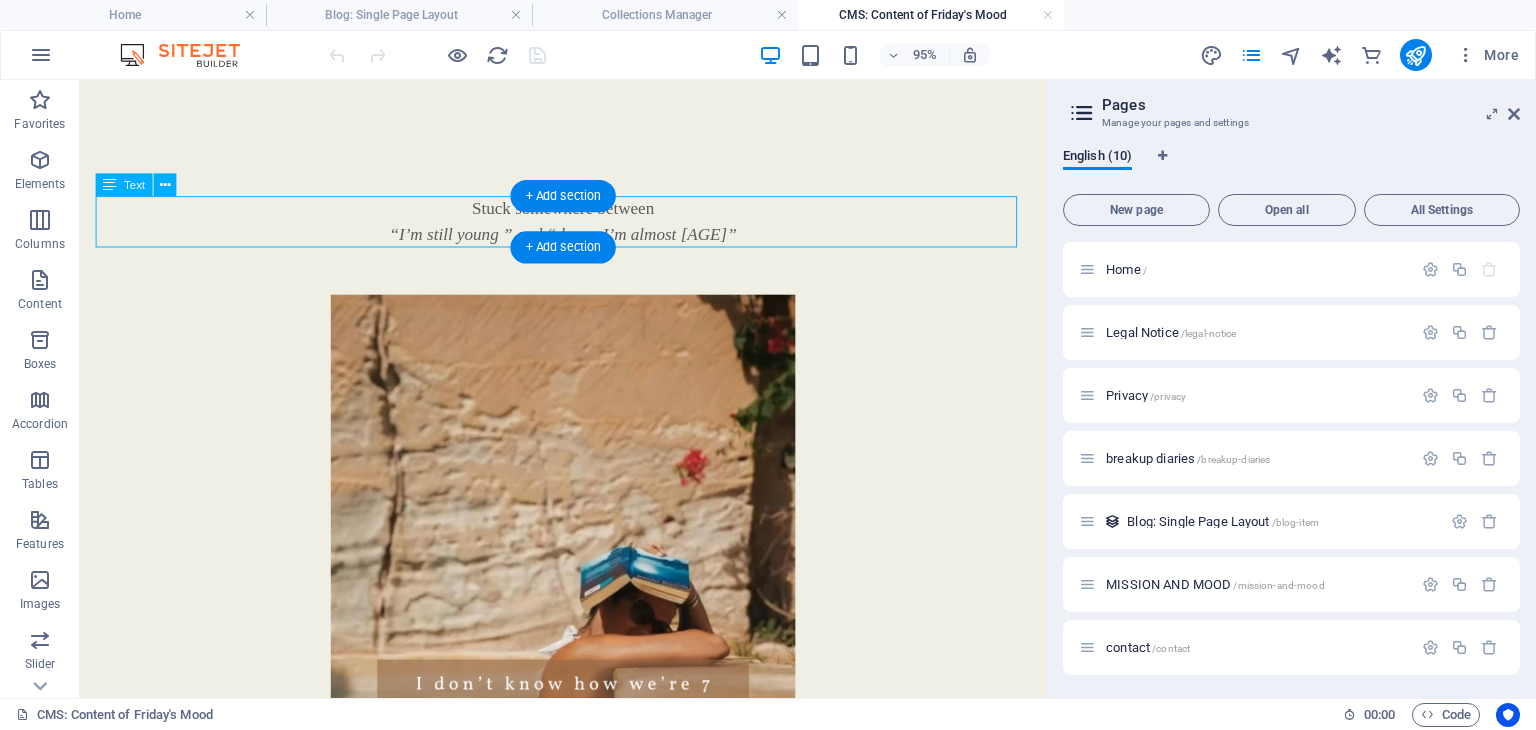 click on "Stuck somewhere between" at bounding box center (589, 215) 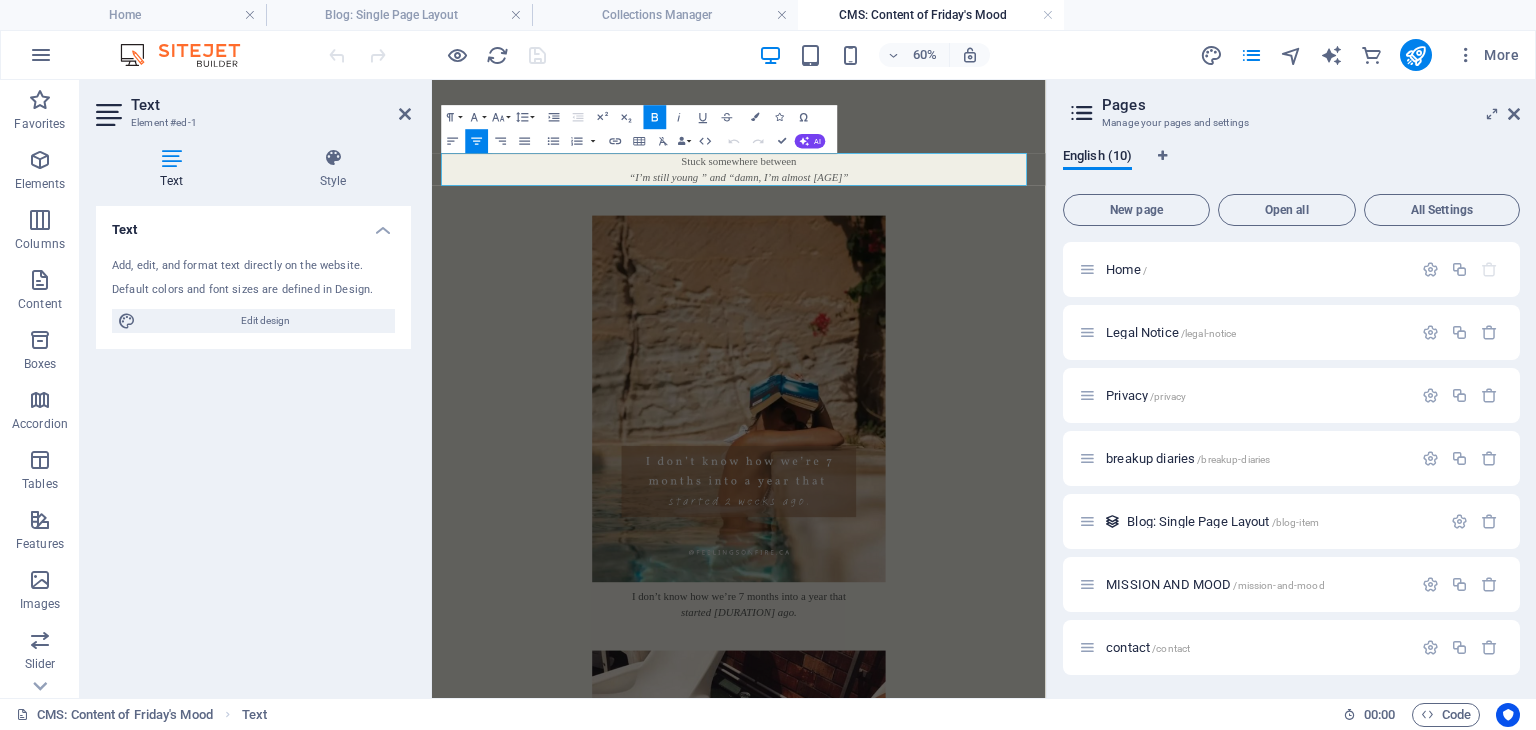 click on "“I’m still young ” and “damn, I’m almost 30”" at bounding box center [944, 242] 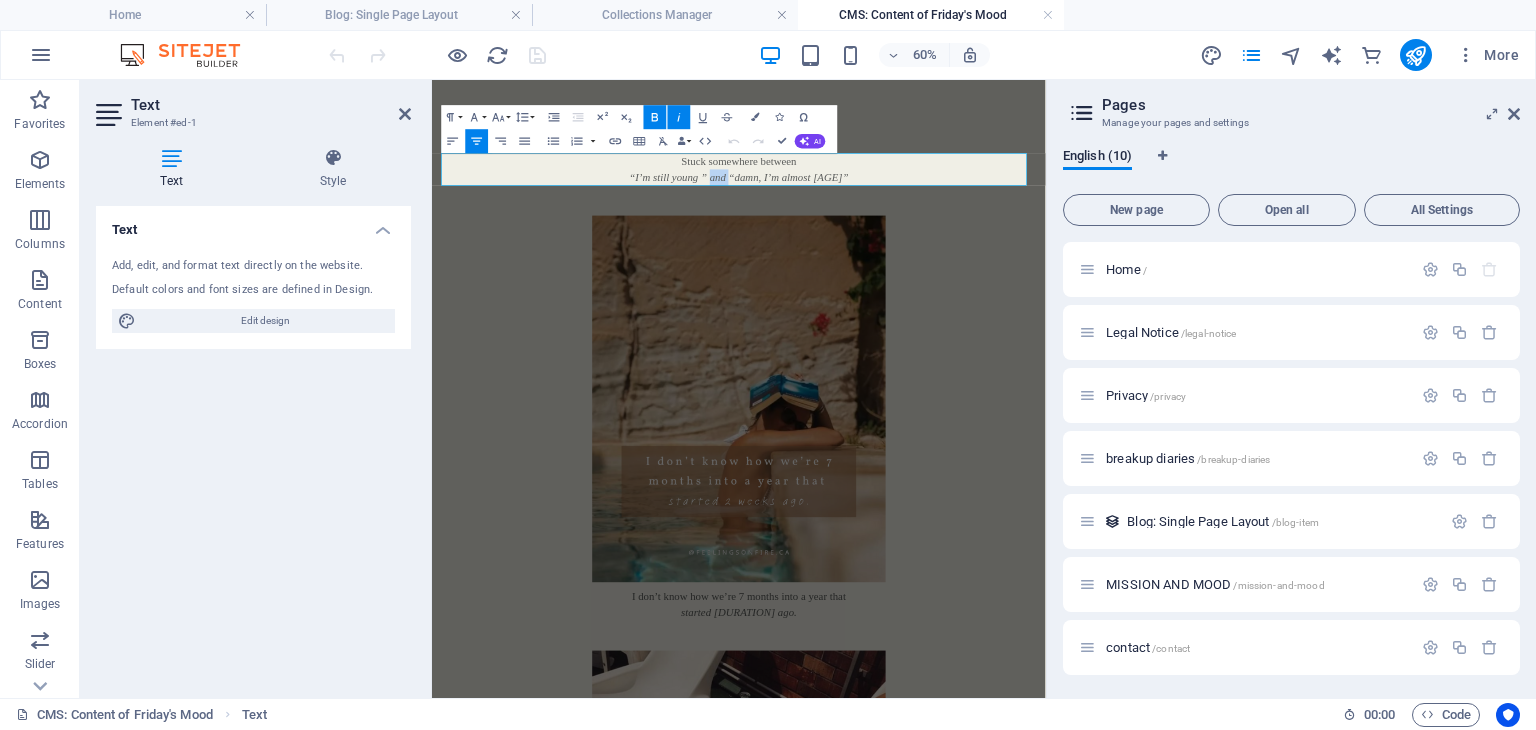 click on "“I’m still young ” and “damn, I’m almost 30”" at bounding box center (944, 242) 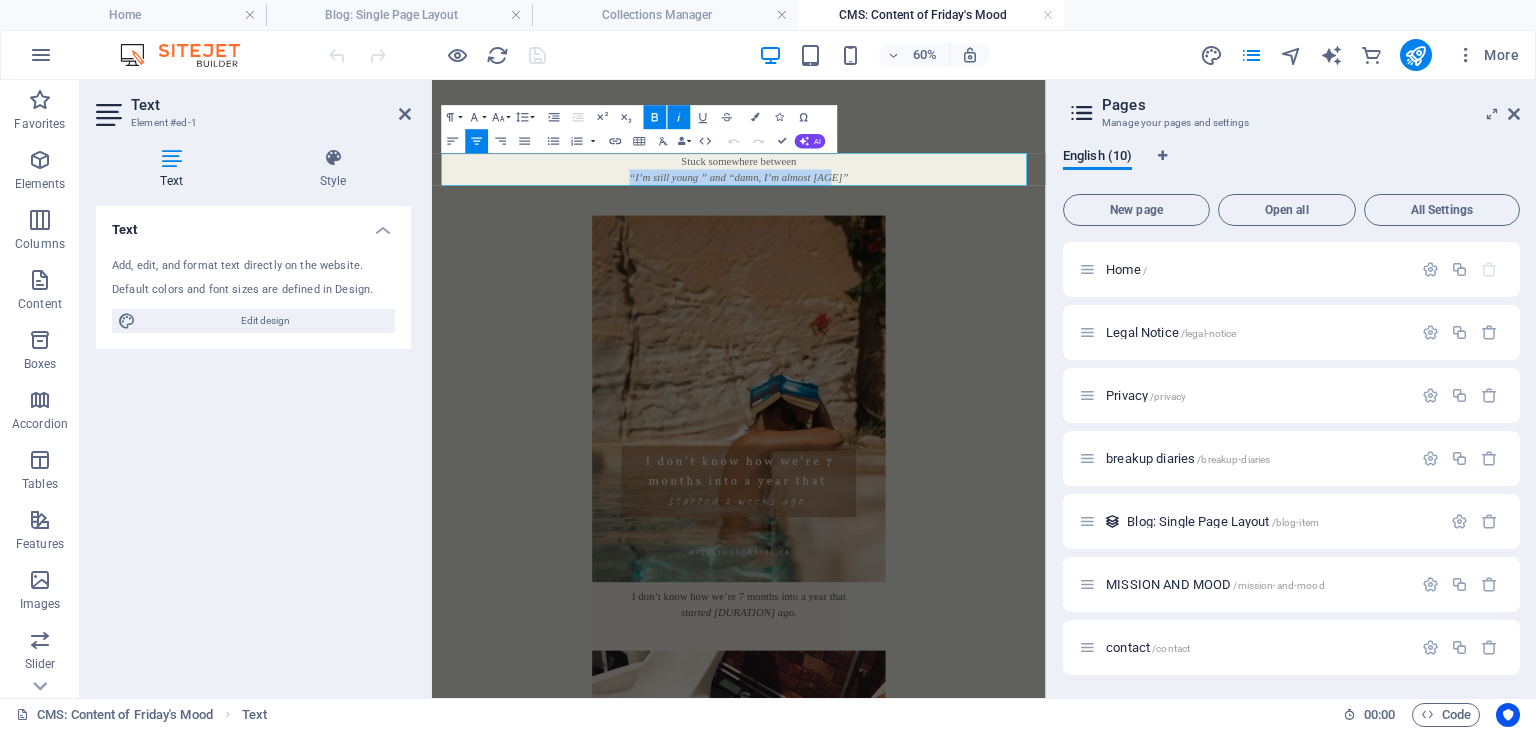 click on "“I’m still young ” and “damn, I’m almost 30”" at bounding box center [944, 242] 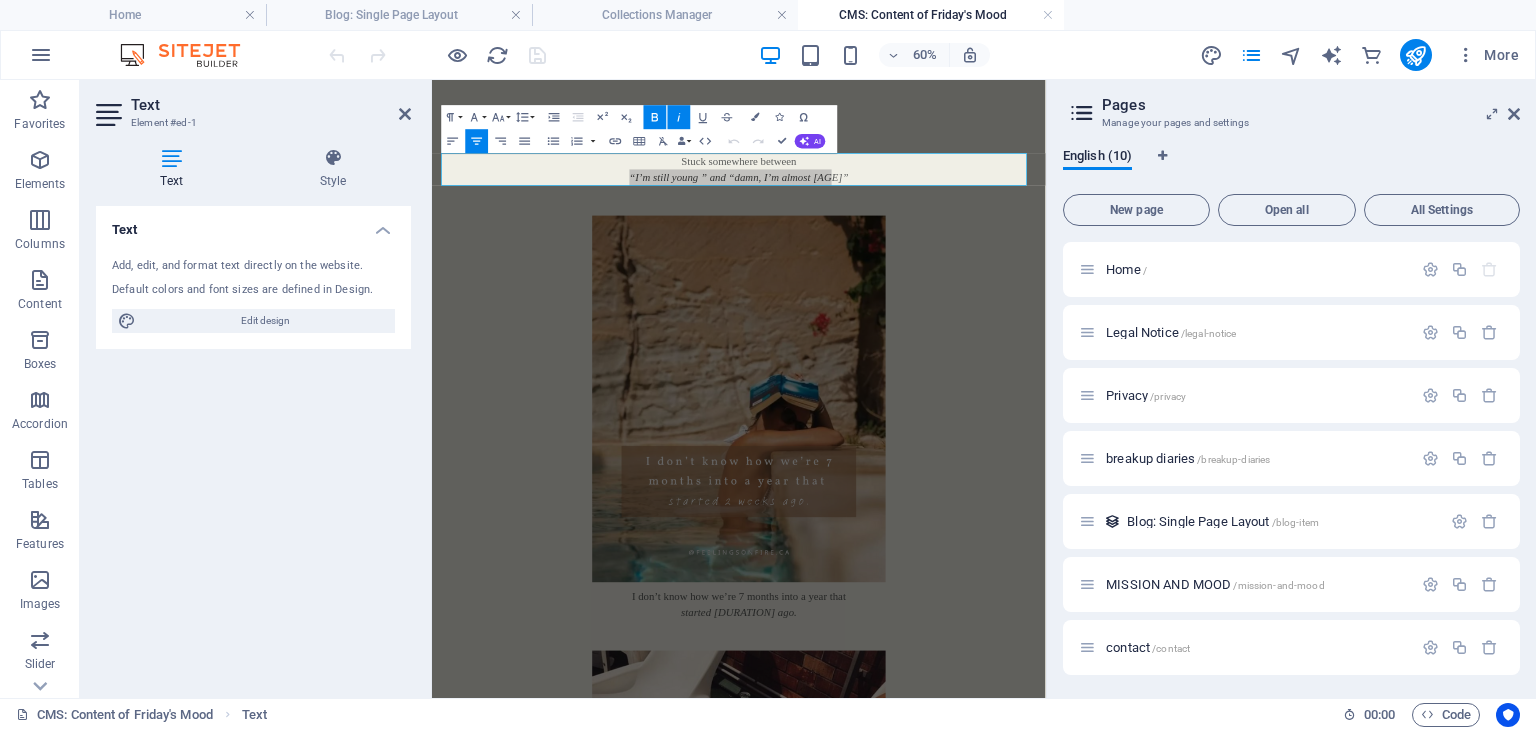 click on "Pages Manage your pages and settings English (10) New page Open all All Settings Home / Legal Notice /legal-notice Privacy /privacy breakup diaries /breakup-diaries Blog: Single Page Layout /blog-item MISSION AND MOOD /mission-and-mood contact /contact privacy /privacy-7 shipping /shipping retunrs /retunrs" at bounding box center [1291, 389] 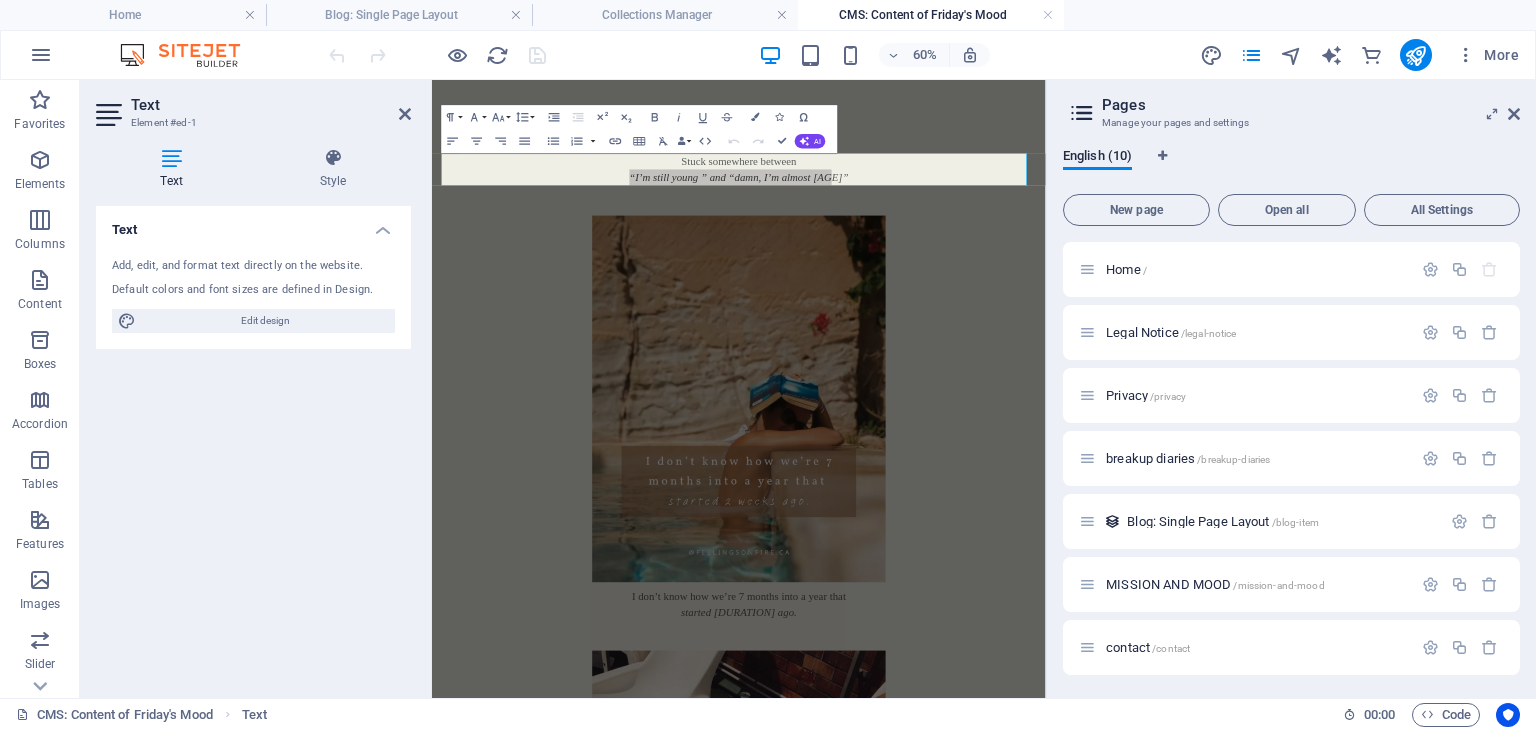 click on "Pages Manage your pages and settings English (10) New page Open all All Settings Home / Legal Notice /legal-notice Privacy /privacy breakup diaries /breakup-diaries Blog: Single Page Layout /blog-item MISSION AND MOOD /mission-and-mood contact /contact privacy /privacy-7 shipping /shipping retunrs /retunrs" at bounding box center (1291, 389) 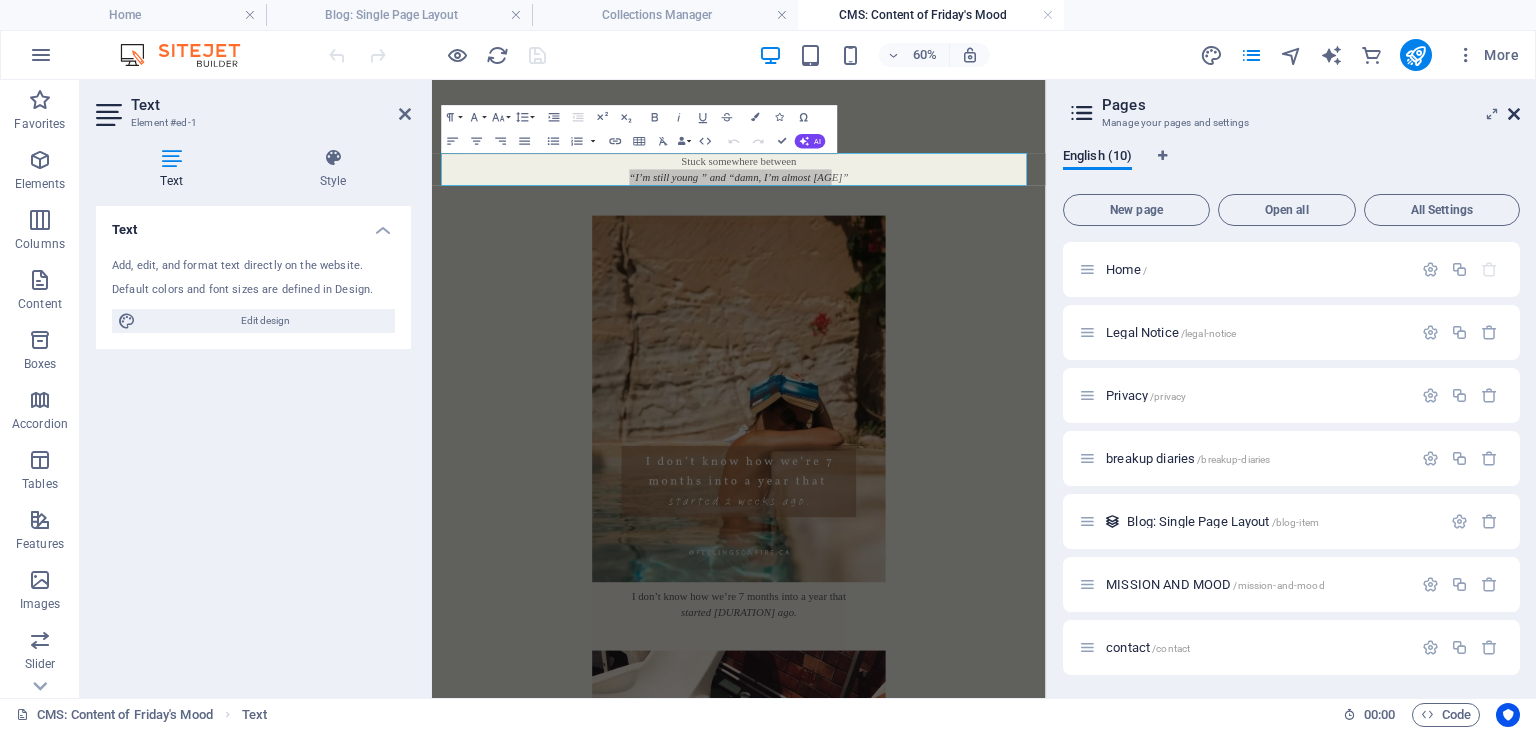 click at bounding box center (1514, 114) 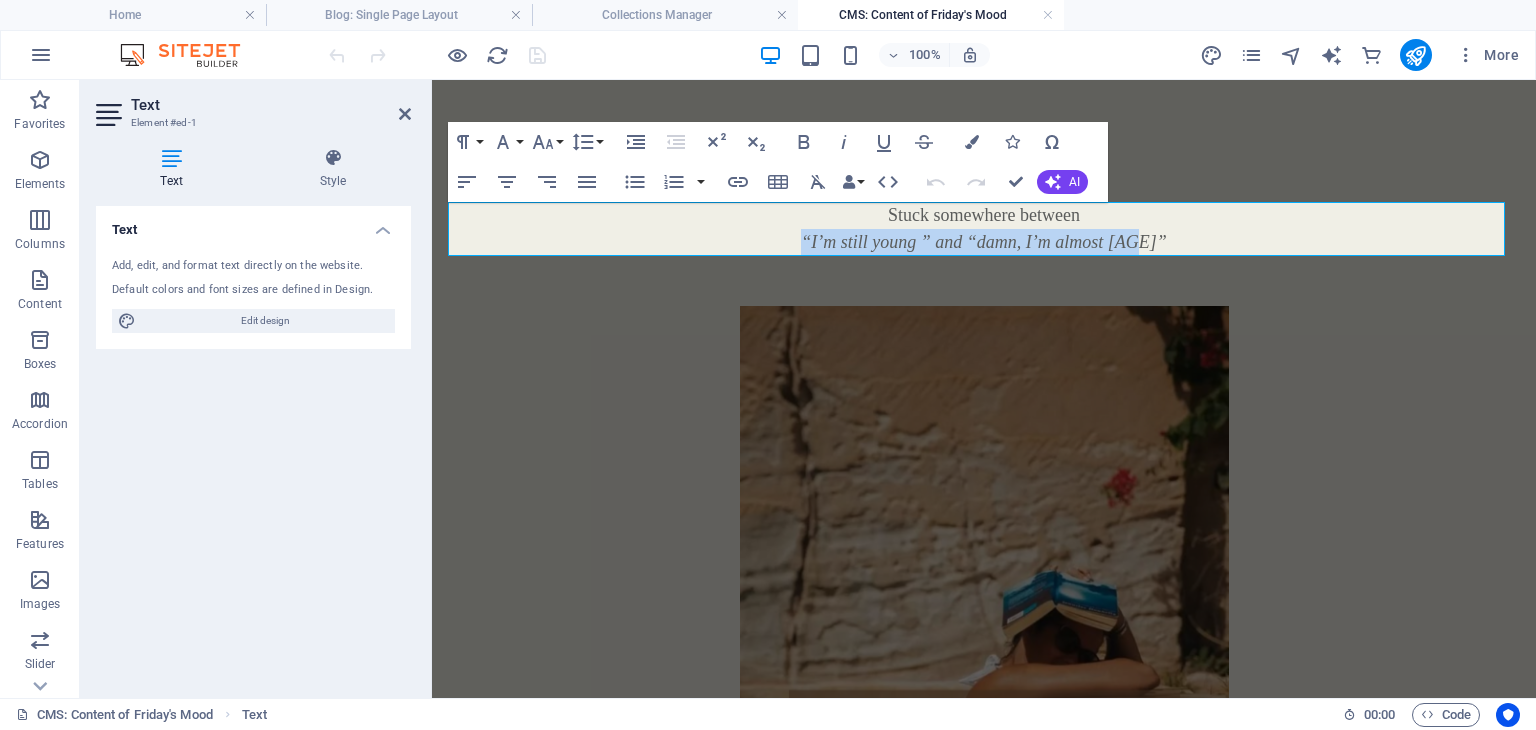 click on "“I’m still young ” and “damn, I’m almost 30”" at bounding box center (984, 242) 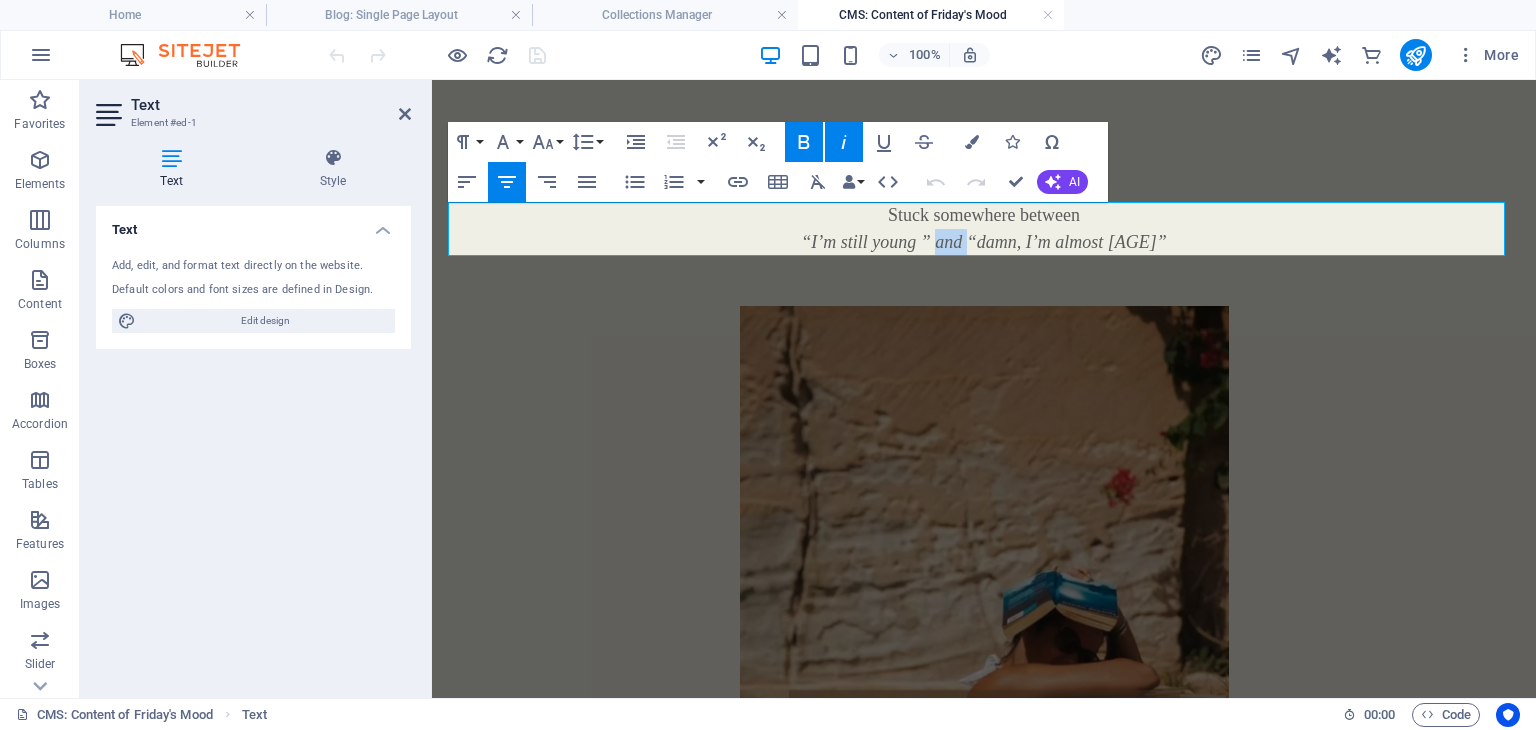 click on "“I’m still young ” and “damn, I’m almost 30”" at bounding box center (984, 242) 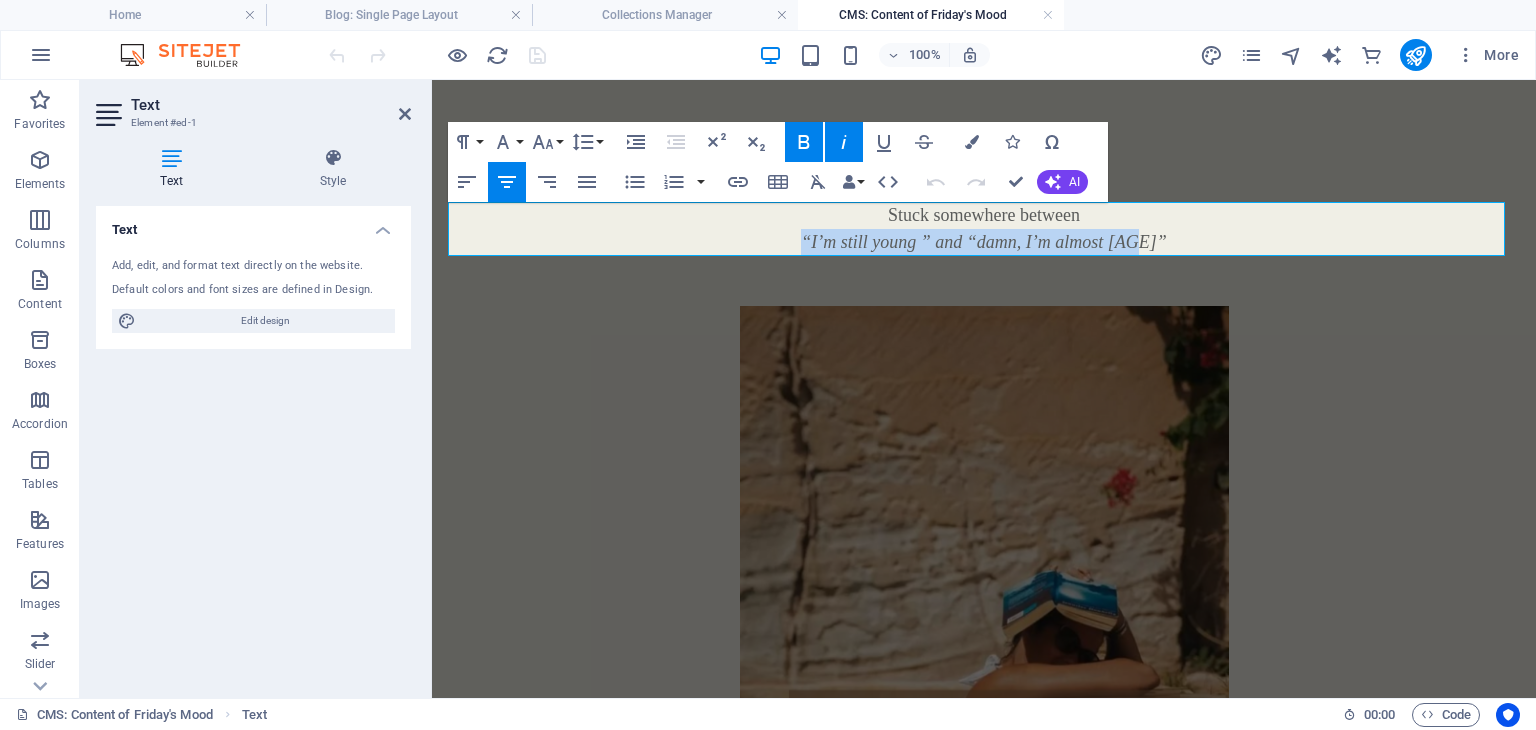 click on "“I’m still young ” and “damn, I’m almost 30”" at bounding box center [984, 242] 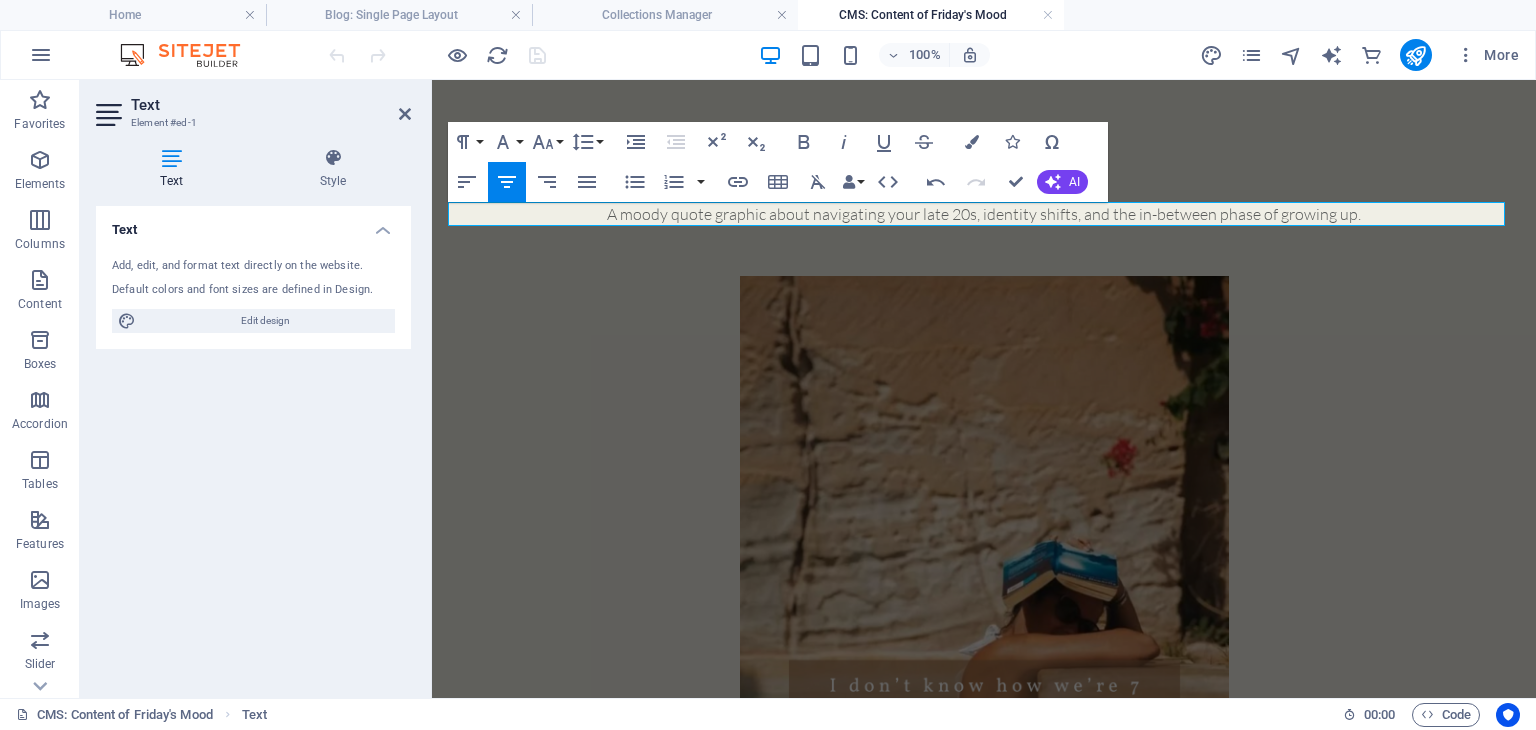 click on "A moody quote graphic about navigating your late 20s, identity shifts, and the in-between phase of growing up." at bounding box center [984, 214] 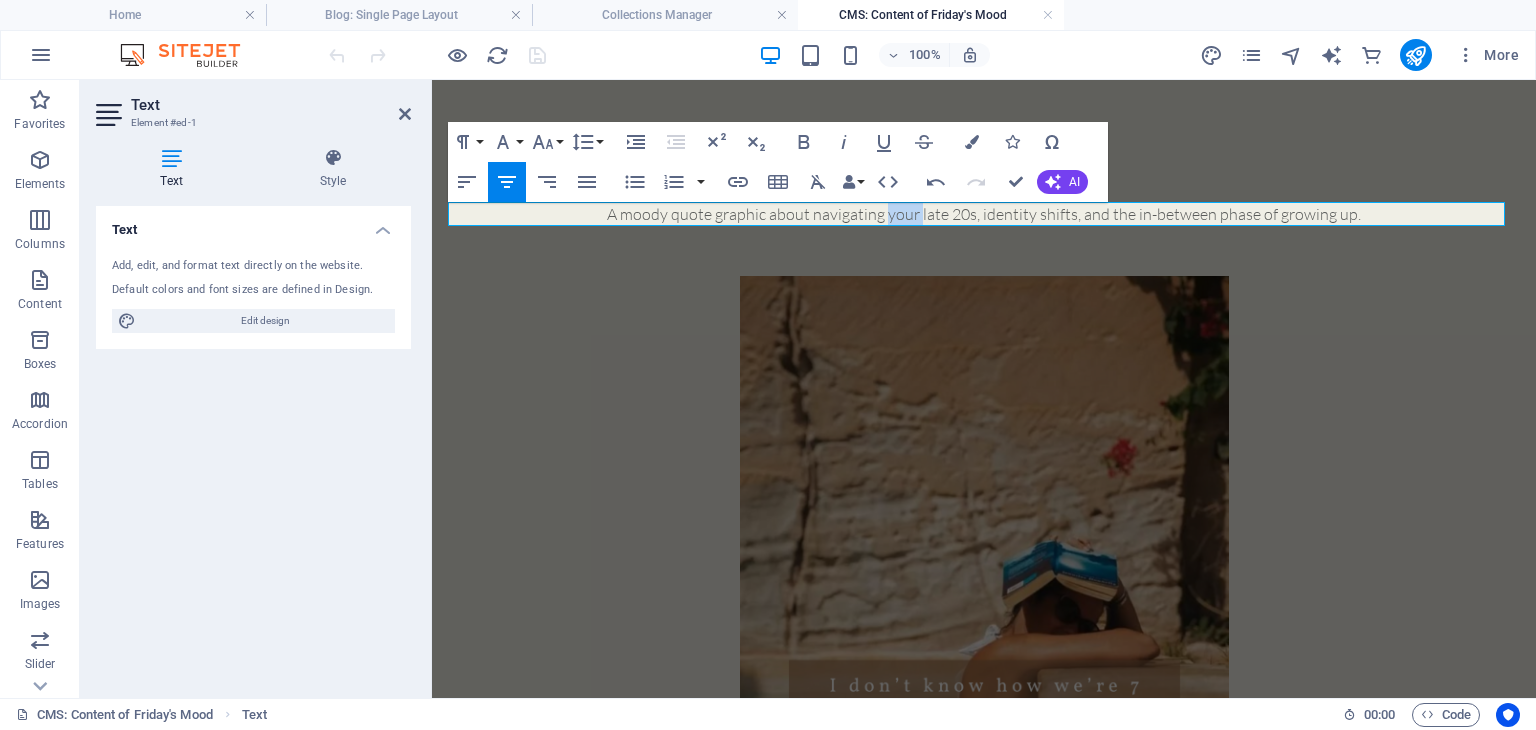 click on "A moody quote graphic about navigating your late 20s, identity shifts, and the in-between phase of growing up." at bounding box center (984, 214) 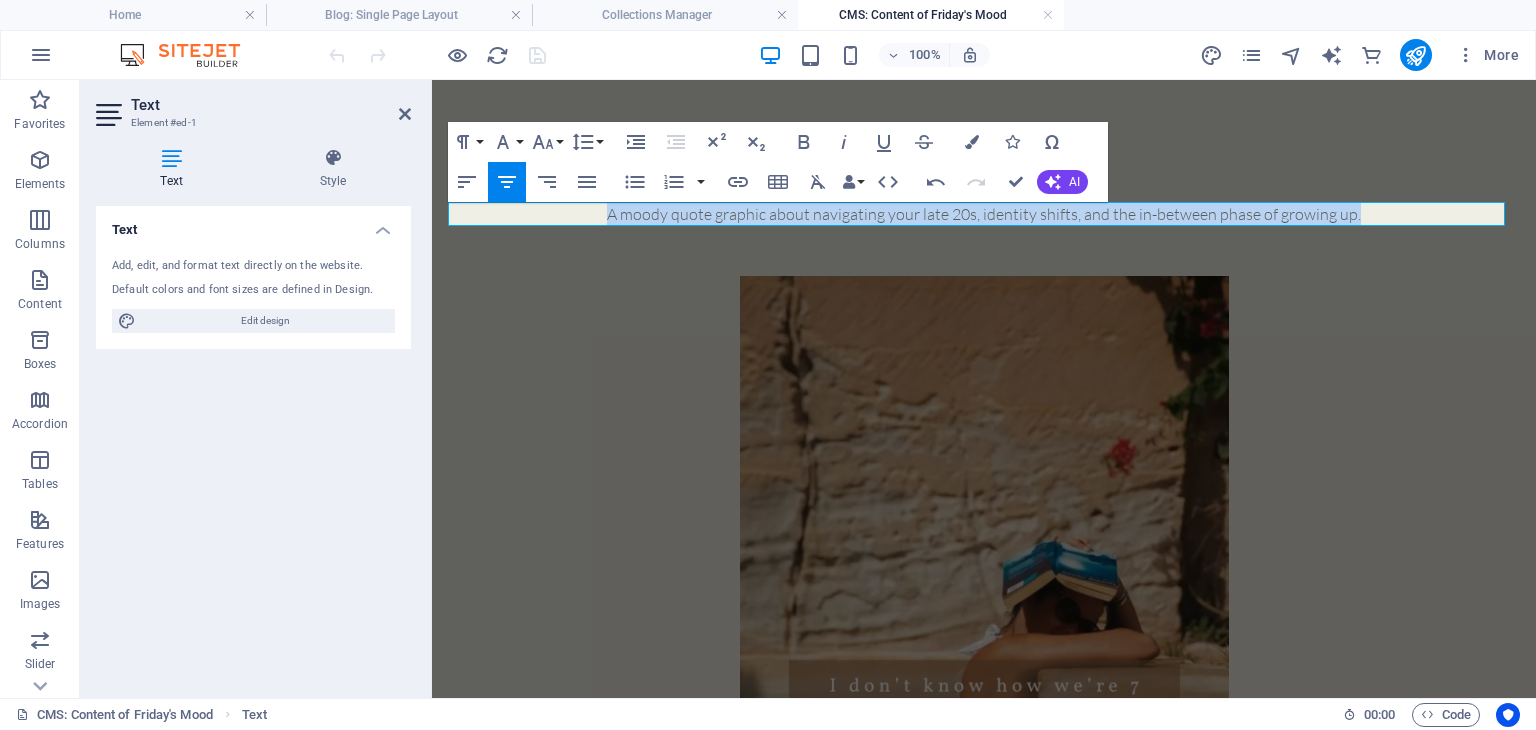 click on "A moody quote graphic about navigating your late 20s, identity shifts, and the in-between phase of growing up." at bounding box center (984, 214) 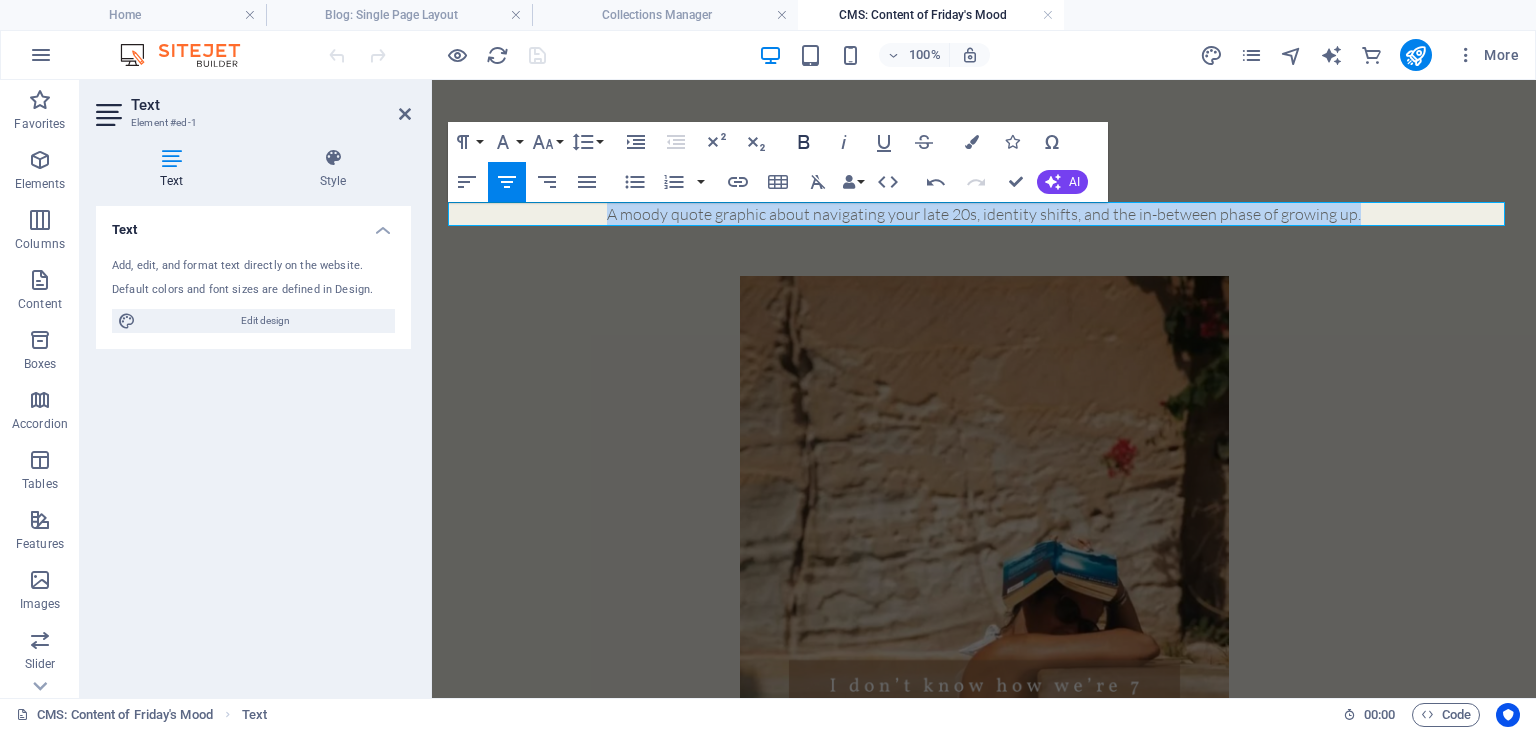 click 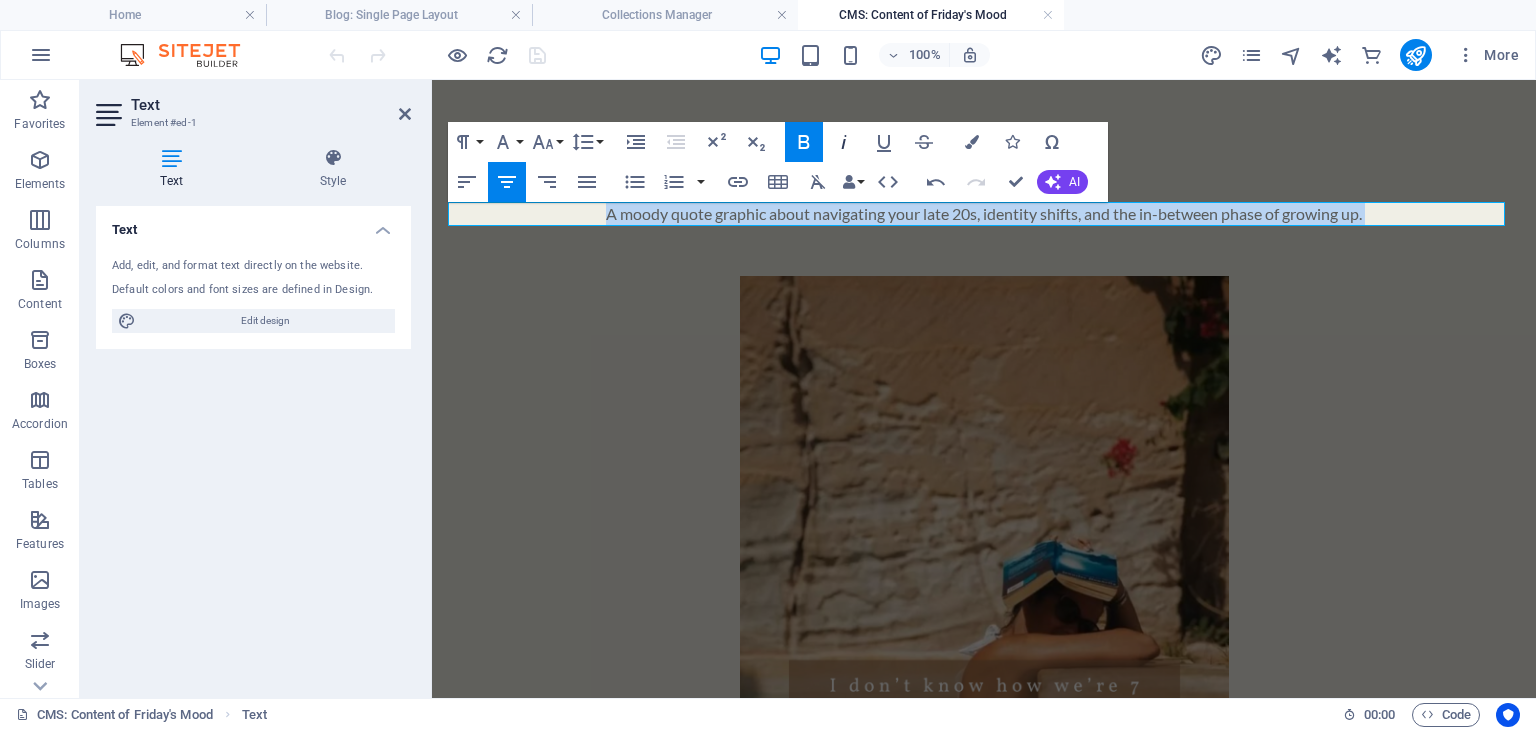 click 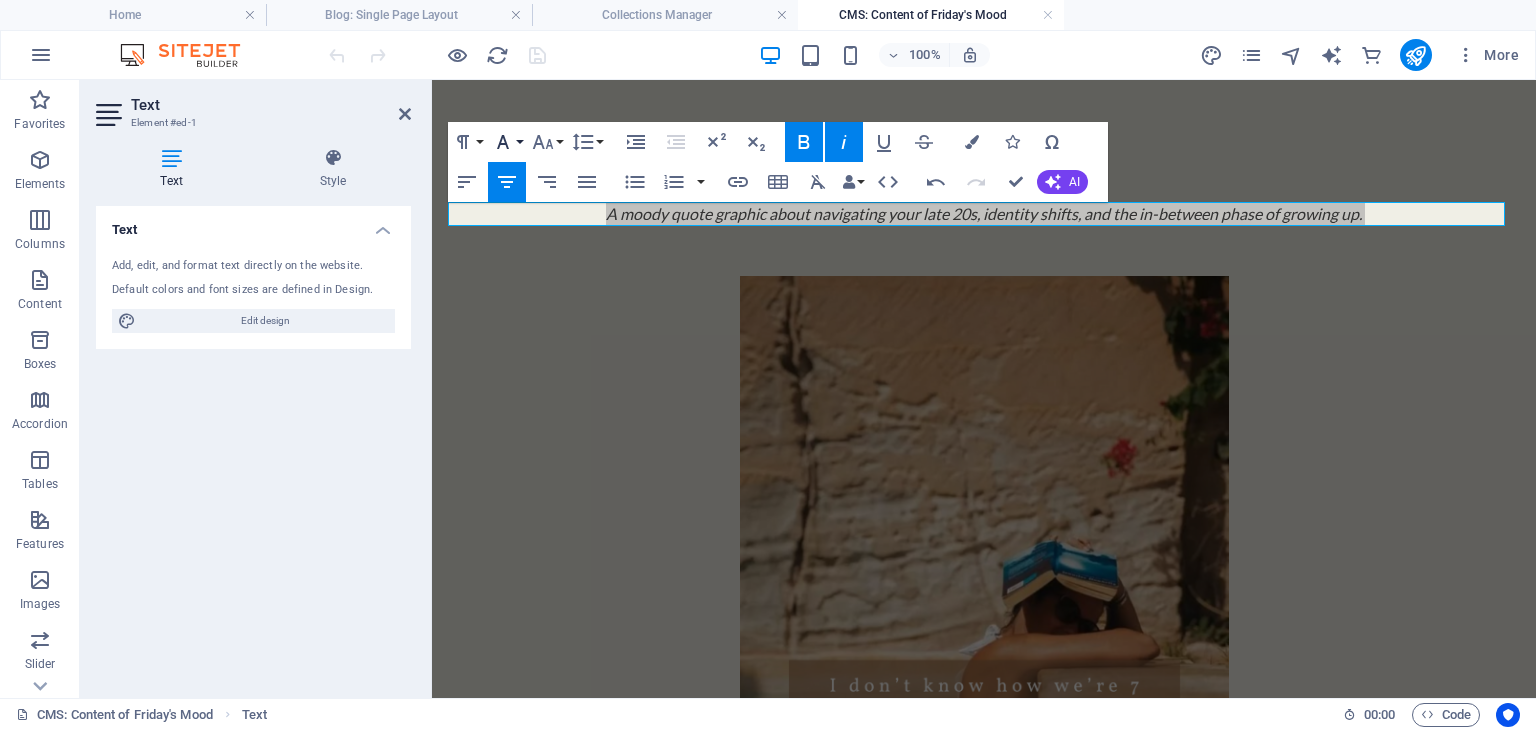 click 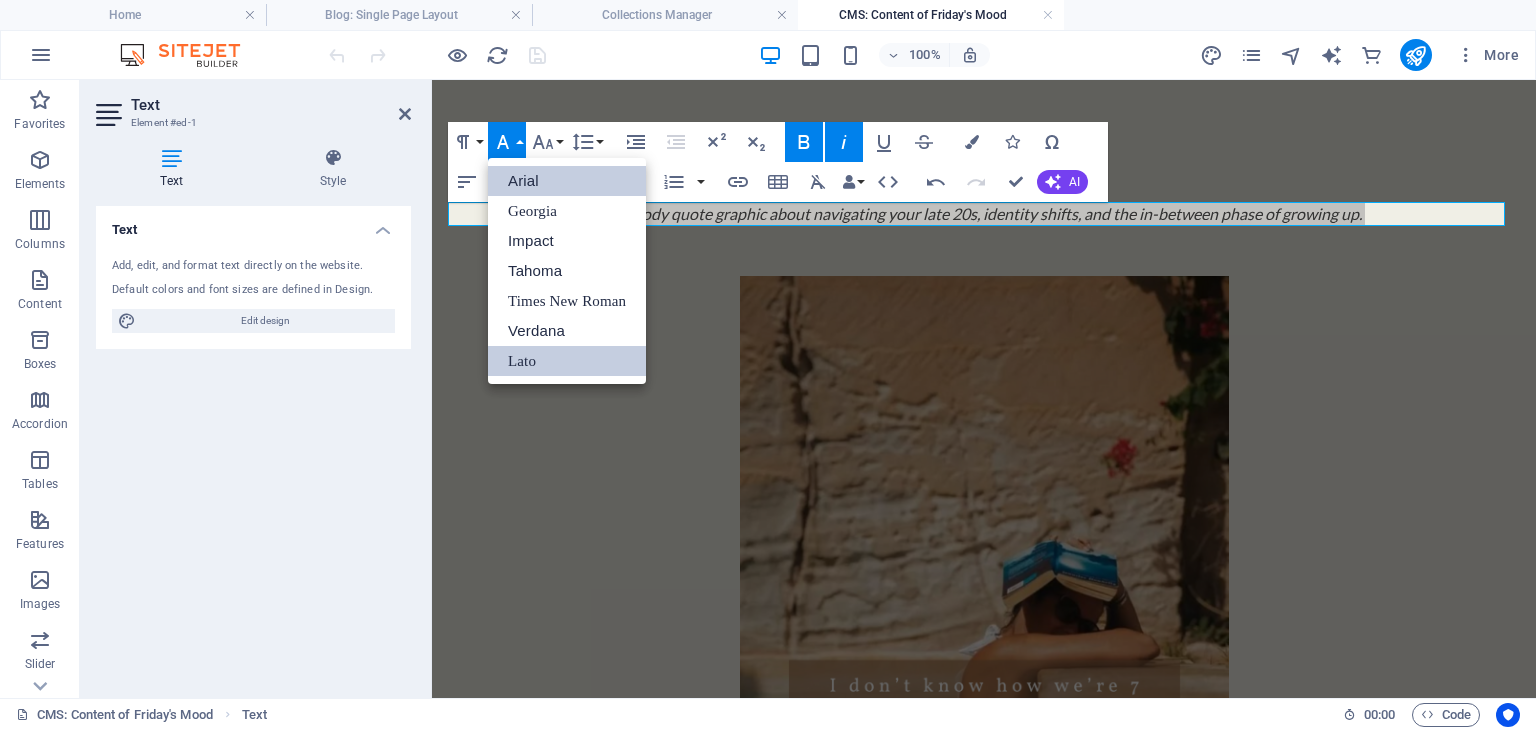 scroll, scrollTop: 0, scrollLeft: 0, axis: both 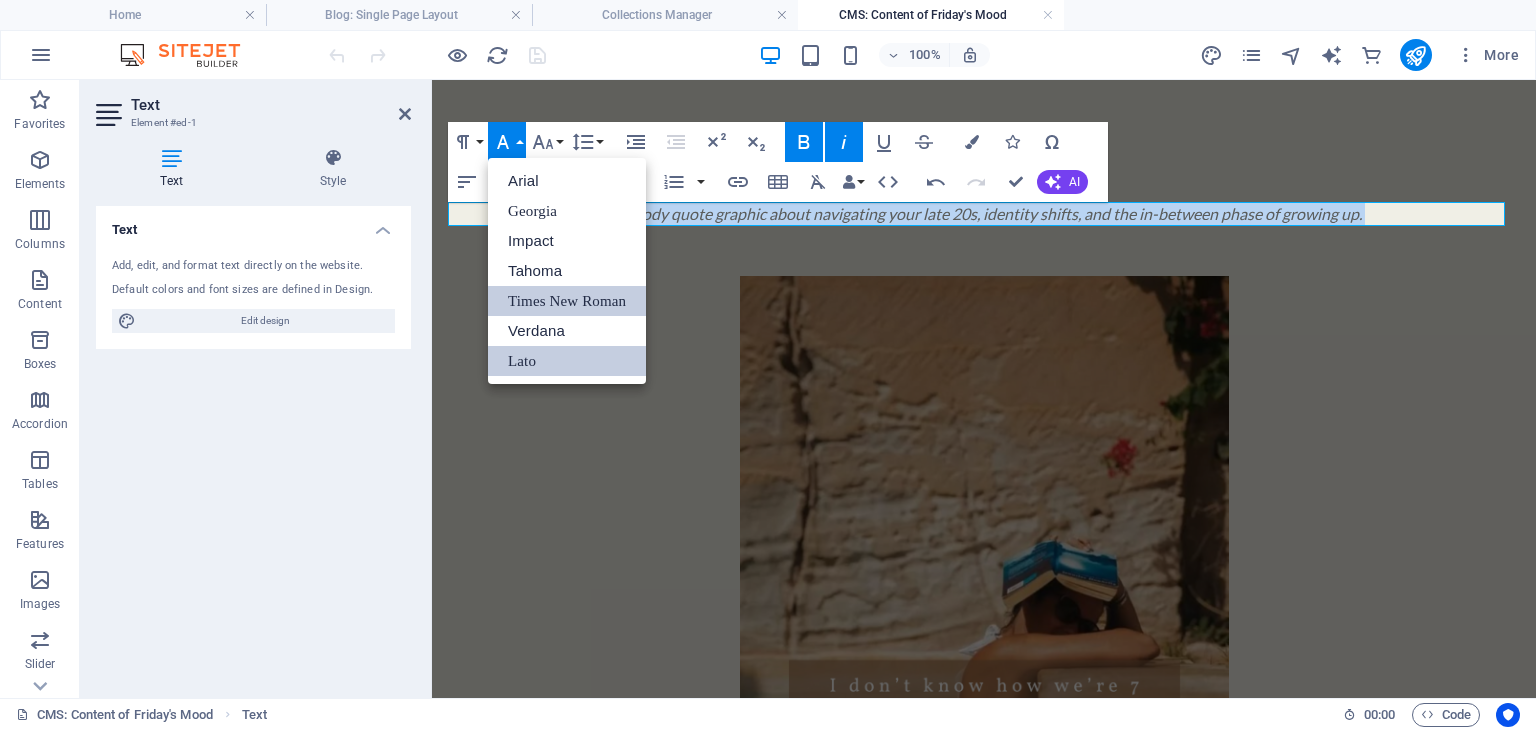 click on "Times New Roman" at bounding box center [567, 301] 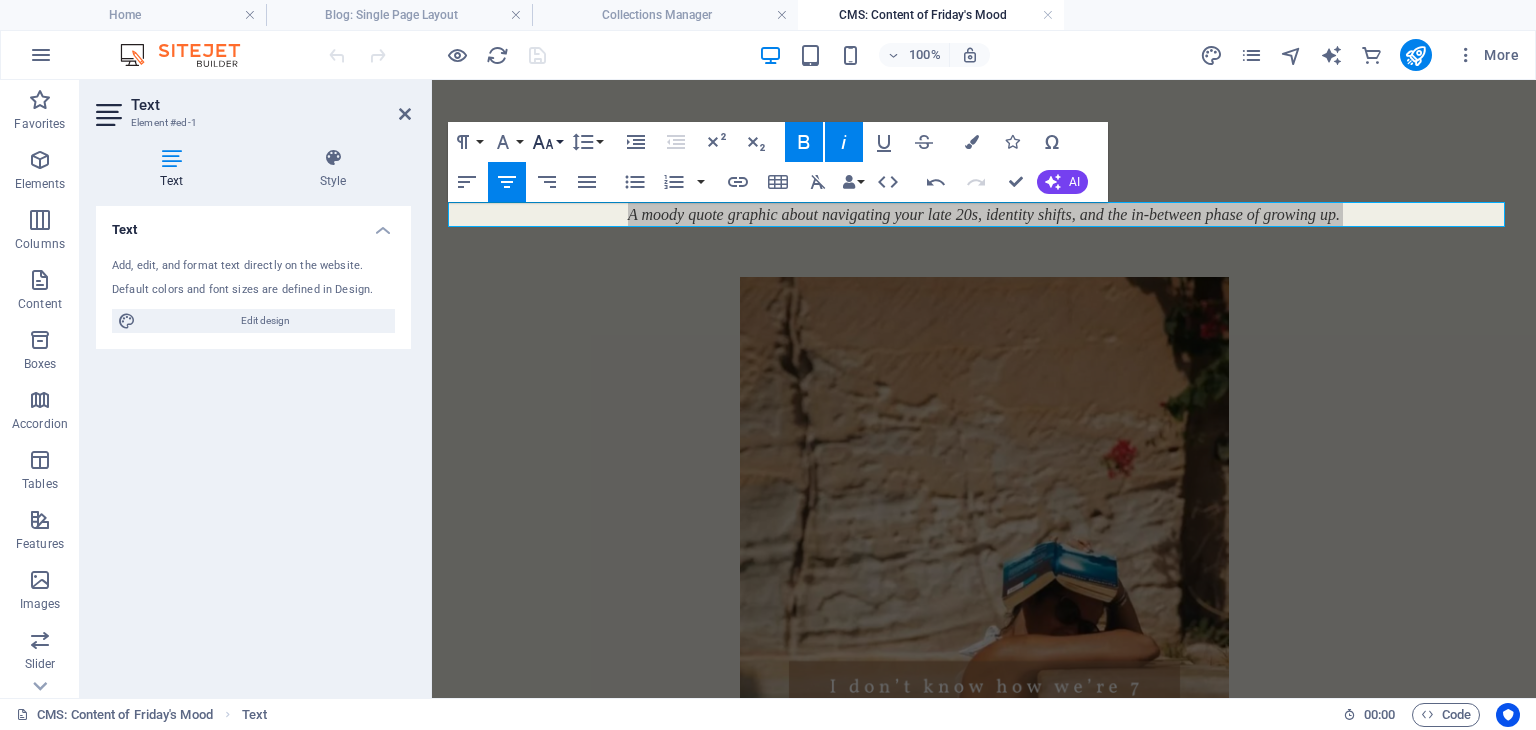 click on "Font Size" at bounding box center [547, 142] 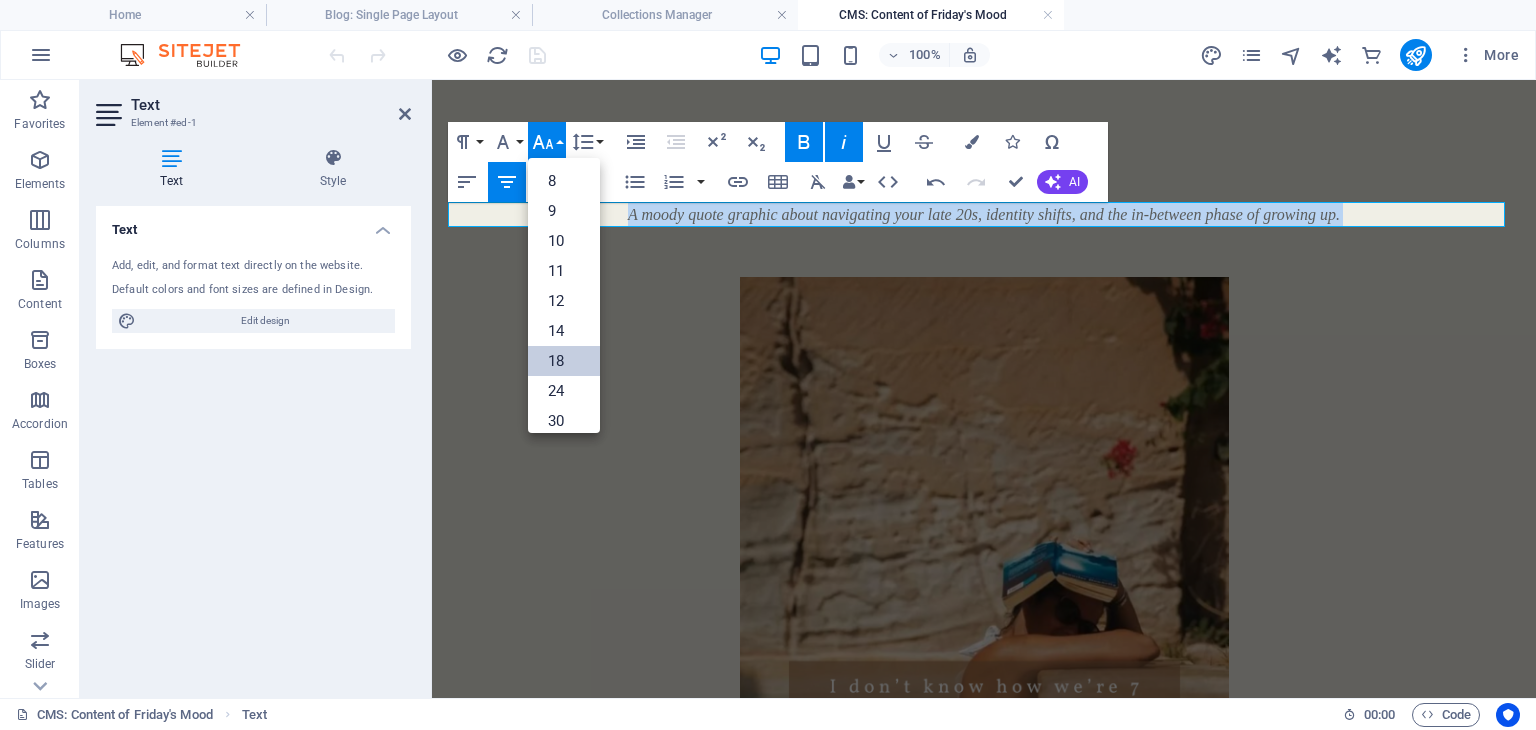 click on "18" at bounding box center [564, 361] 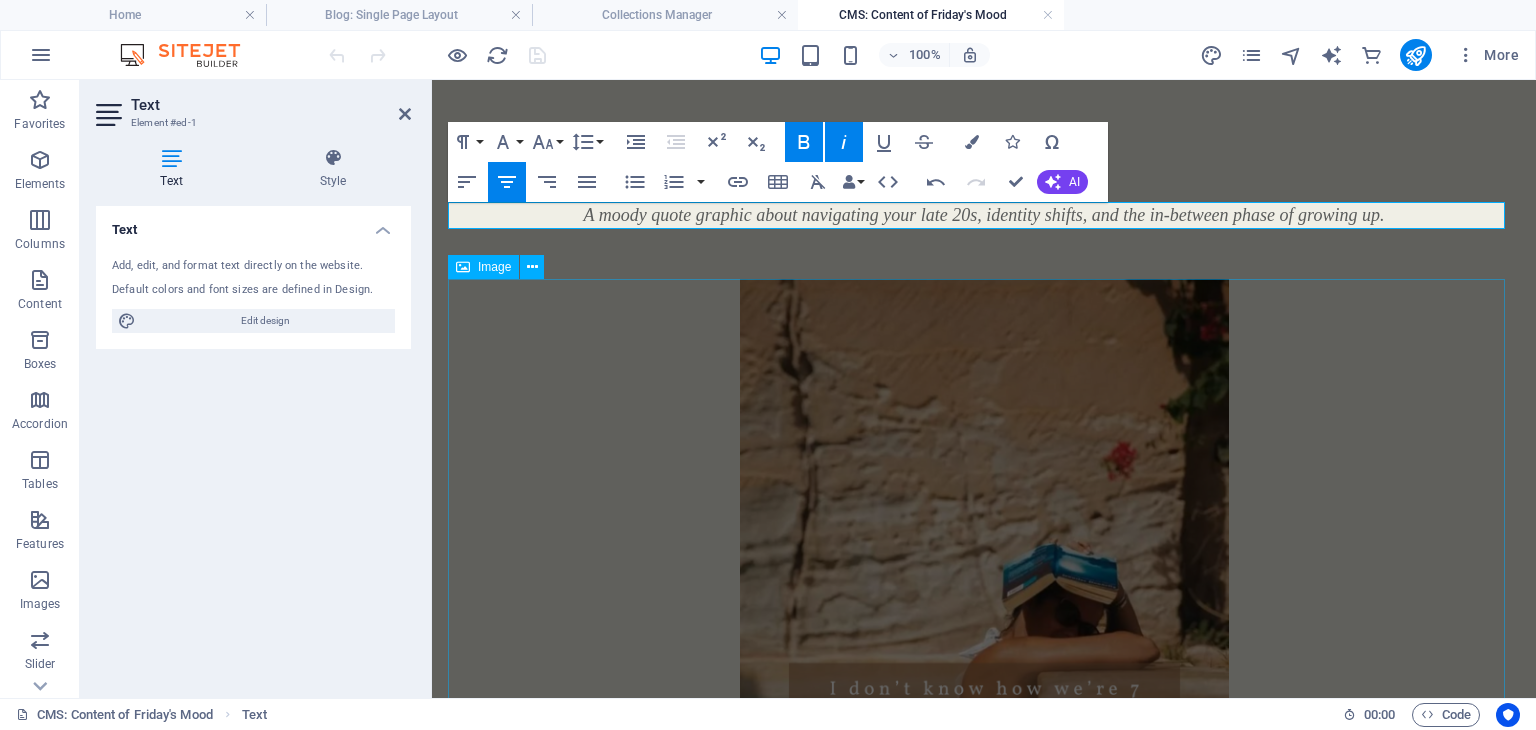 click at bounding box center (984, 584) 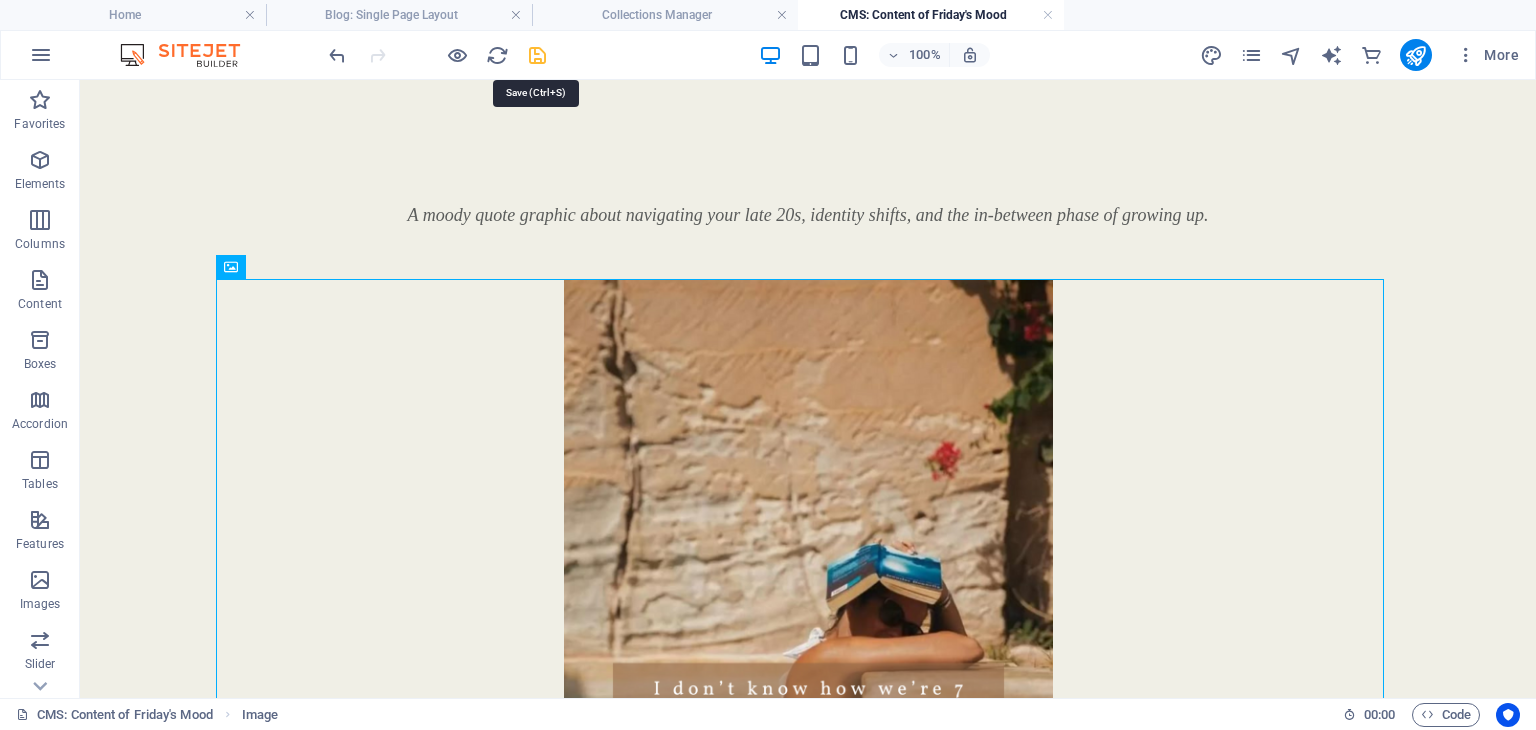 click at bounding box center [537, 55] 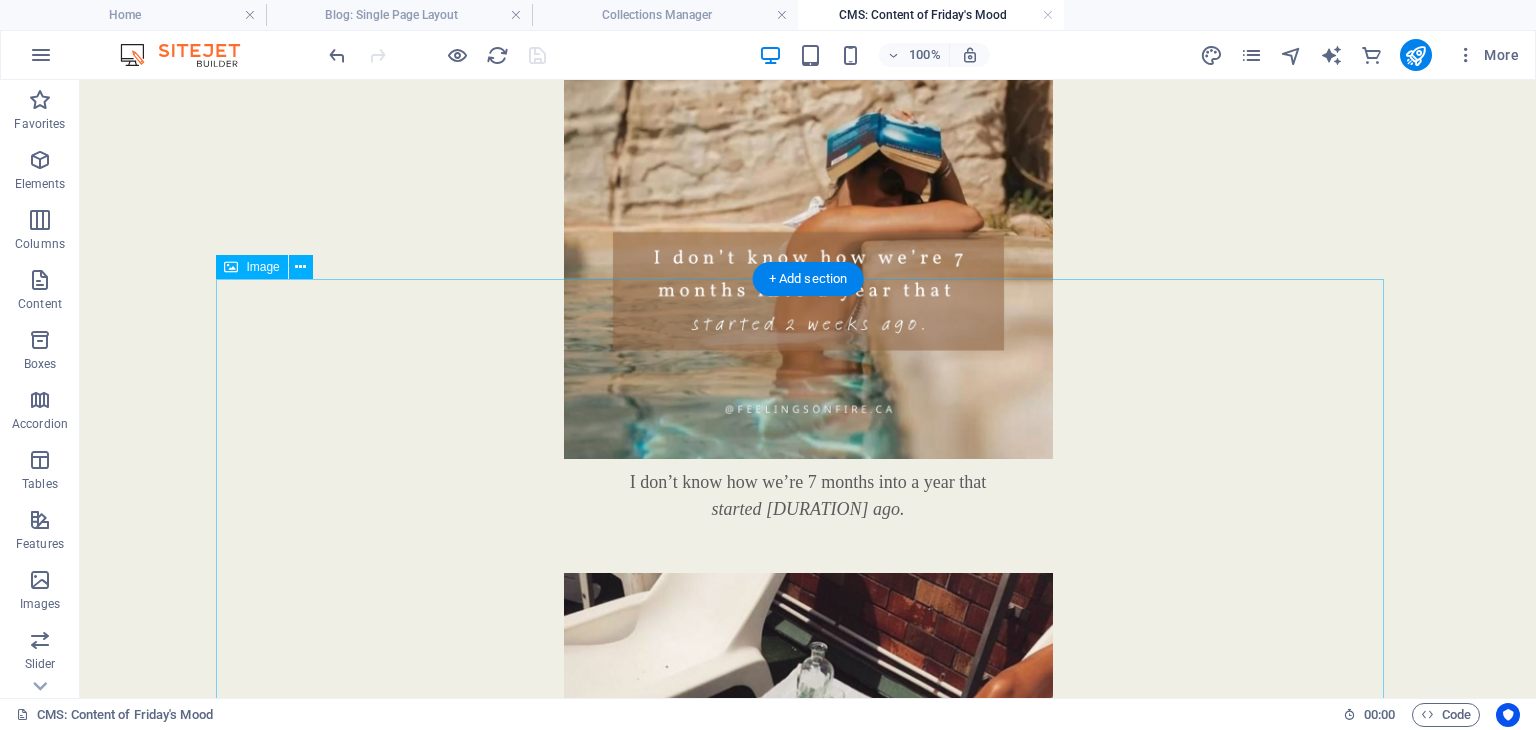 scroll, scrollTop: 500, scrollLeft: 0, axis: vertical 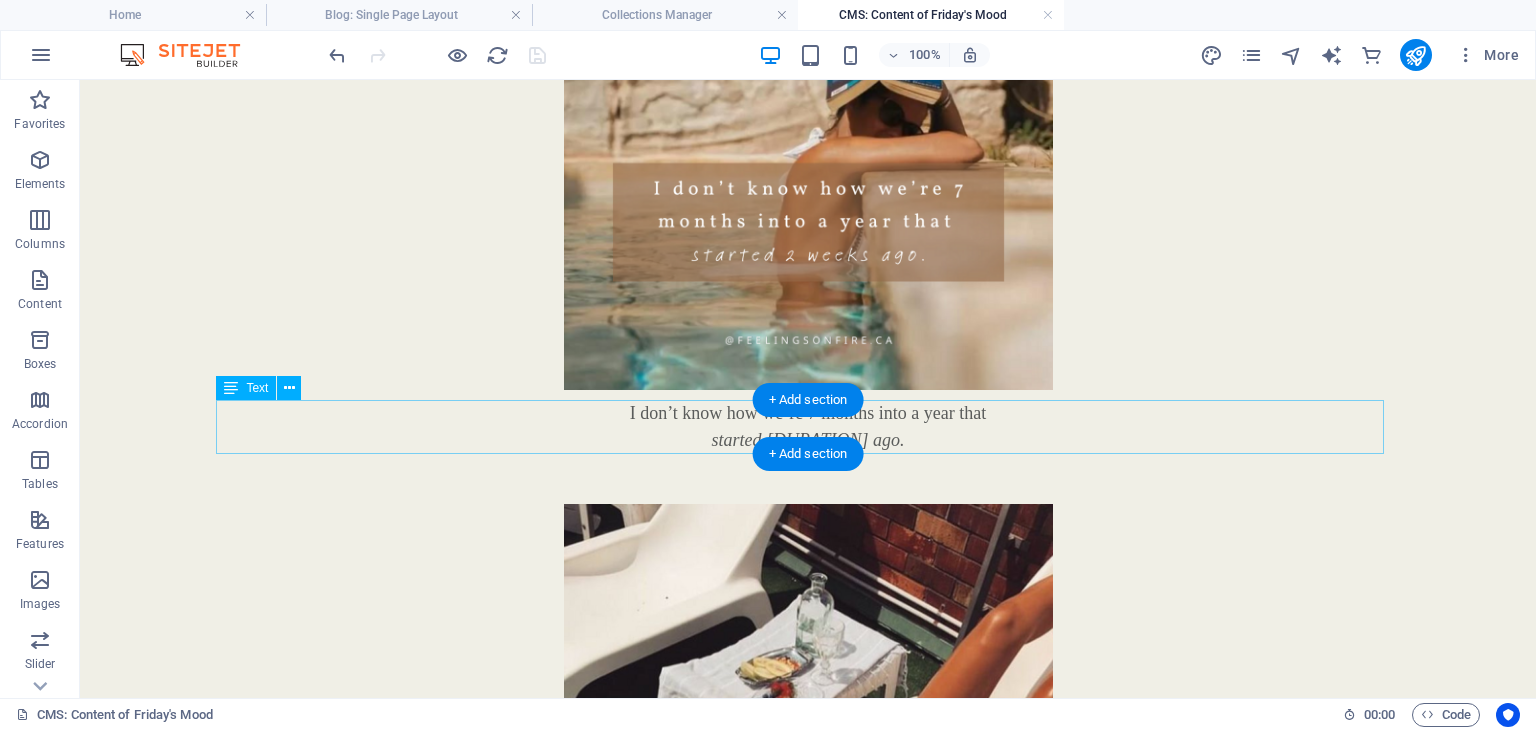 click on "I don’t know how we’re 7 months into a year that  started 2 weeks ago." at bounding box center [808, 427] 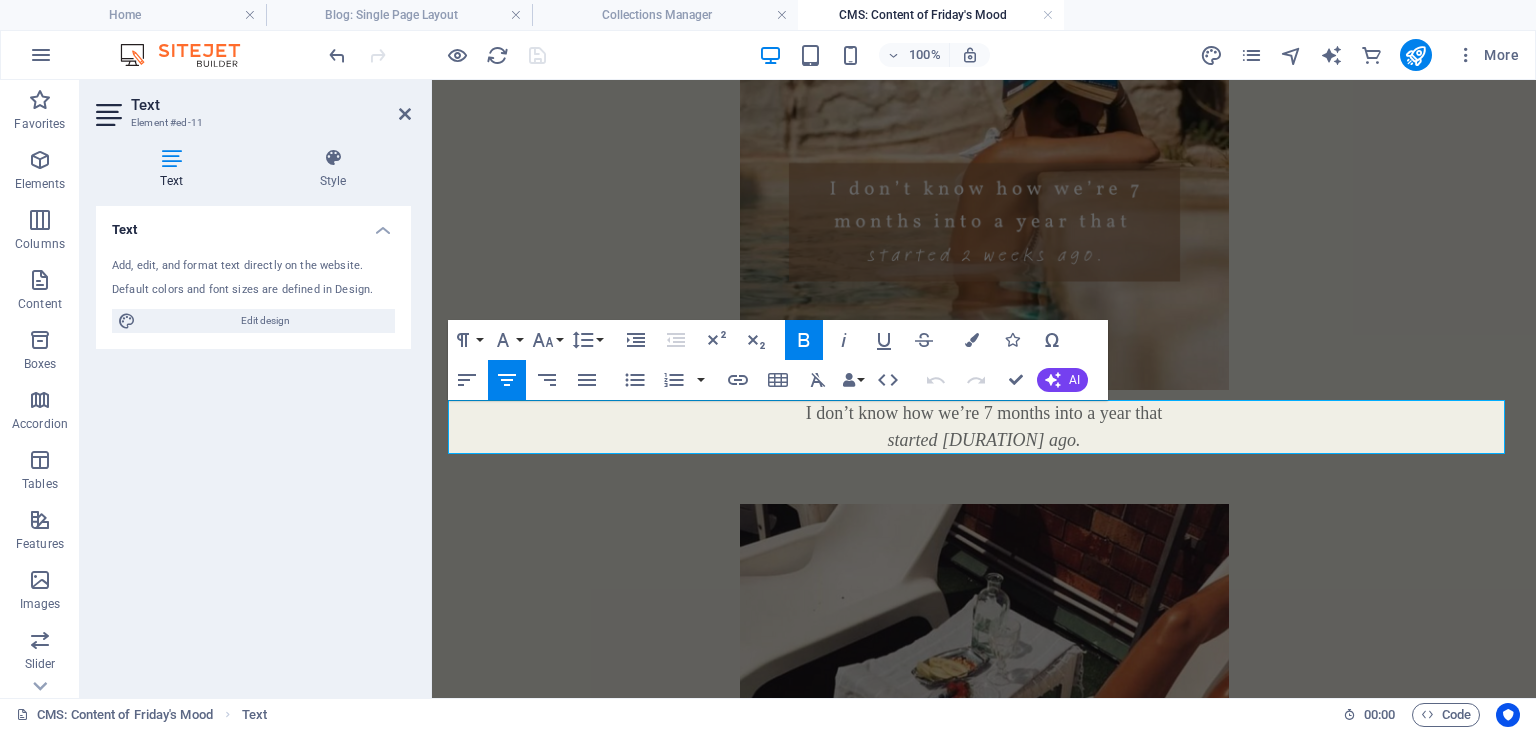 click on "I don’t know how we’re 7 months into a year that" at bounding box center (984, 413) 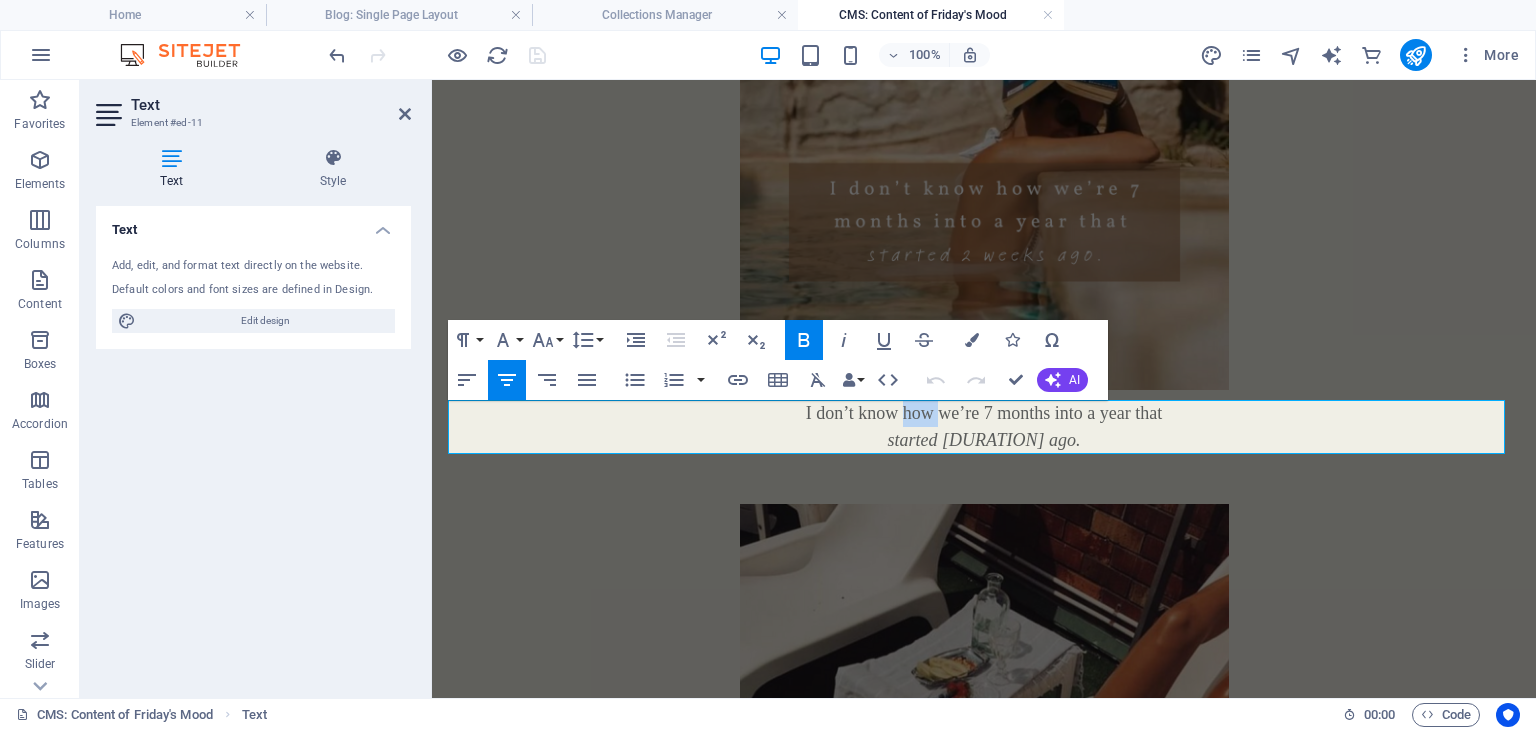 click on "I don’t know how we’re 7 months into a year that" at bounding box center (984, 413) 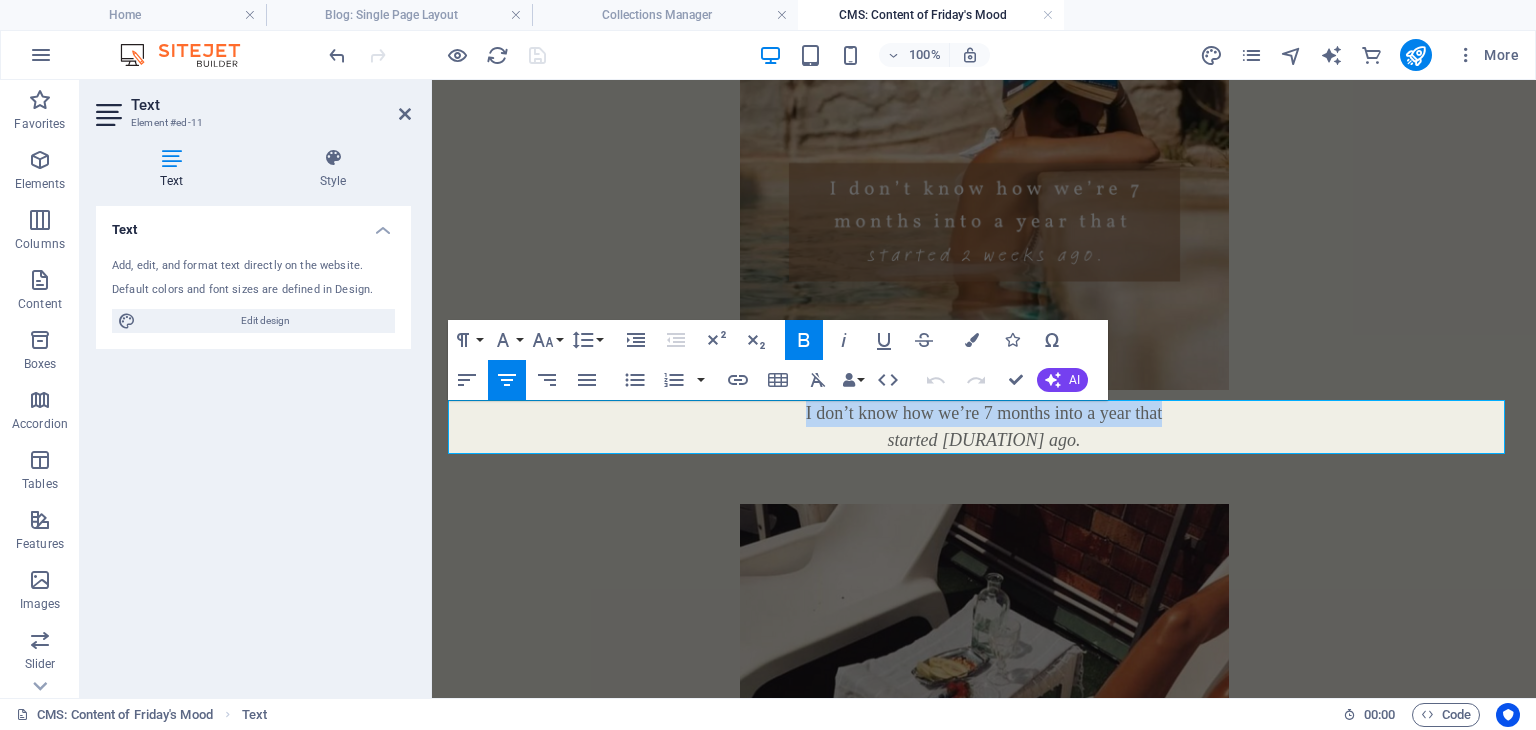 click on "I don’t know how we’re 7 months into a year that" at bounding box center [984, 413] 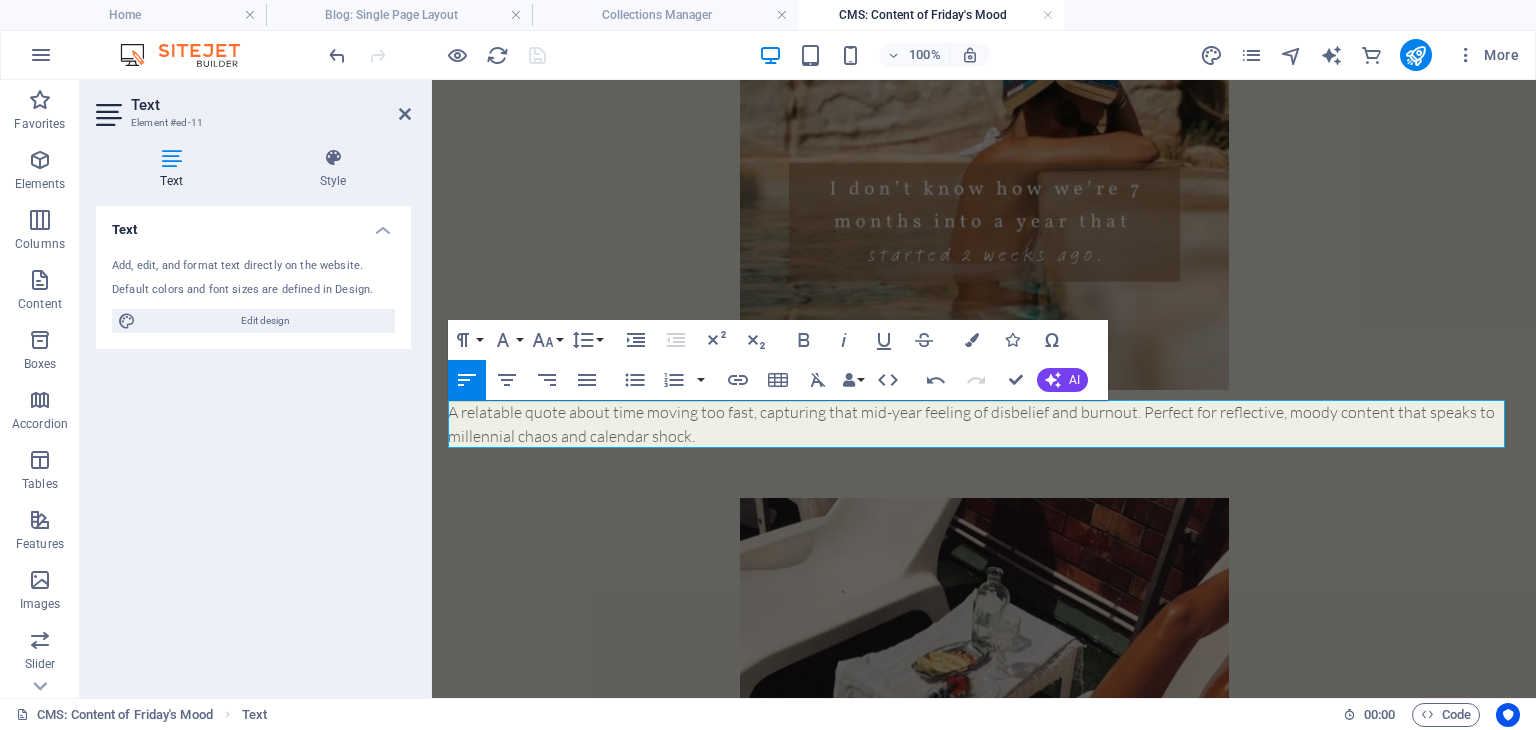 click on "A relatable quote about time moving too fast, capturing that mid-year feeling of disbelief and burnout. Perfect for reflective, moody content that speaks to millennial chaos and calendar shock." at bounding box center (984, 424) 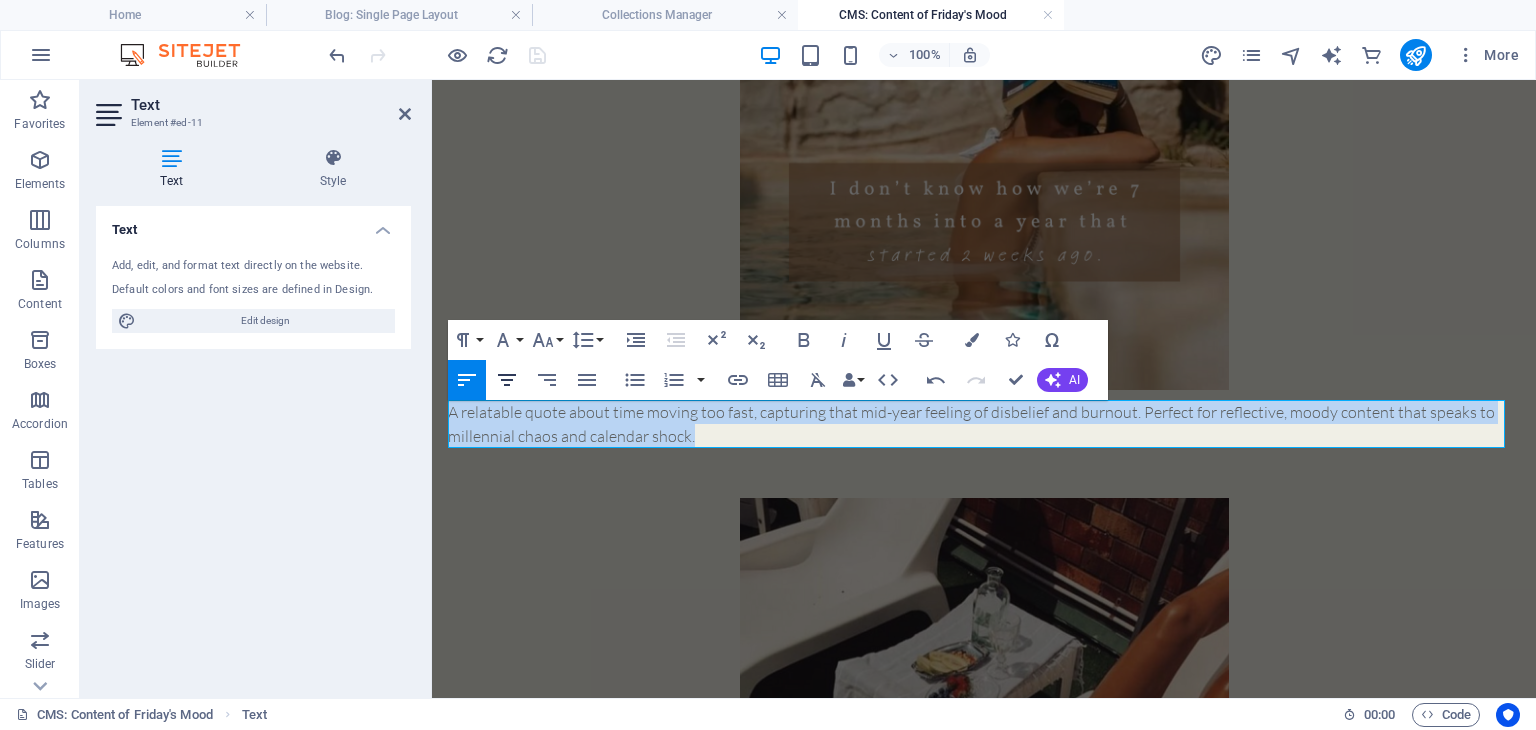 click 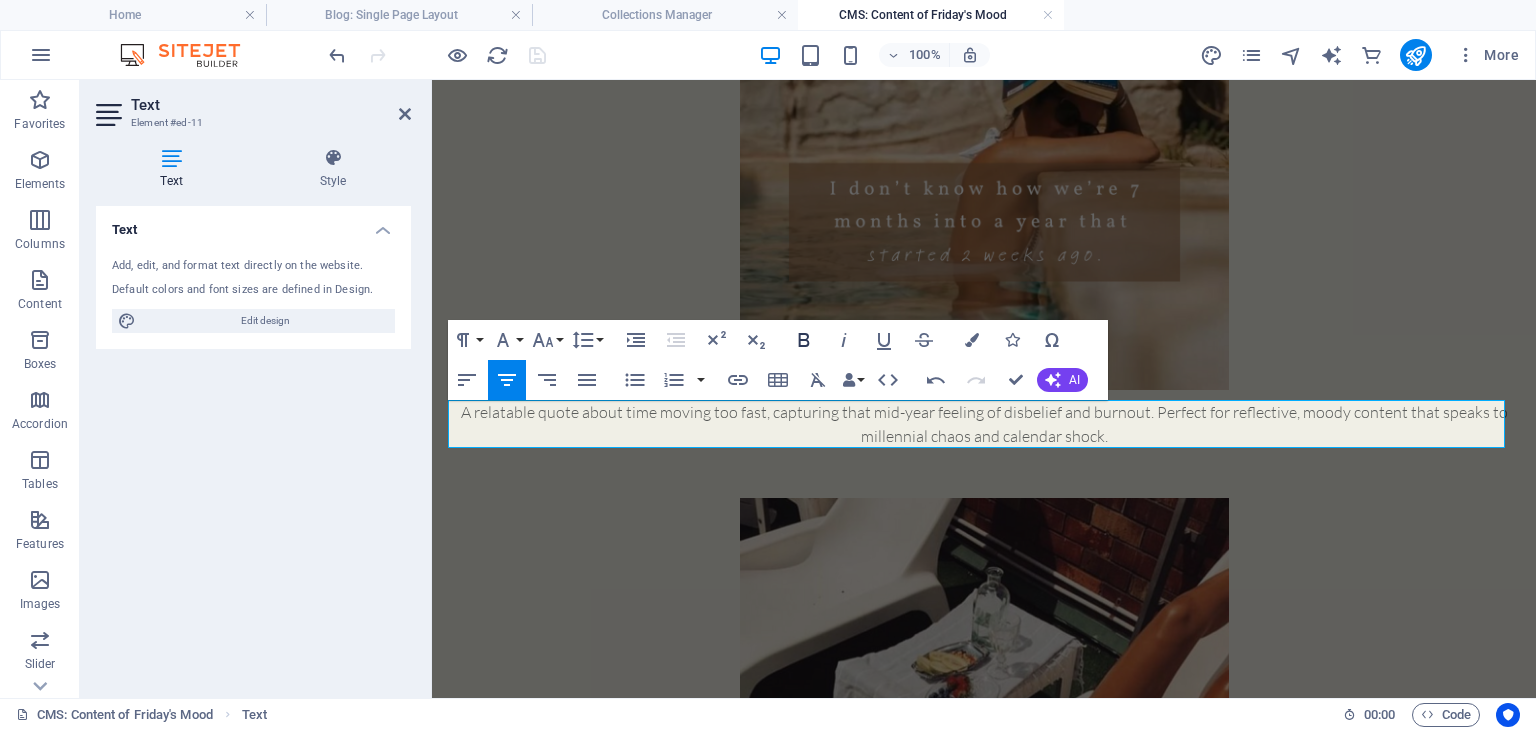 click 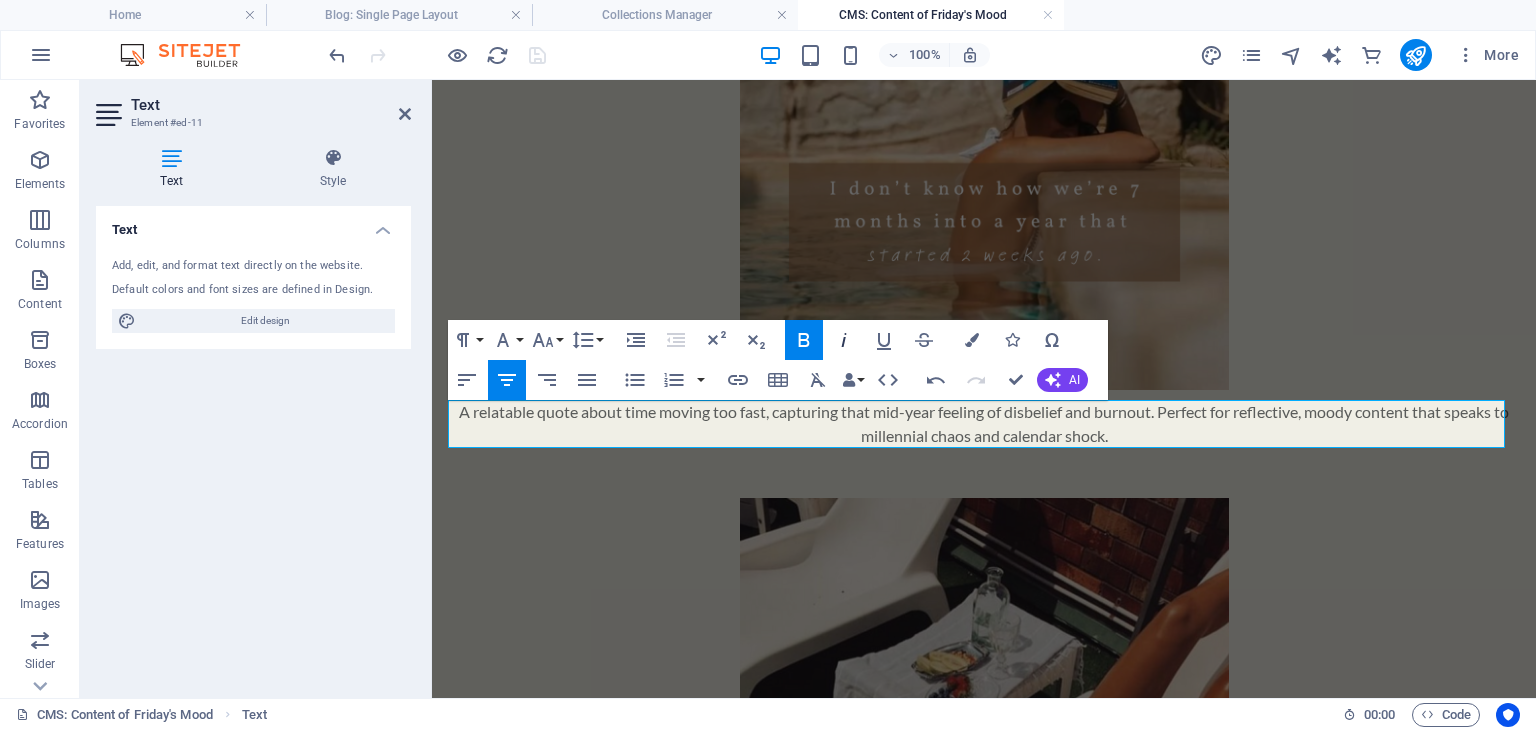 click 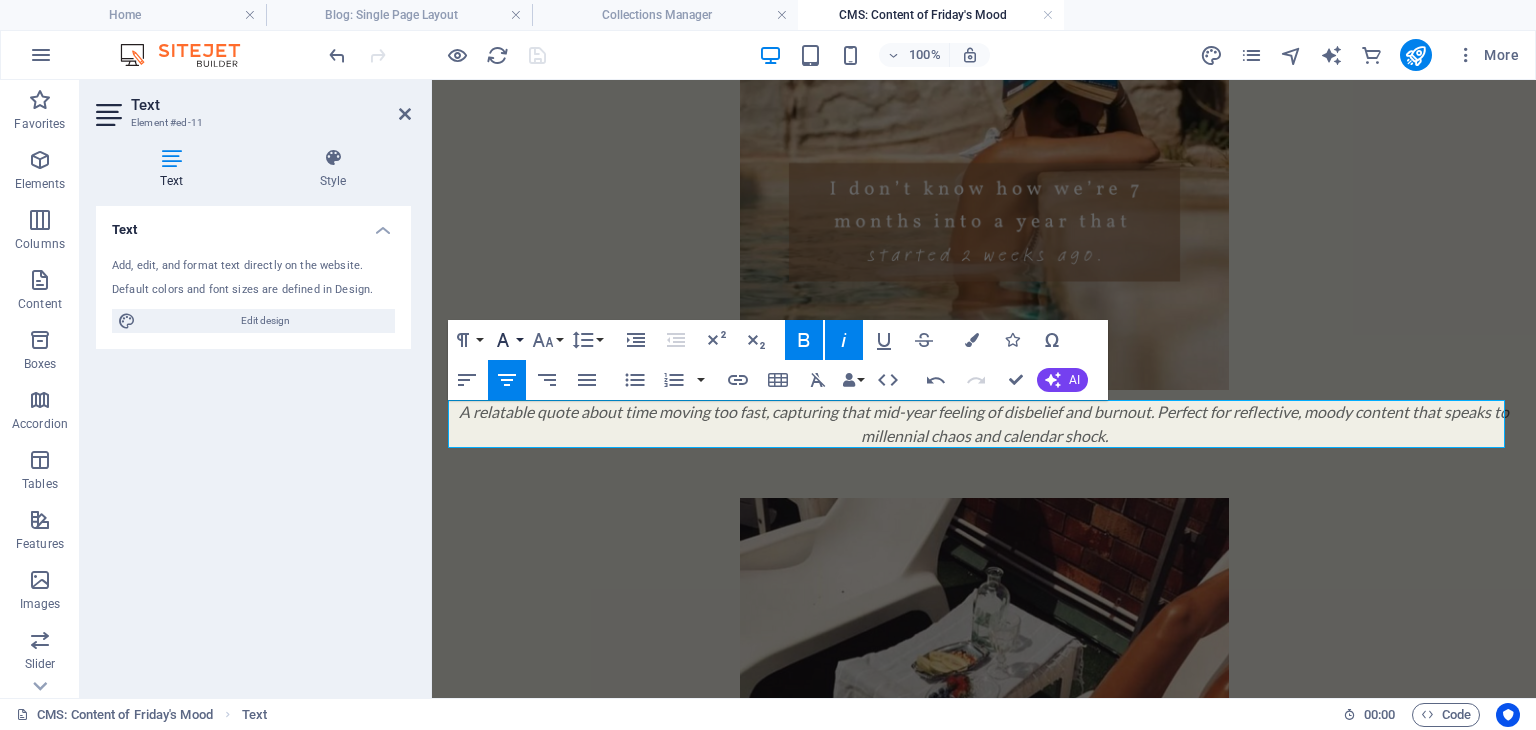 click 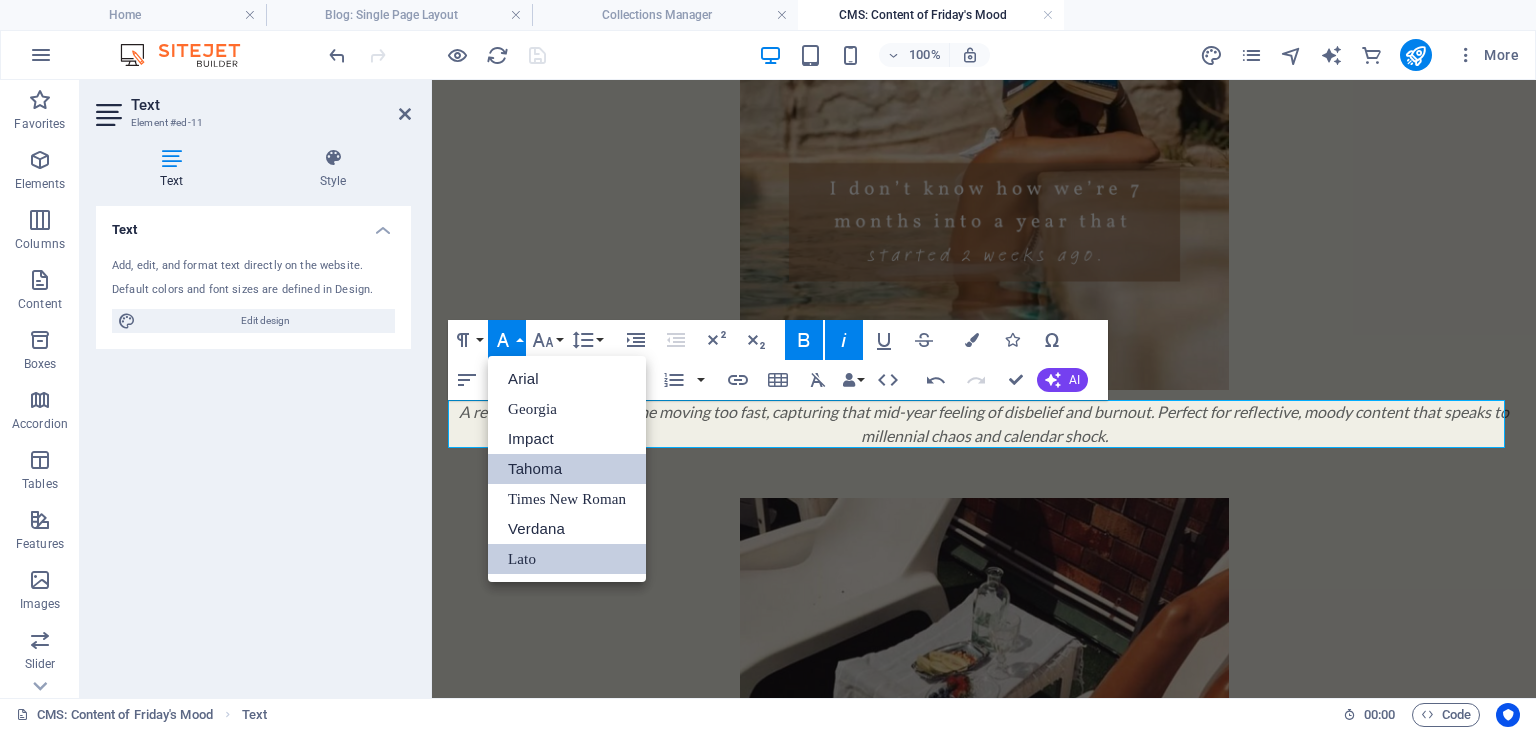 scroll, scrollTop: 0, scrollLeft: 0, axis: both 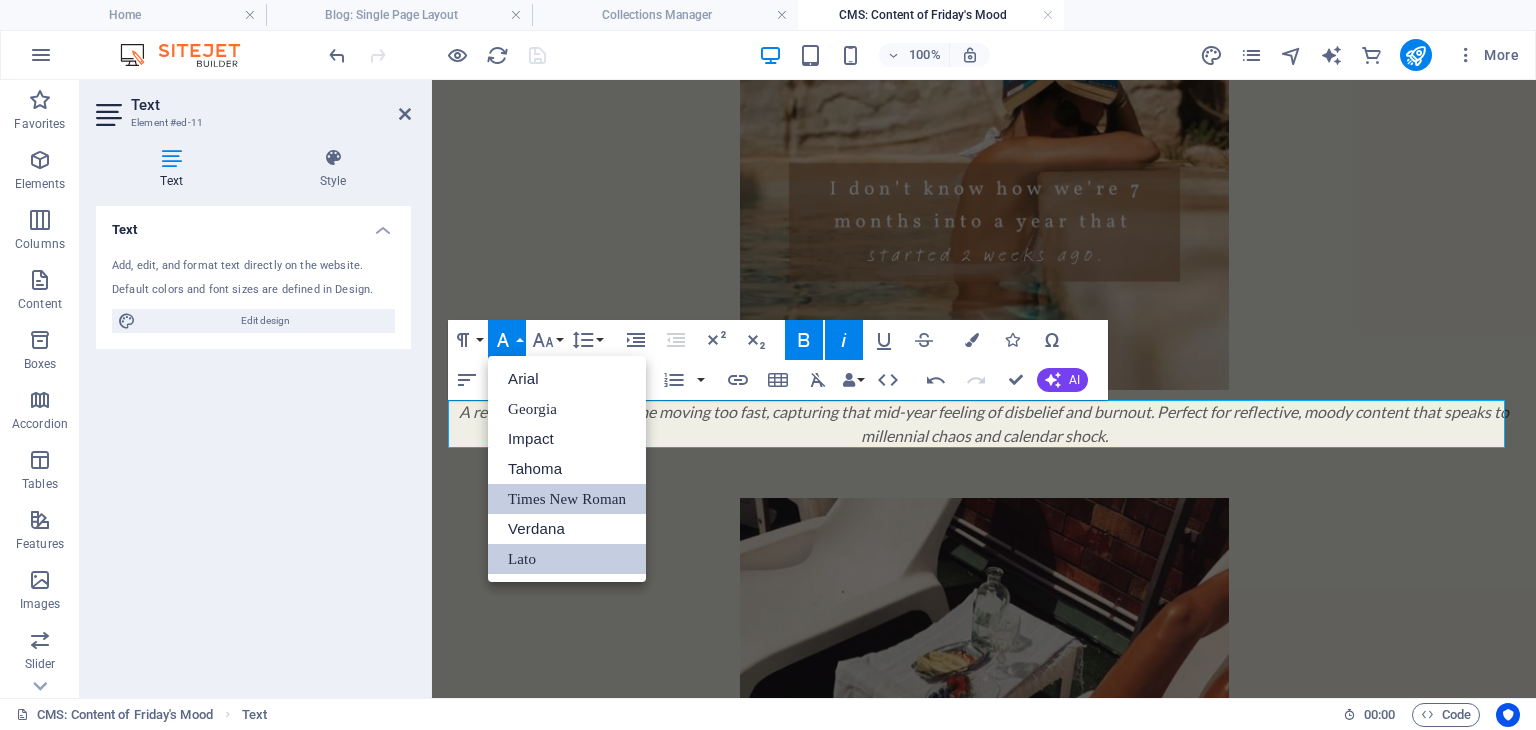 click on "Times New Roman" at bounding box center (567, 499) 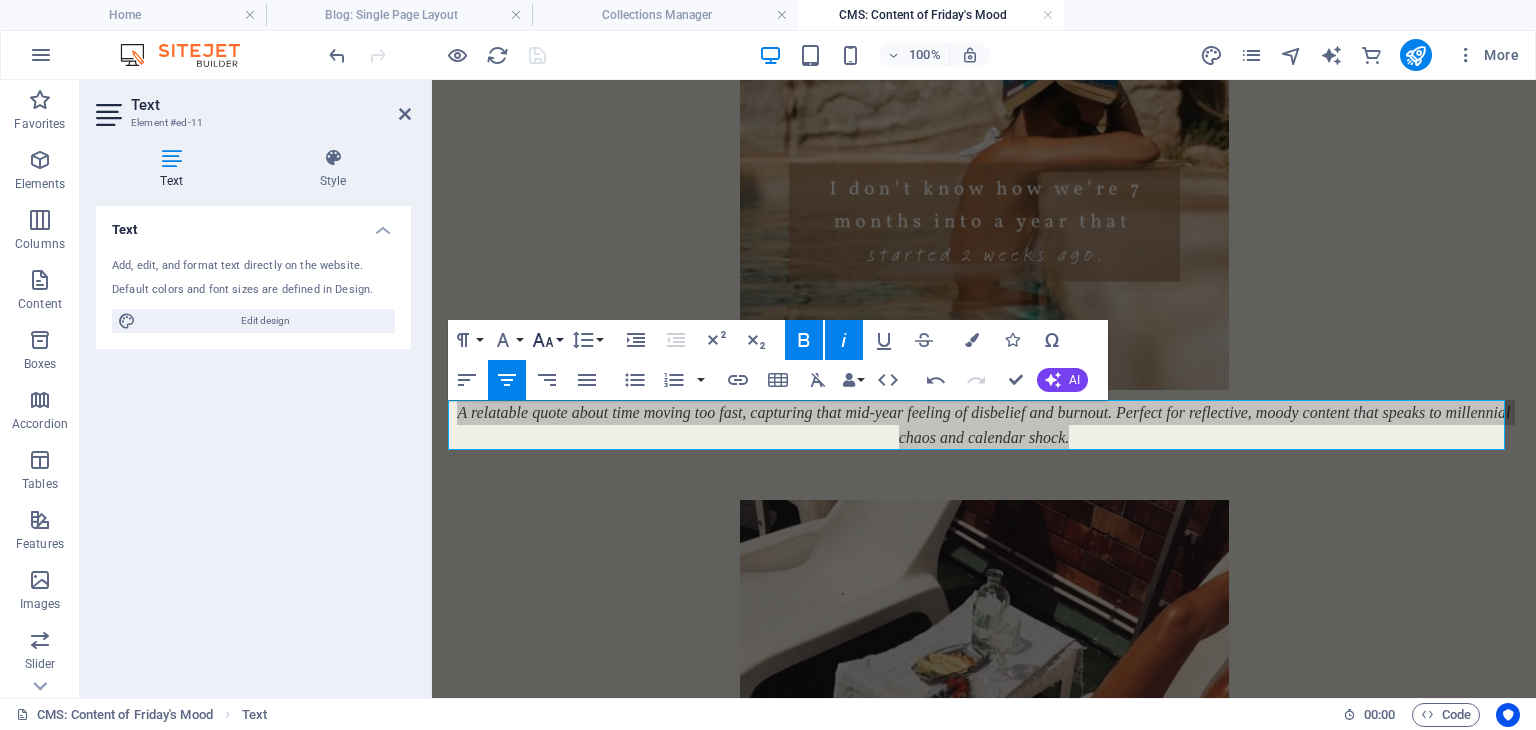 click on "Font Size" at bounding box center [547, 340] 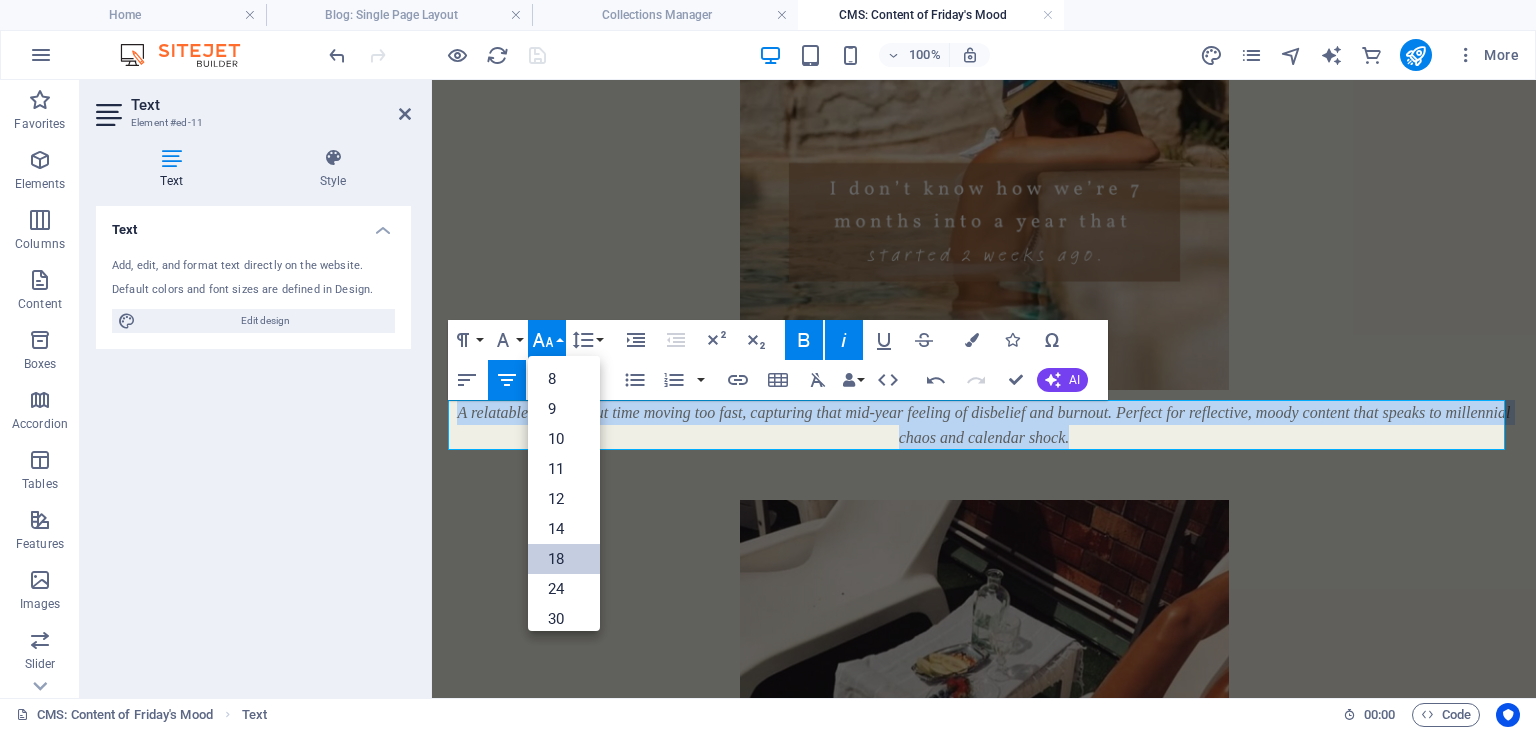 click on "18" at bounding box center (564, 559) 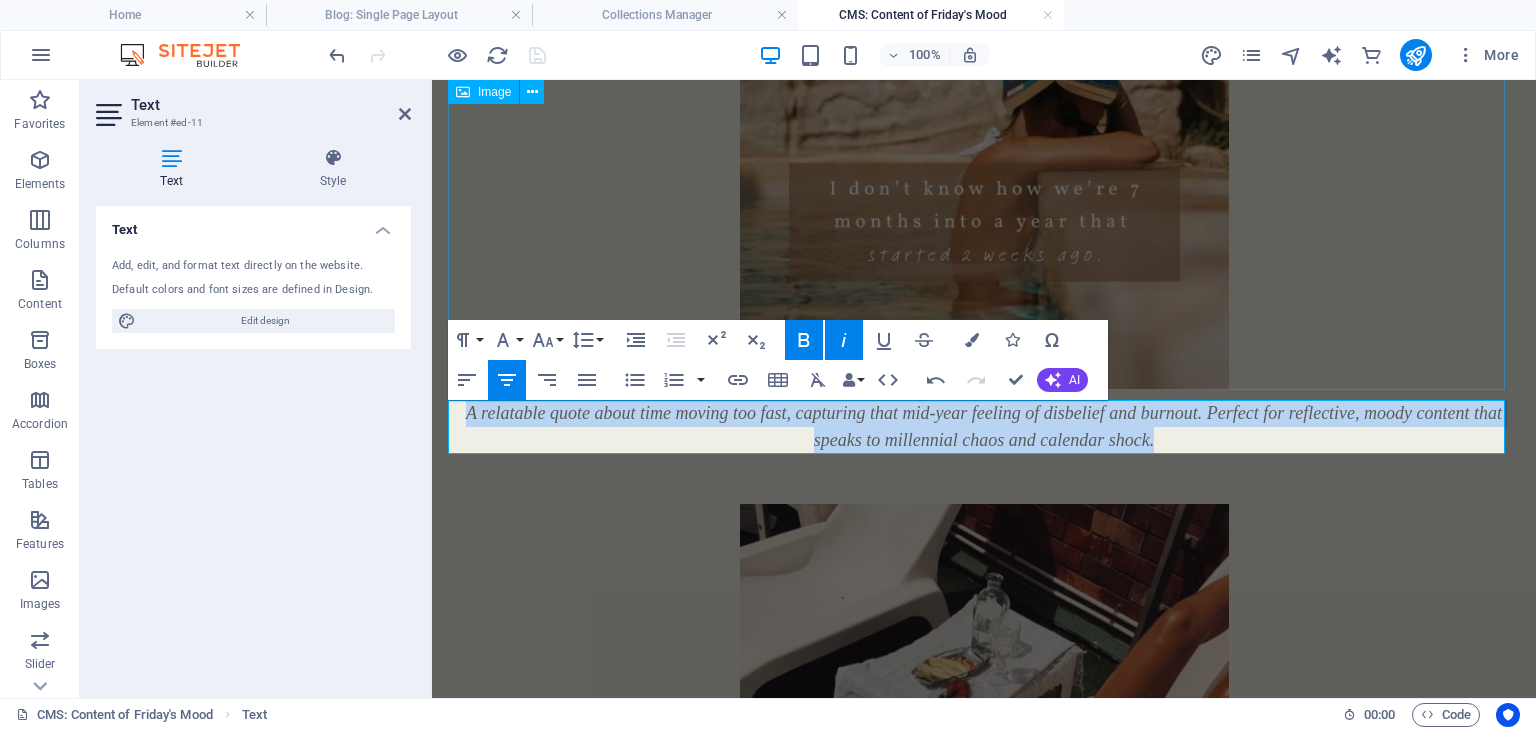 click at bounding box center [984, 84] 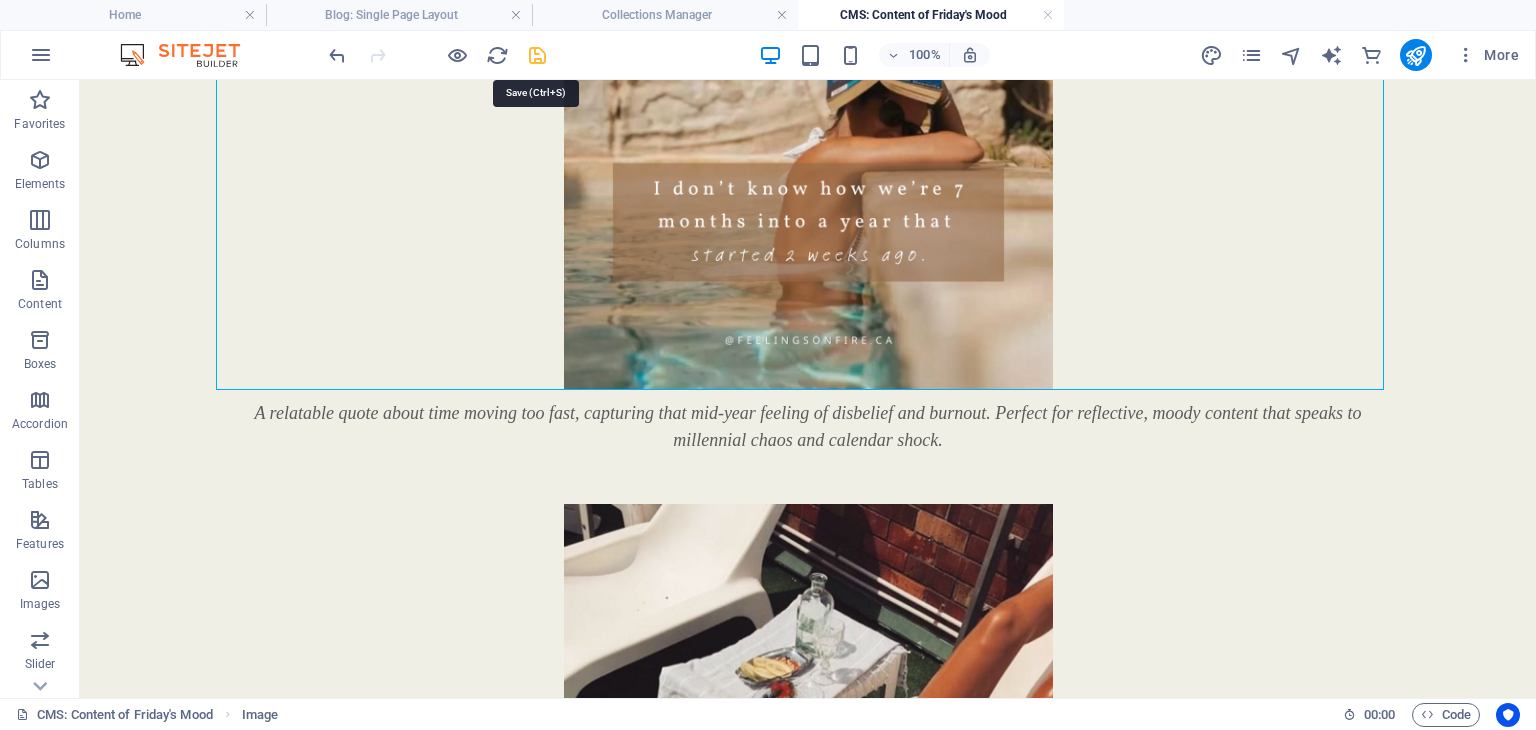 click at bounding box center [537, 55] 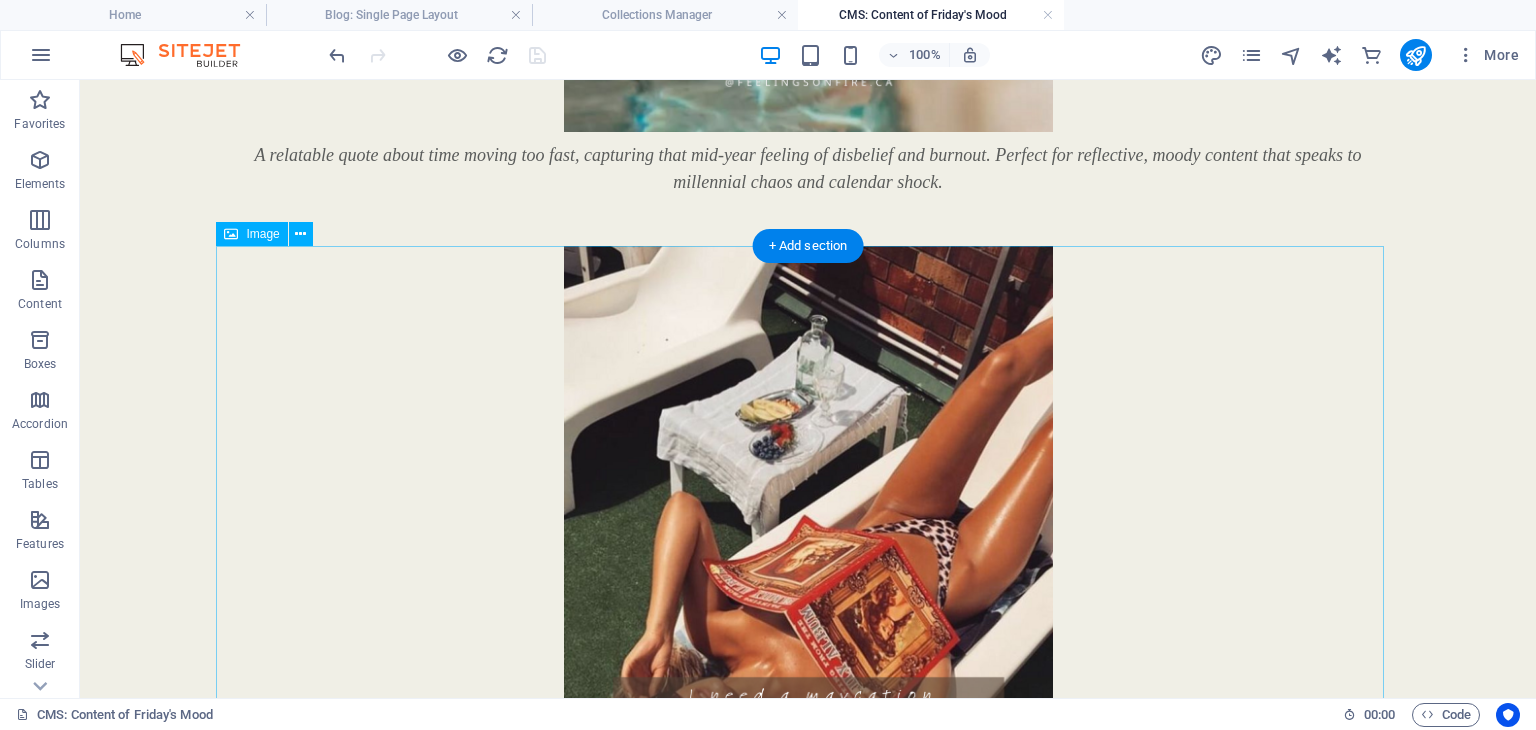 scroll, scrollTop: 1100, scrollLeft: 0, axis: vertical 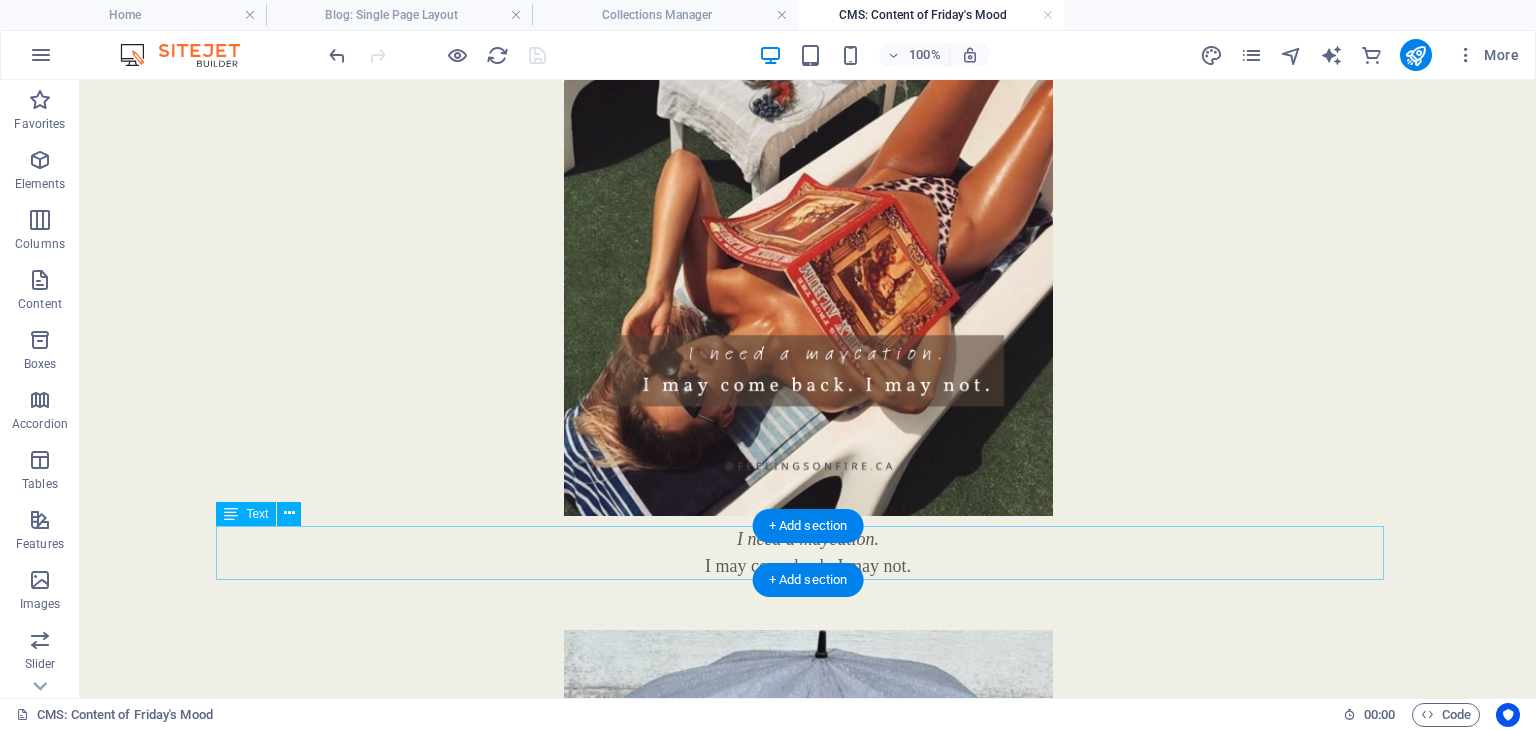 click on "I need a maycation. I may come back. I may not." at bounding box center [808, 553] 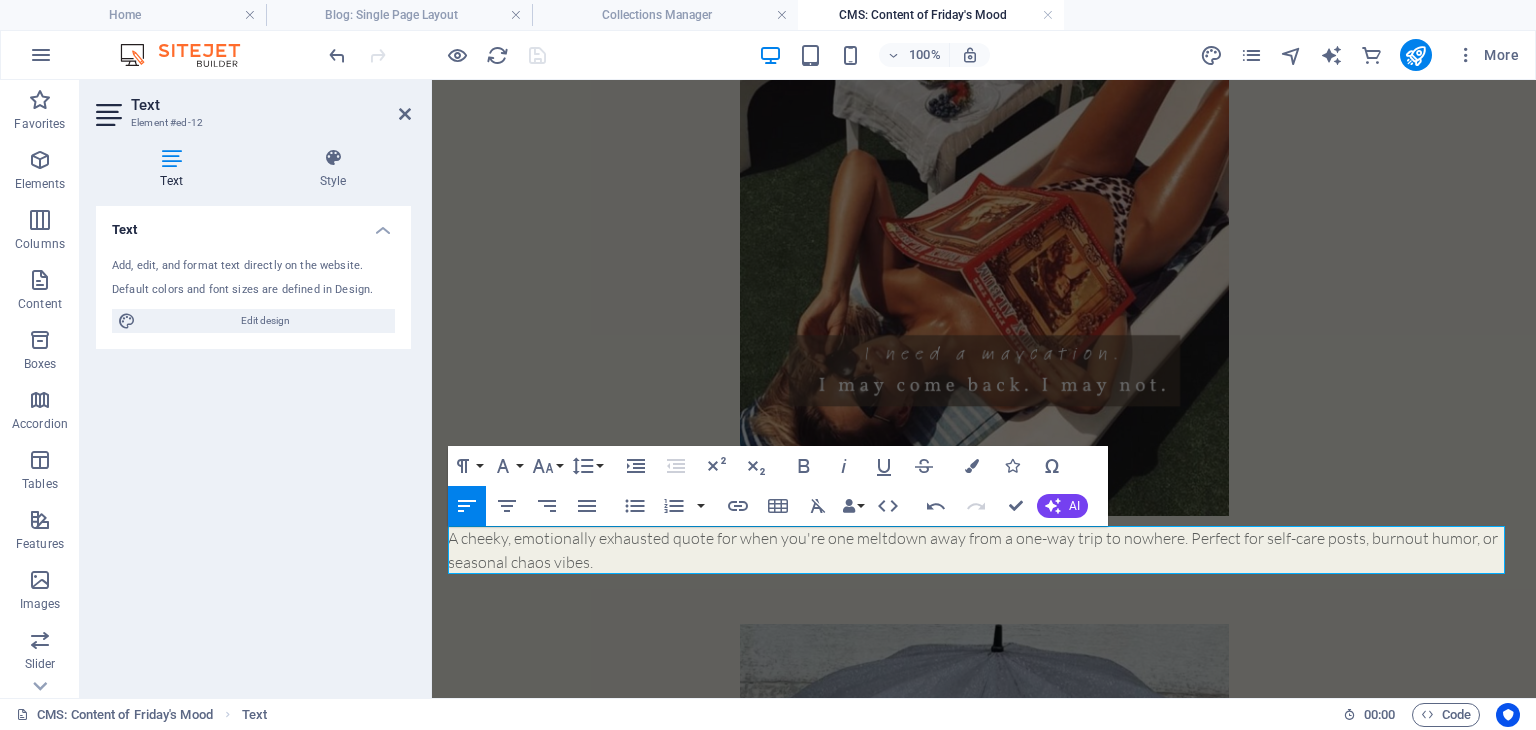 click on "A cheeky, emotionally exhausted quote for when you're one meltdown away from a one-way trip to nowhere. Perfect for self-care posts, burnout humor, or seasonal chaos vibes." at bounding box center (984, 550) 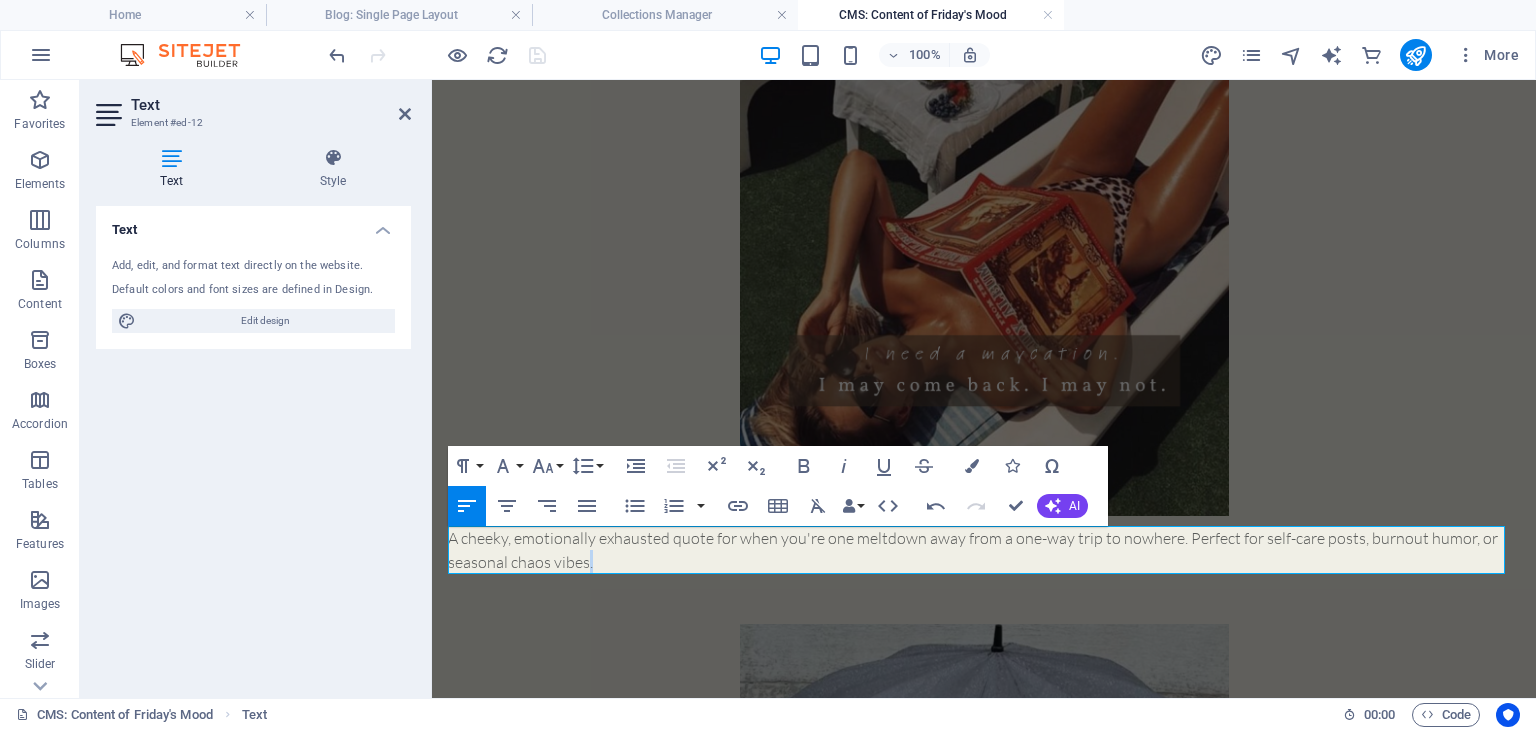 click on "A cheeky, emotionally exhausted quote for when you're one meltdown away from a one-way trip to nowhere. Perfect for self-care posts, burnout humor, or seasonal chaos vibes." at bounding box center [984, 550] 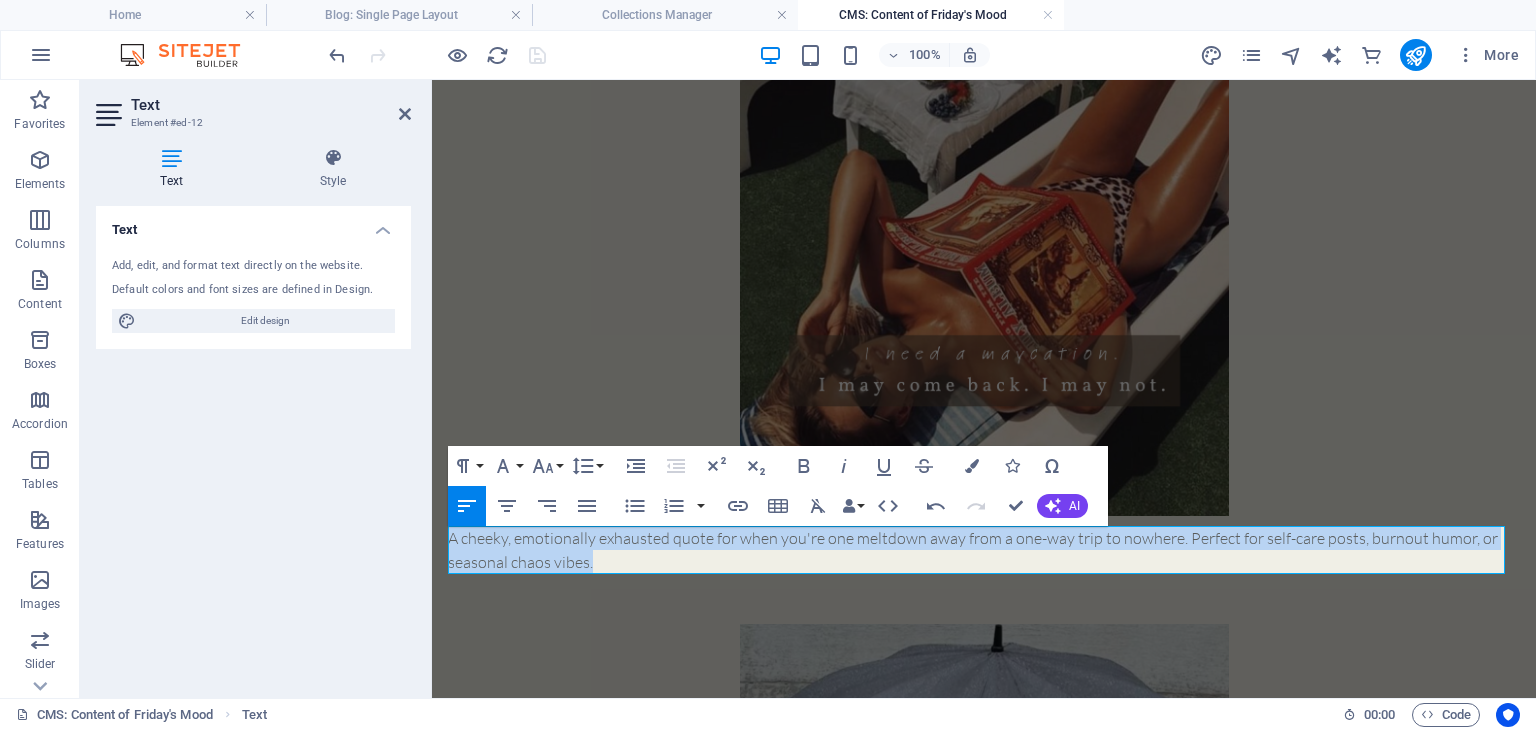 click on "A cheeky, emotionally exhausted quote for when you're one meltdown away from a one-way trip to nowhere. Perfect for self-care posts, burnout humor, or seasonal chaos vibes." at bounding box center [984, 550] 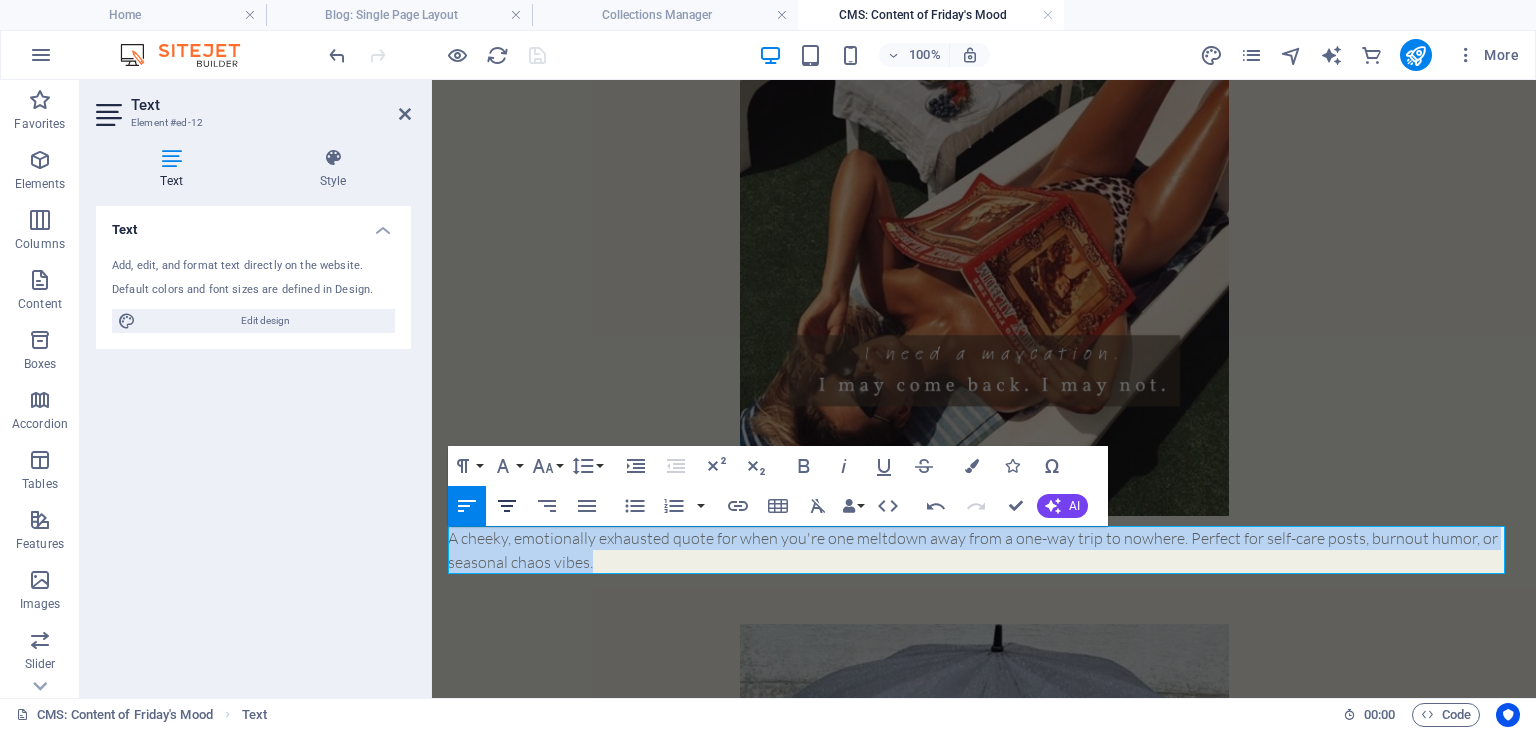 click 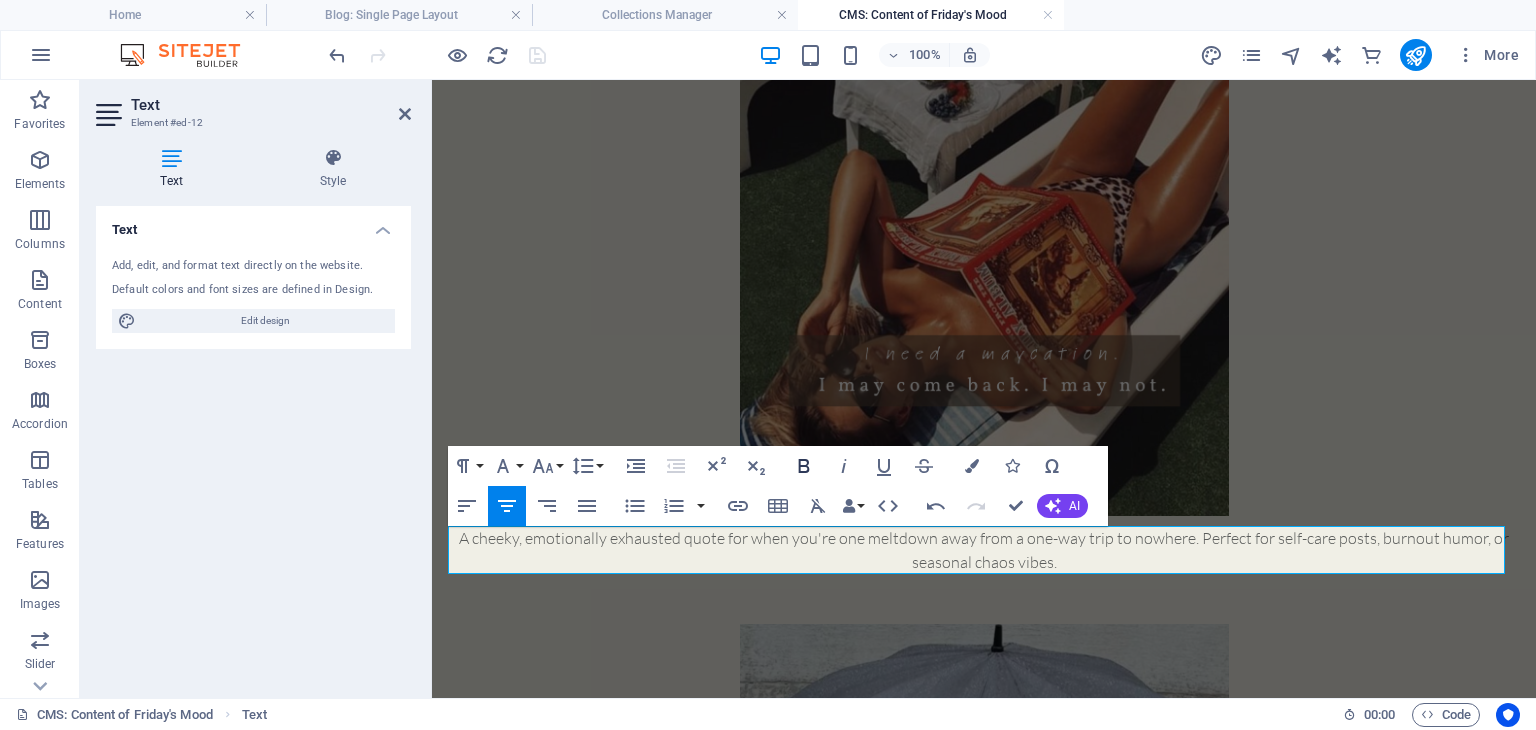 click 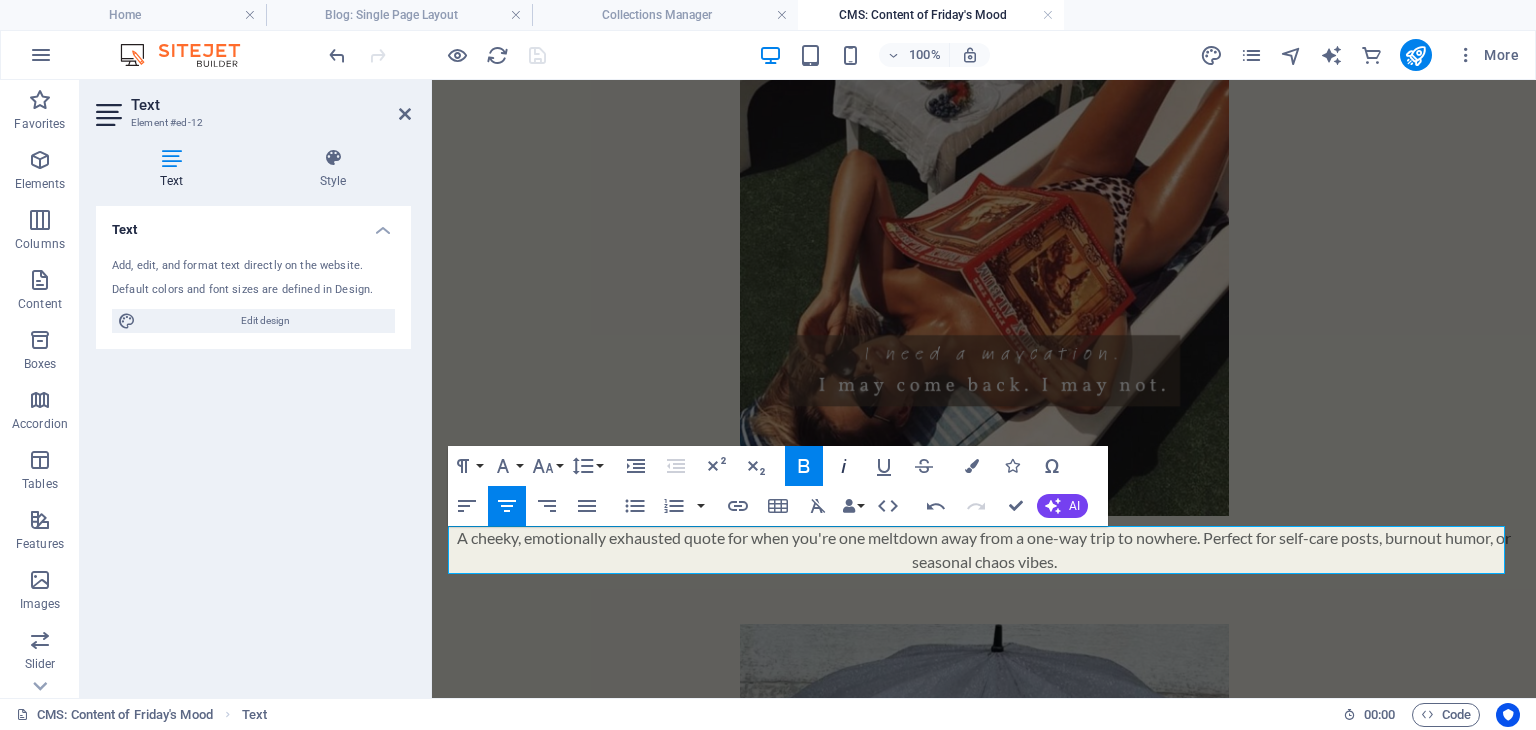 click 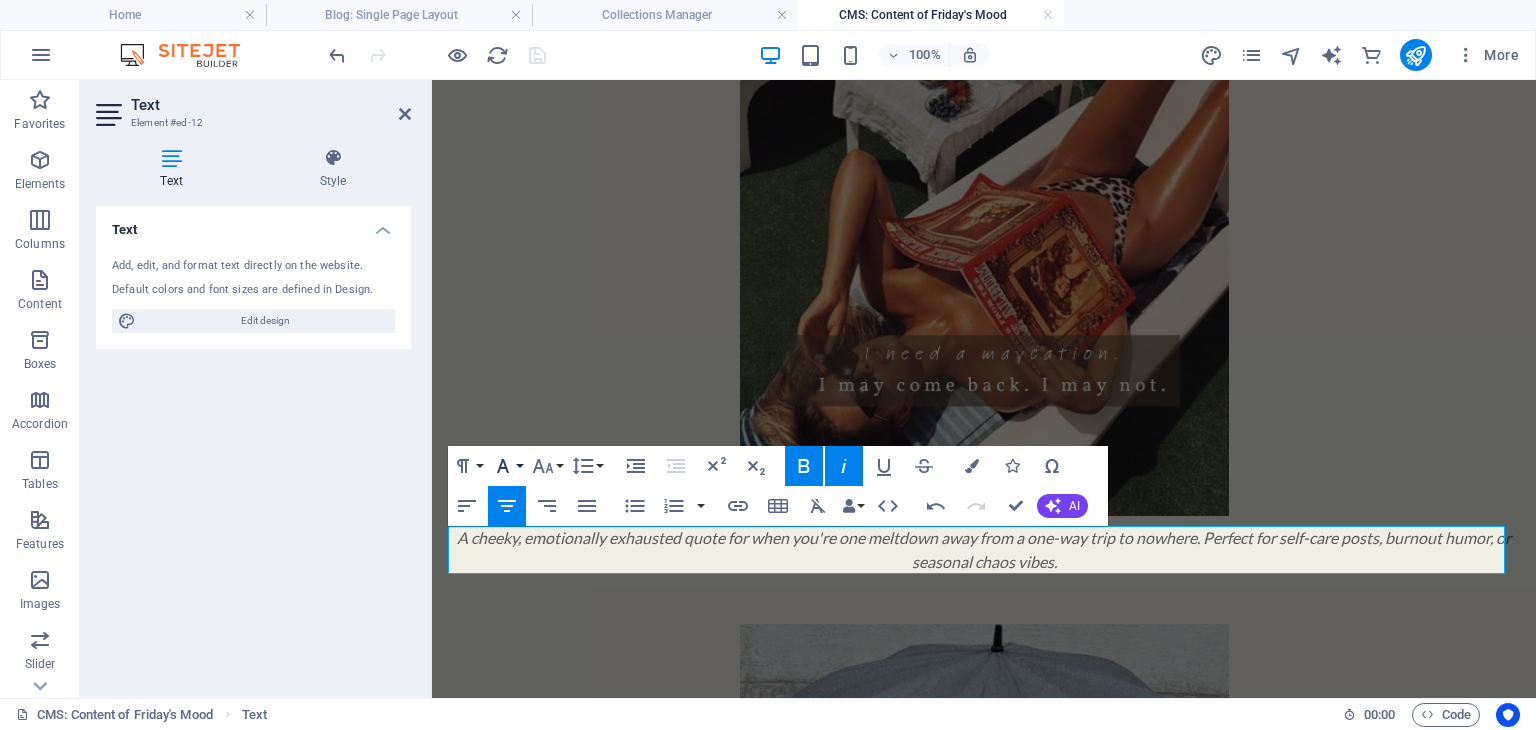 click 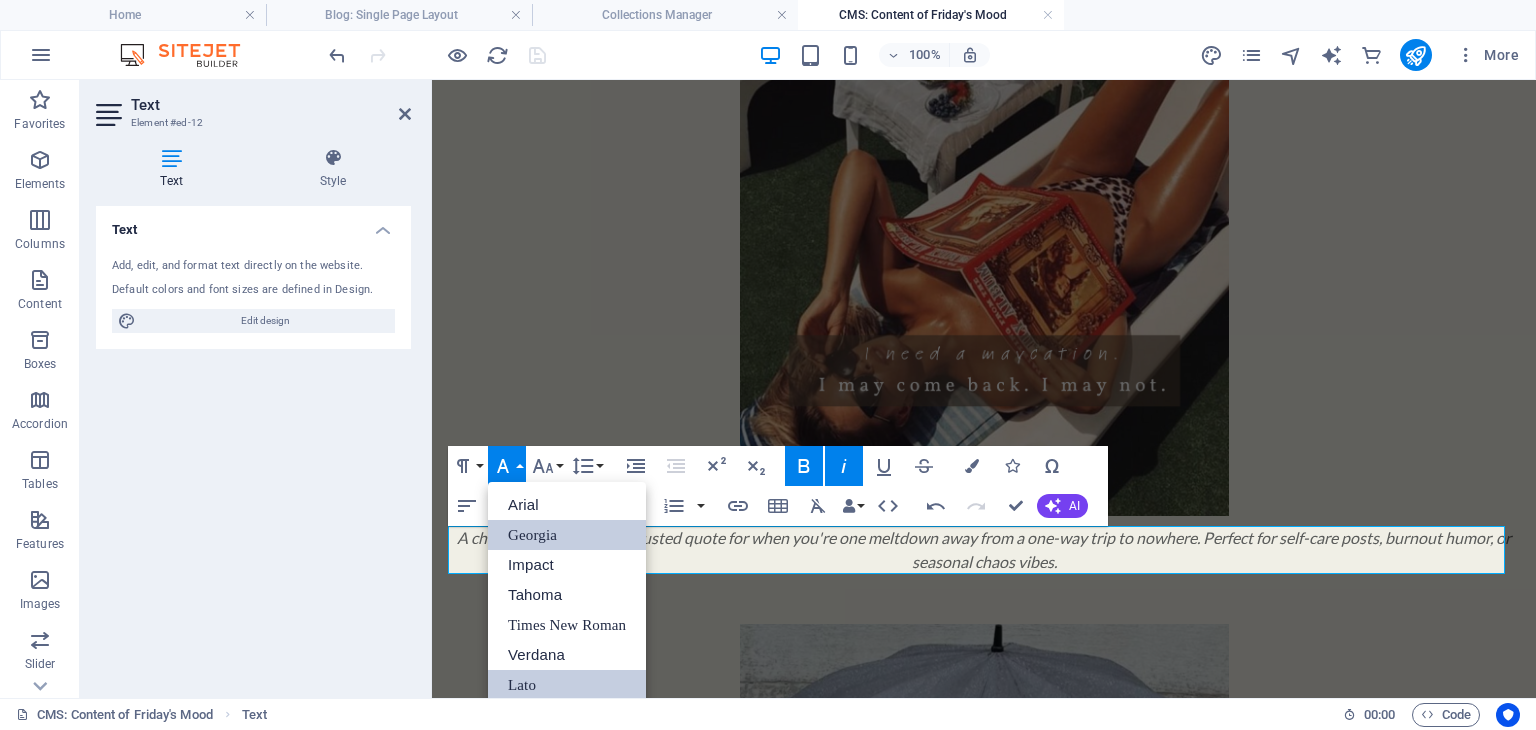 scroll, scrollTop: 0, scrollLeft: 0, axis: both 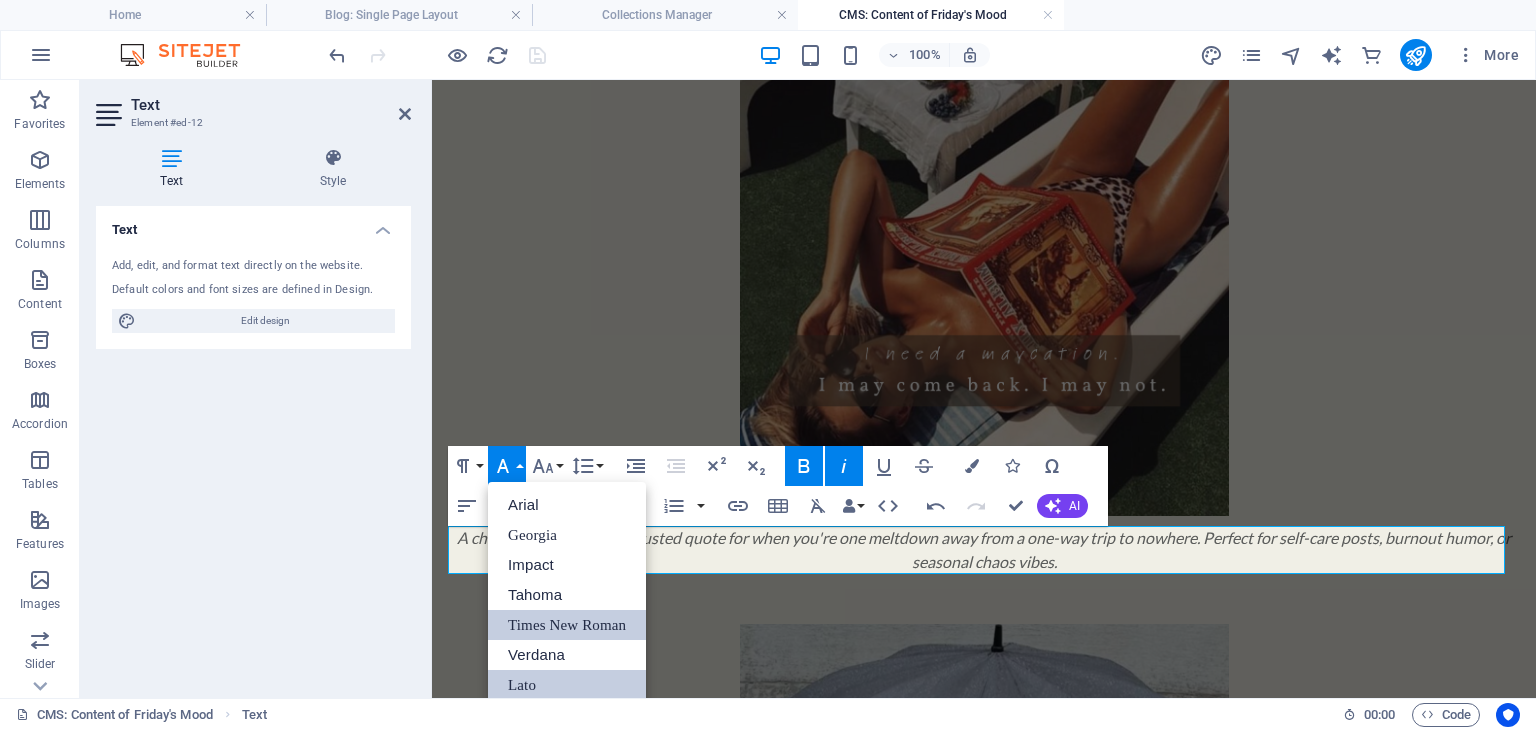 drag, startPoint x: 532, startPoint y: 637, endPoint x: 117, endPoint y: 503, distance: 436.09747 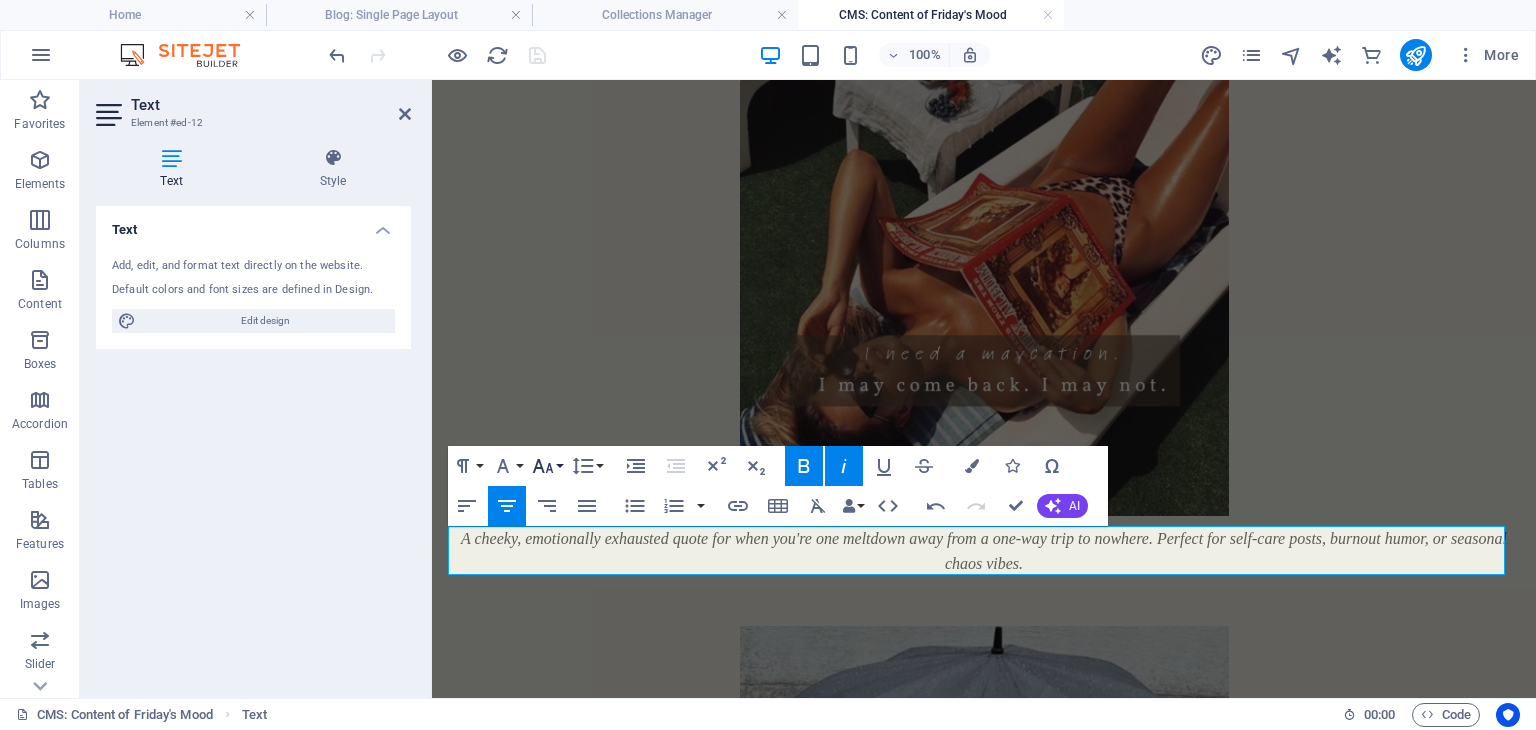 click on "Font Size" at bounding box center [547, 466] 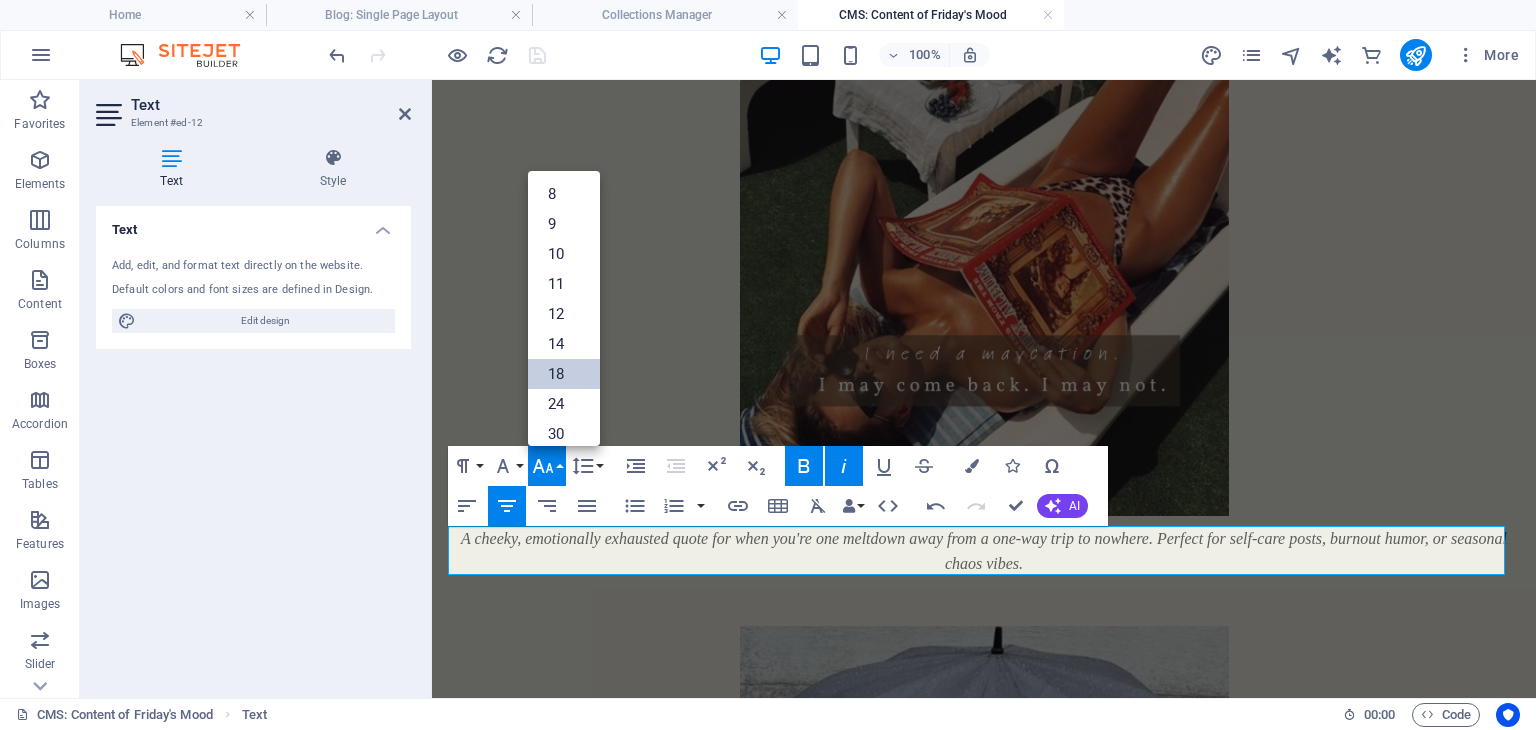 click on "18" at bounding box center (564, 374) 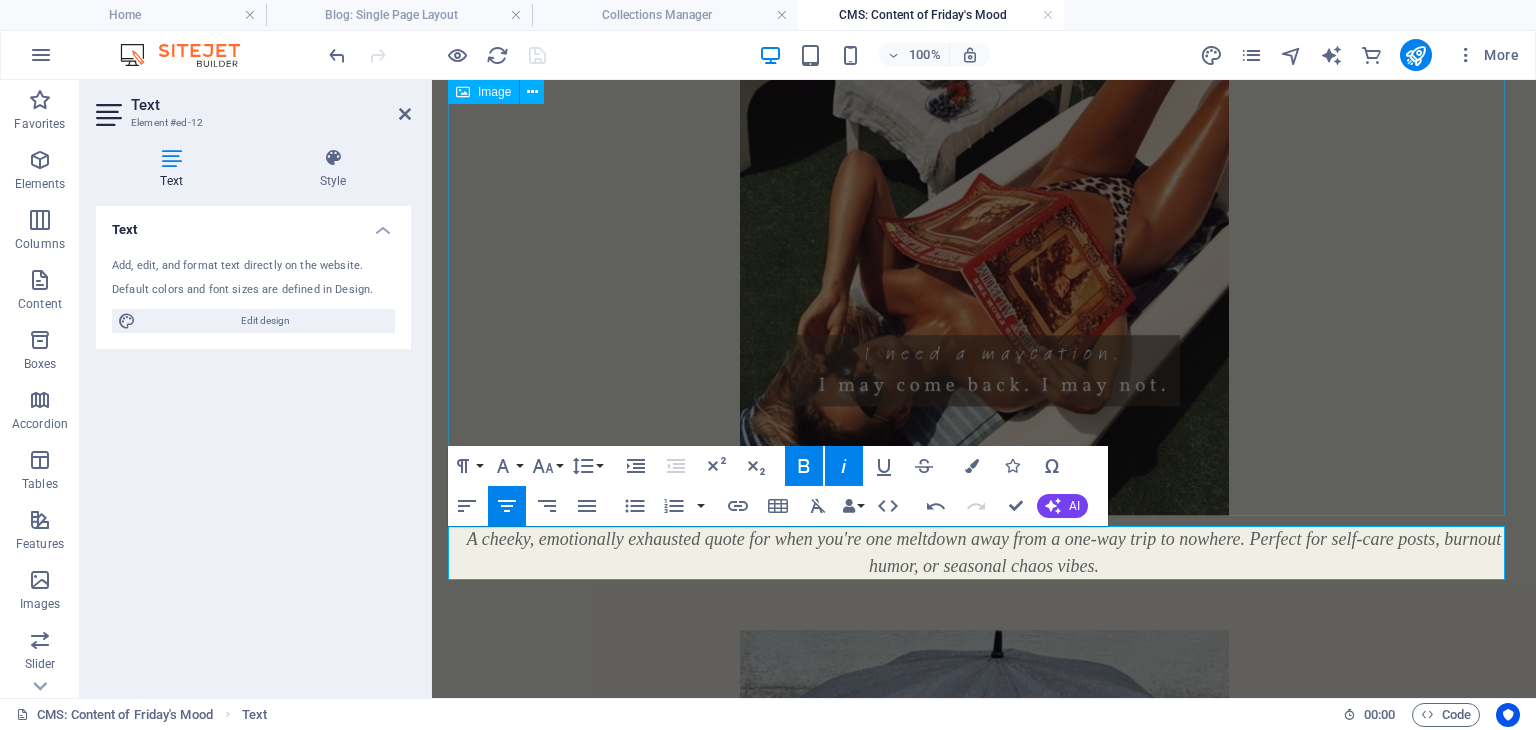 click at bounding box center [984, 209] 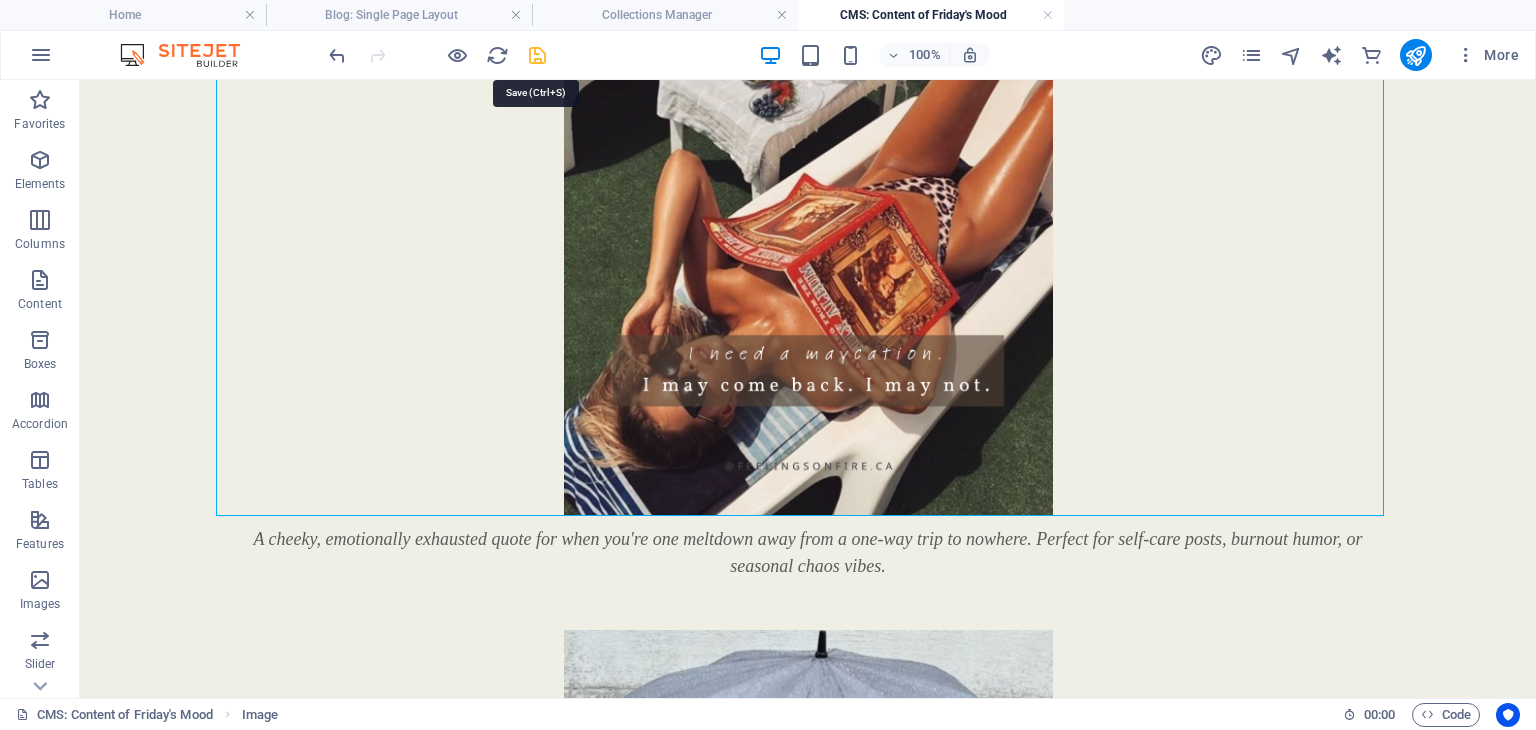 click at bounding box center [537, 55] 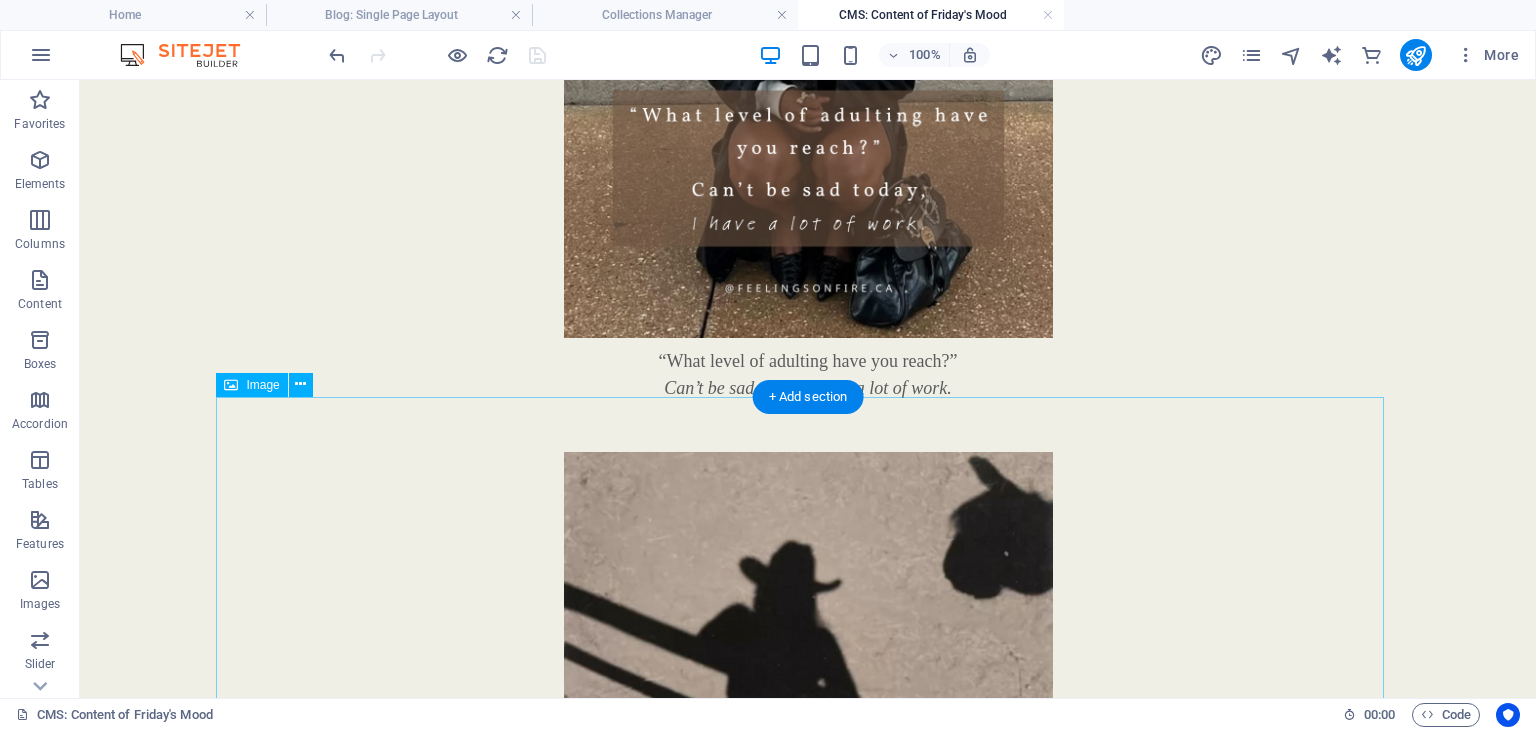 scroll, scrollTop: 2000, scrollLeft: 0, axis: vertical 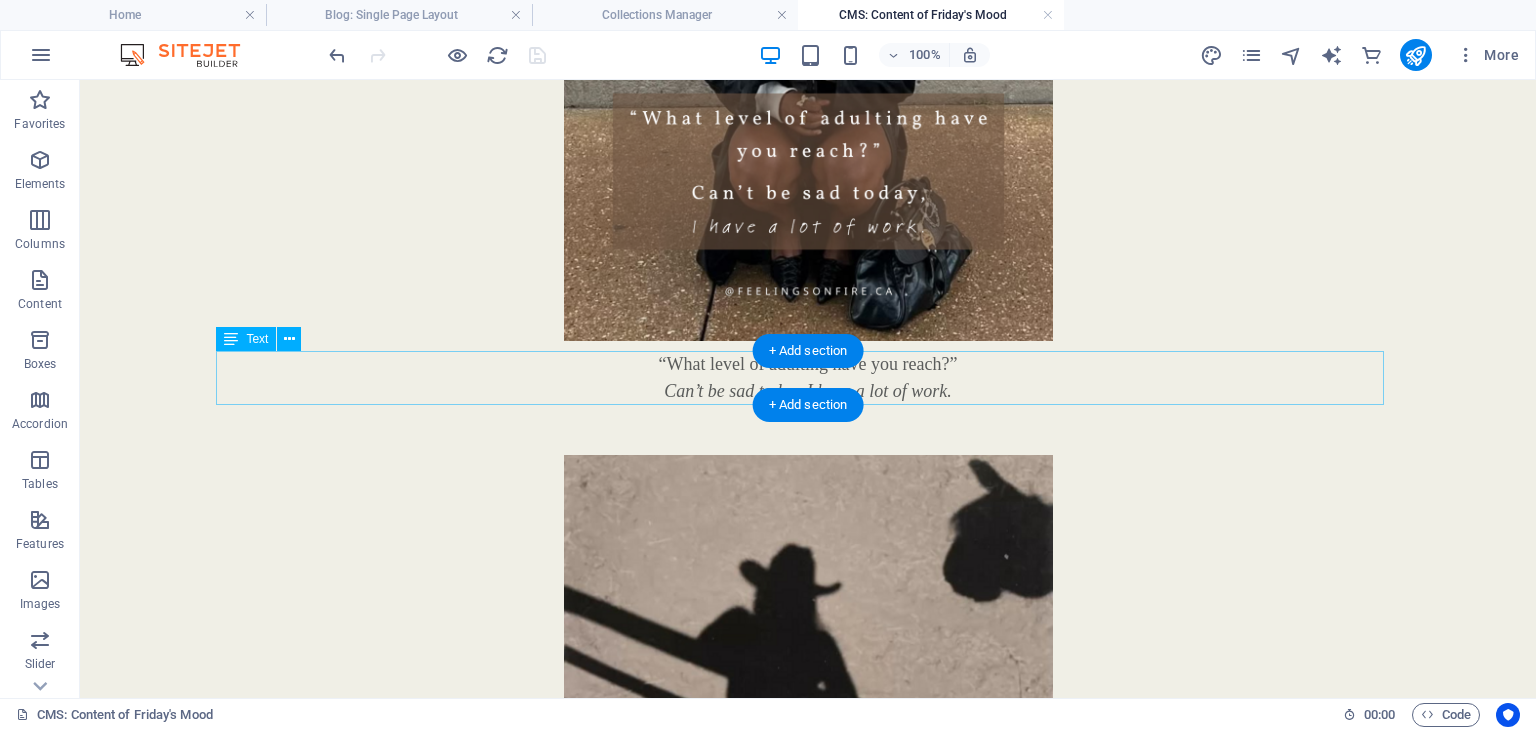 click on "“What level of adulting have you reach?” Can’t be sad today, I have a lot of work." at bounding box center [808, 378] 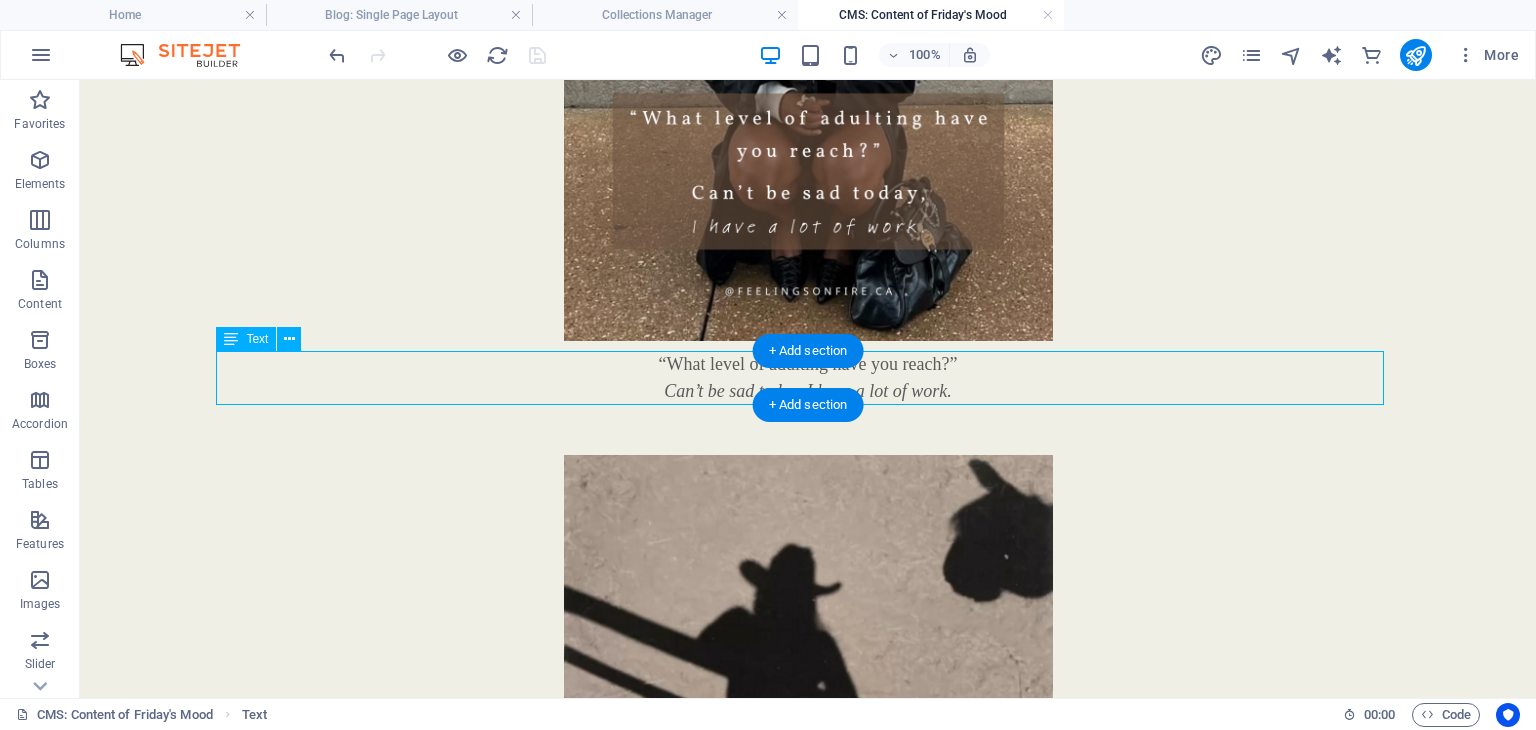 click on "“What level of adulting have you reach?” Can’t be sad today, I have a lot of work." at bounding box center [808, 378] 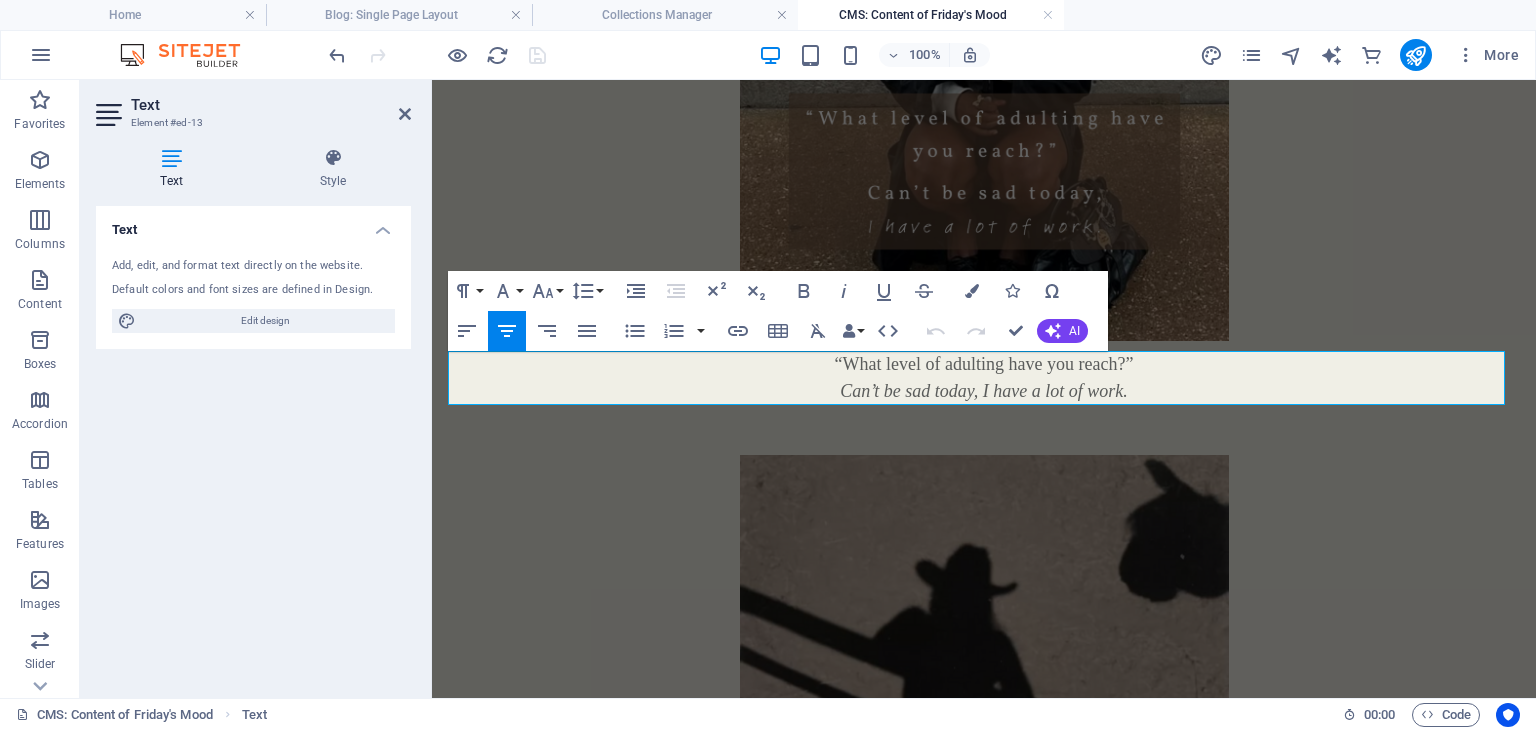 click on "Can’t be sad today, I have a lot of work." at bounding box center (983, 391) 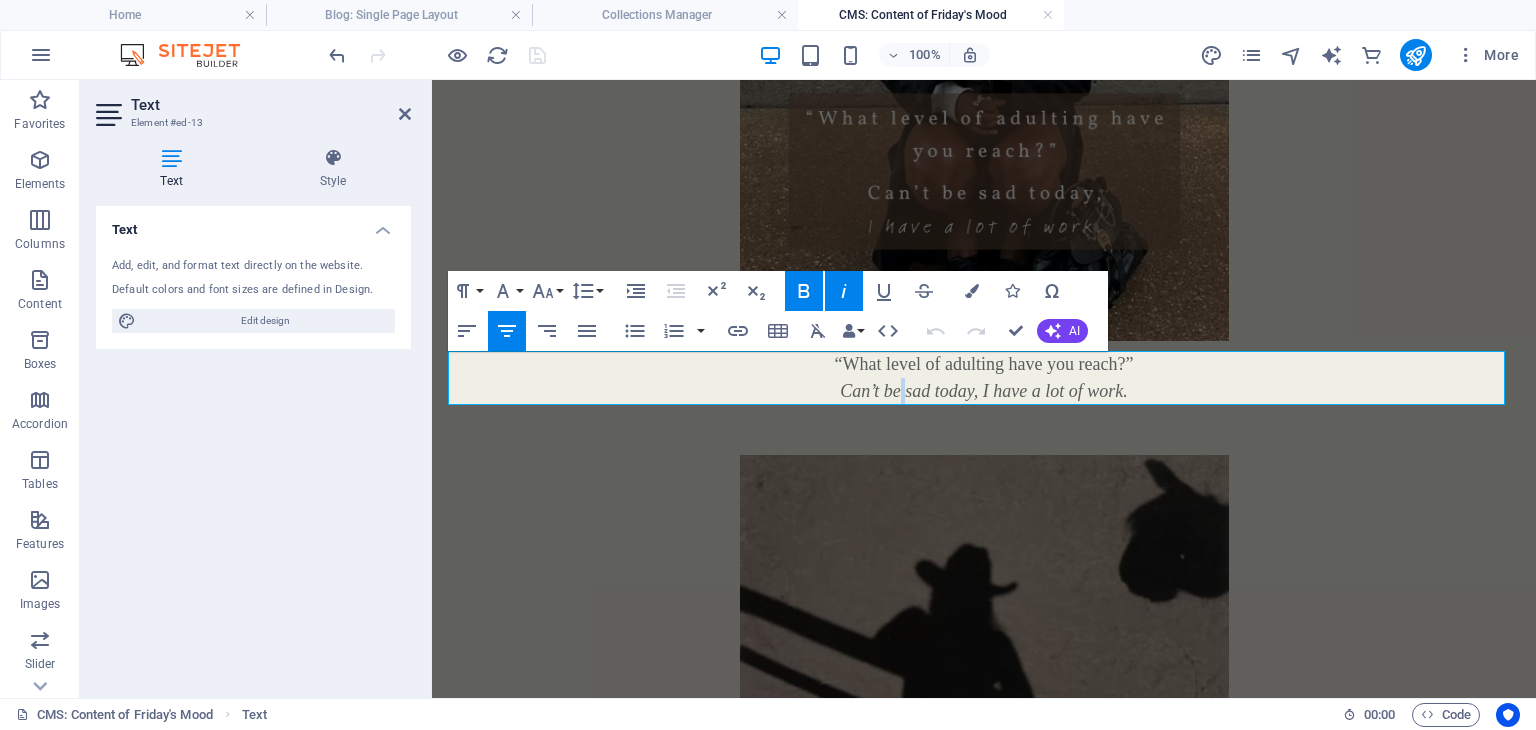 click on "Can’t be sad today, I have a lot of work." at bounding box center [983, 391] 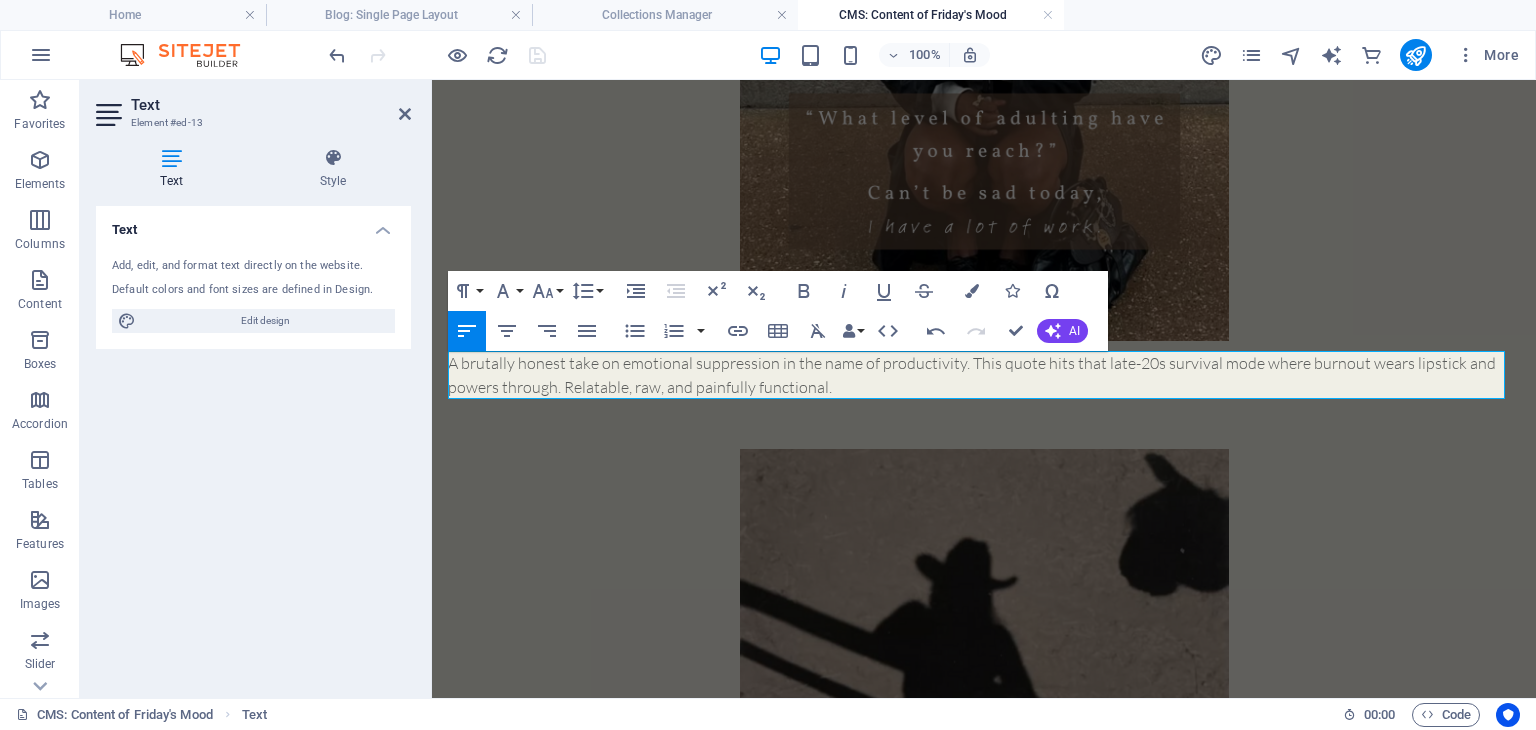 click on "A brutally honest take on emotional suppression in the name of productivity. This quote hits that late-20s survival mode where burnout wears lipstick and powers through. Relatable, raw, and painfully functional." at bounding box center [984, 375] 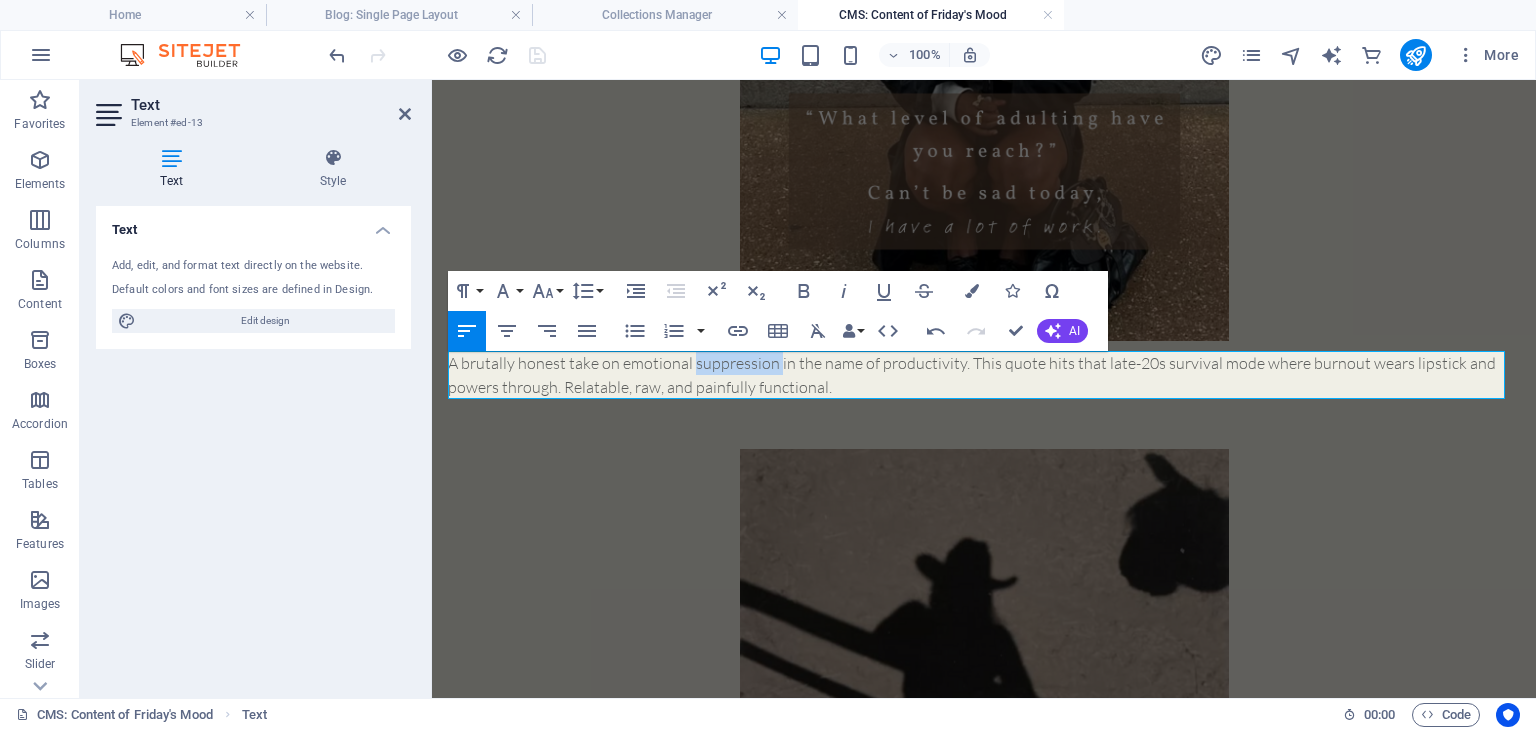 click on "A brutally honest take on emotional suppression in the name of productivity. This quote hits that late-20s survival mode where burnout wears lipstick and powers through. Relatable, raw, and painfully functional." at bounding box center (984, 375) 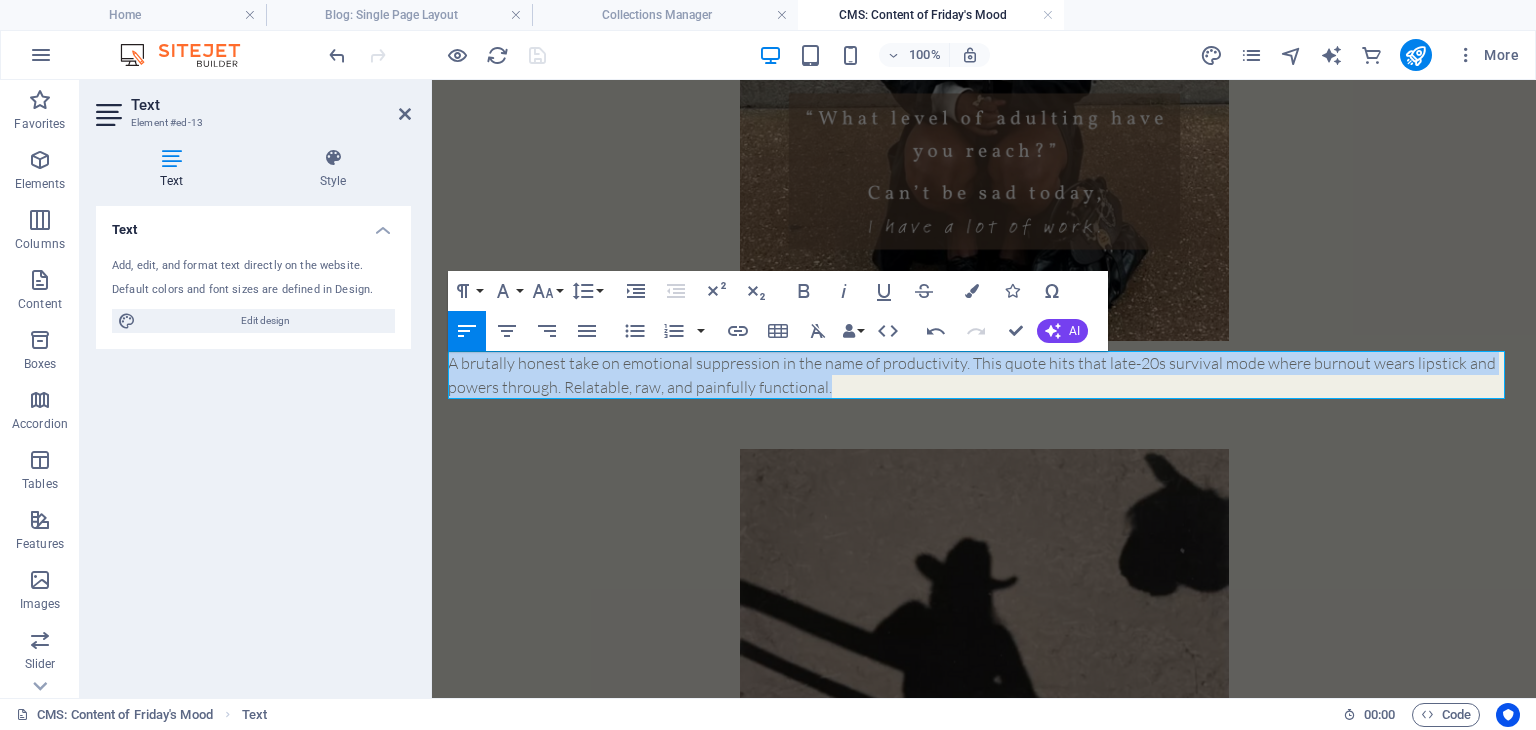 click on "A brutally honest take on emotional suppression in the name of productivity. This quote hits that late-20s survival mode where burnout wears lipstick and powers through. Relatable, raw, and painfully functional." at bounding box center [984, 375] 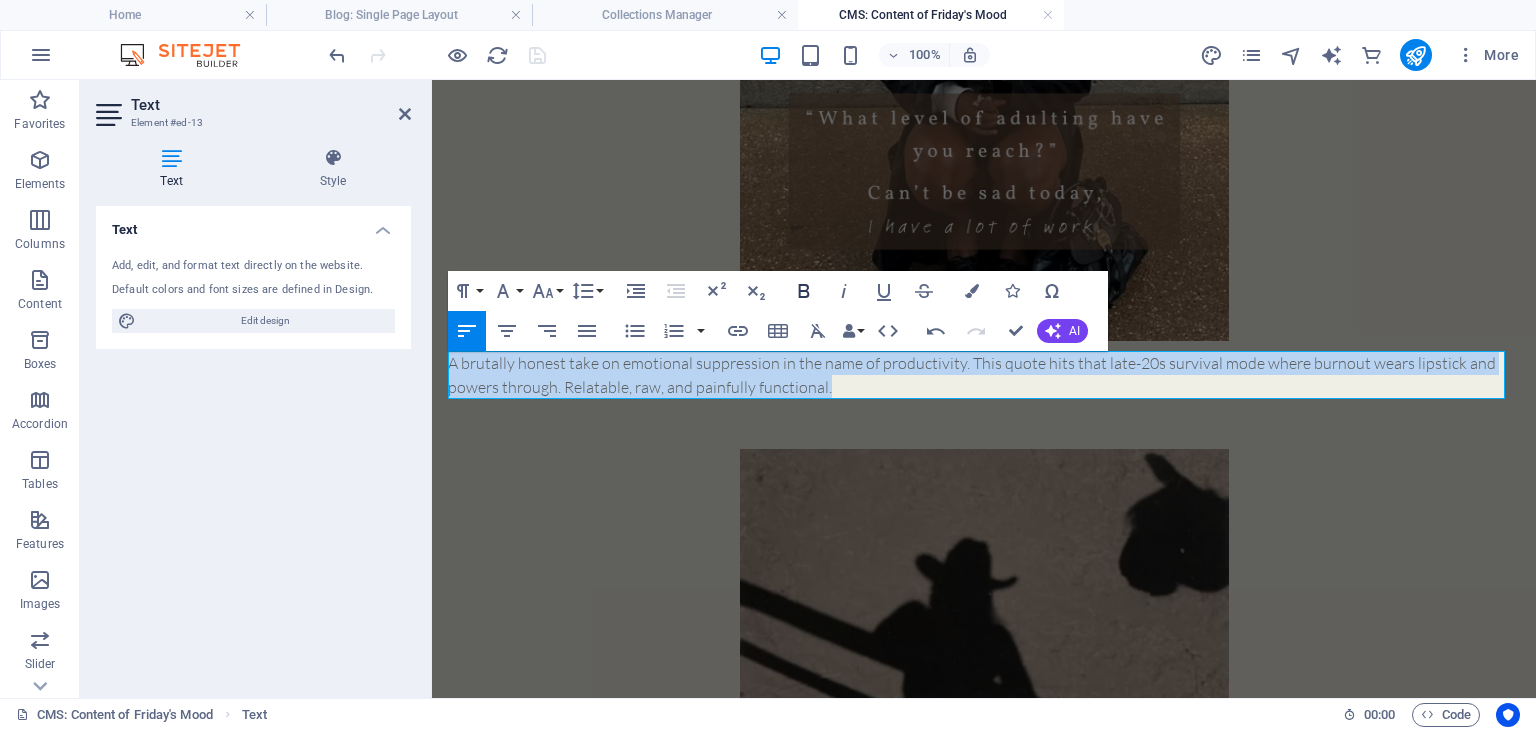 click 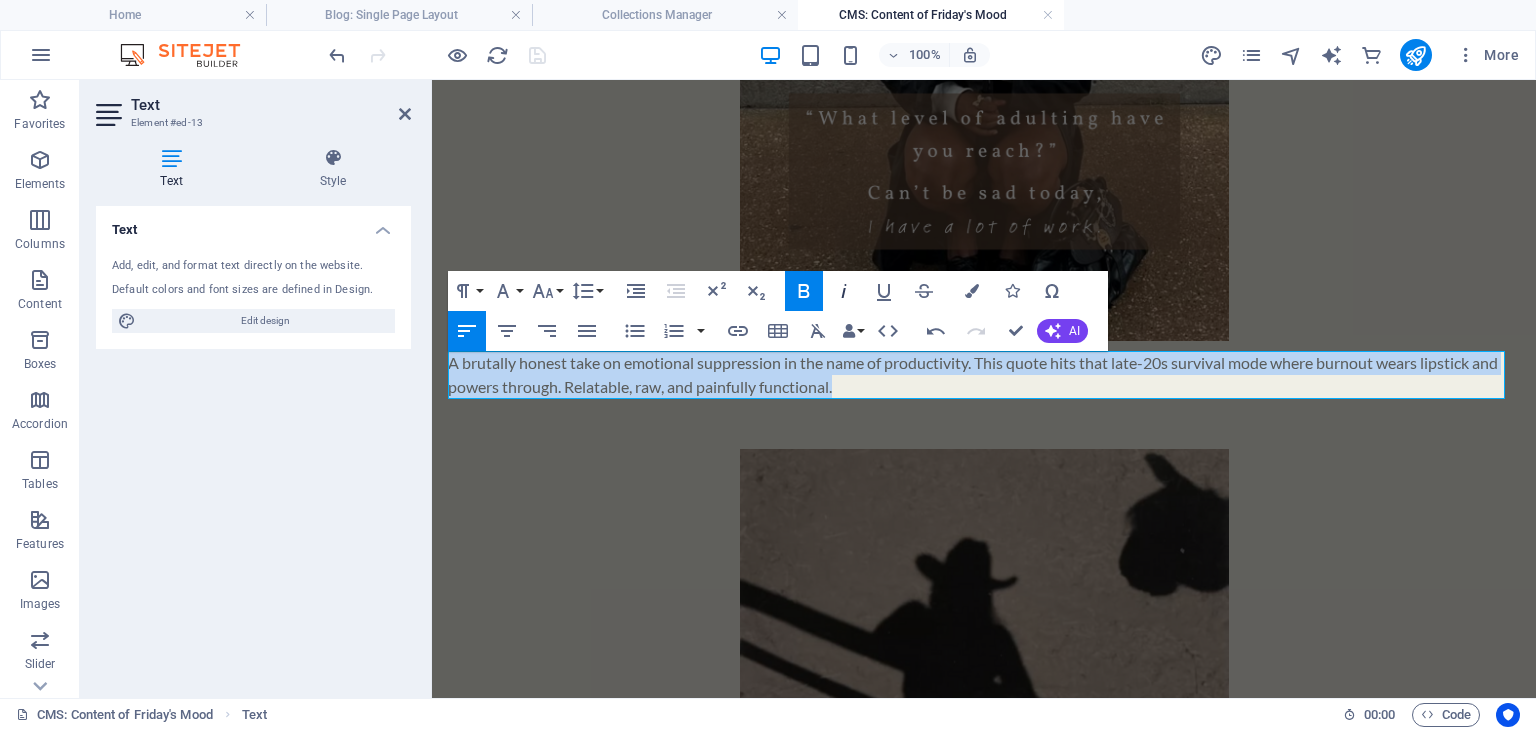click 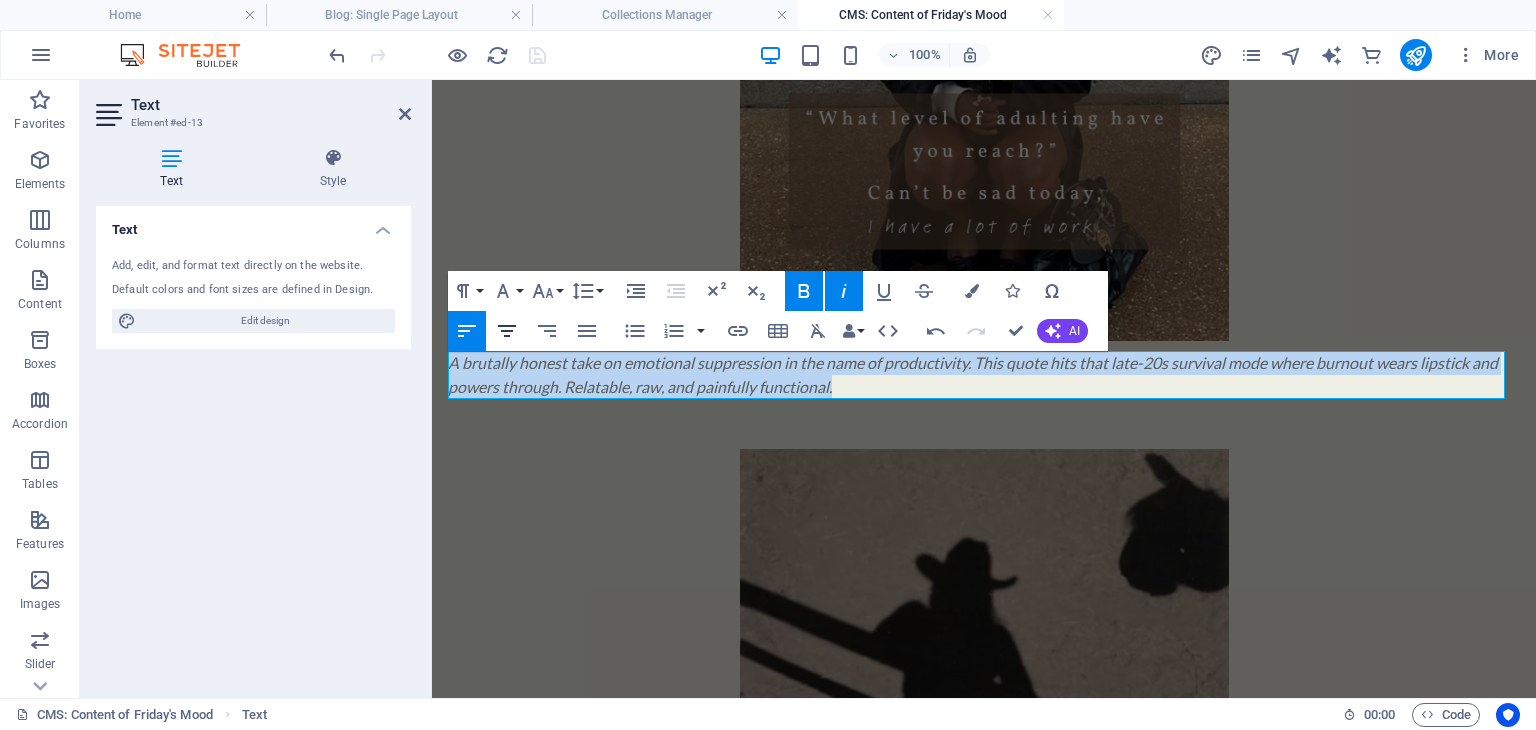 click 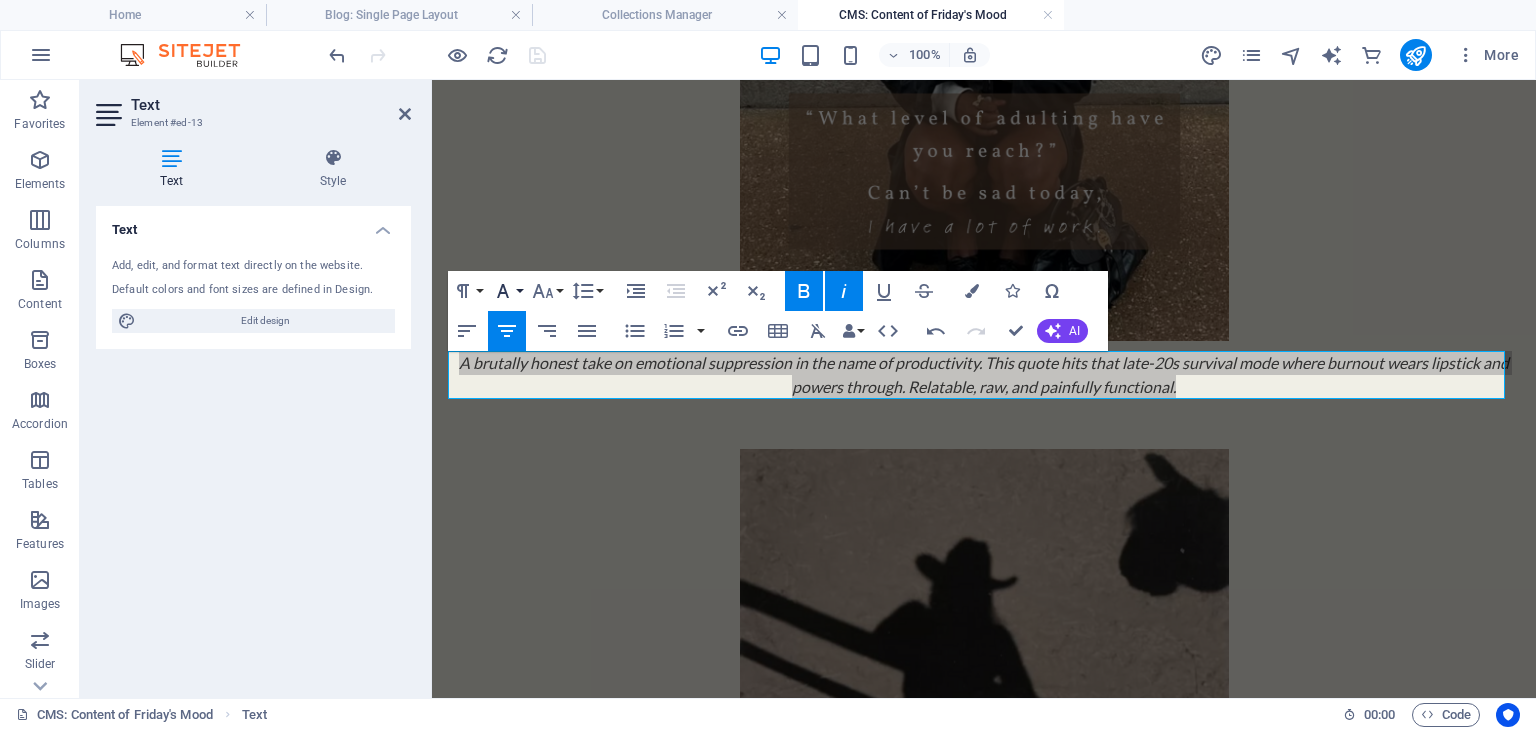 click 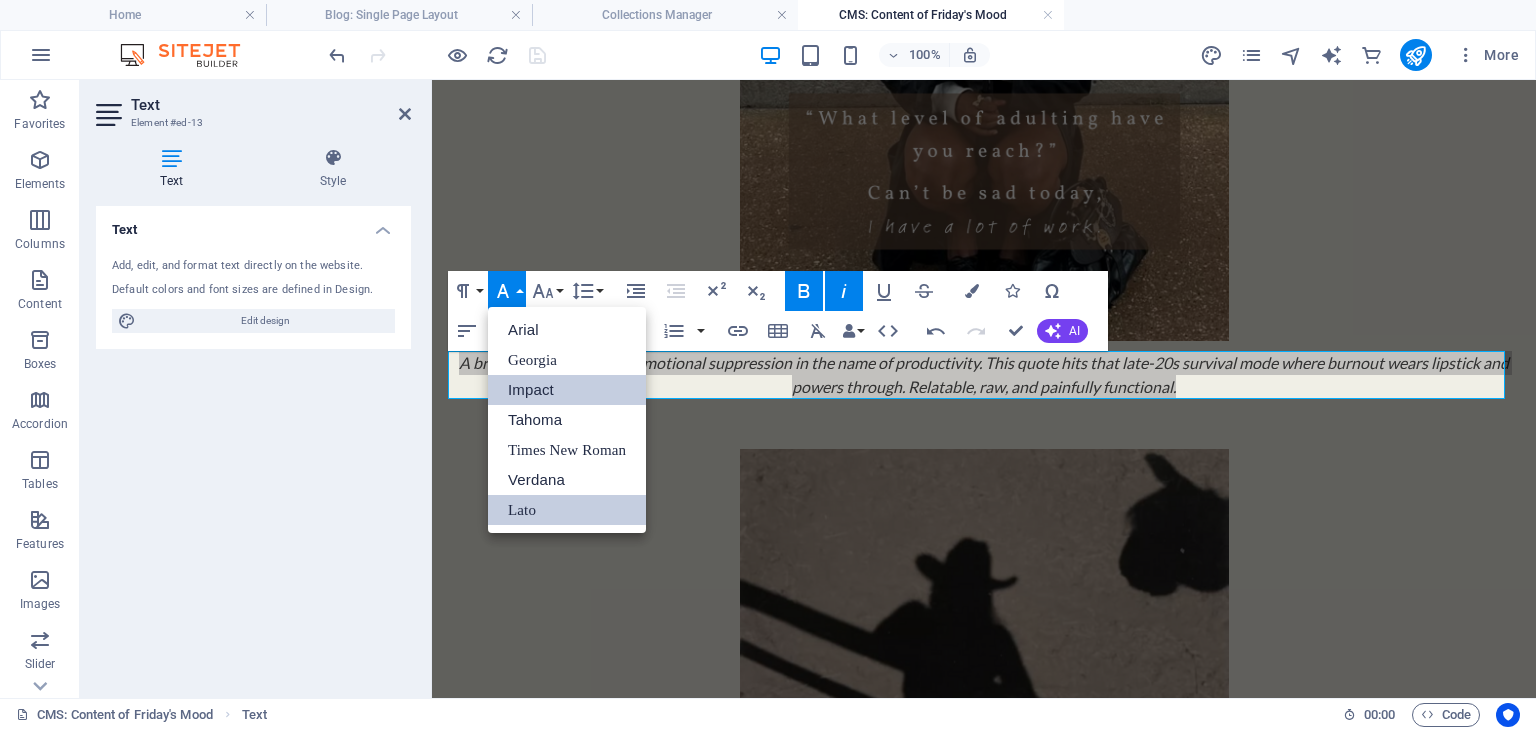 scroll, scrollTop: 0, scrollLeft: 0, axis: both 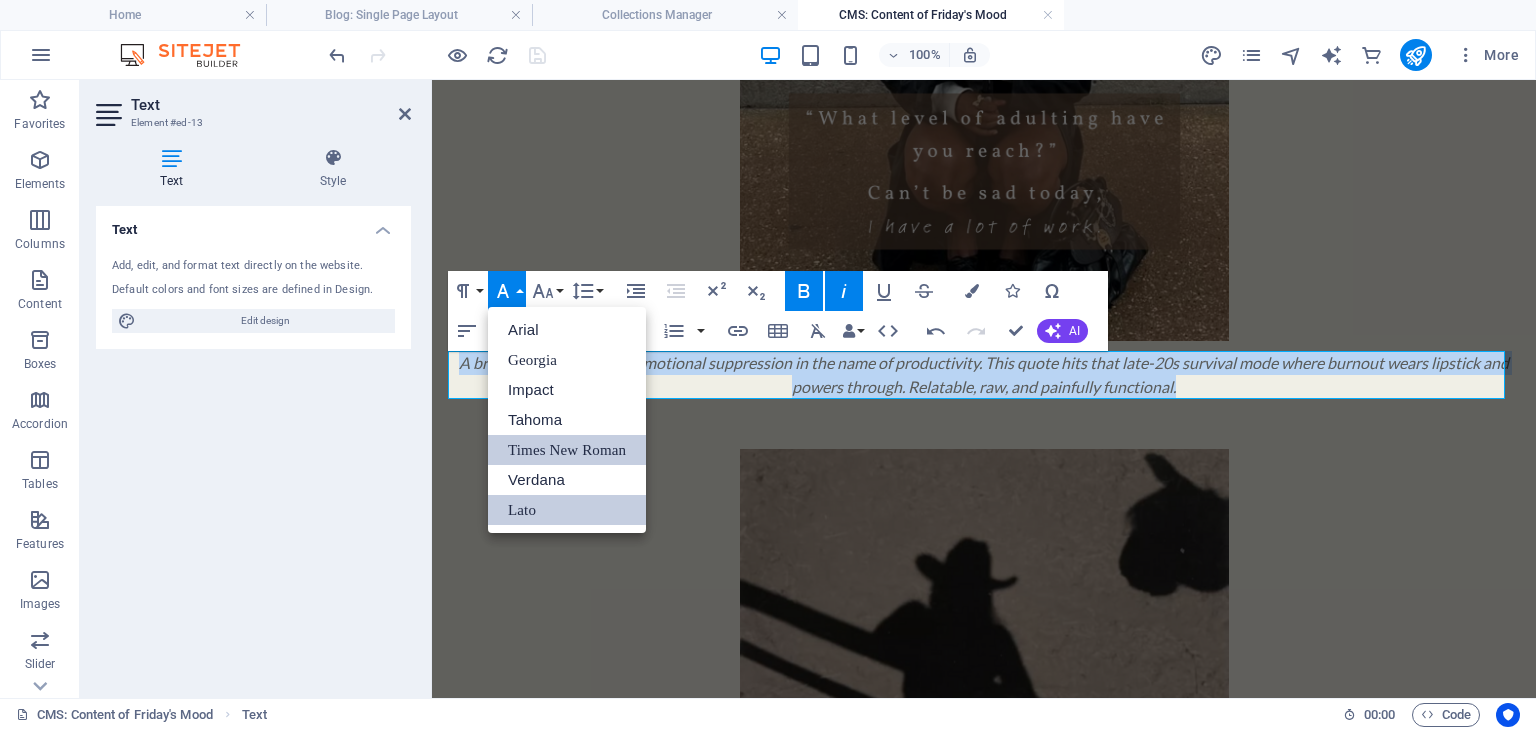 click on "Times New Roman" at bounding box center [567, 450] 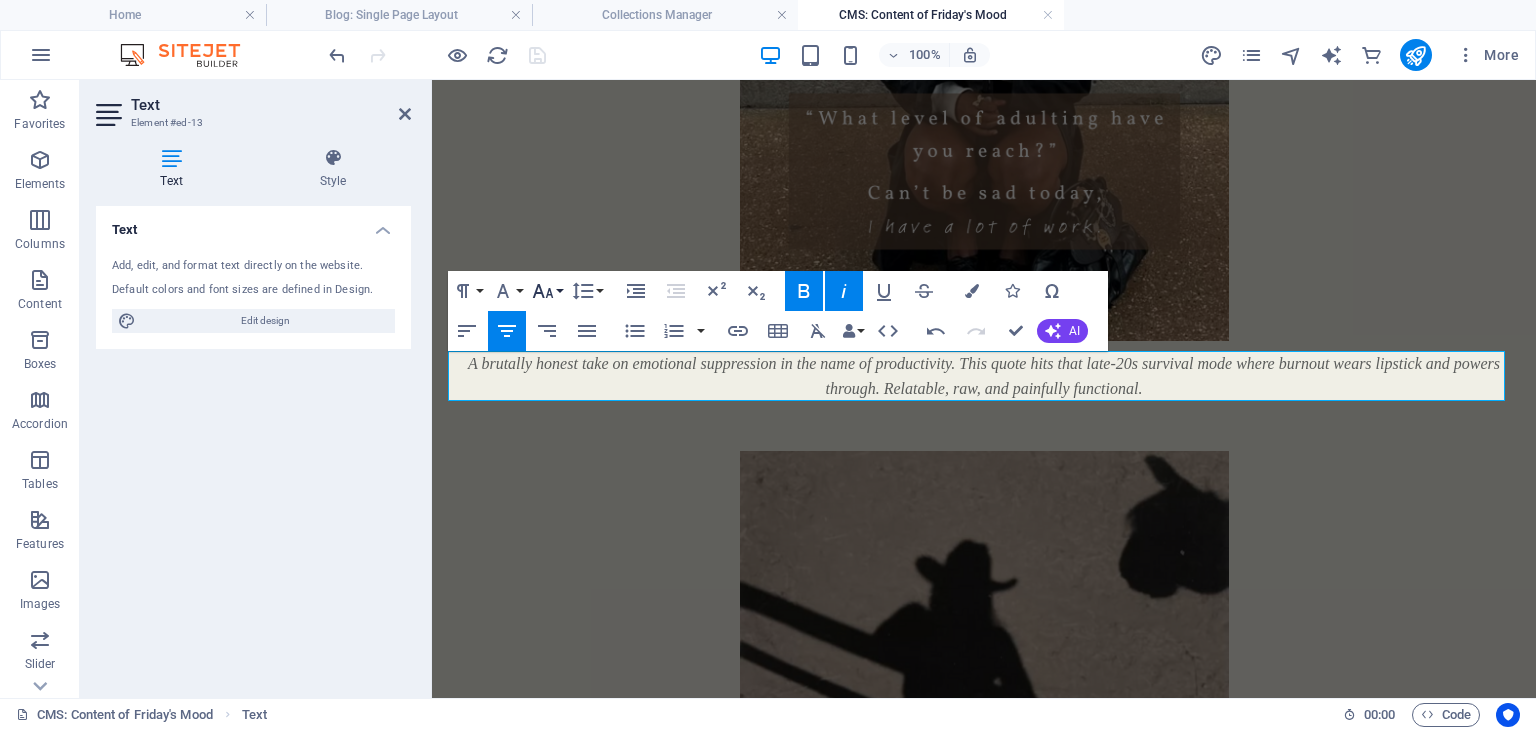click 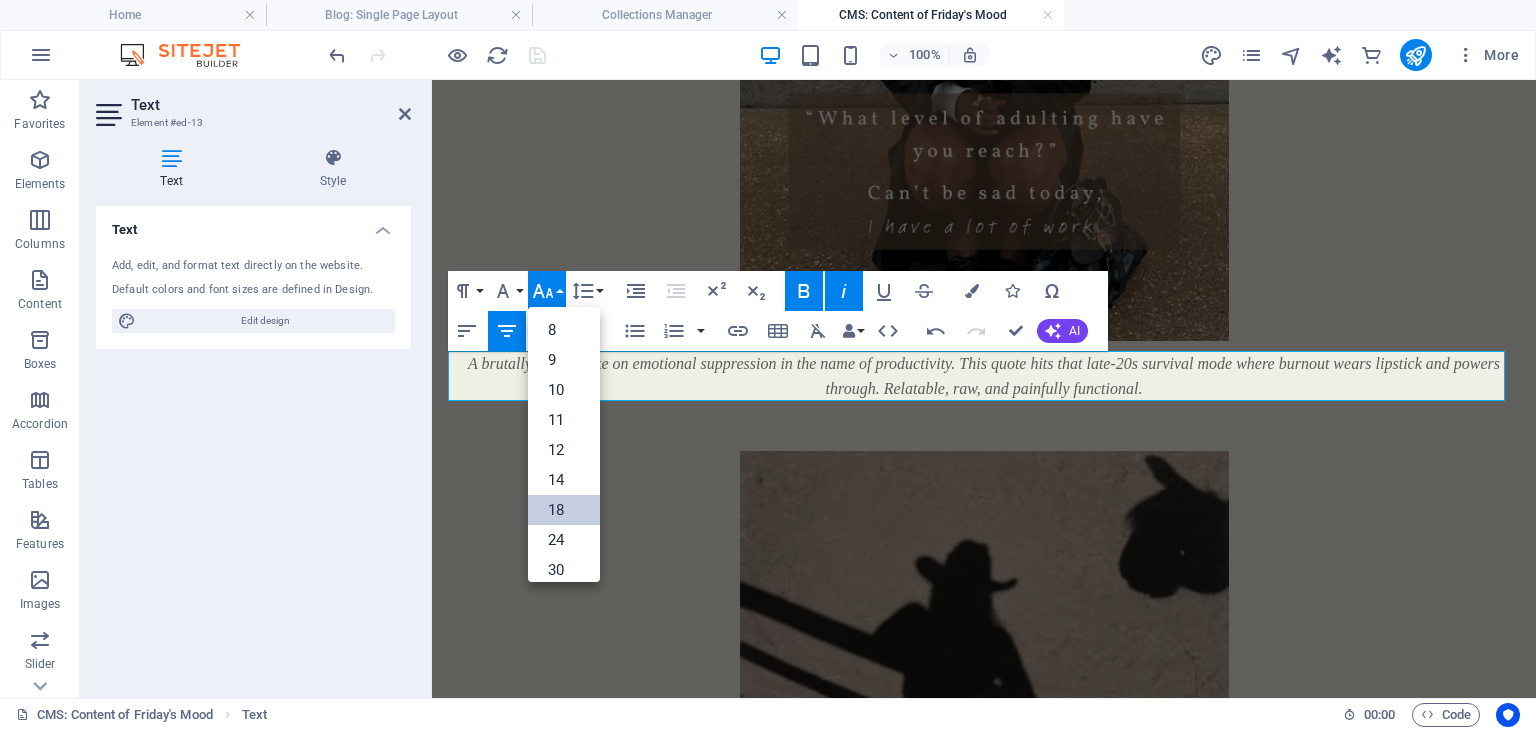 click on "18" at bounding box center [564, 510] 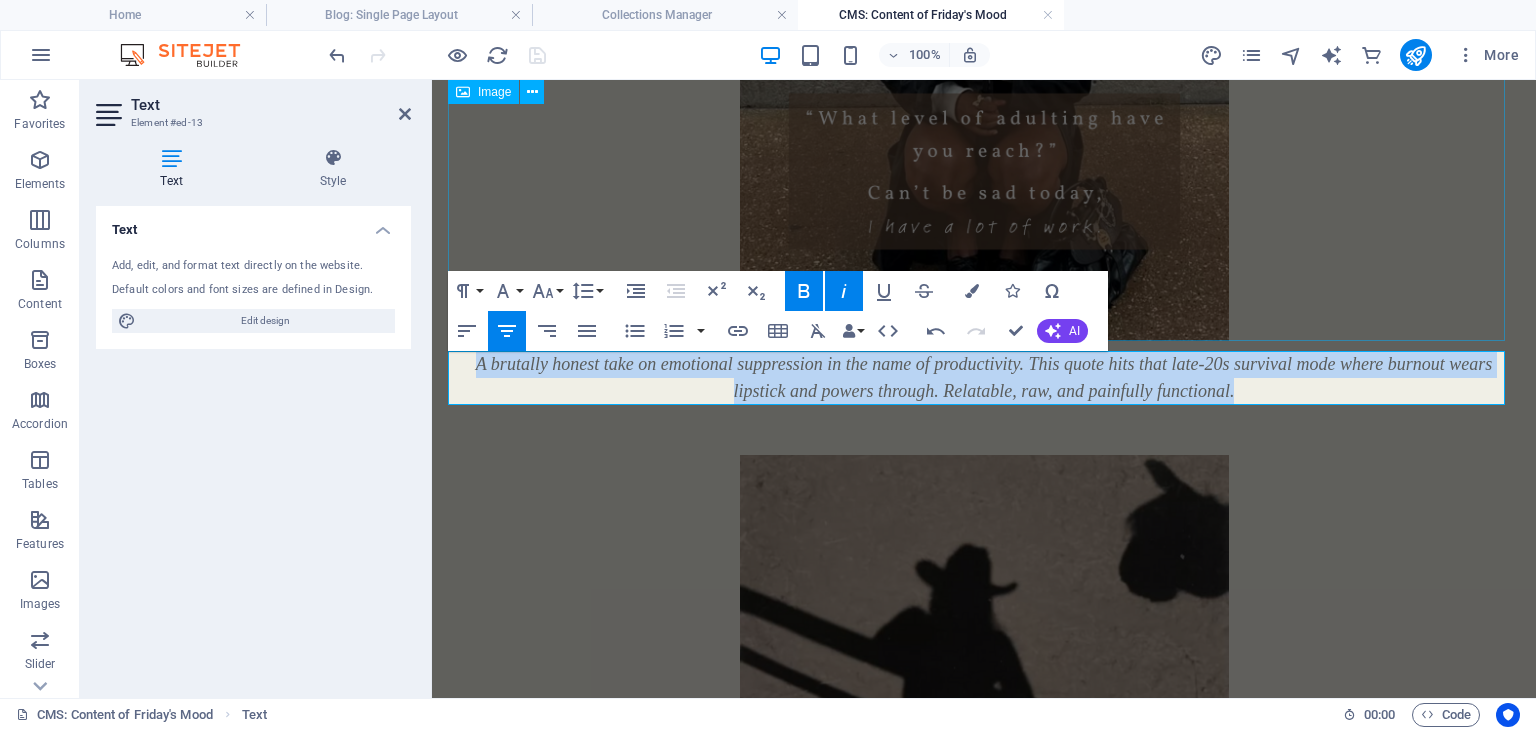 click at bounding box center [984, 35] 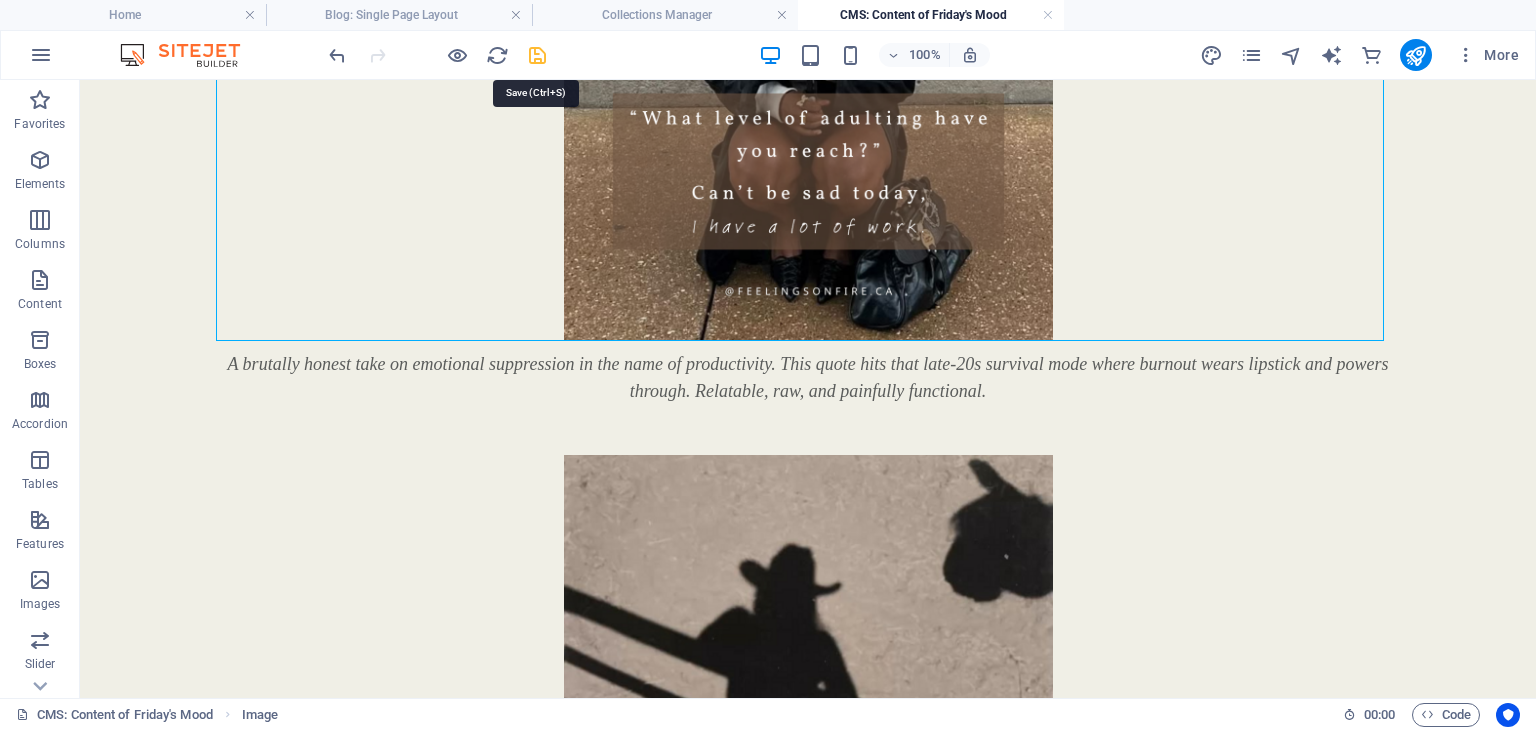 click at bounding box center [537, 55] 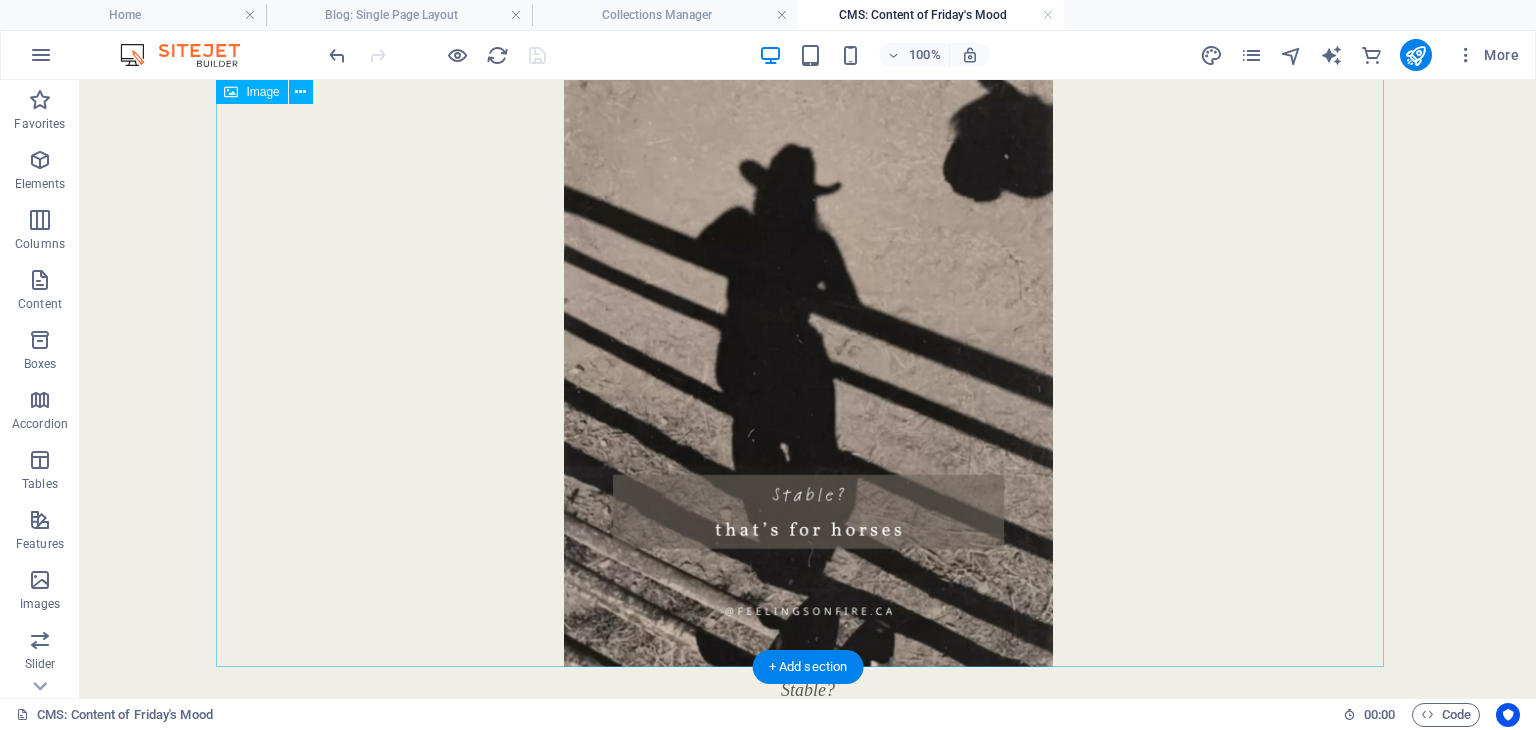scroll, scrollTop: 2644, scrollLeft: 0, axis: vertical 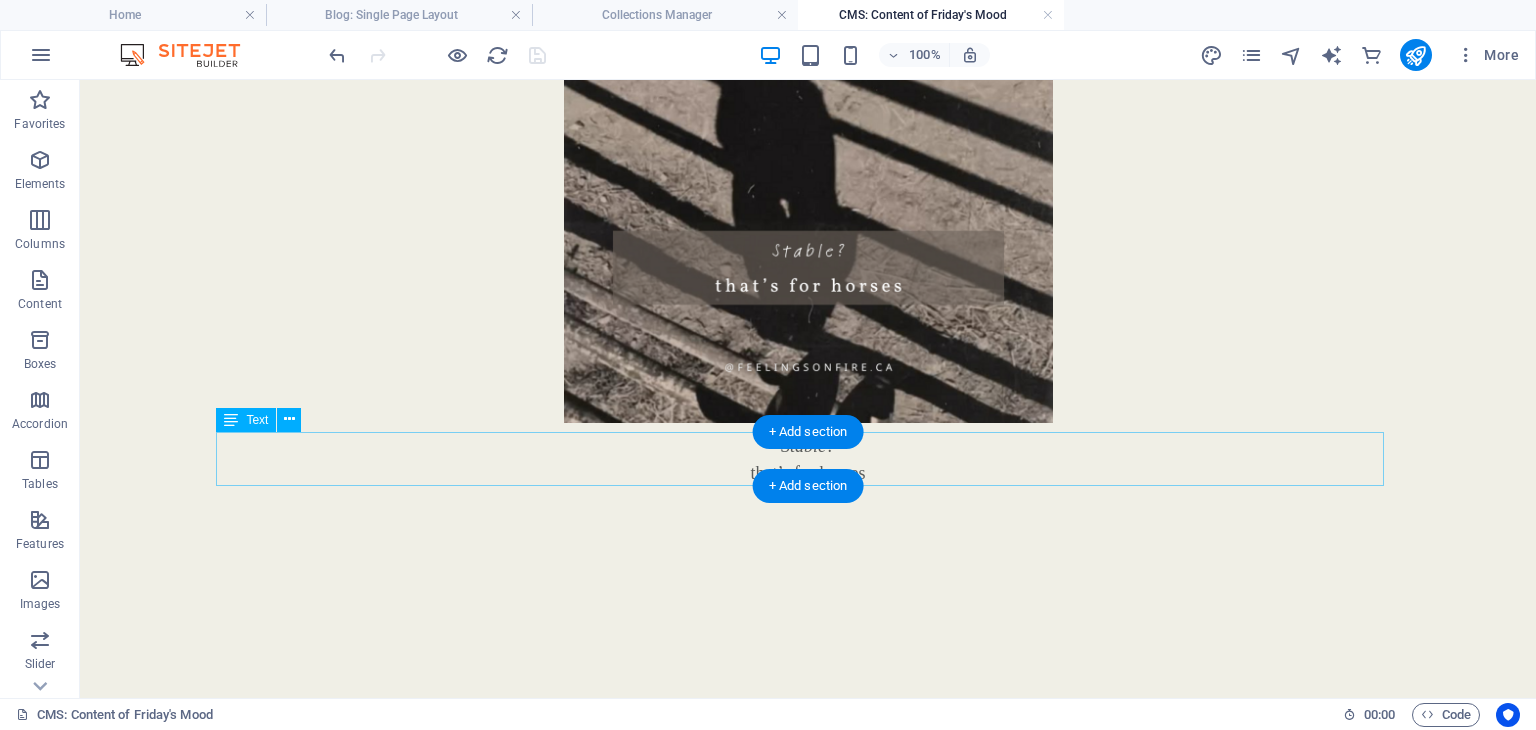 click on "Stable? that’s for horses" at bounding box center (808, 460) 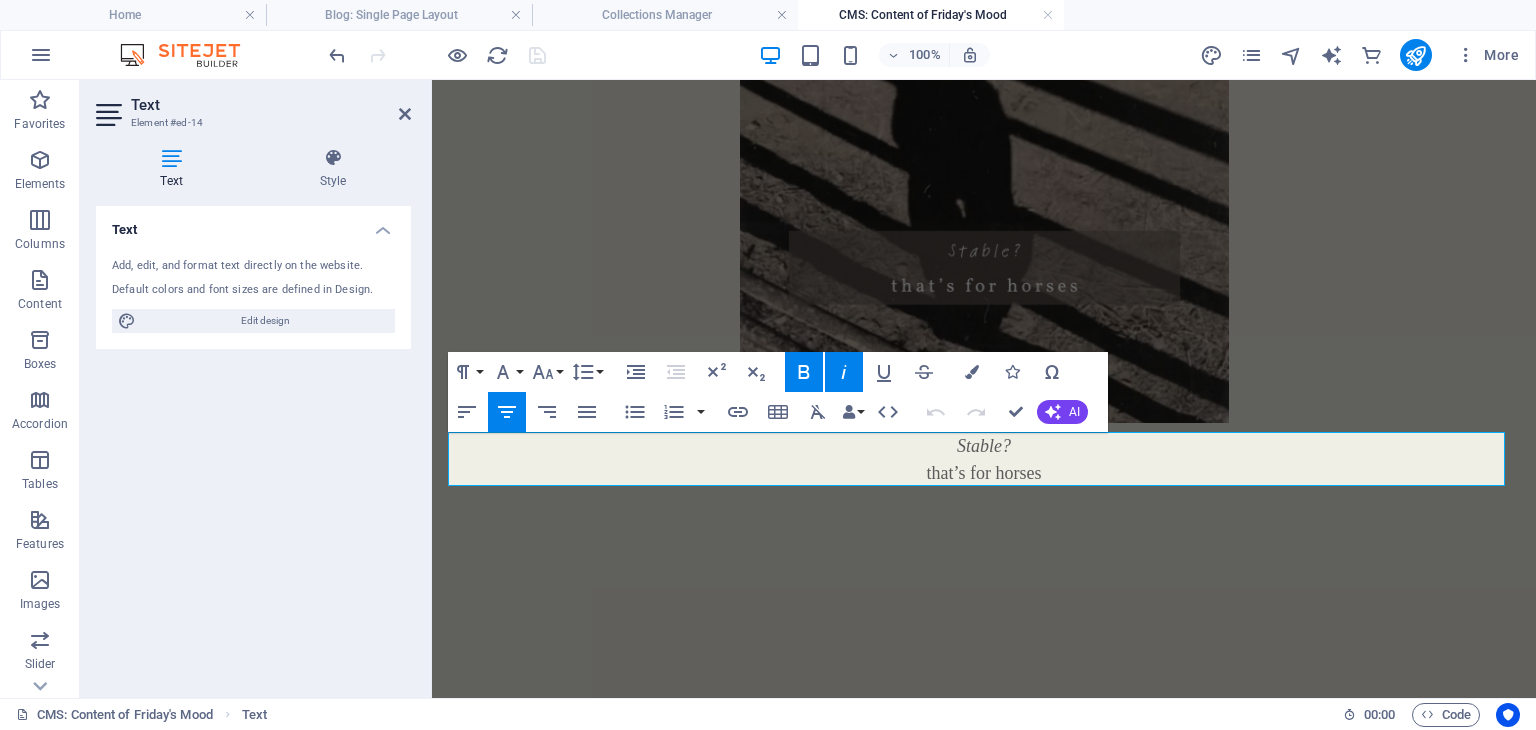 scroll, scrollTop: 2639, scrollLeft: 0, axis: vertical 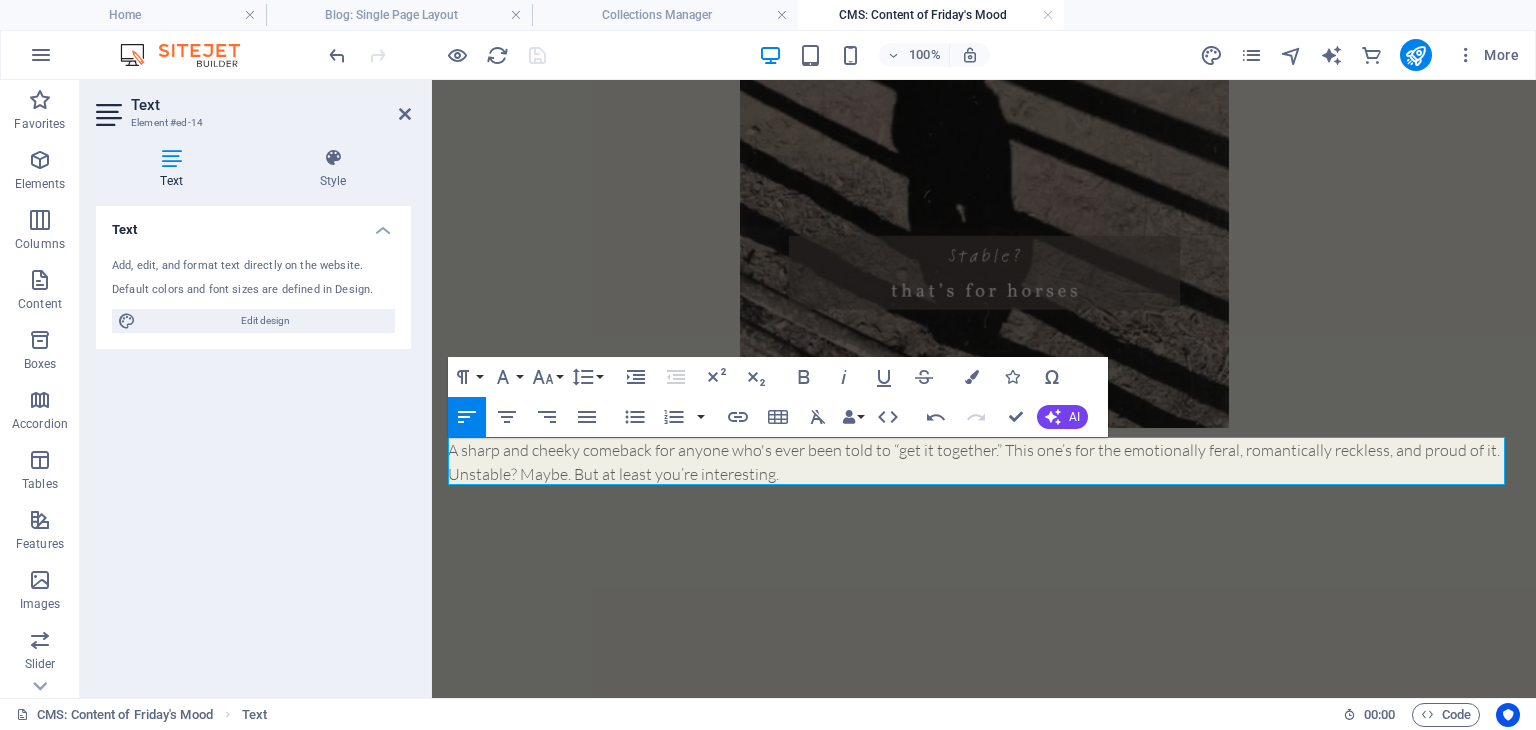 click on "A sharp and cheeky comeback for anyone who's ever been told to “get it together.” This one’s for the emotionally feral, romantically reckless, and proud of it. Unstable? Maybe. But at least you’re interesting." at bounding box center [984, 462] 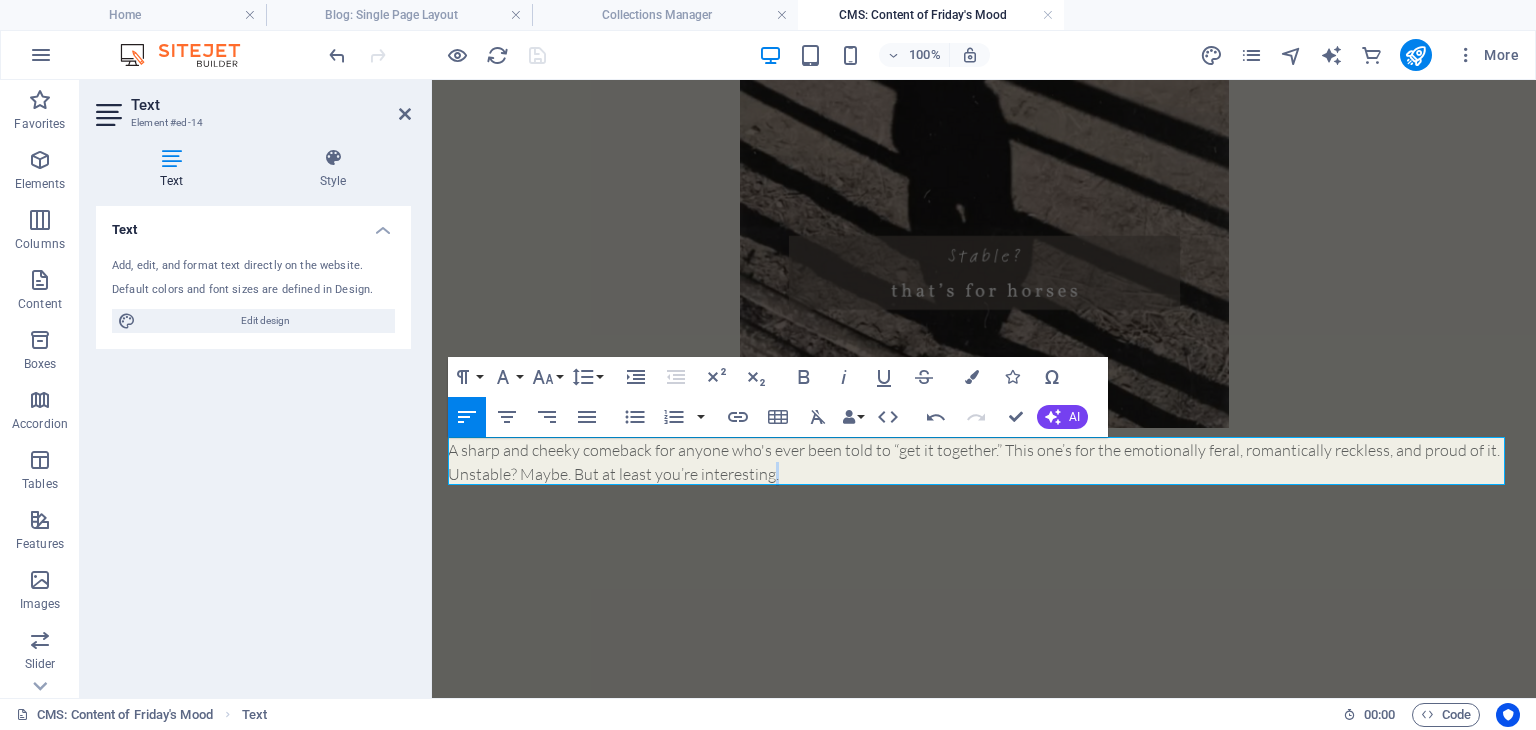 click on "A sharp and cheeky comeback for anyone who's ever been told to “get it together.” This one’s for the emotionally feral, romantically reckless, and proud of it. Unstable? Maybe. But at least you’re interesting." at bounding box center [984, 462] 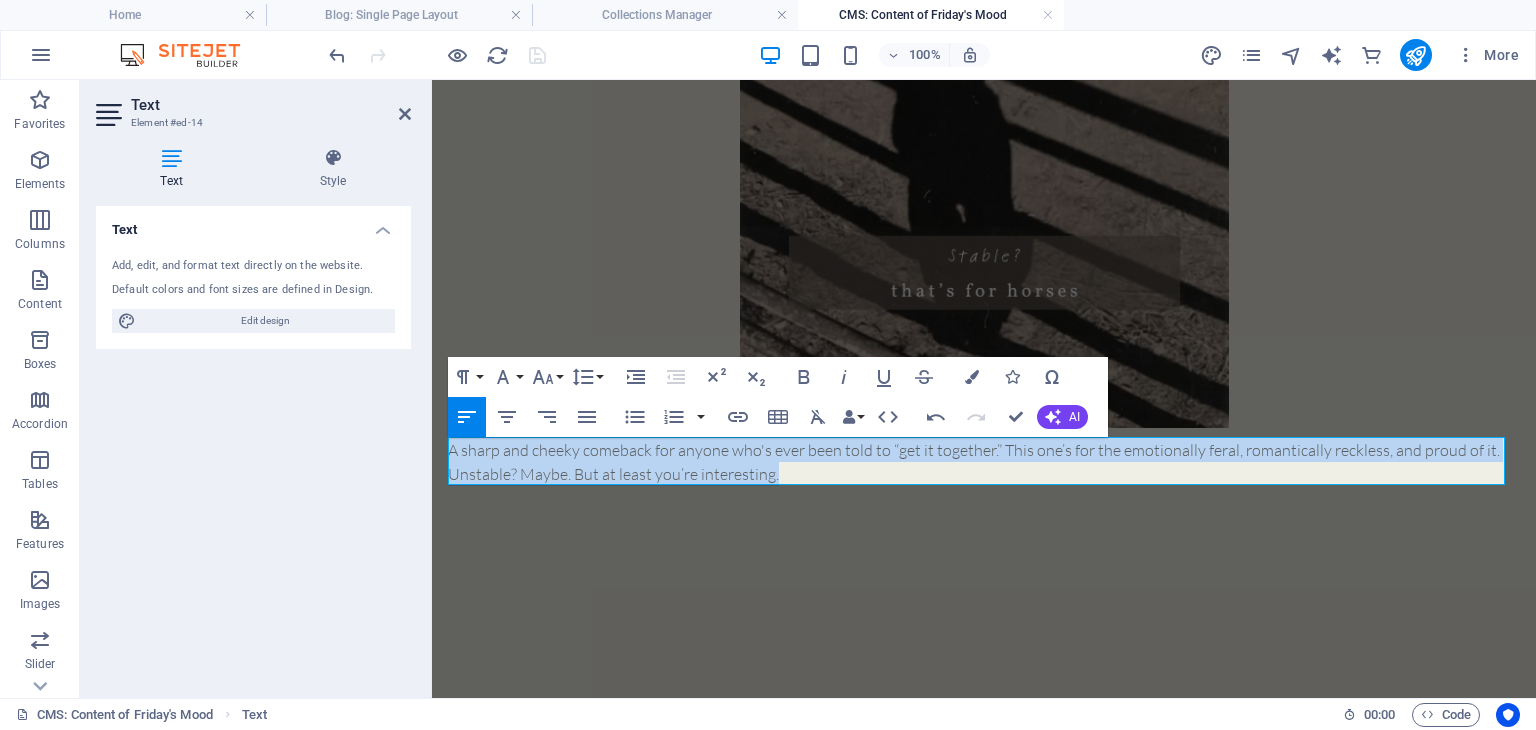 click on "A sharp and cheeky comeback for anyone who's ever been told to “get it together.” This one’s for the emotionally feral, romantically reckless, and proud of it. Unstable? Maybe. But at least you’re interesting." at bounding box center [984, 462] 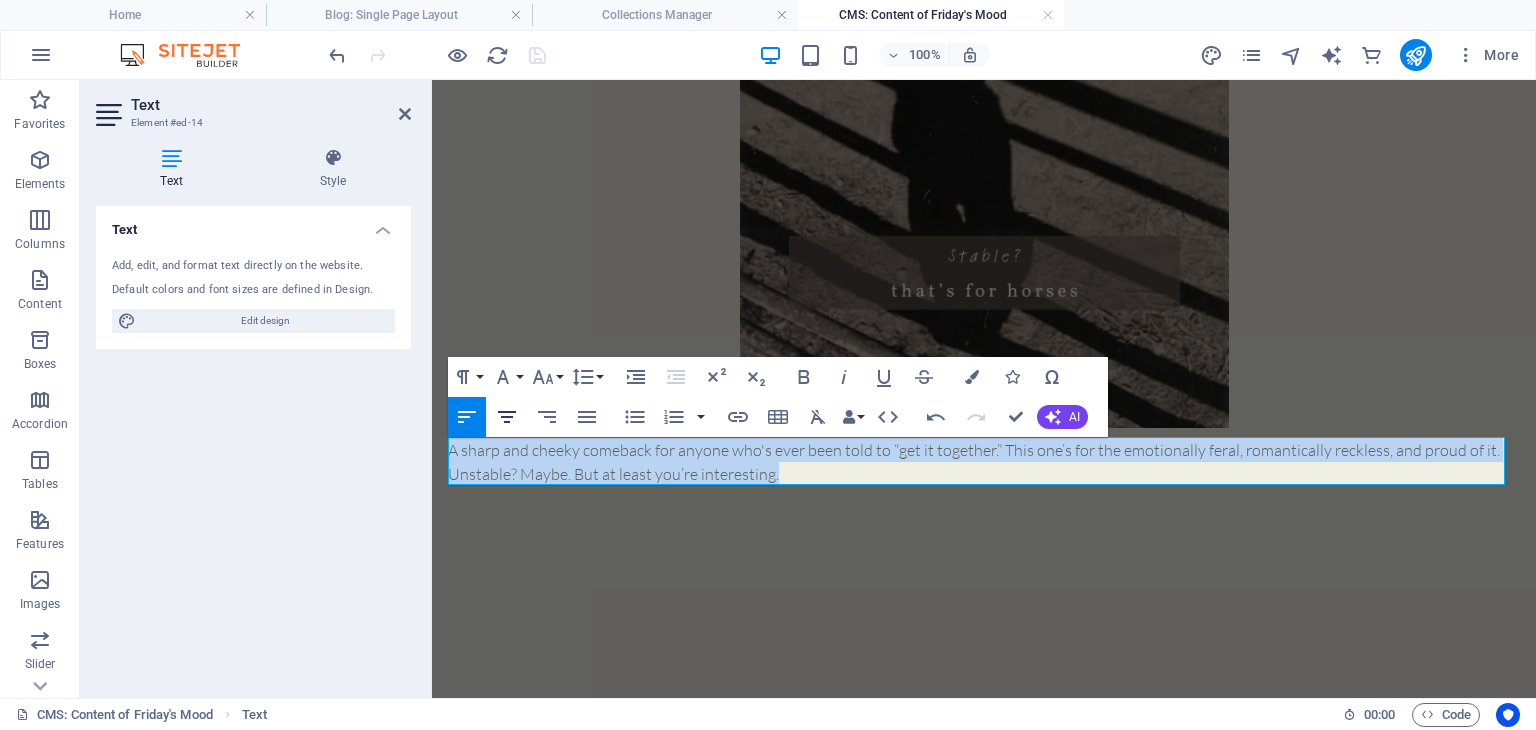 click 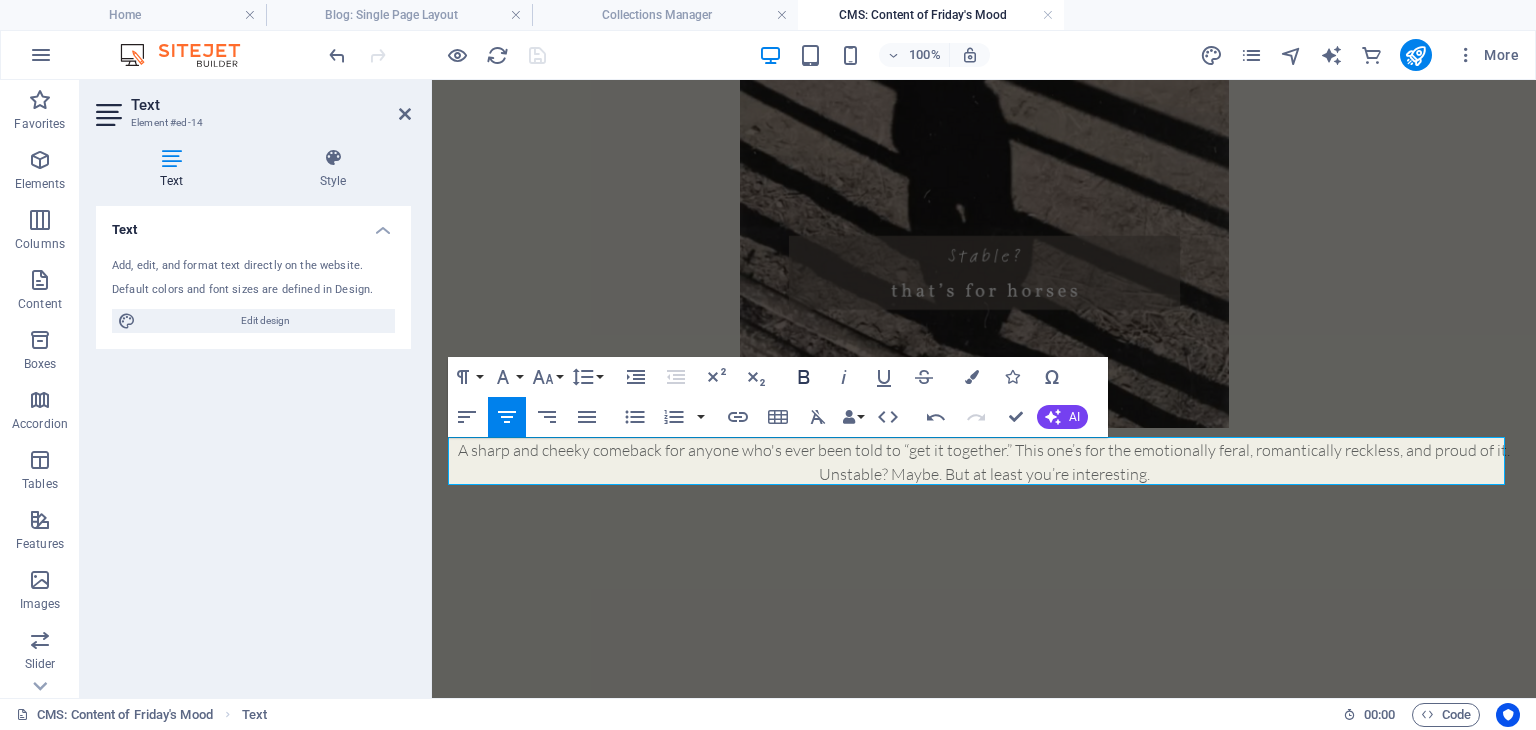 click 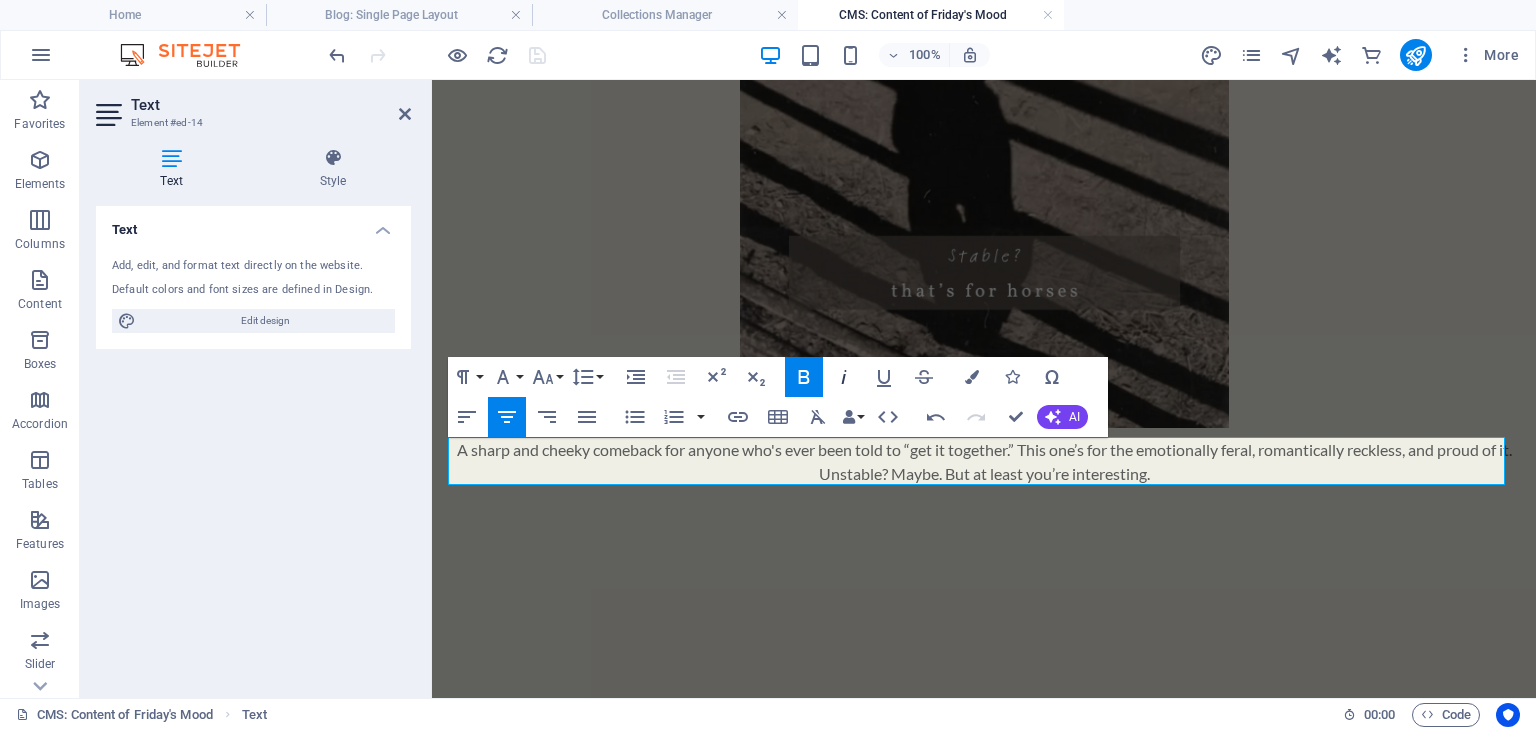click 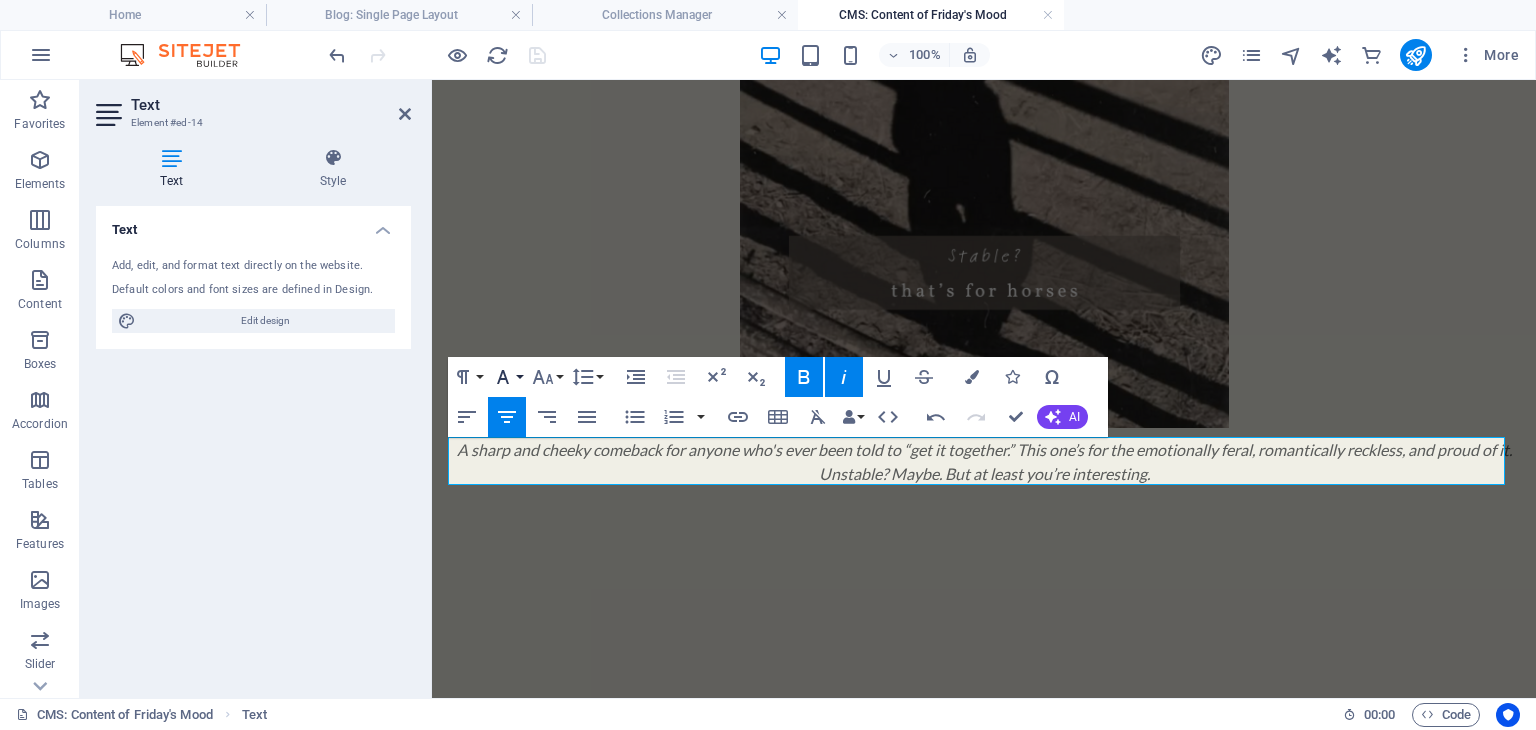 click 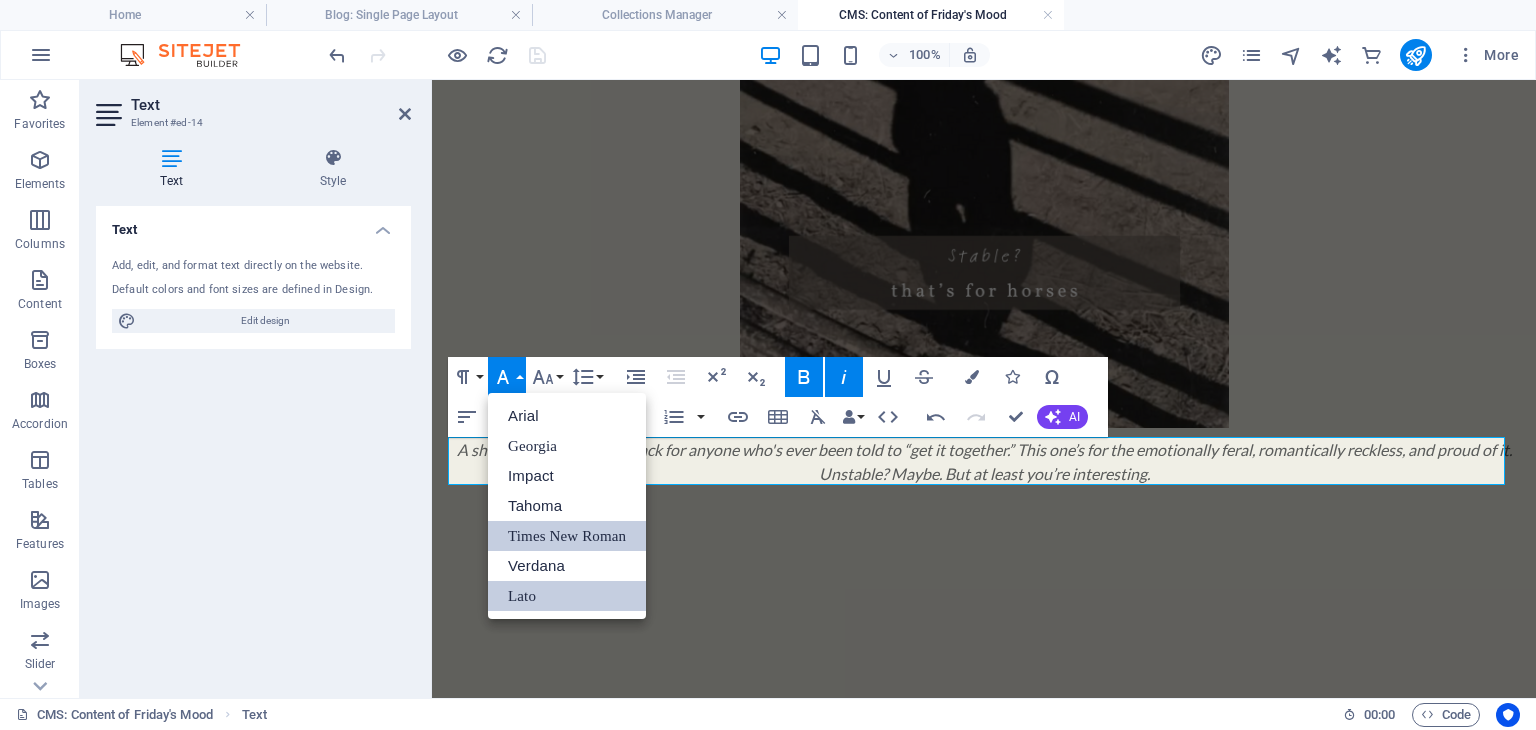 scroll, scrollTop: 0, scrollLeft: 0, axis: both 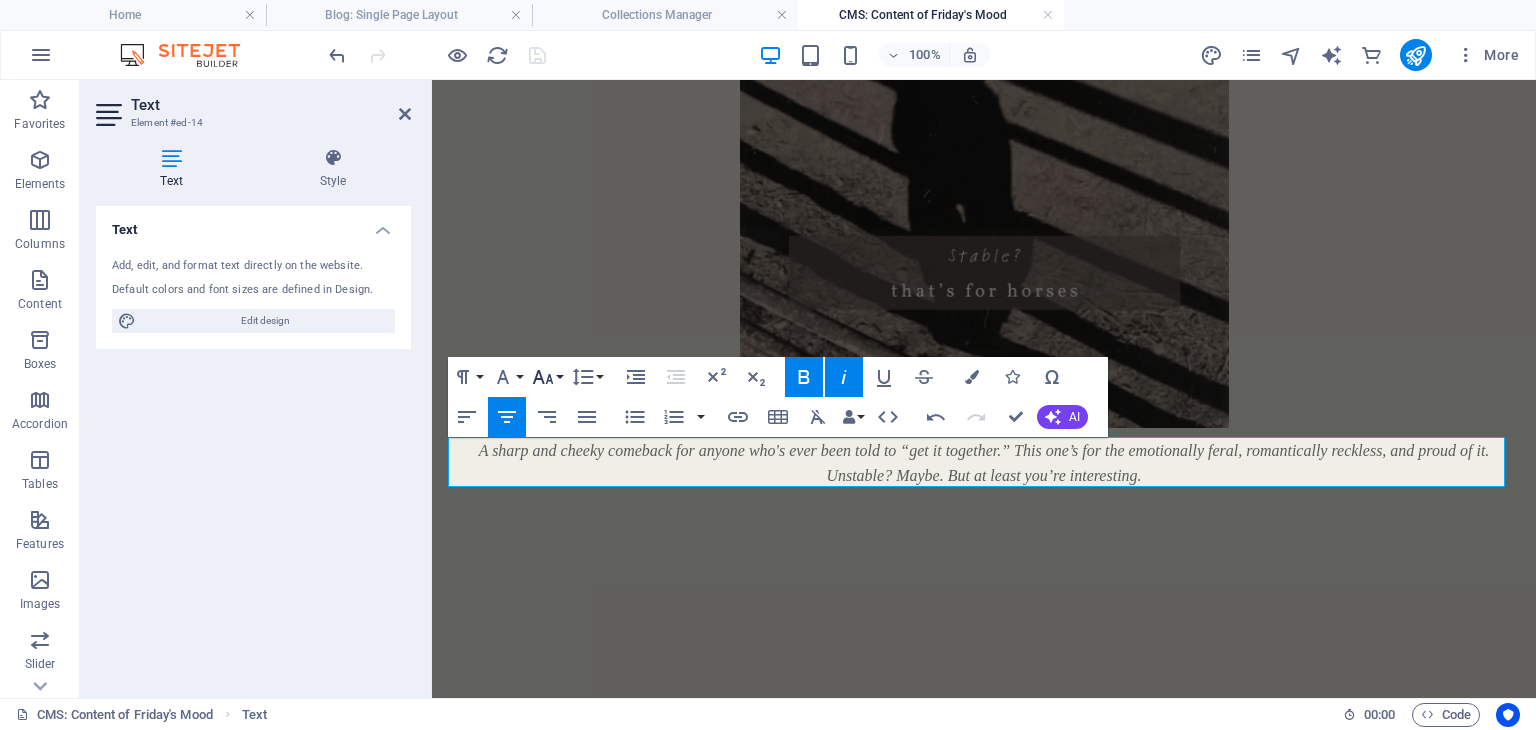 click on "Font Size" at bounding box center (547, 377) 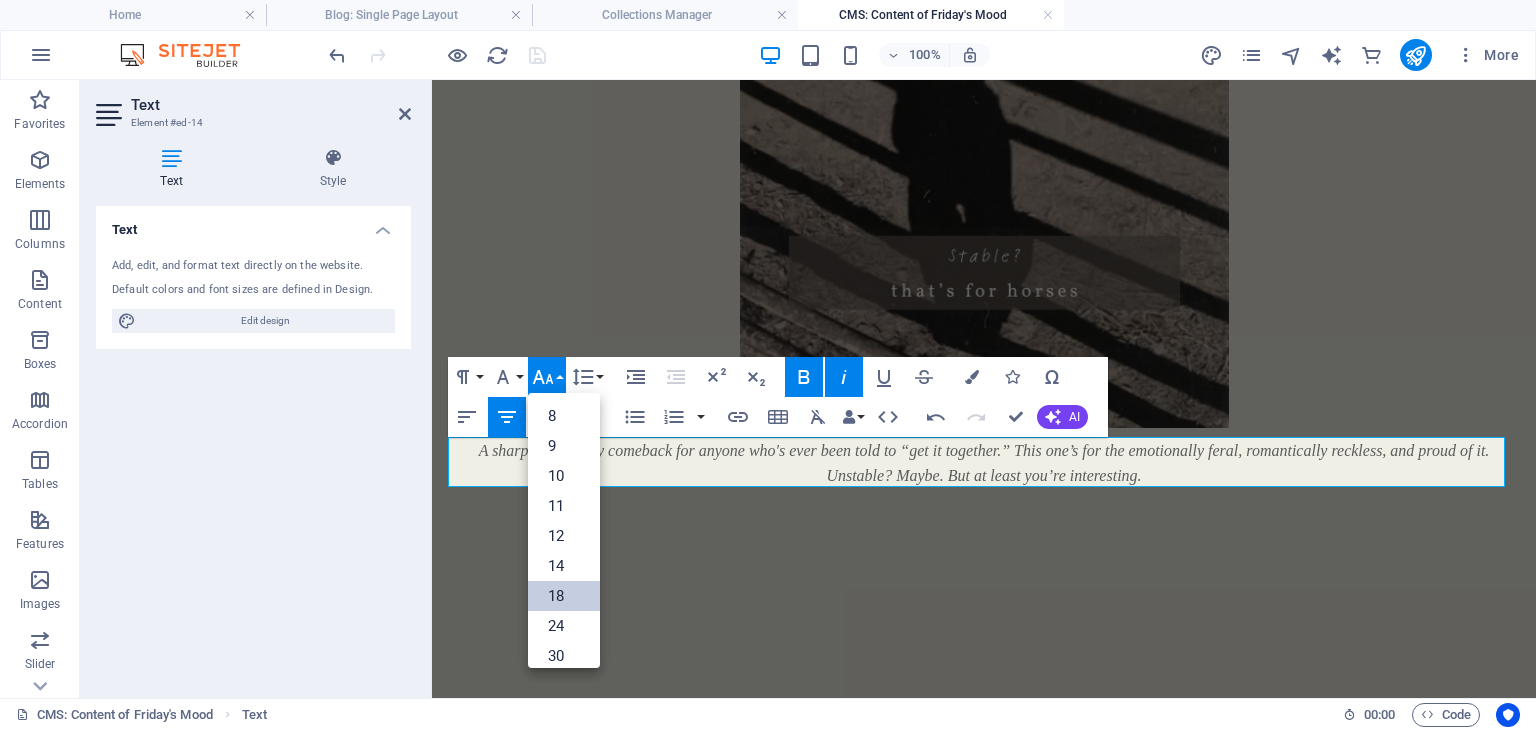 click on "18" at bounding box center (564, 596) 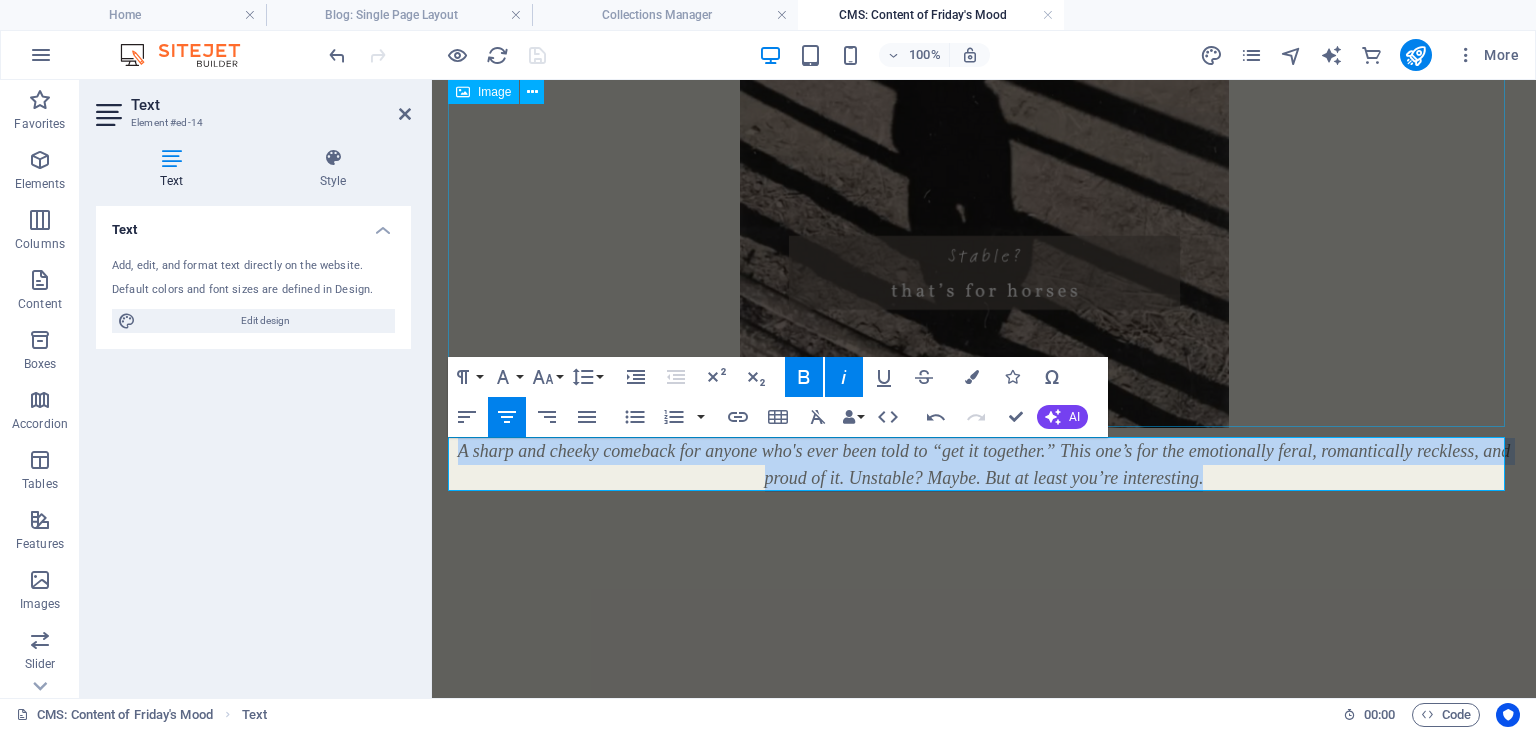 click at bounding box center (984, 121) 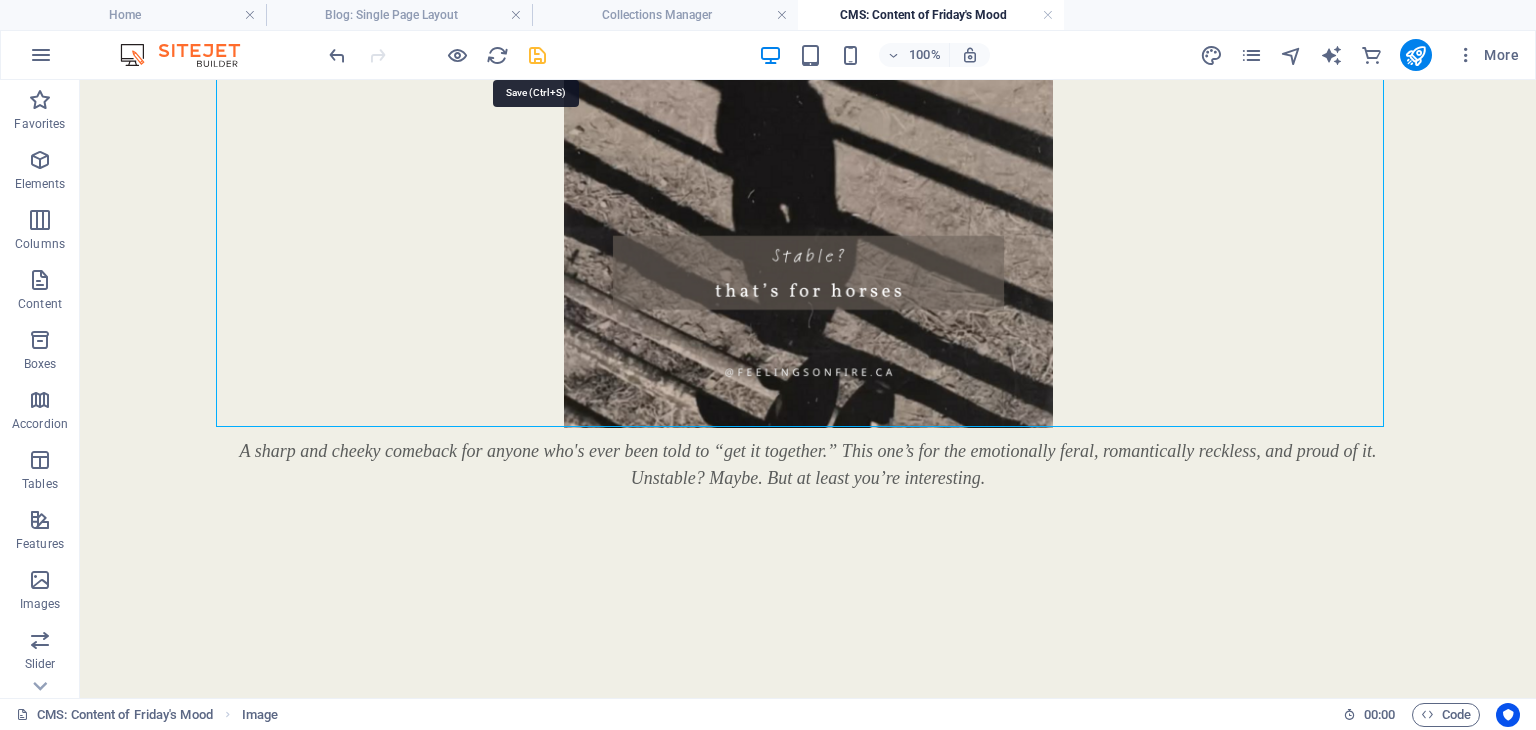 click at bounding box center [537, 55] 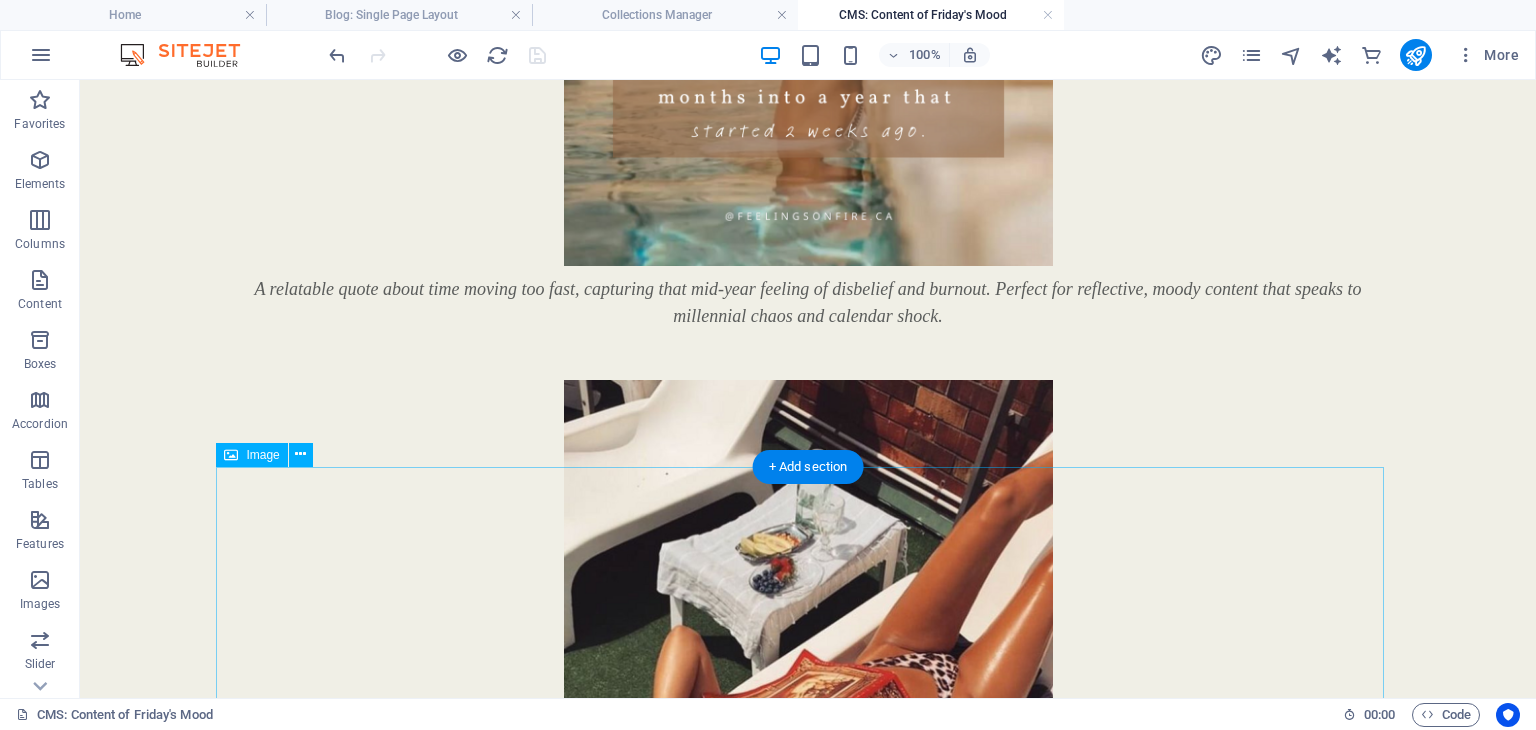 scroll, scrollTop: 239, scrollLeft: 0, axis: vertical 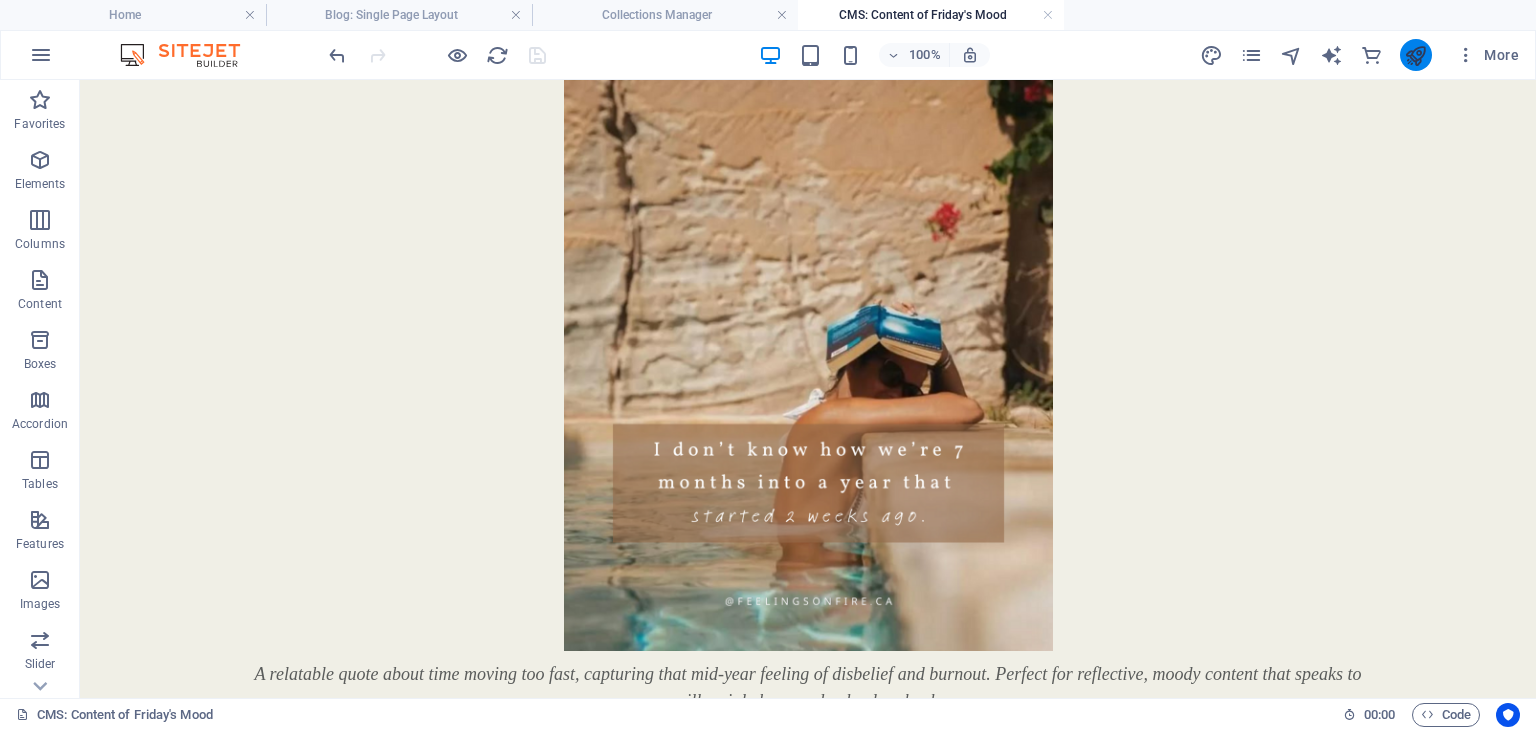 click at bounding box center (1416, 55) 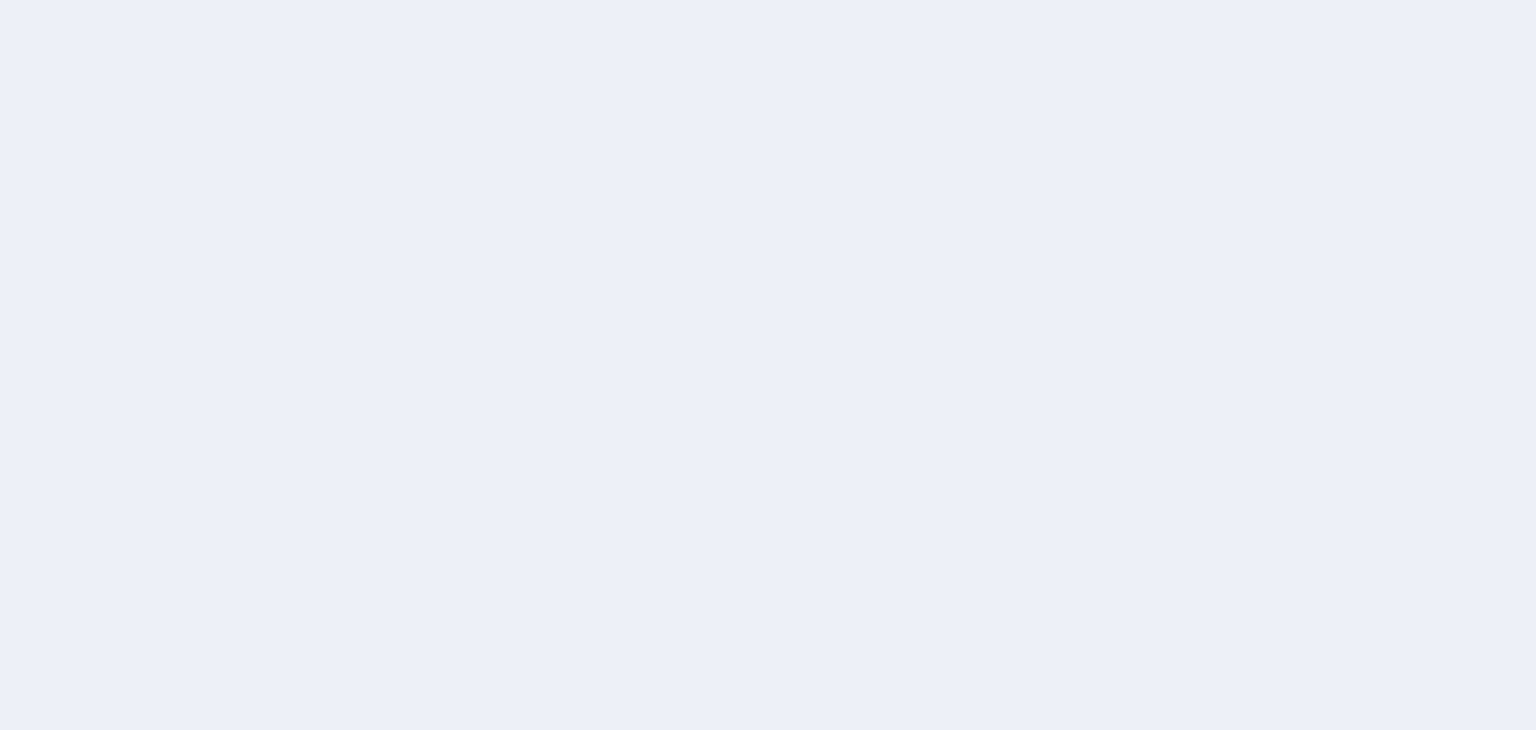 scroll, scrollTop: 0, scrollLeft: 0, axis: both 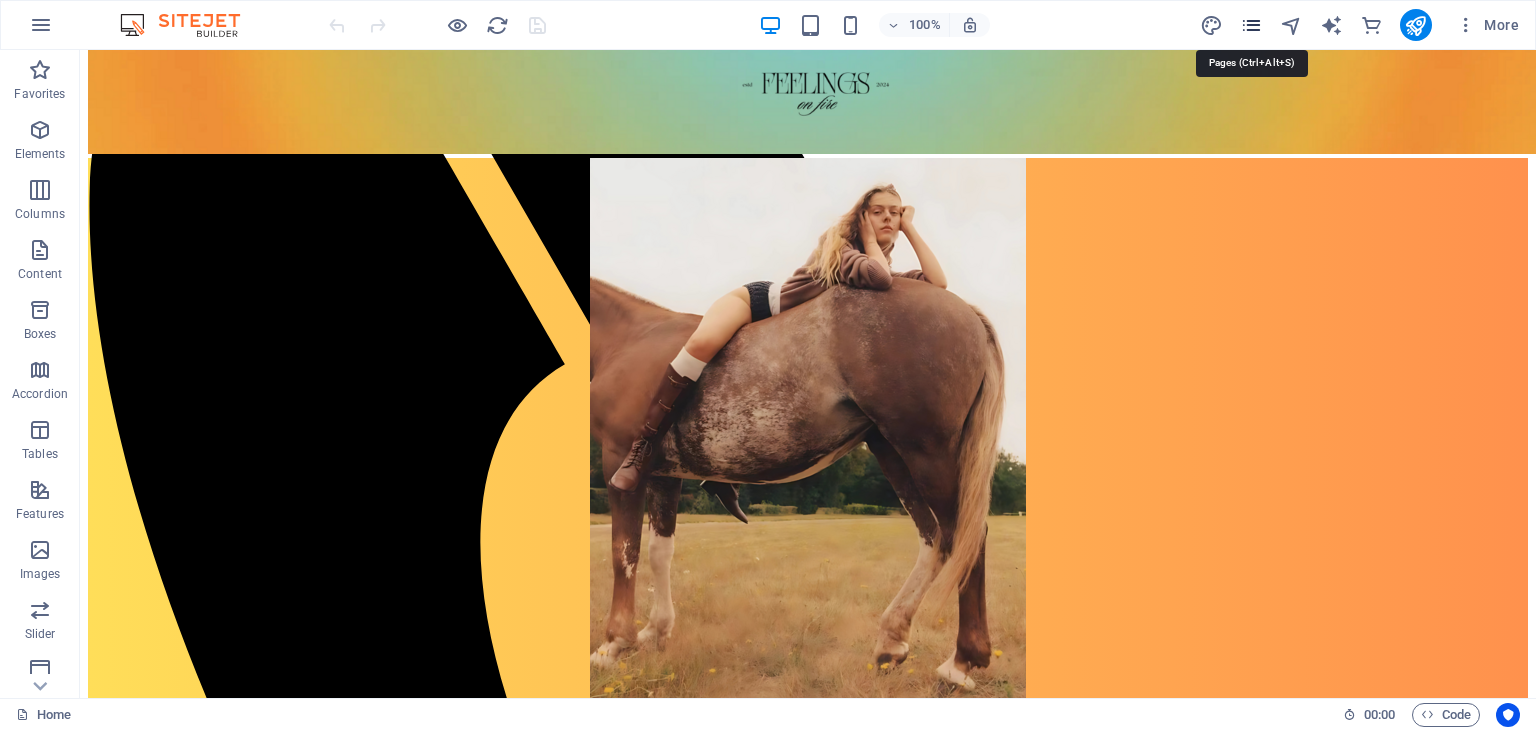 click at bounding box center [1251, 25] 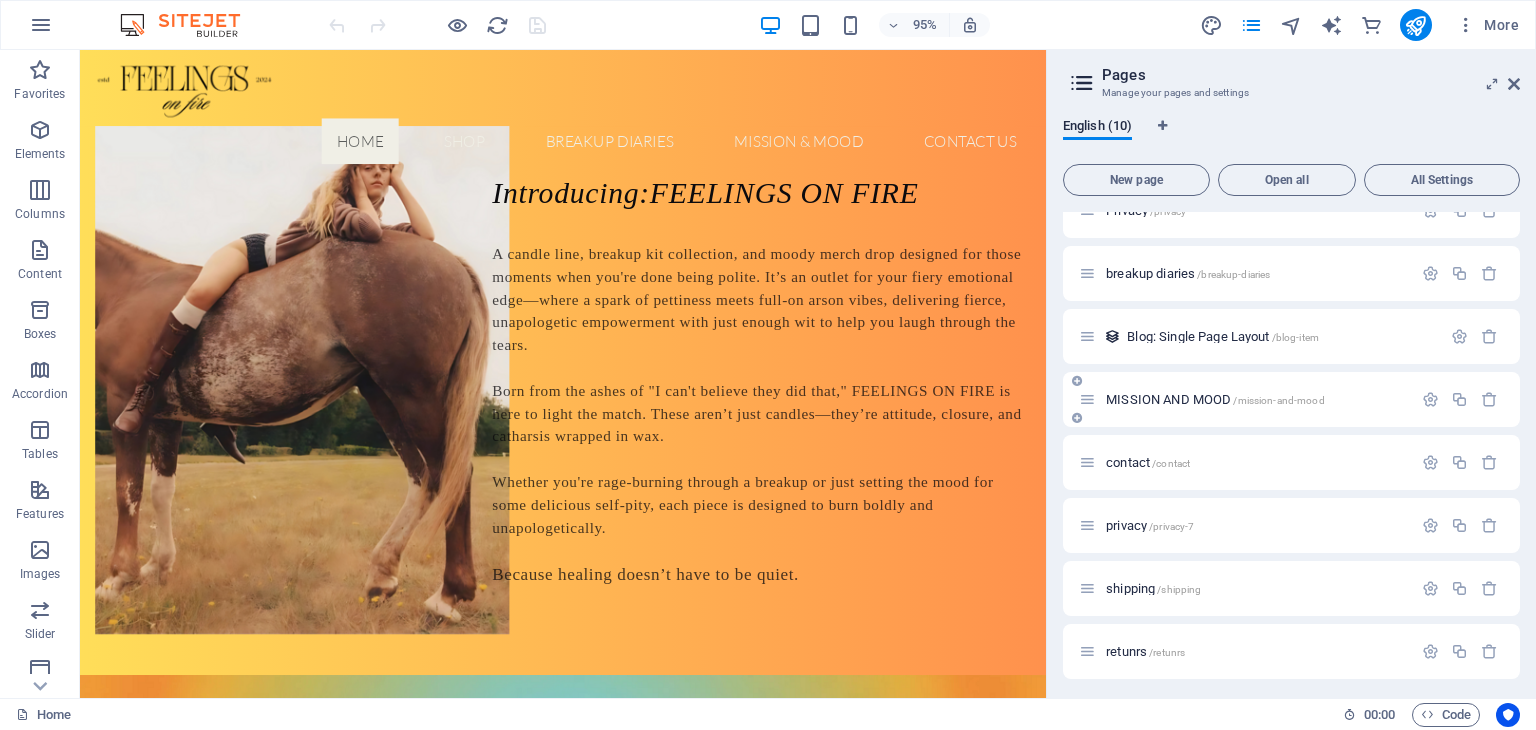 scroll, scrollTop: 160, scrollLeft: 0, axis: vertical 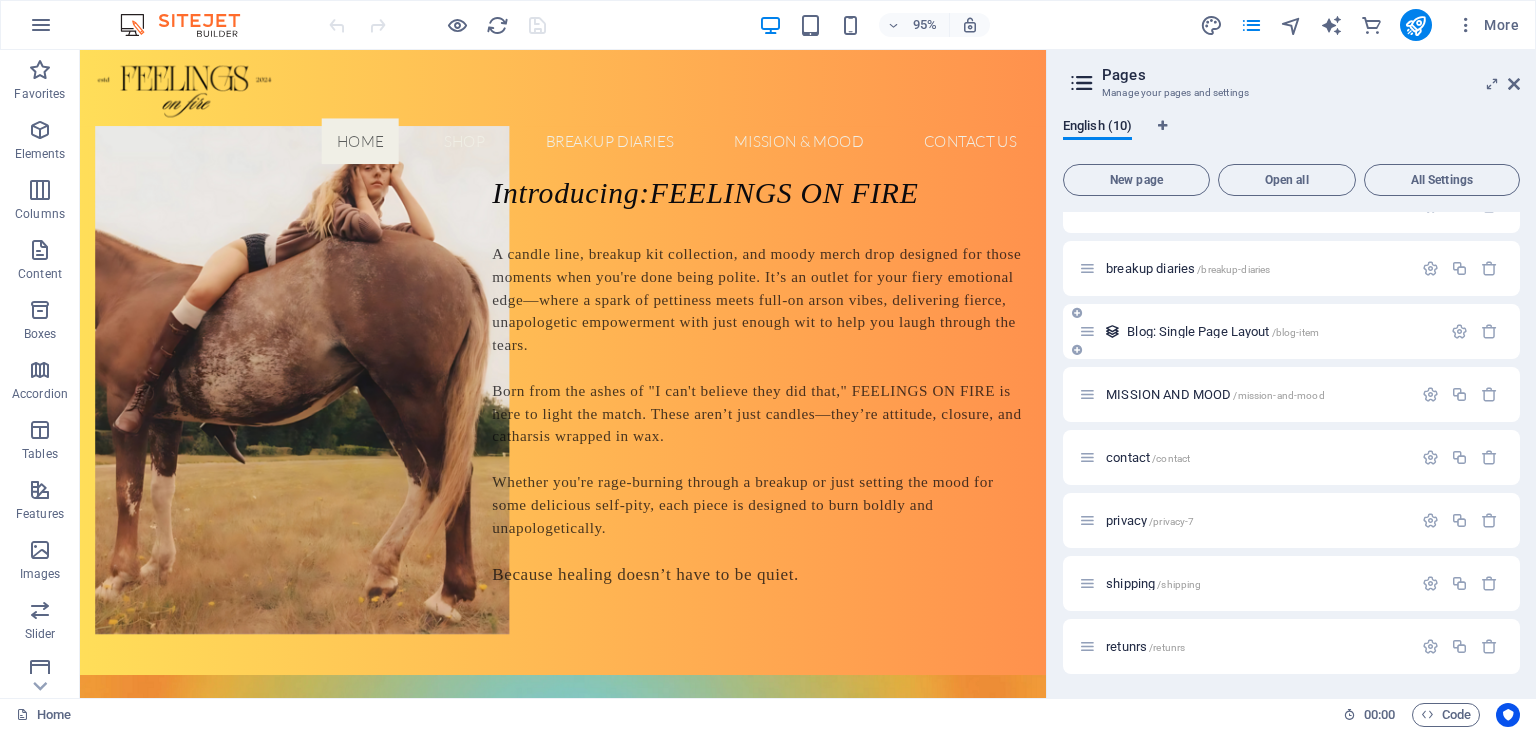 click on "Blog: Single Page Layout /blog-item" at bounding box center (1223, 331) 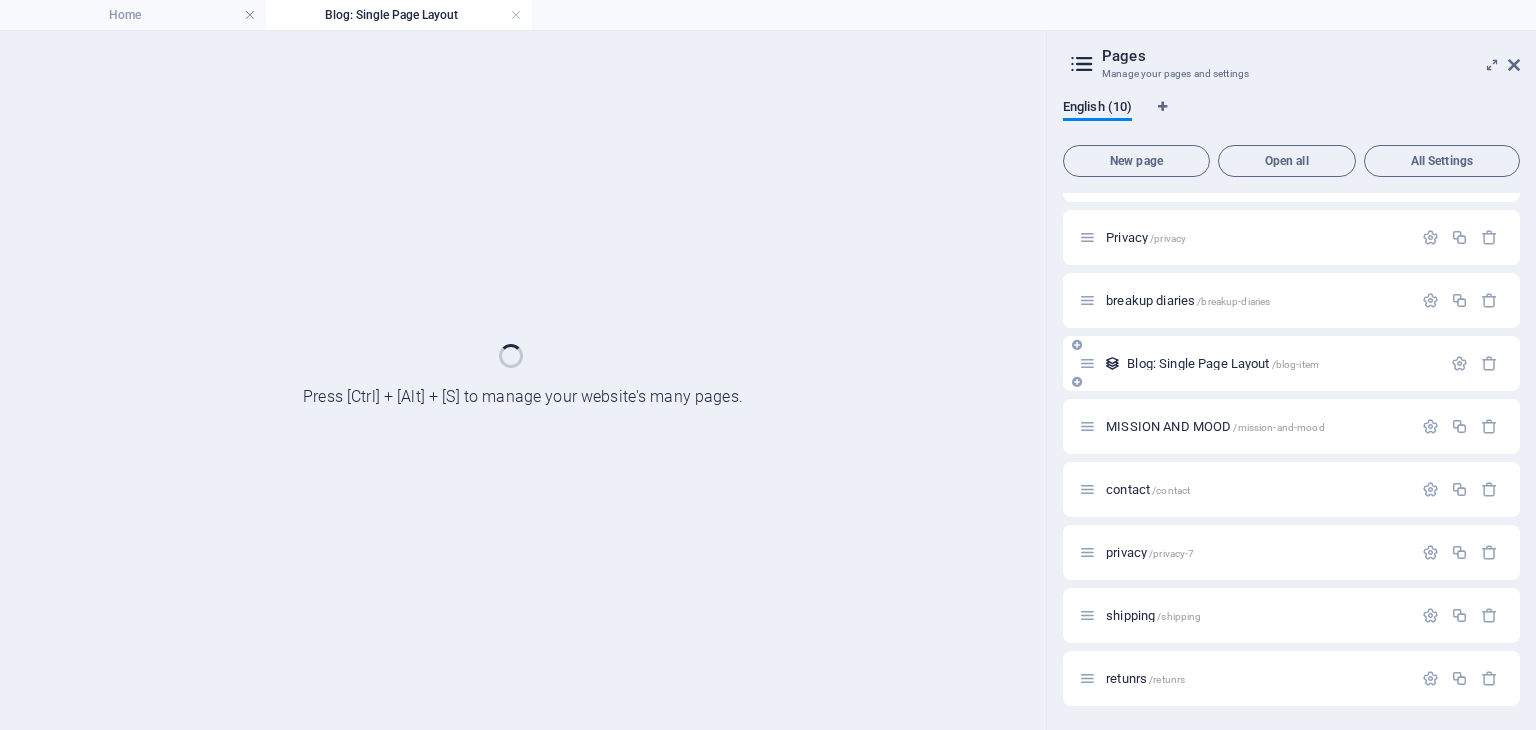 scroll, scrollTop: 0, scrollLeft: 0, axis: both 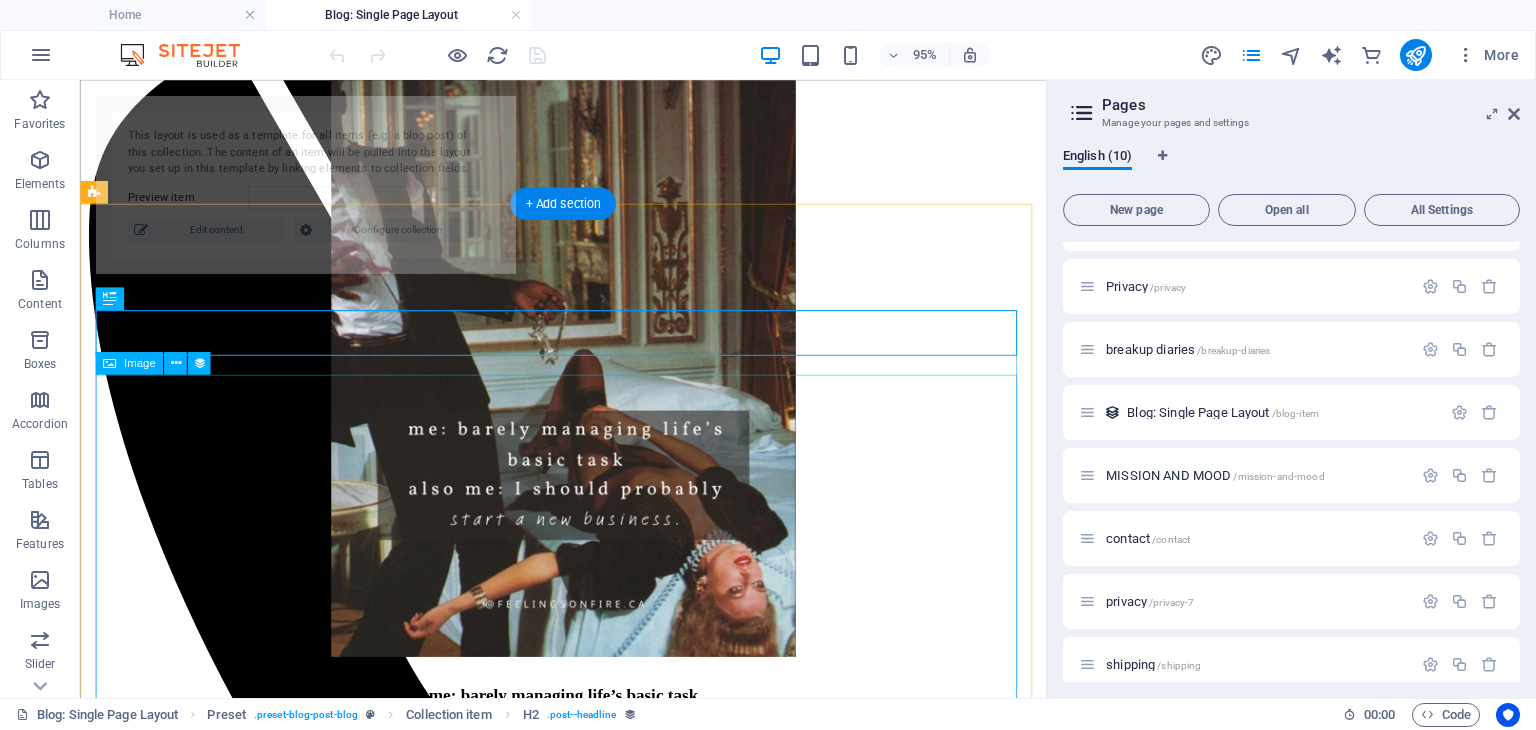 select on "688d25731536d04022034fc0" 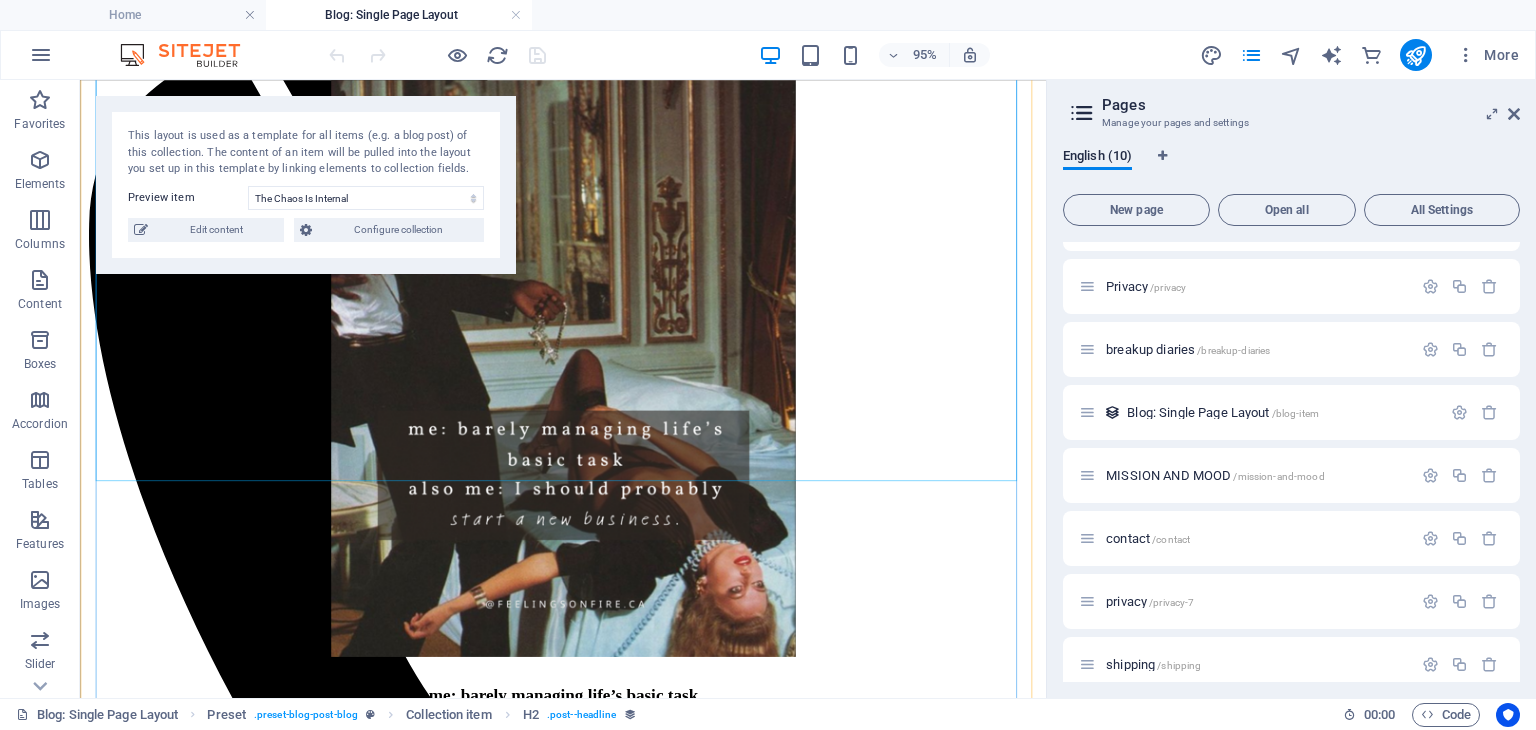 scroll, scrollTop: 500, scrollLeft: 0, axis: vertical 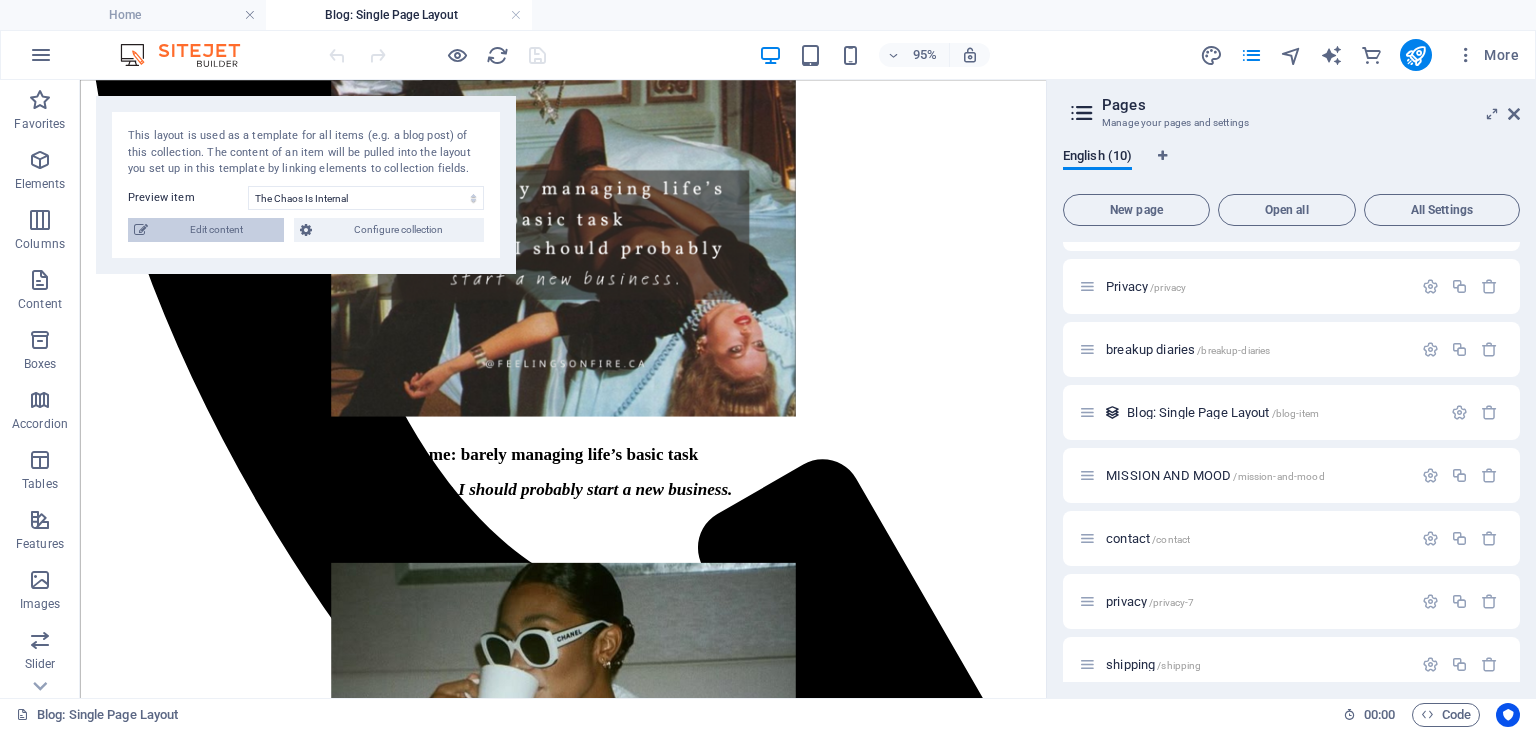 click on "Edit content" at bounding box center (216, 230) 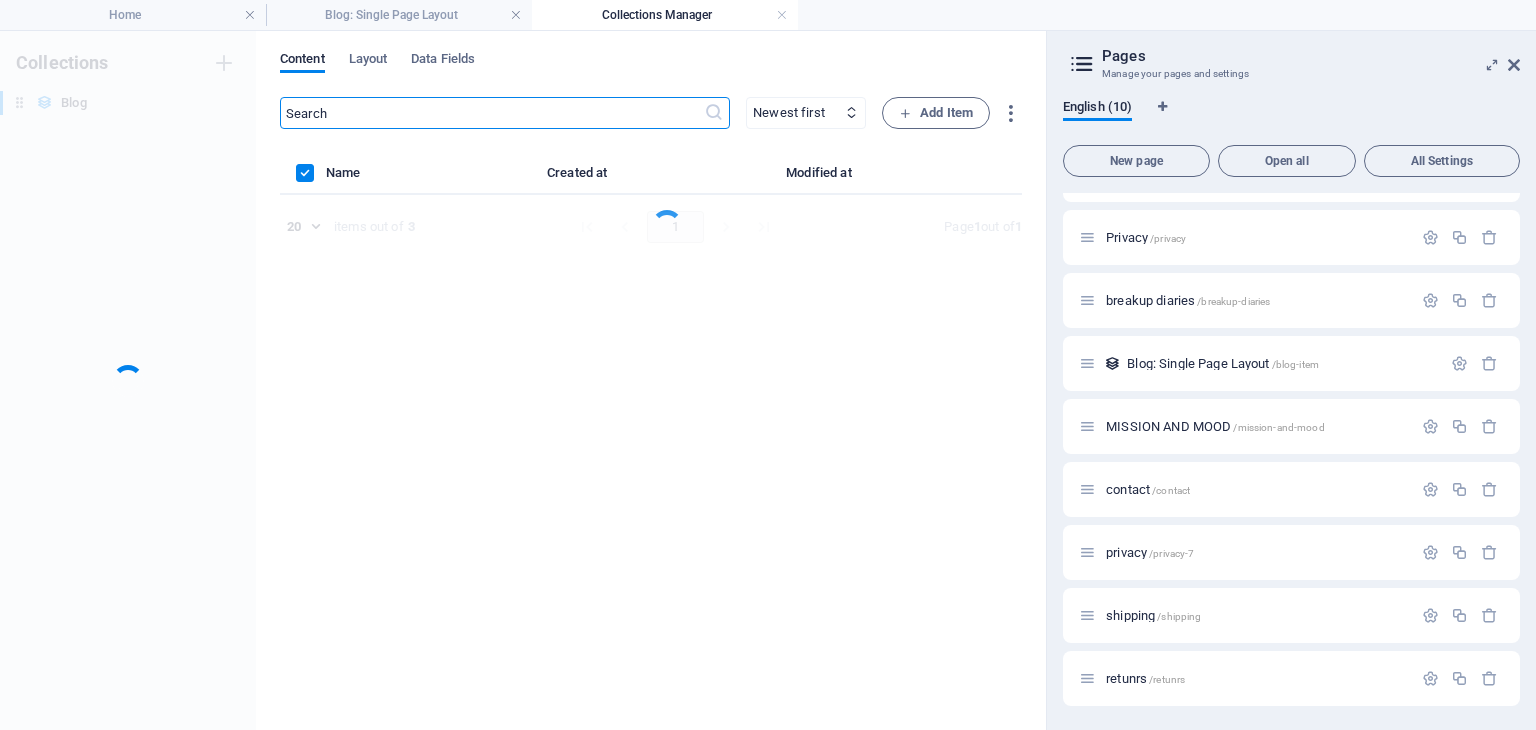 scroll, scrollTop: 0, scrollLeft: 0, axis: both 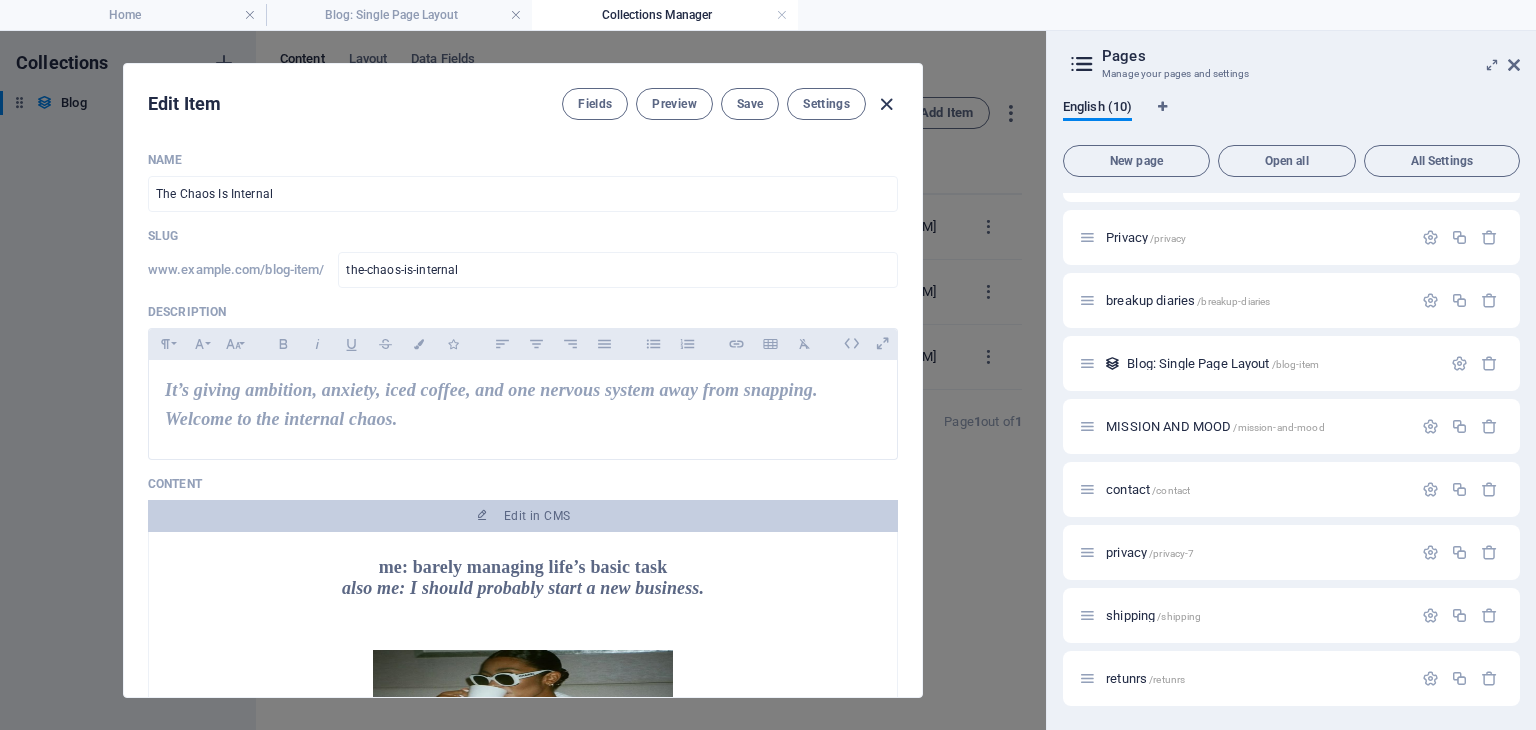 click at bounding box center [886, 104] 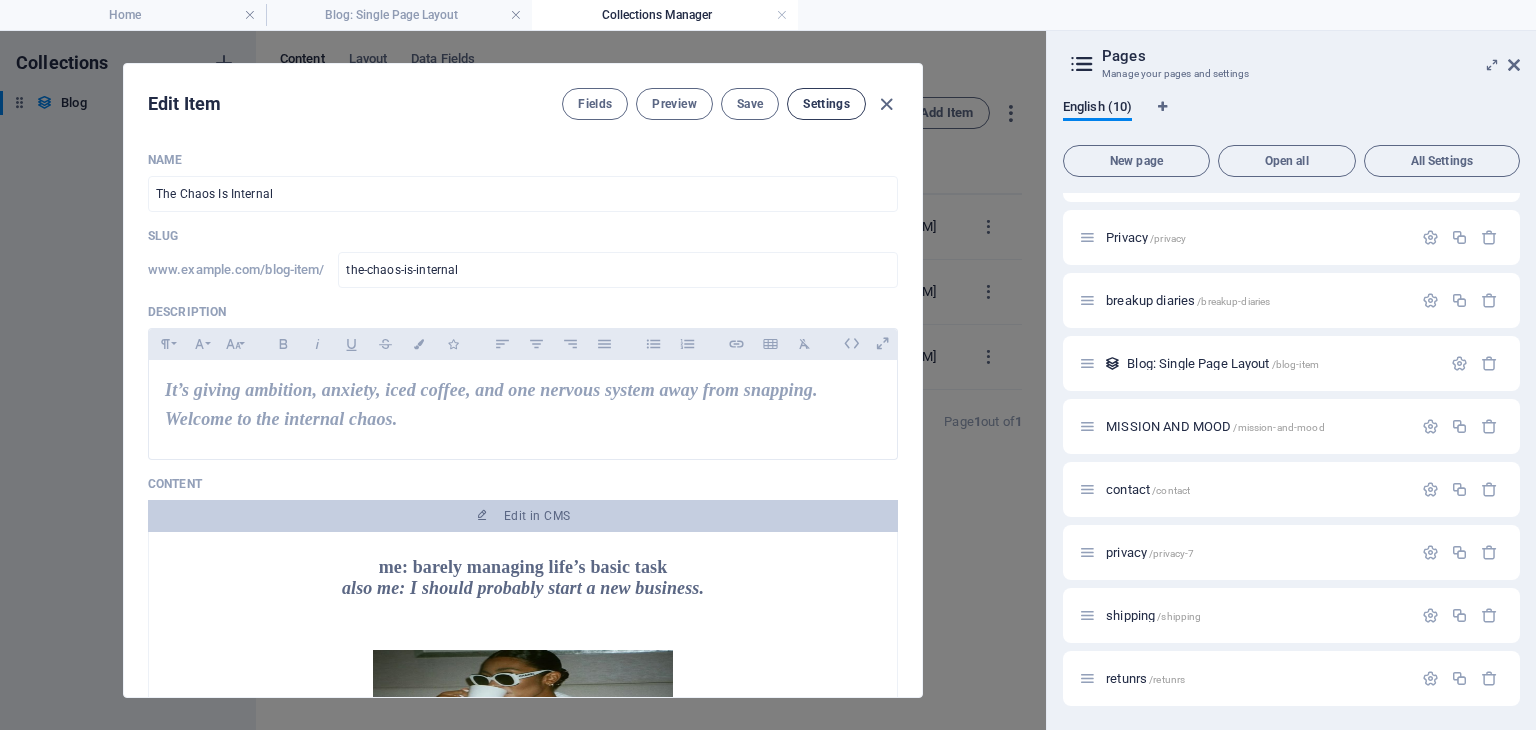 type on "[DATE]" 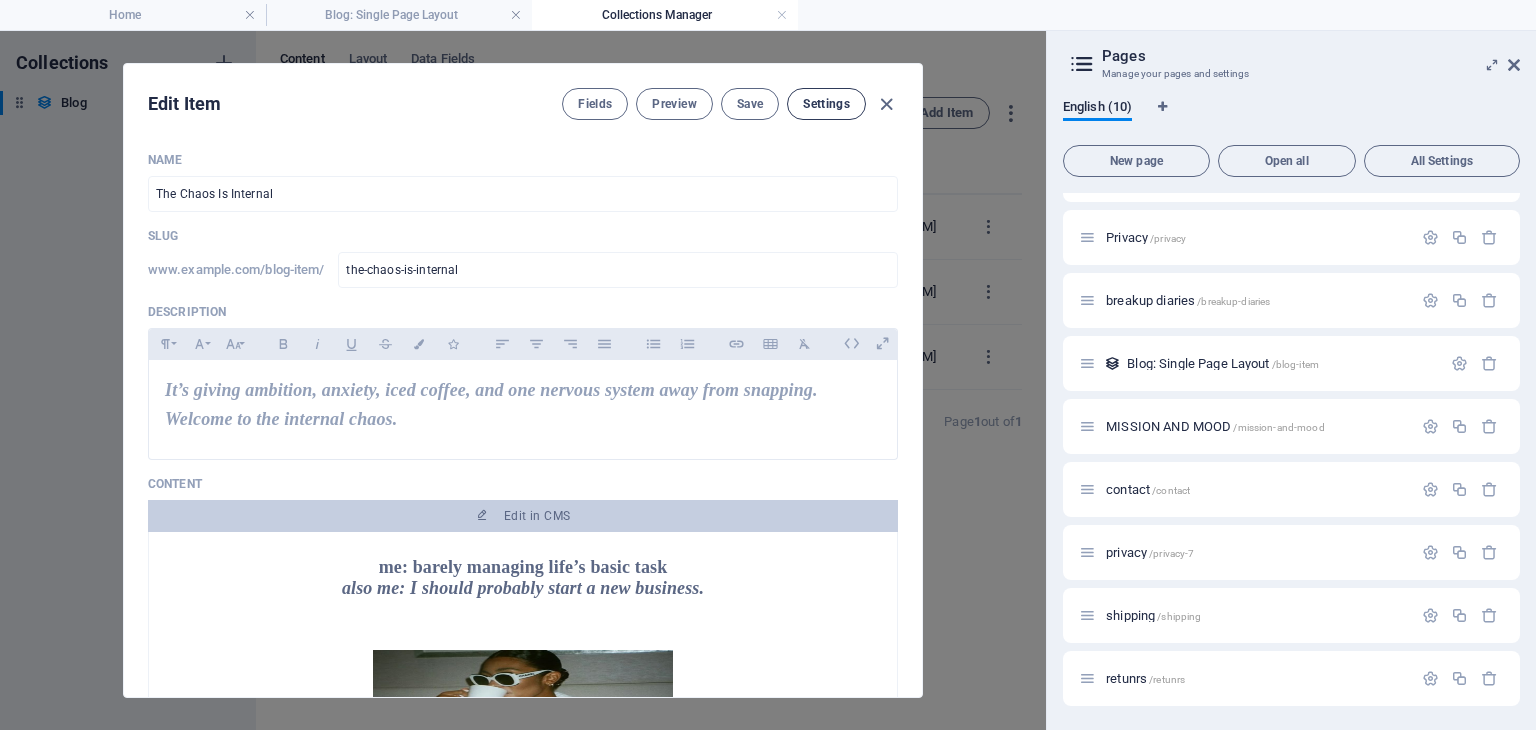 type on "the-chaos-is-internal" 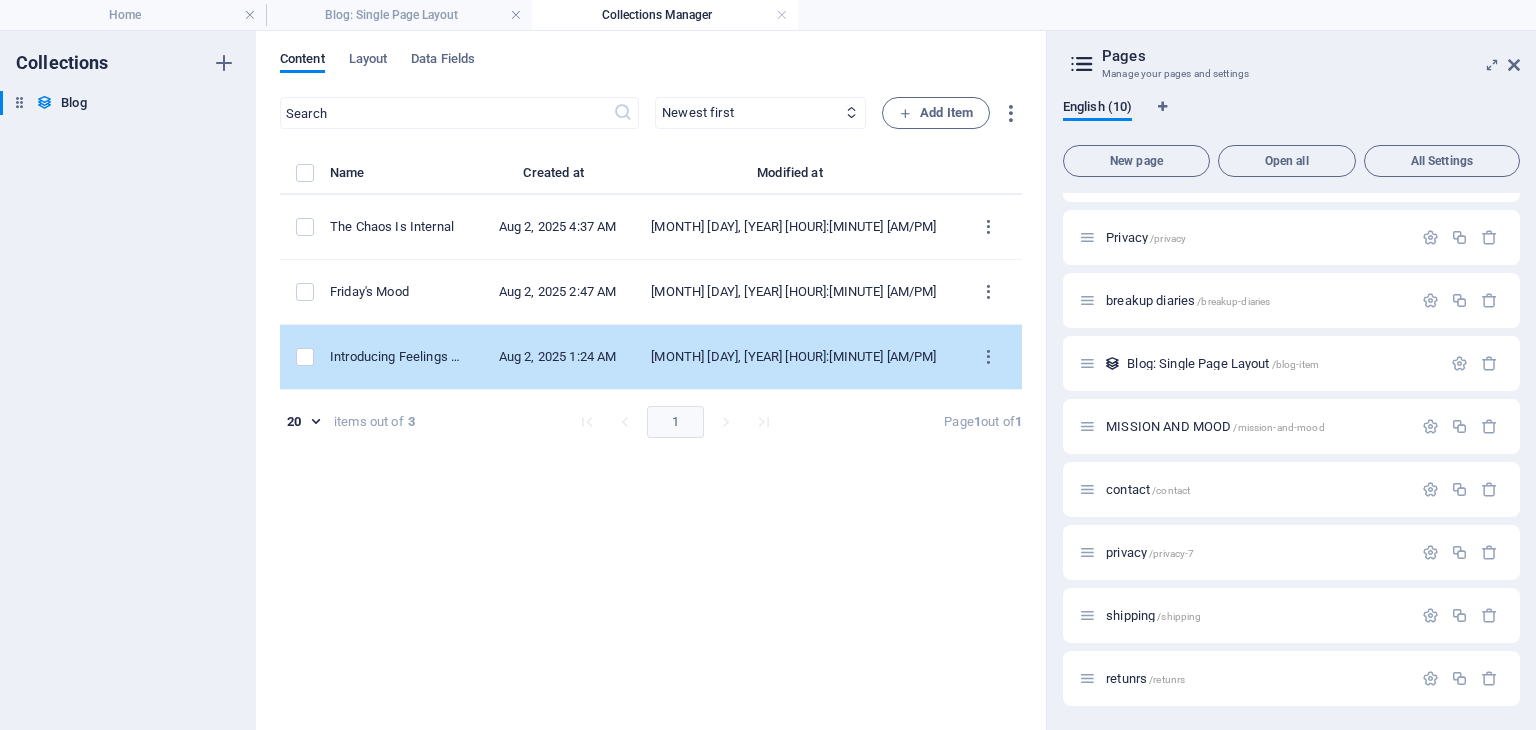 click on "Introducing Feelings on Fire" at bounding box center [406, 357] 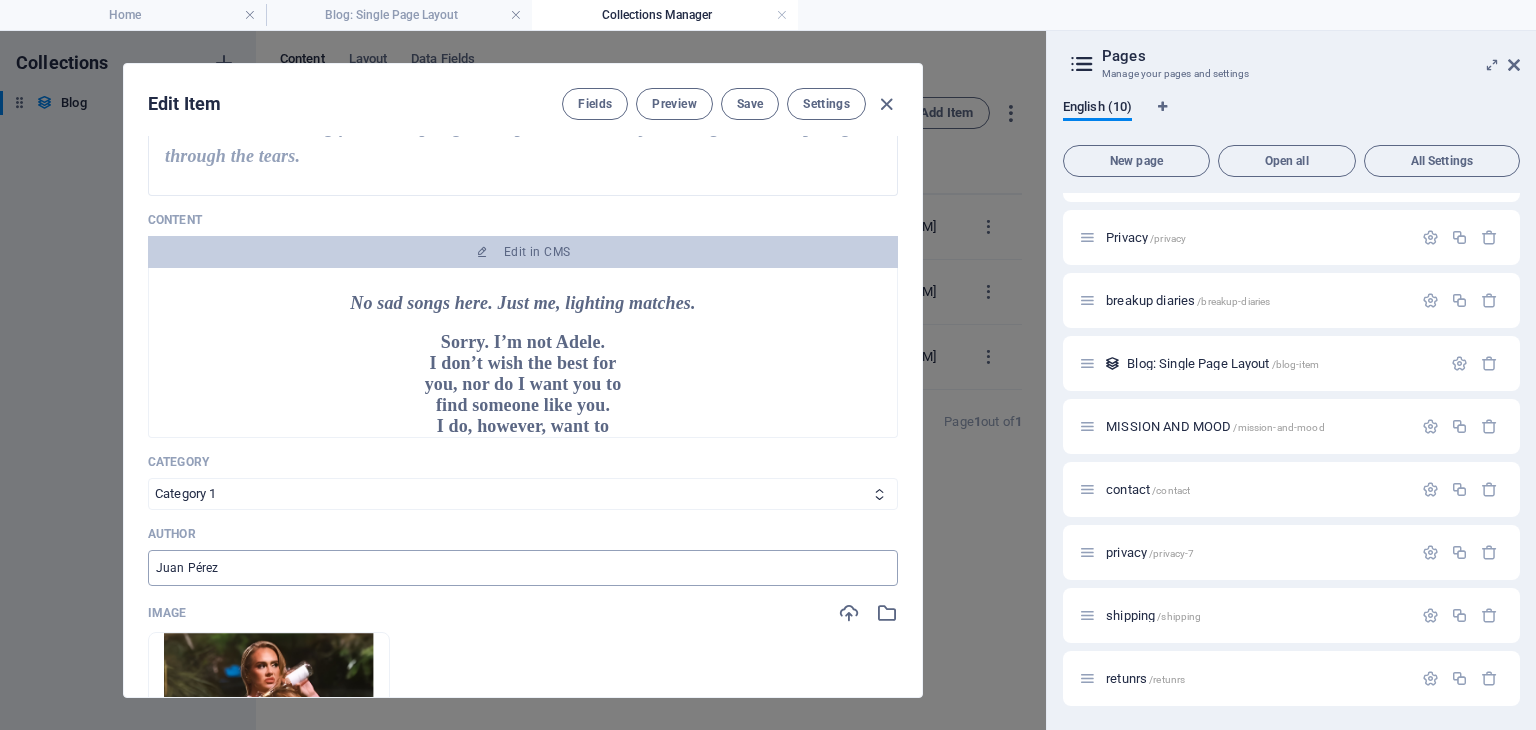 scroll, scrollTop: 200, scrollLeft: 0, axis: vertical 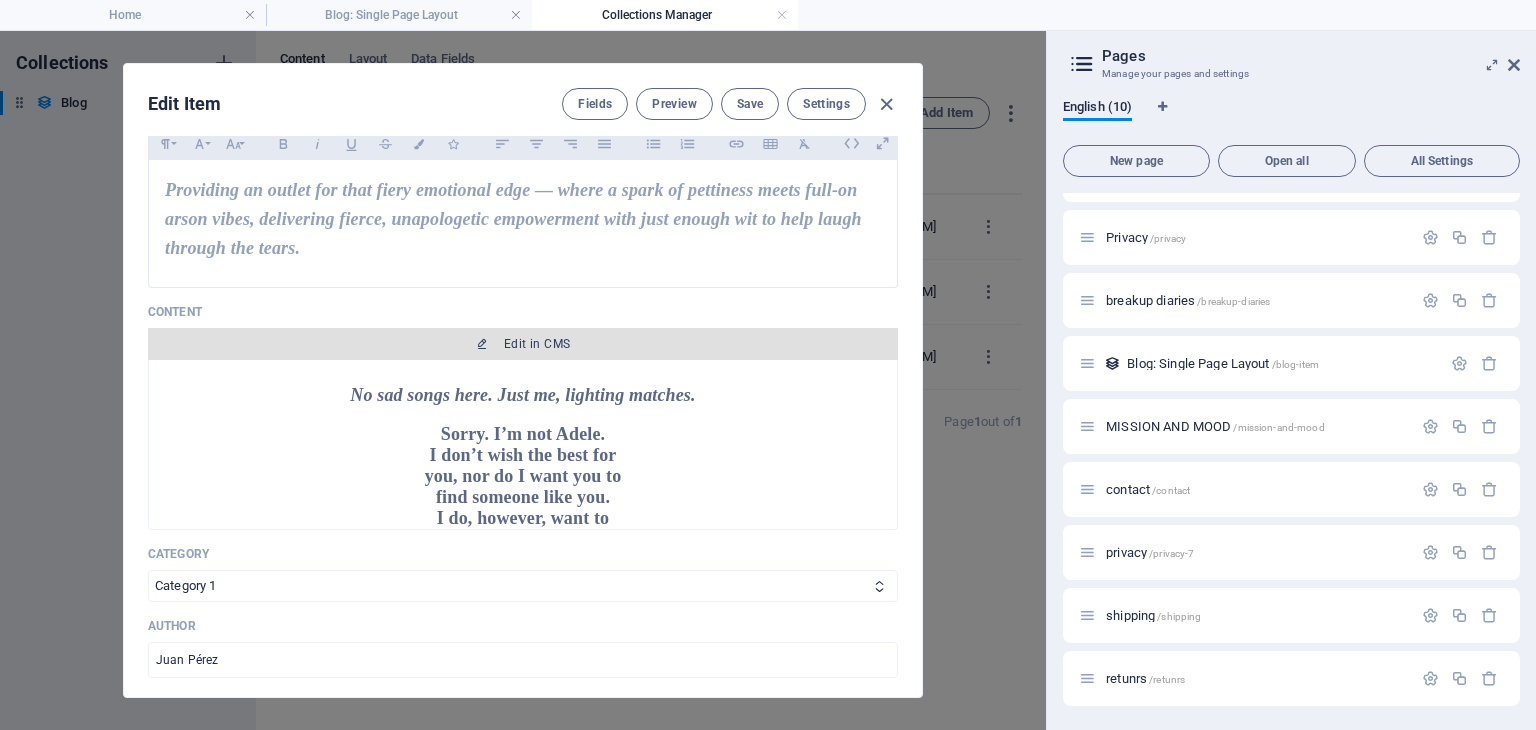 click on "Edit in CMS" at bounding box center [537, 344] 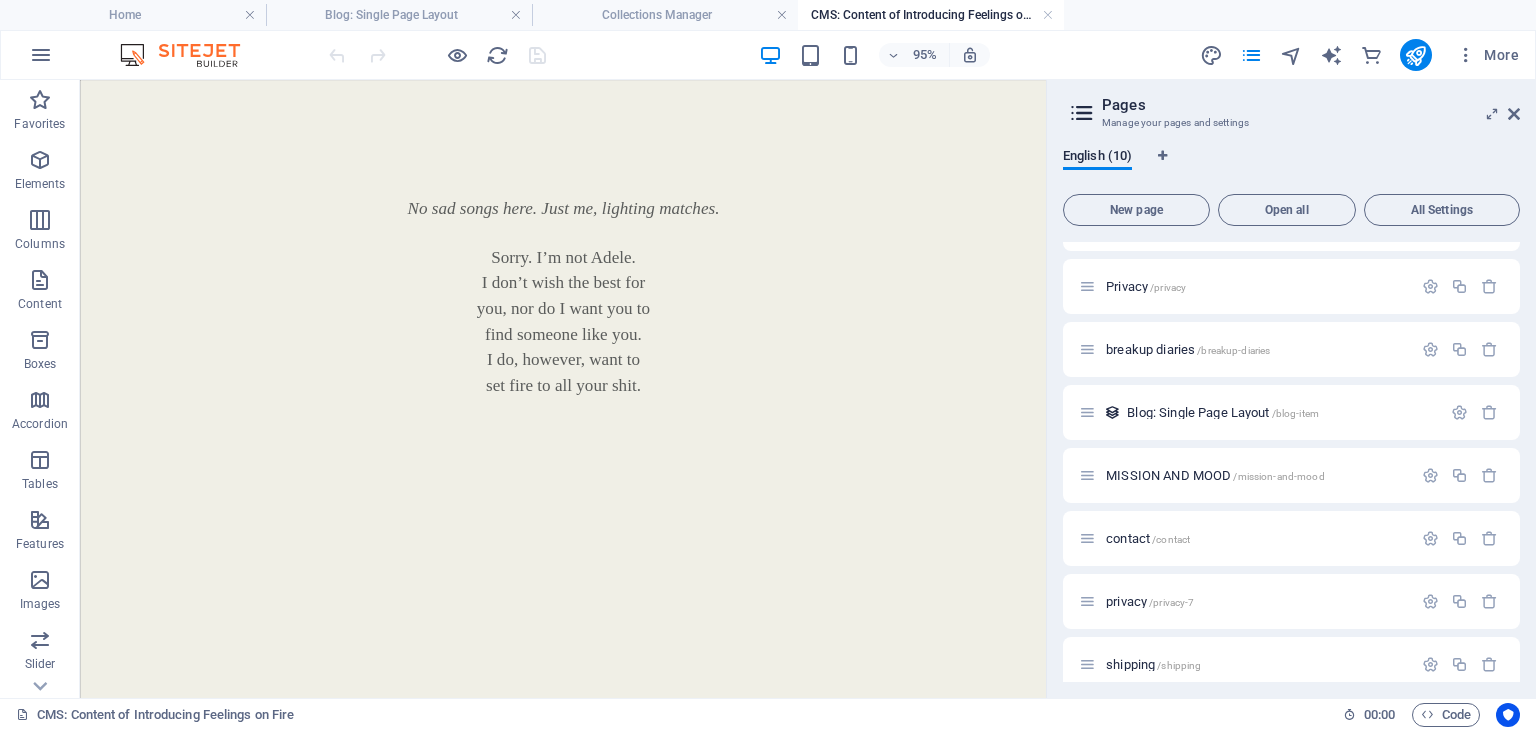 scroll, scrollTop: 0, scrollLeft: 0, axis: both 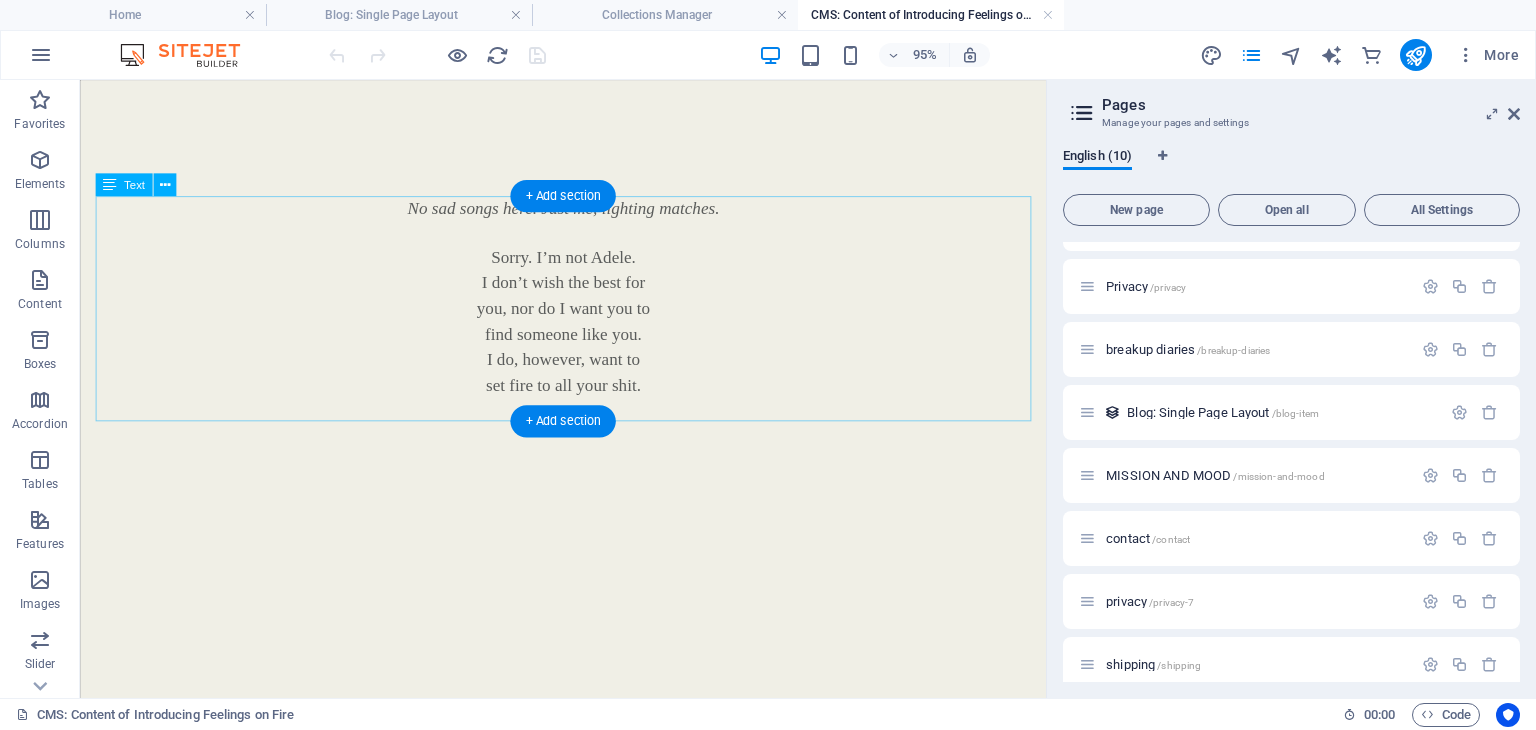 click on "No sad songs here. Just me, lighting matches. Sorry. I’m not Adele. I don’t wish the best for you, nor do I want you to find someone like you. I do, however, want to set fire to all your shit." at bounding box center [588, 320] 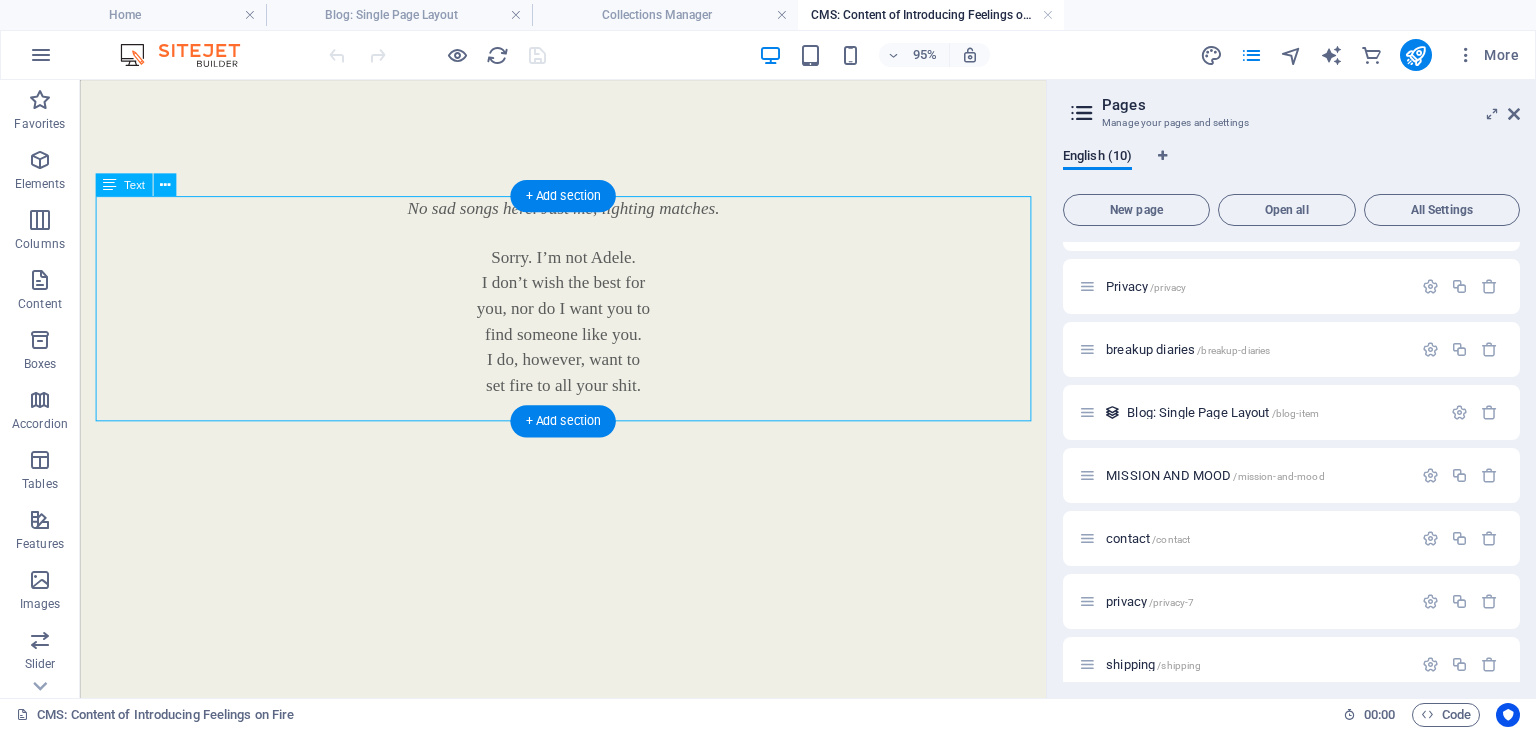 click on "No sad songs here. Just me, lighting matches. Sorry. I’m not Adele. I don’t wish the best for you, nor do I want you to find someone like you. I do, however, want to set fire to all your shit." at bounding box center (588, 320) 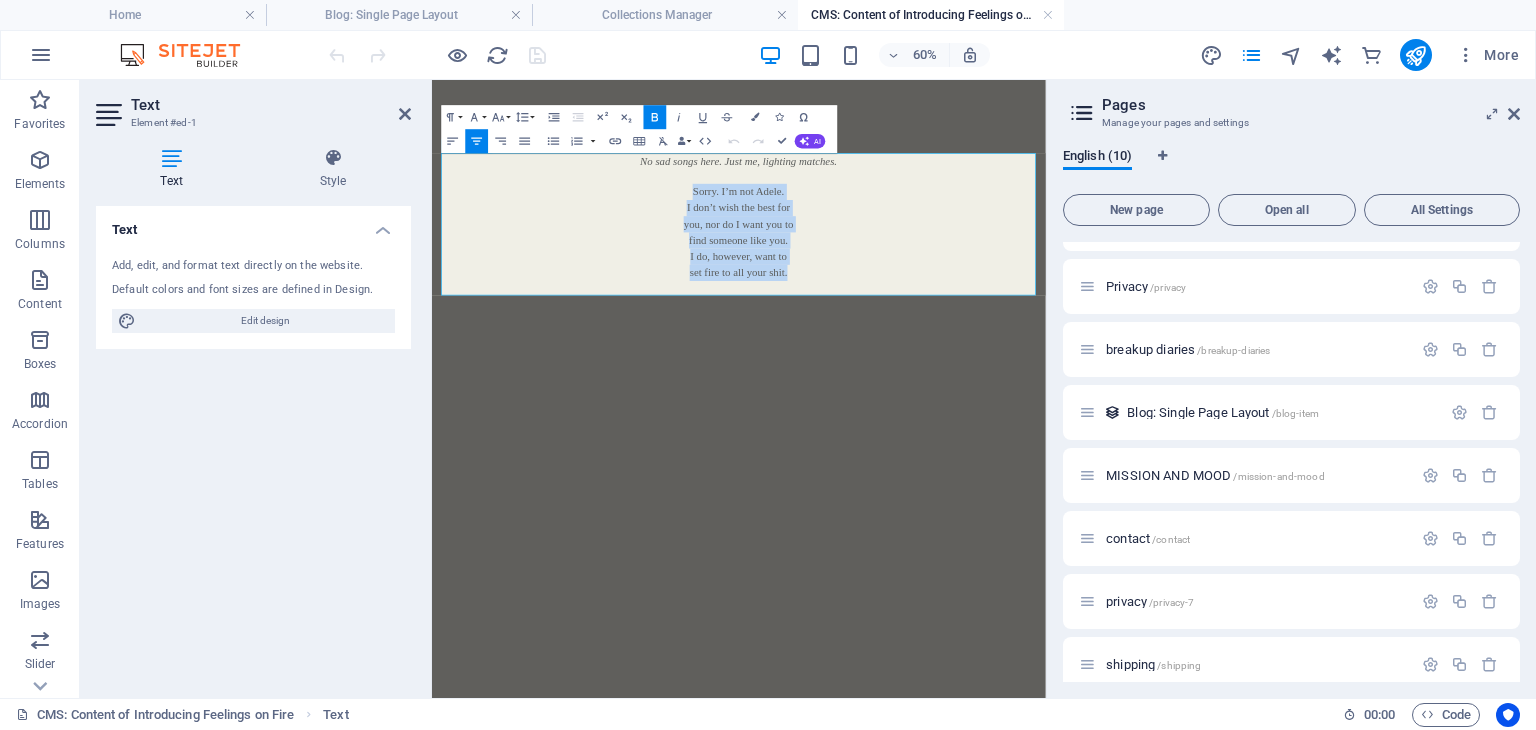 drag, startPoint x: 1043, startPoint y: 412, endPoint x: 806, endPoint y: 272, distance: 275.2617 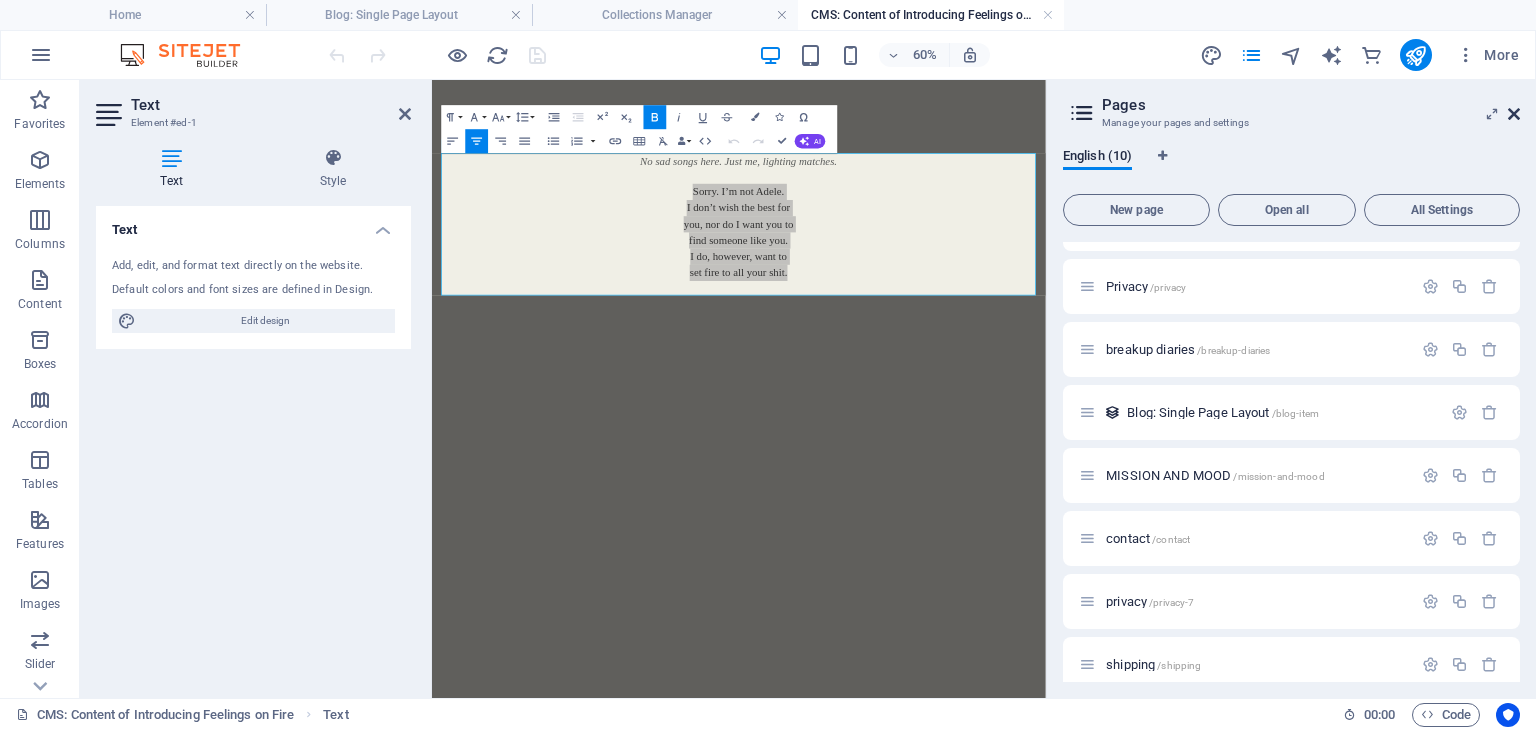 drag, startPoint x: 1514, startPoint y: 109, endPoint x: 1053, endPoint y: 49, distance: 464.88815 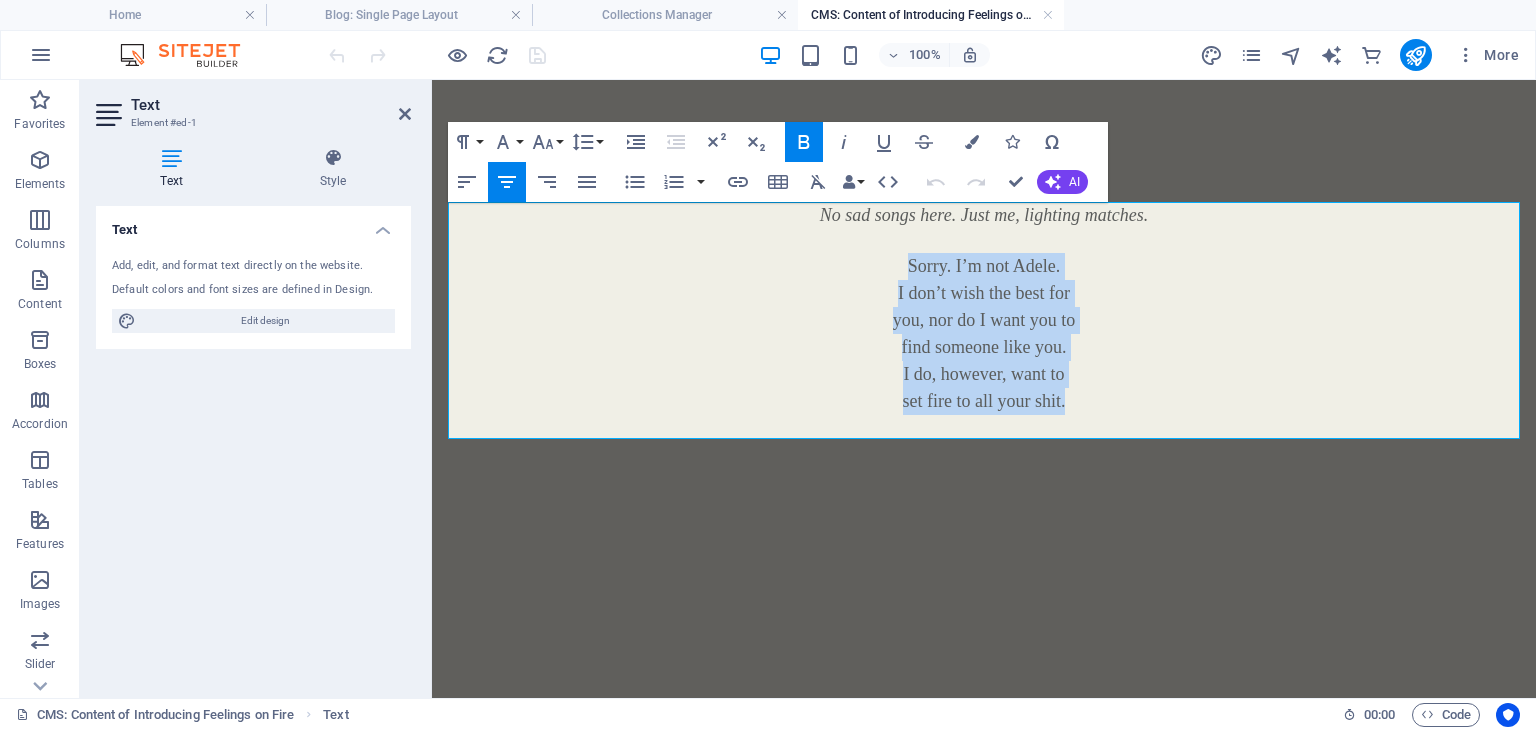 click on "find someone like you." at bounding box center (984, 347) 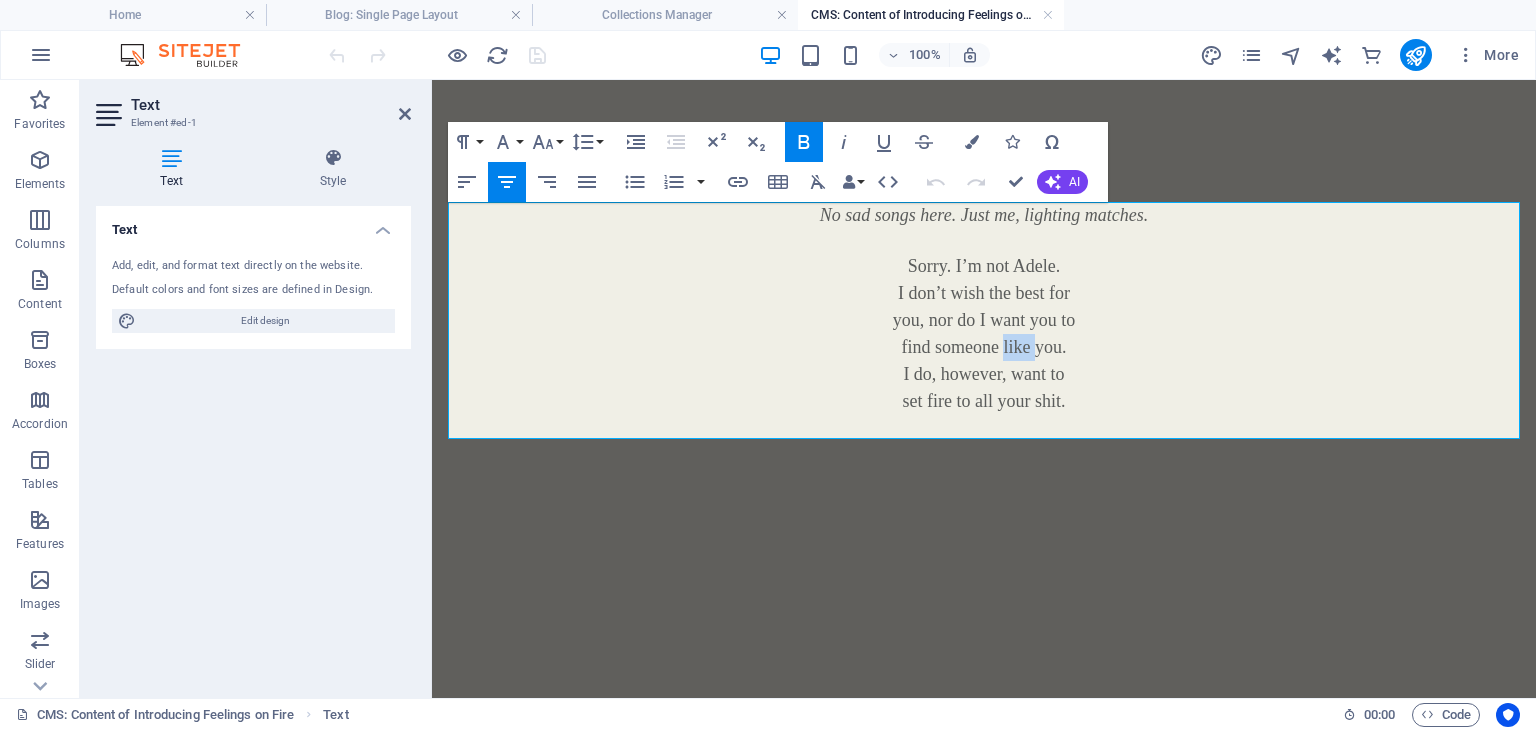 click on "find someone like you." at bounding box center [984, 347] 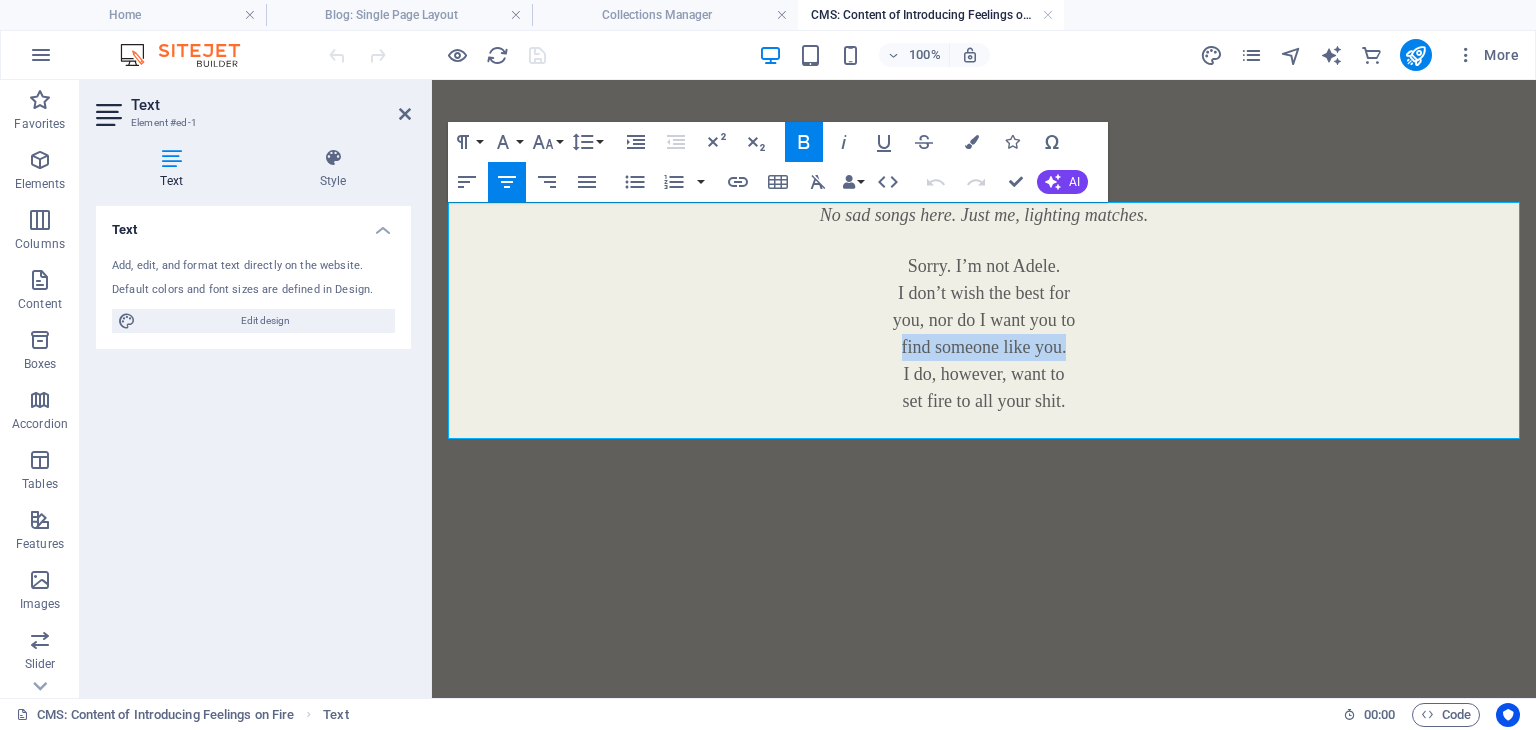 click on "find someone like you." at bounding box center [984, 347] 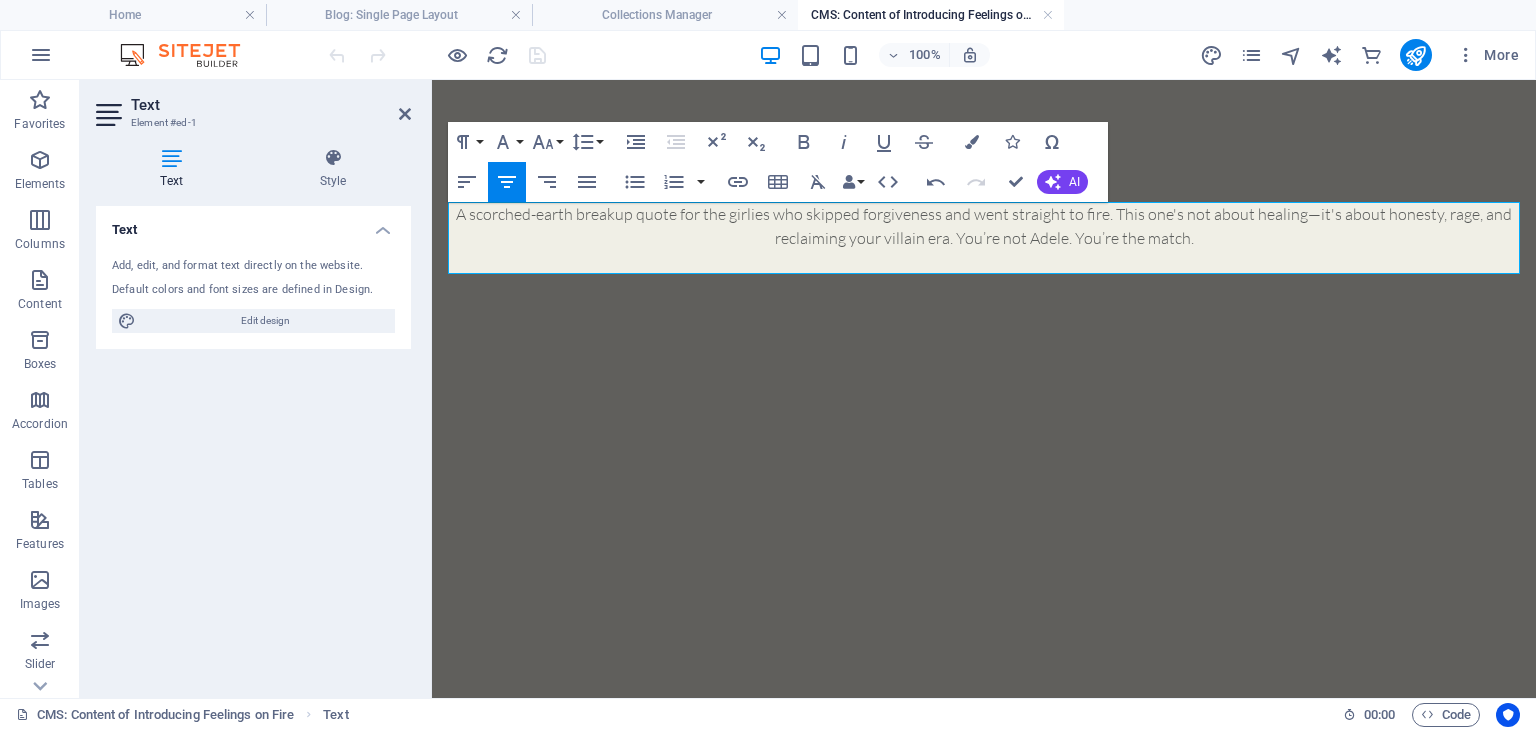 click on "A scorched-earth breakup quote for the girlies who skipped forgiveness and went straight to fire. This one's not about healing—it's about honesty, rage, and reclaiming your villain era. You’re not Adele. You’re the match." at bounding box center [984, 226] 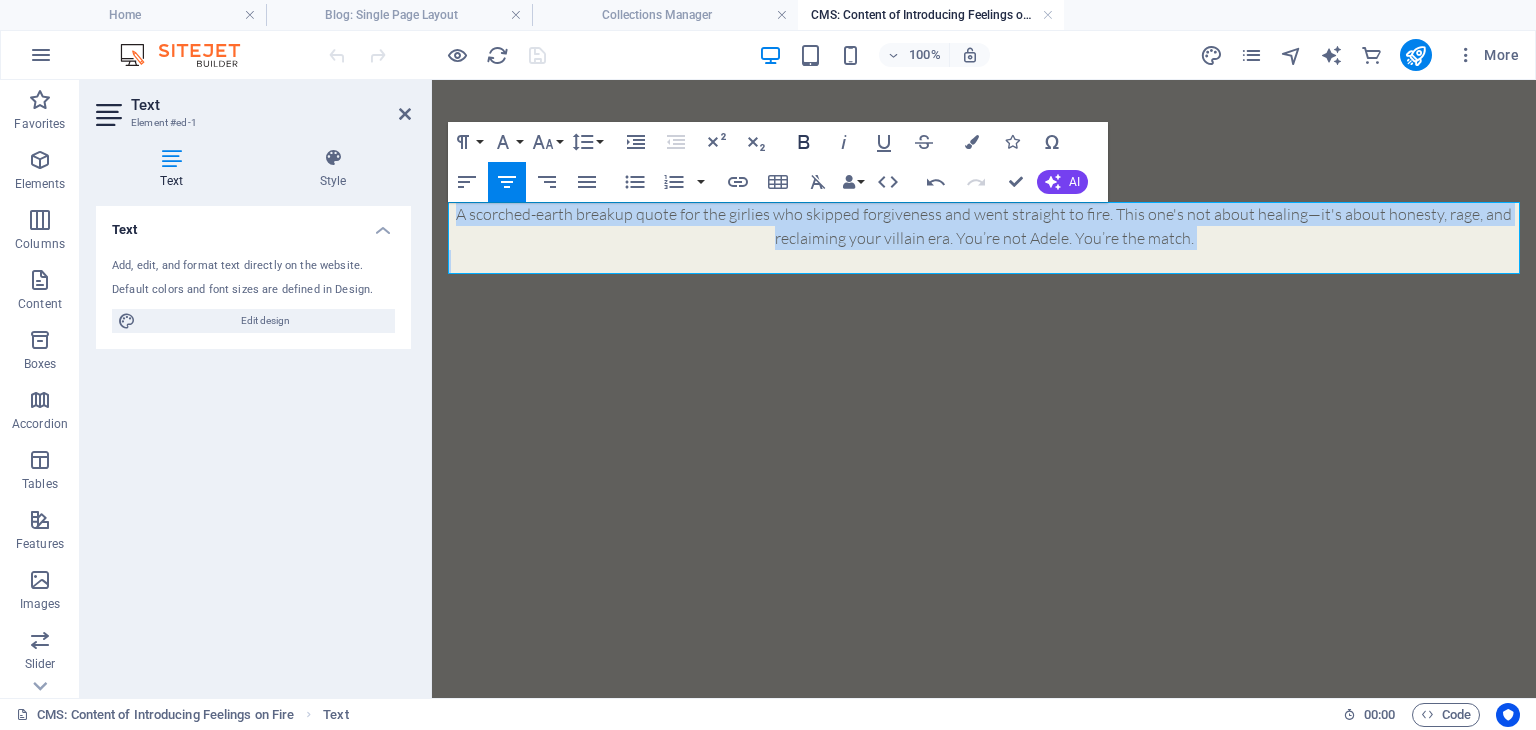 click 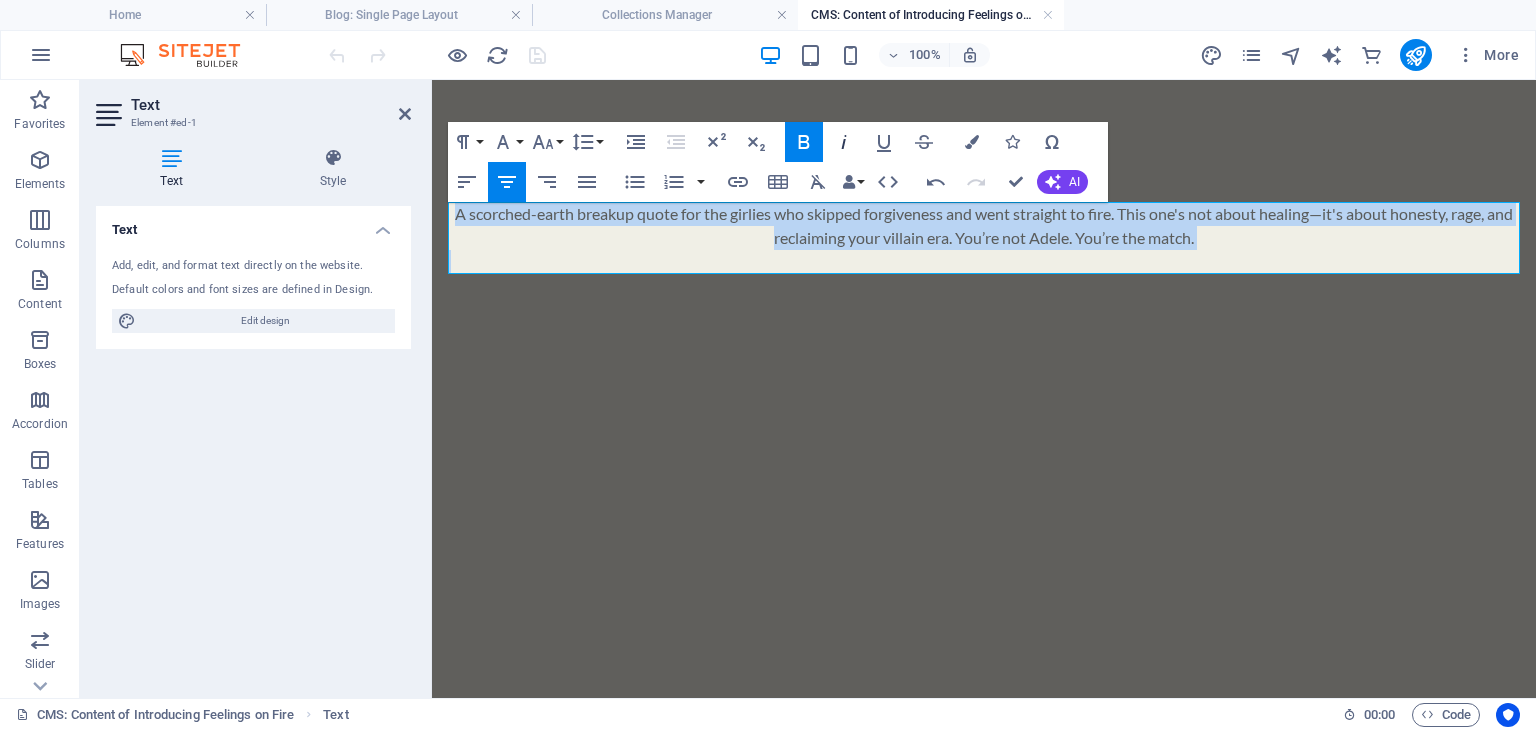 click 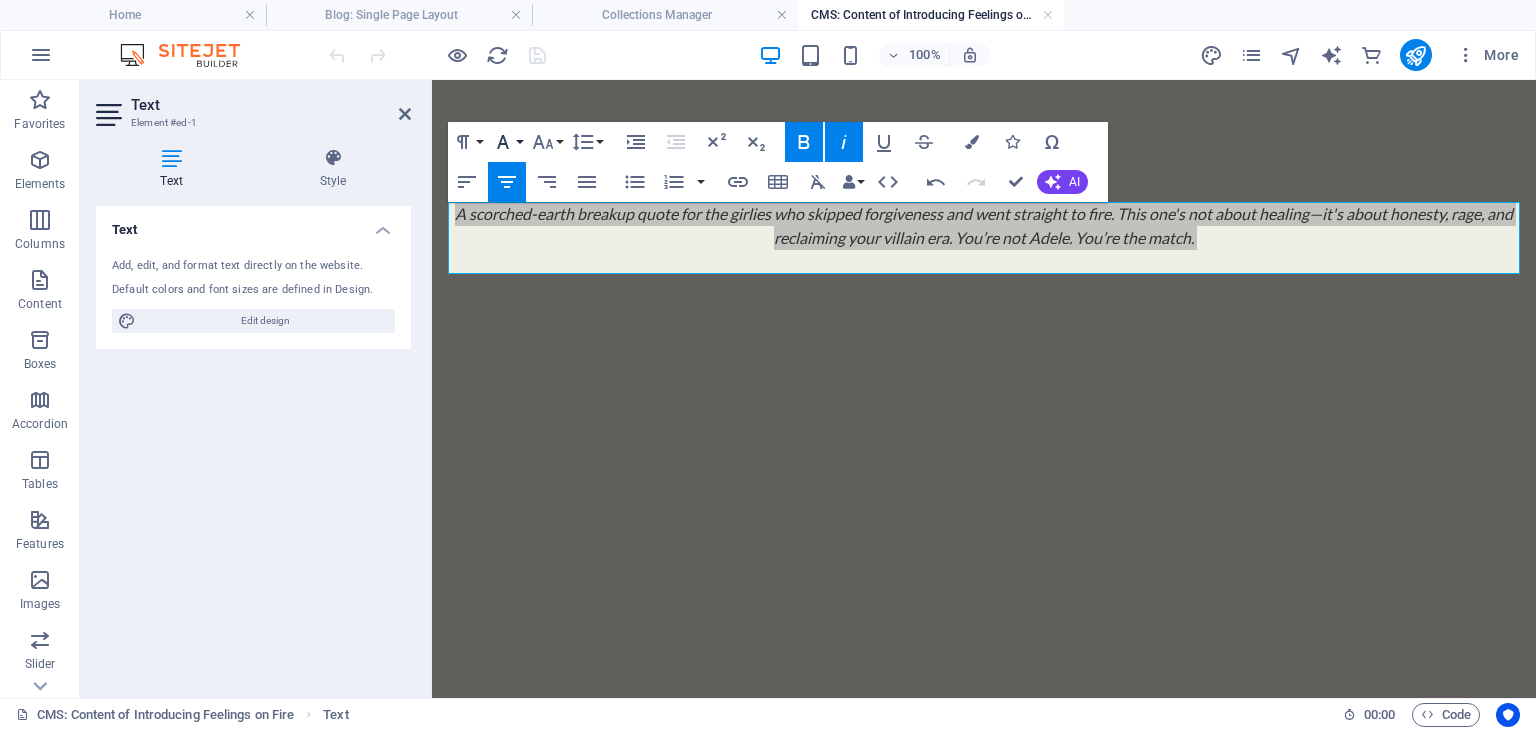 click on "Font Family" at bounding box center (507, 142) 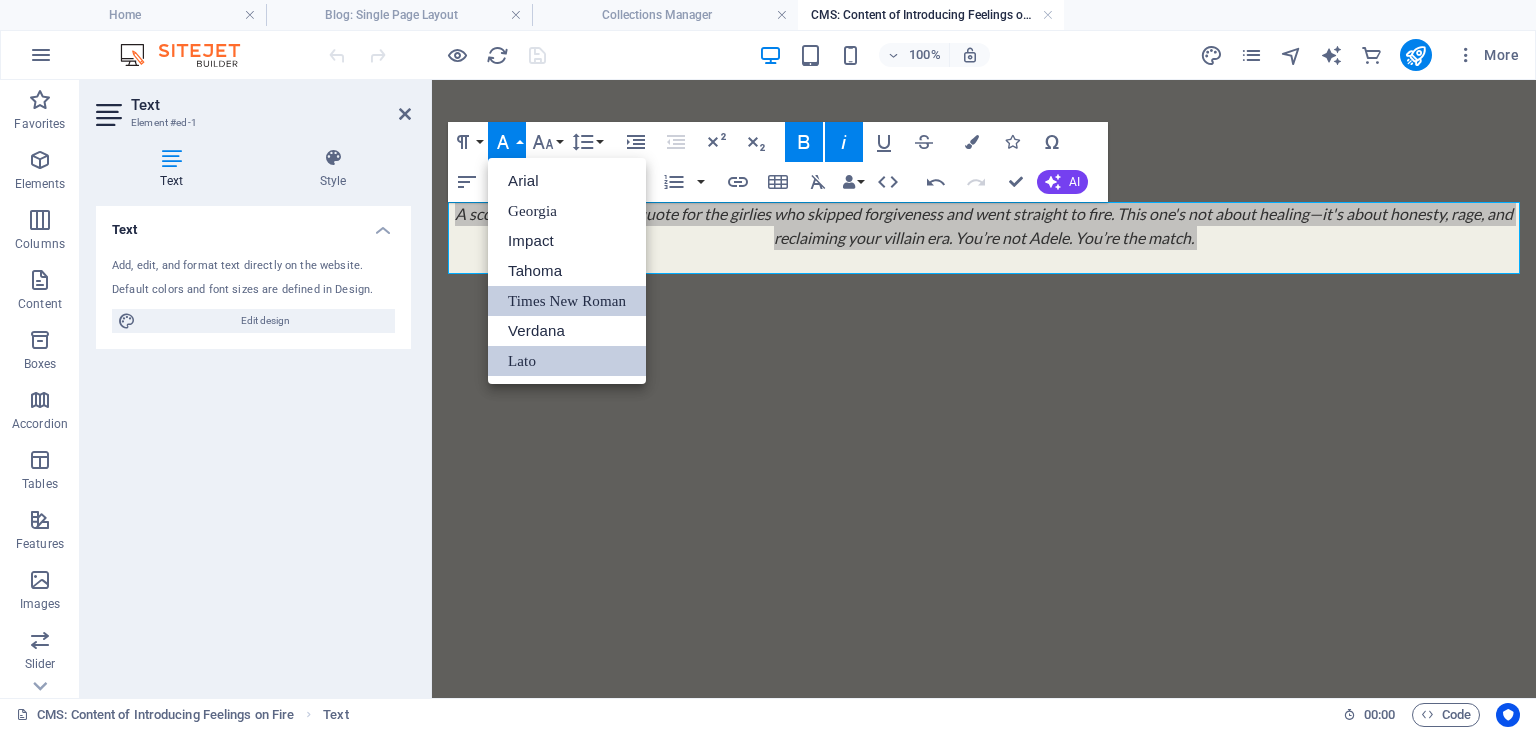 scroll, scrollTop: 0, scrollLeft: 0, axis: both 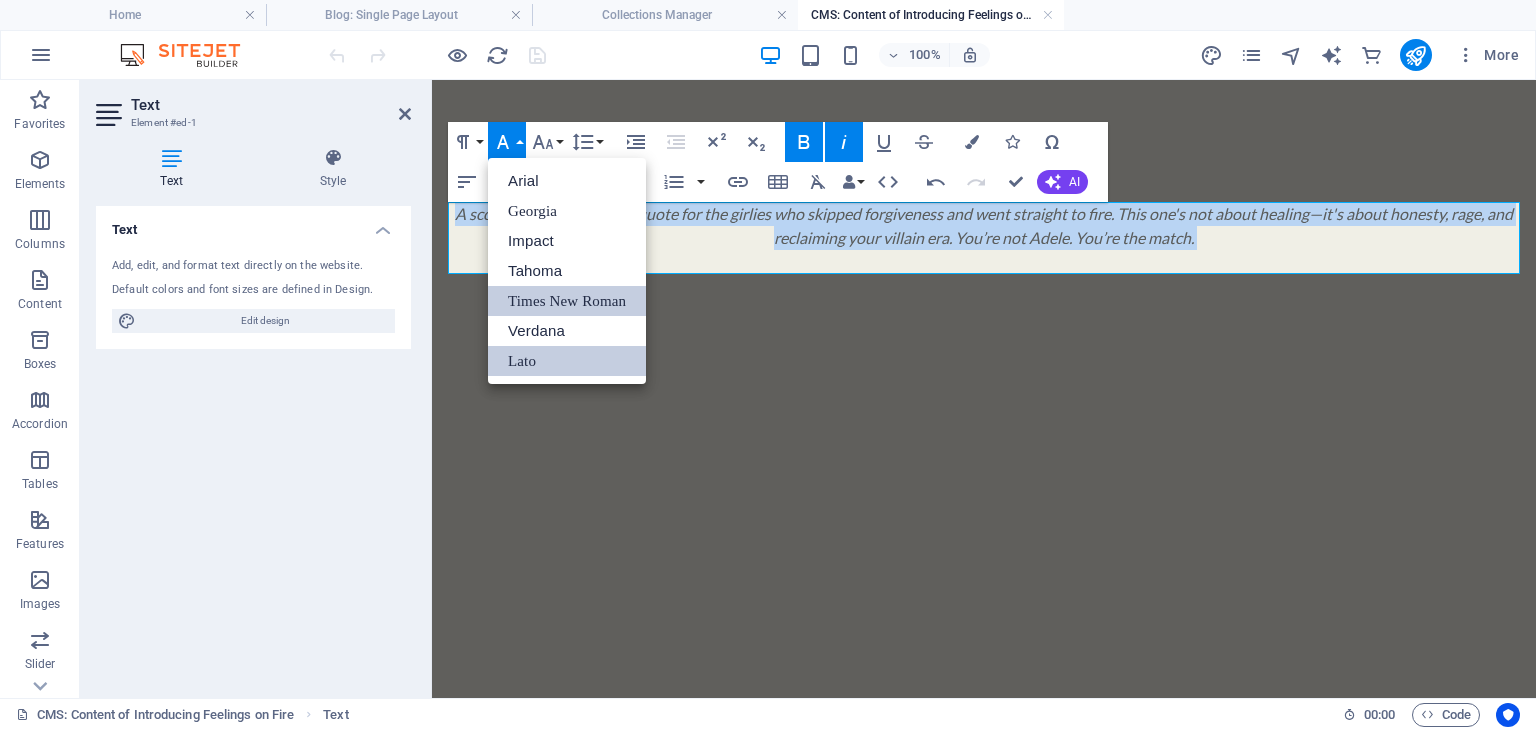 click on "Times New Roman" at bounding box center [567, 301] 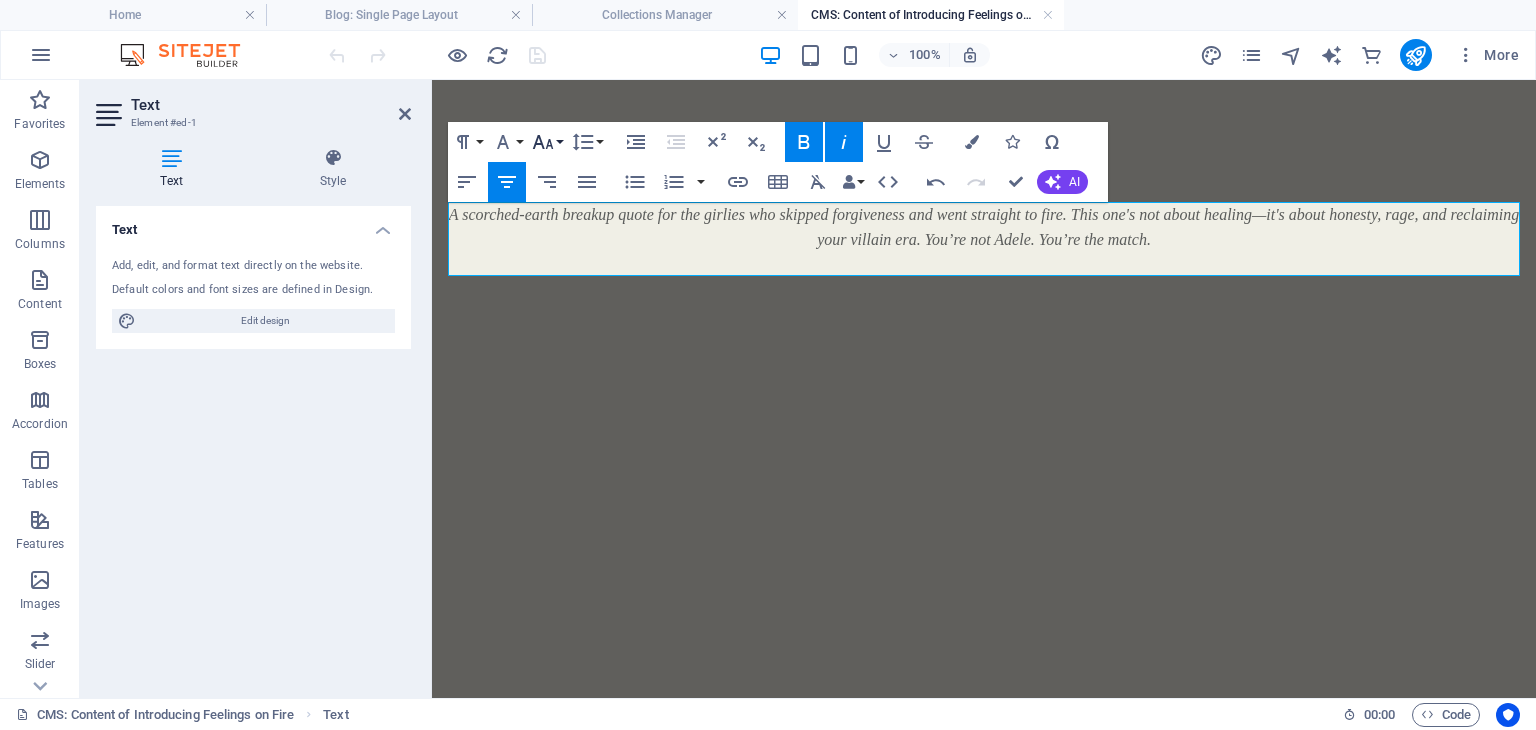 click 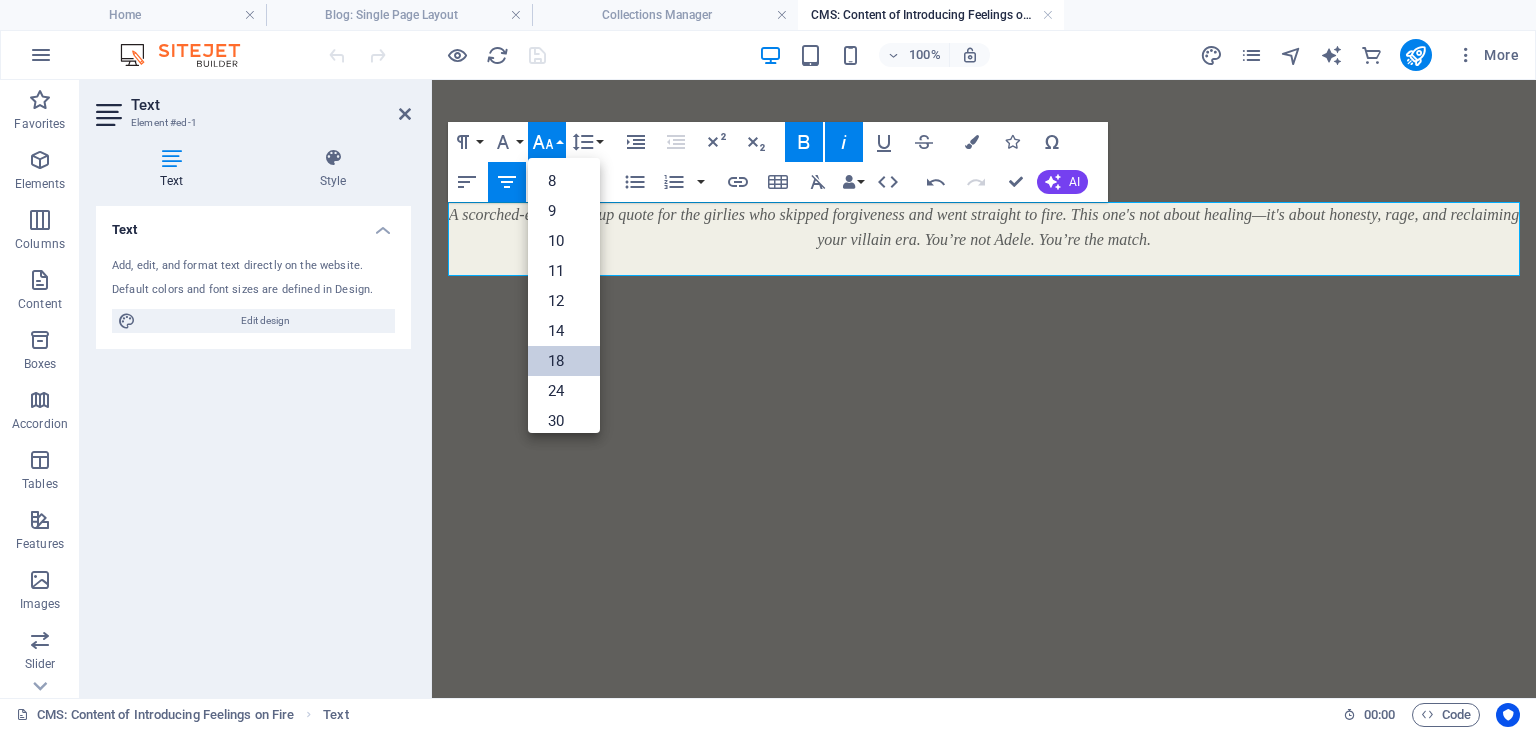 click on "18" at bounding box center [564, 361] 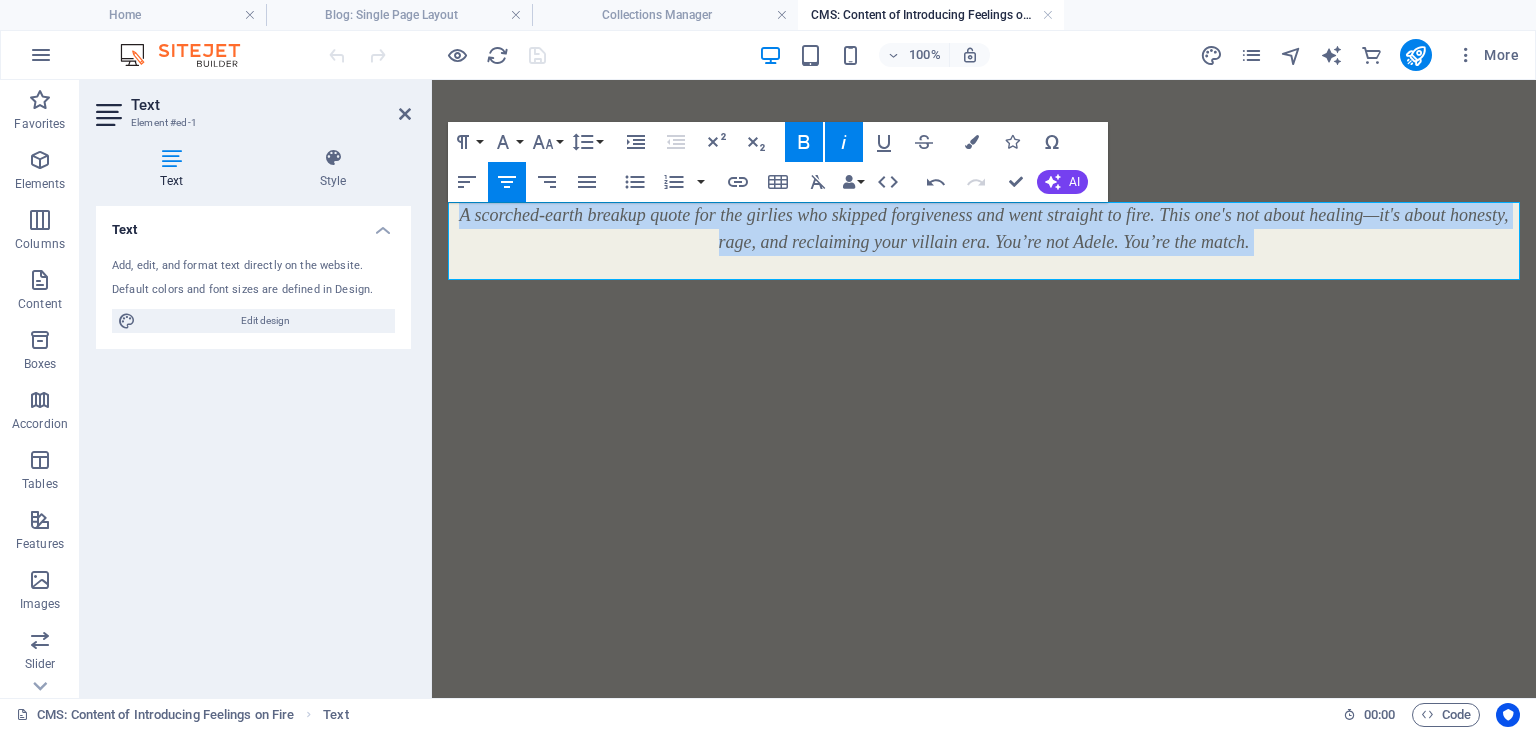 click on "A scorched-earth breakup quote for the girlies who skipped forgiveness and went straight to fire. This one's not about healing—it's about honesty, rage, and reclaiming your villain era. You’re not Adele. You’re the match." at bounding box center (984, 236) 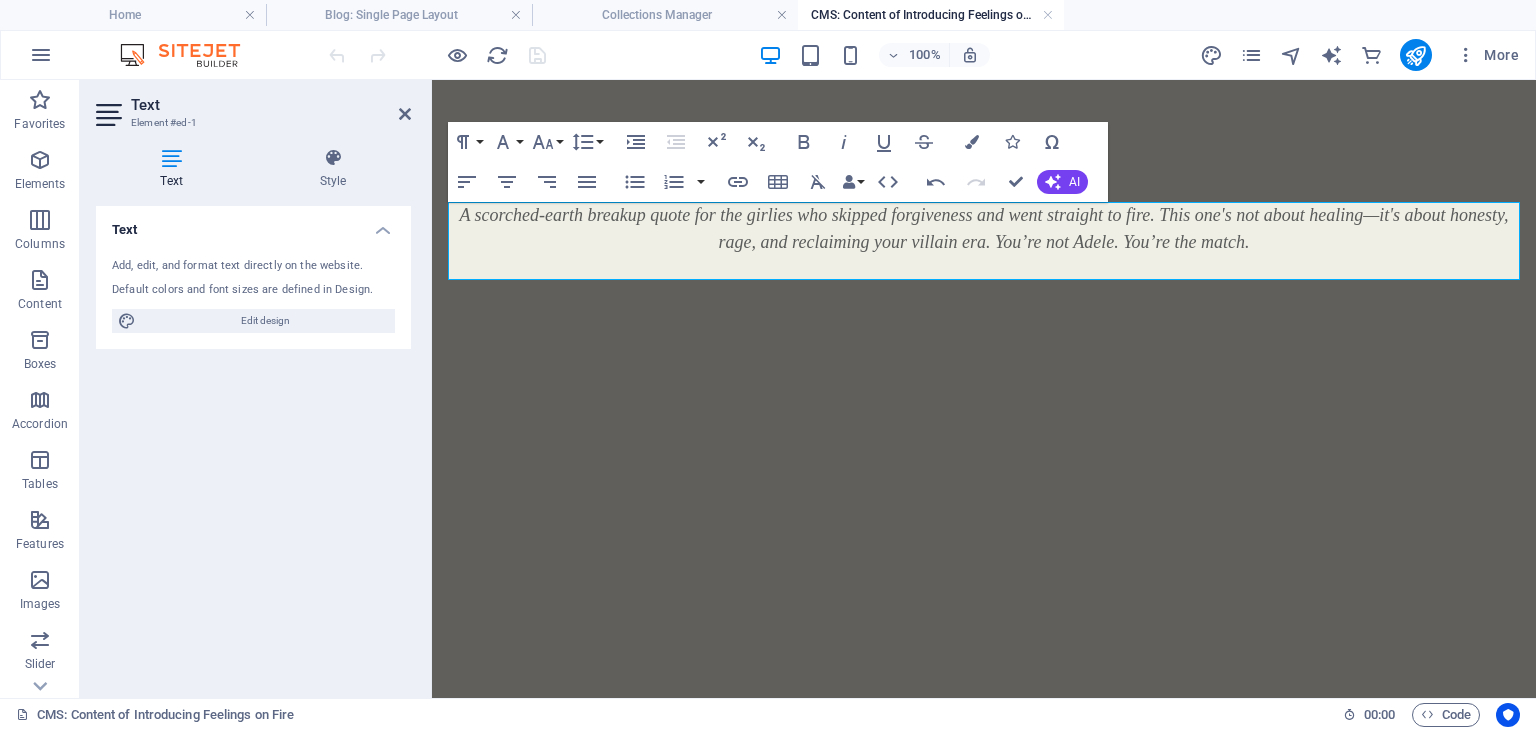 click on "A scorched-earth breakup quote for the girlies who skipped forgiveness and went straight to fire. This one's not about healing—it's about honesty, rage, and reclaiming your villain era. You’re not Adele. You’re the match." at bounding box center (984, 236) 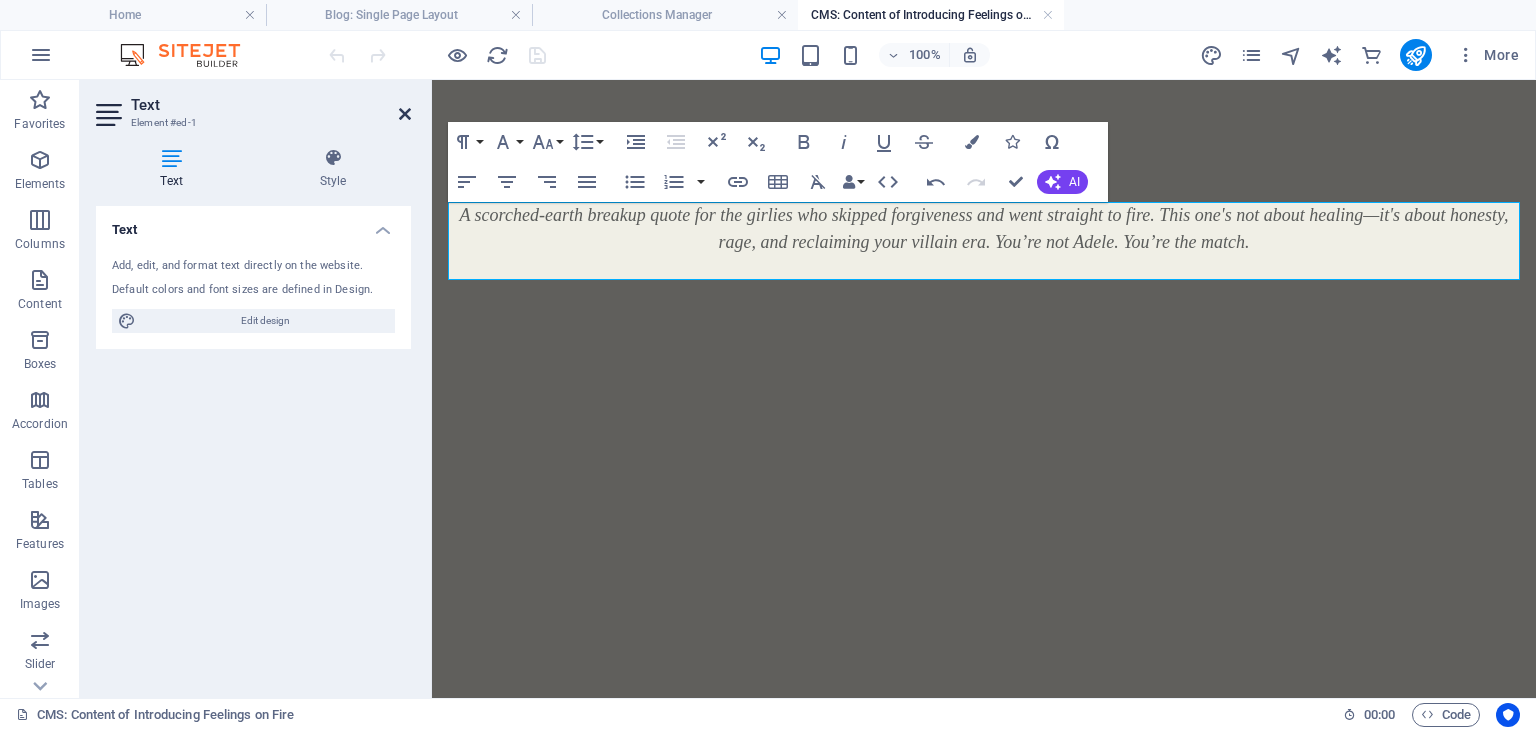 click at bounding box center (405, 114) 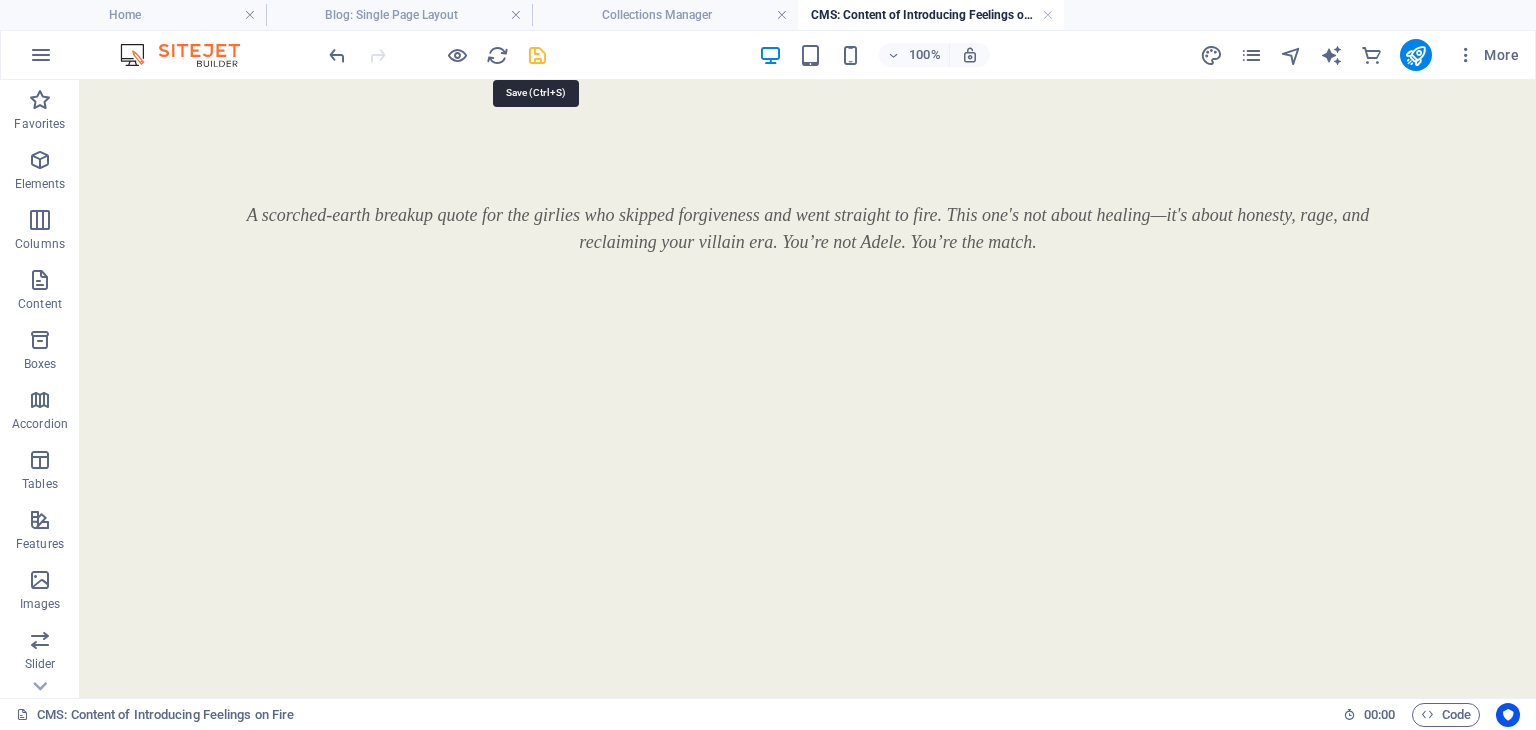 click at bounding box center [537, 55] 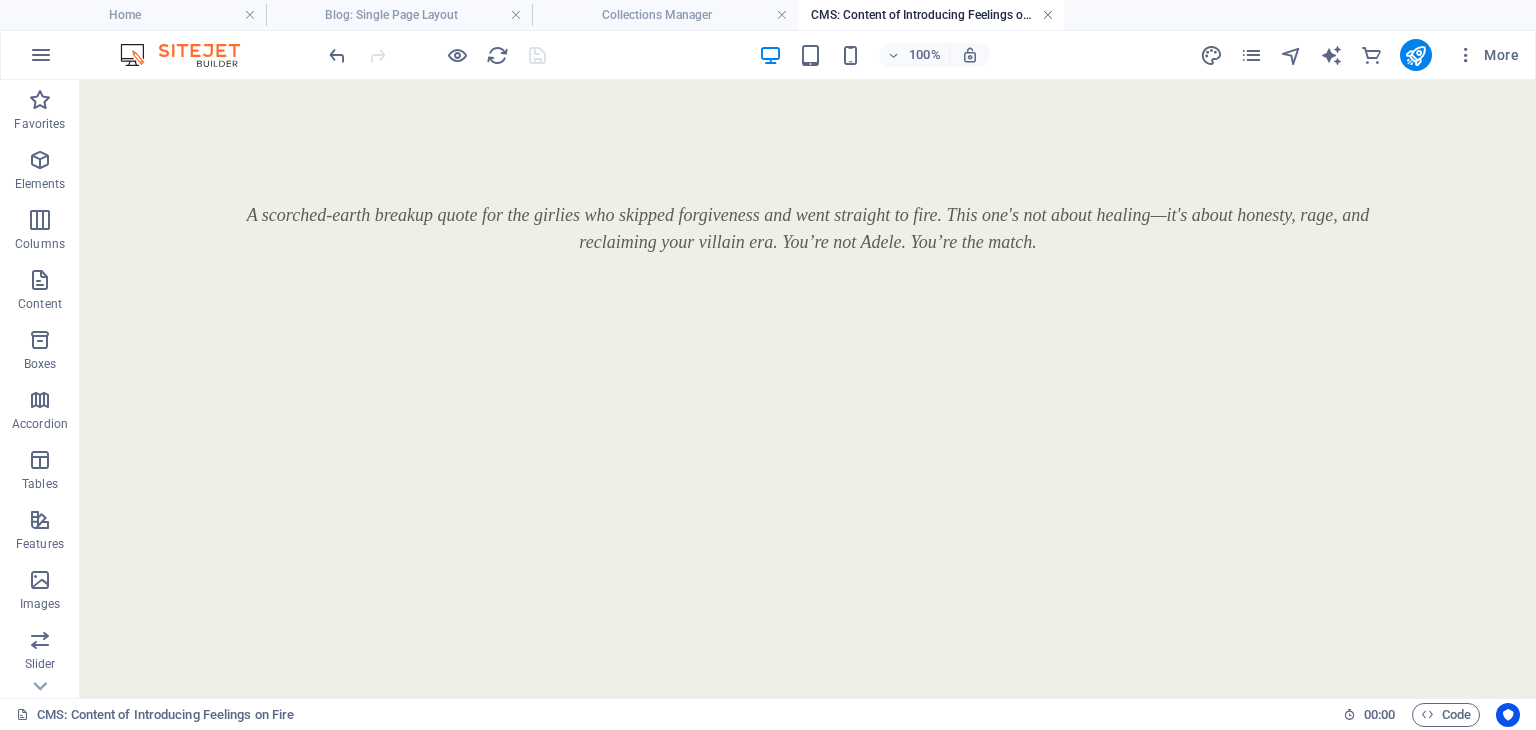 click at bounding box center (1048, 15) 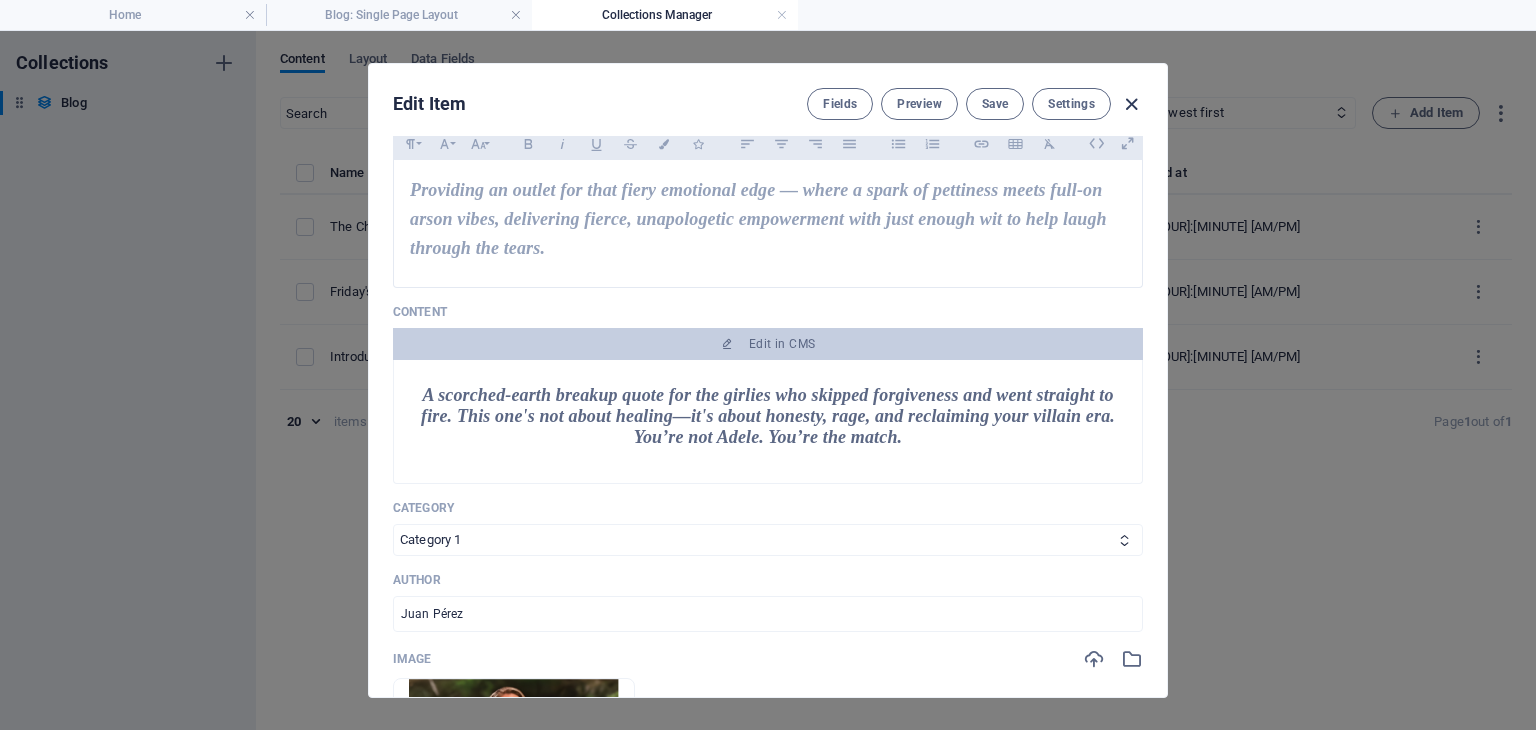 click at bounding box center (1131, 104) 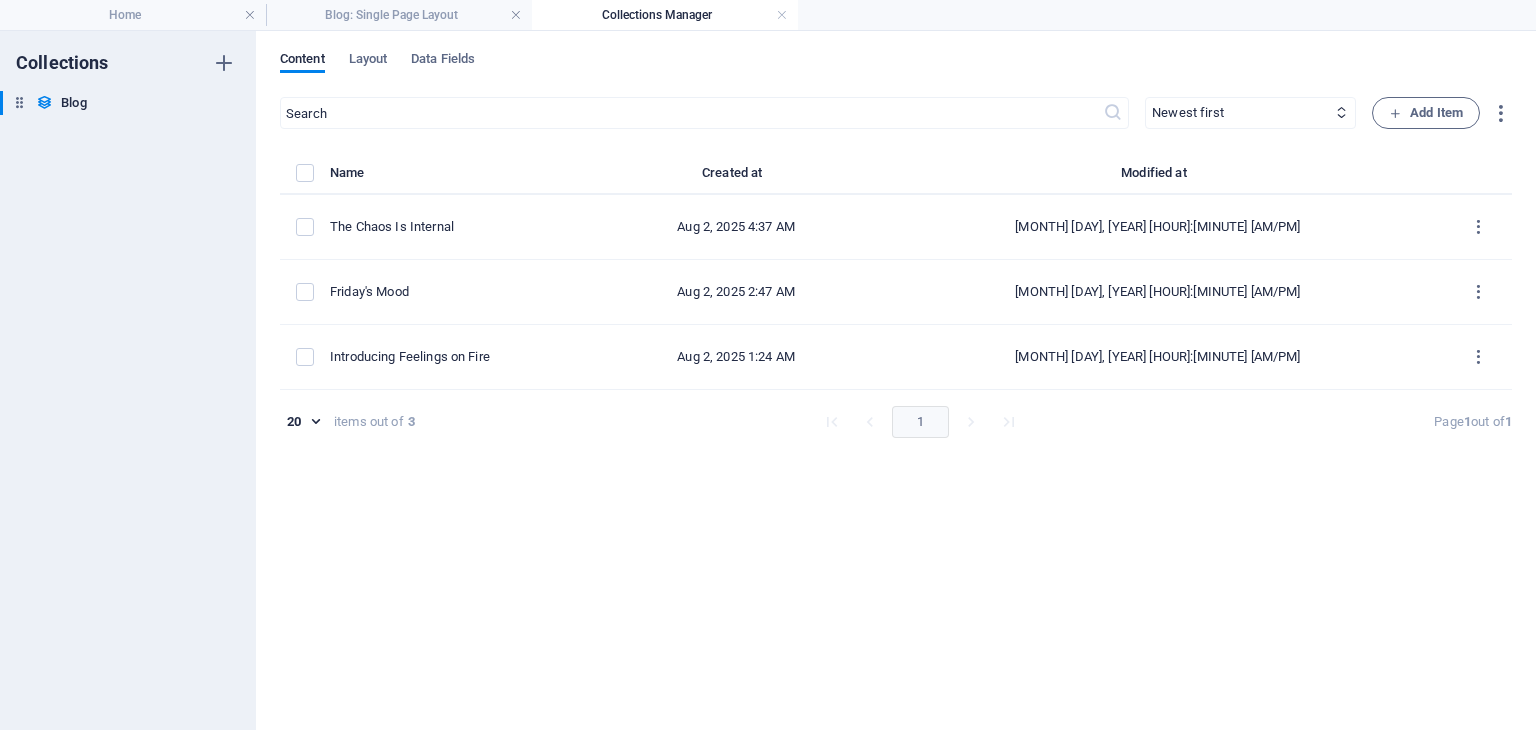 type on "[DATE]" 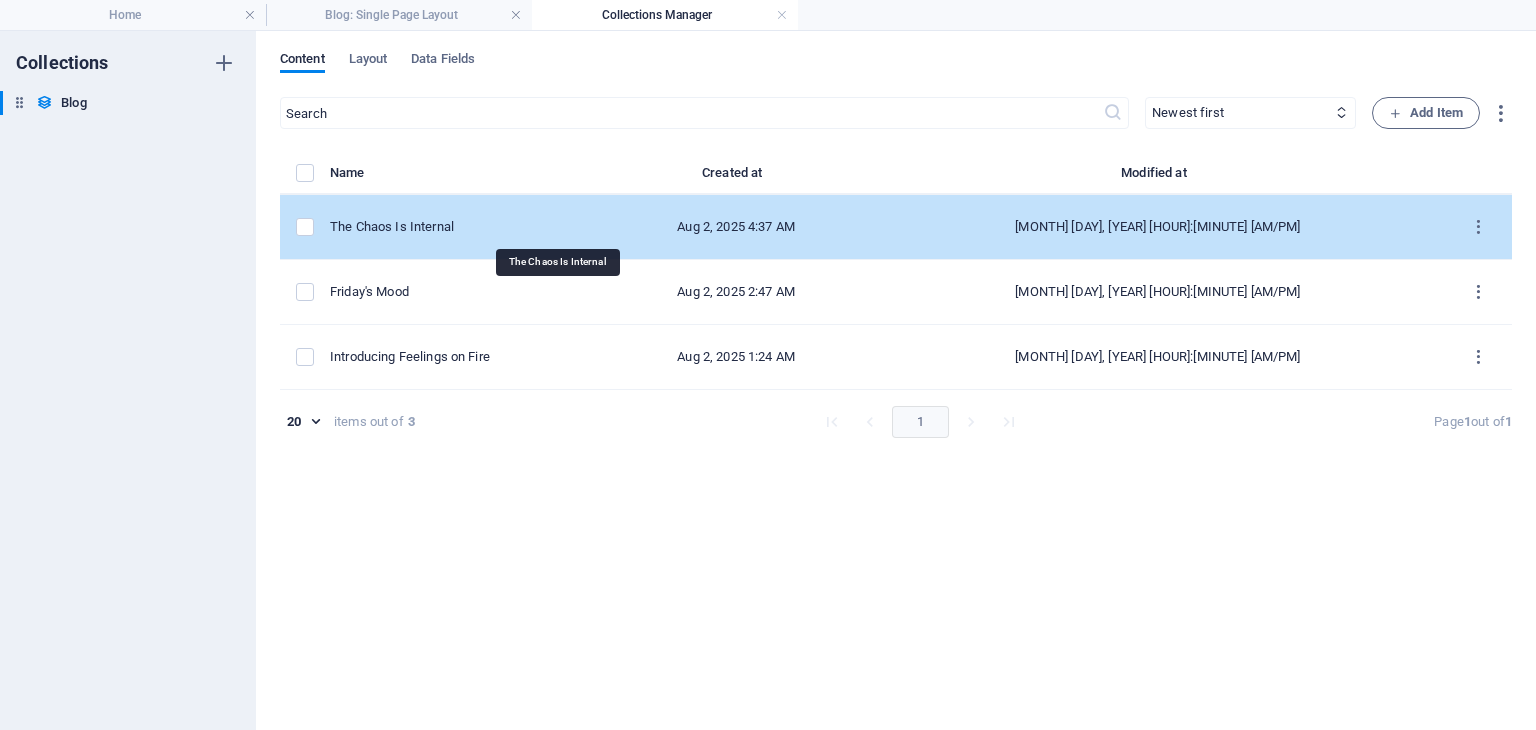 click on "The Chaos Is Internal" at bounding box center (457, 227) 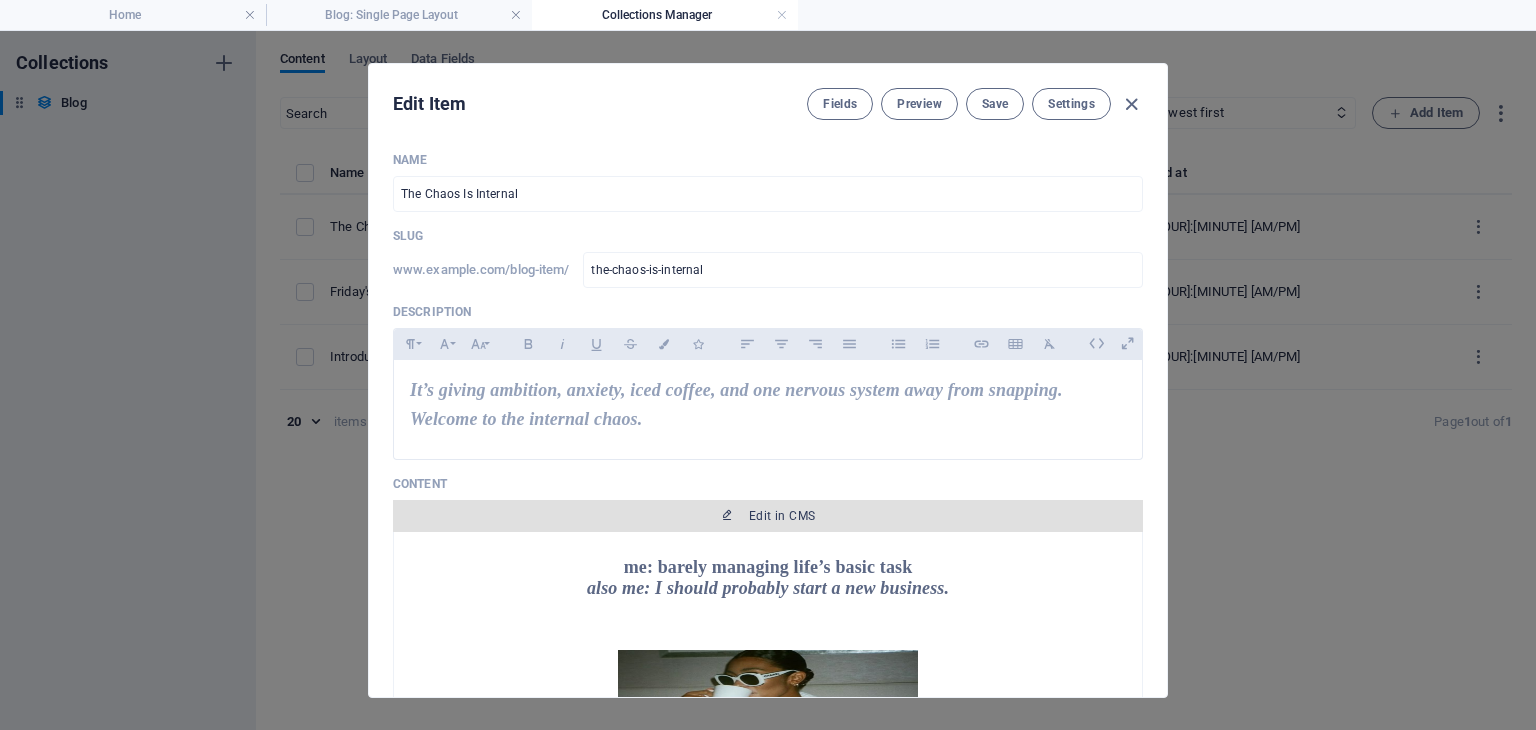 click on "Edit in CMS" at bounding box center [768, 516] 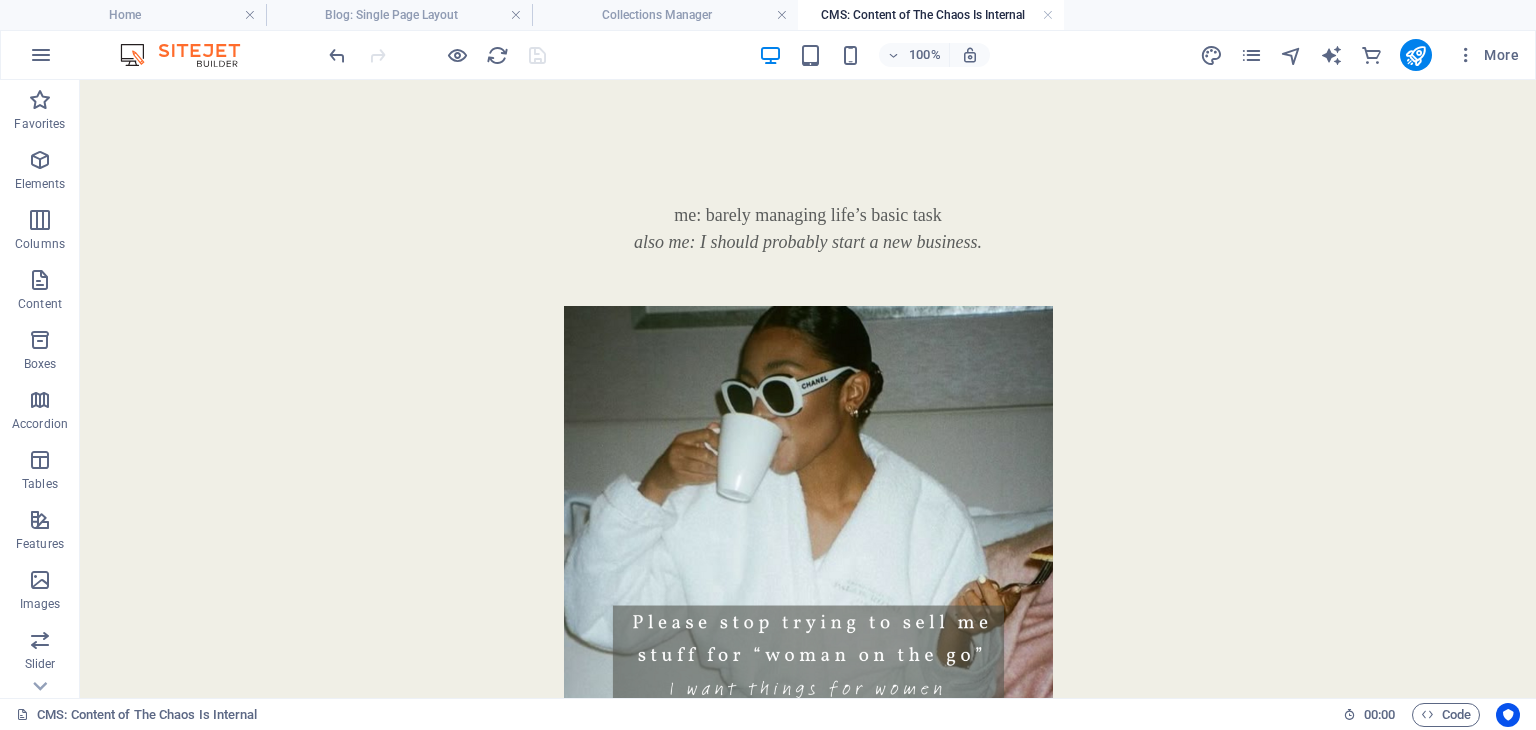 scroll, scrollTop: 0, scrollLeft: 0, axis: both 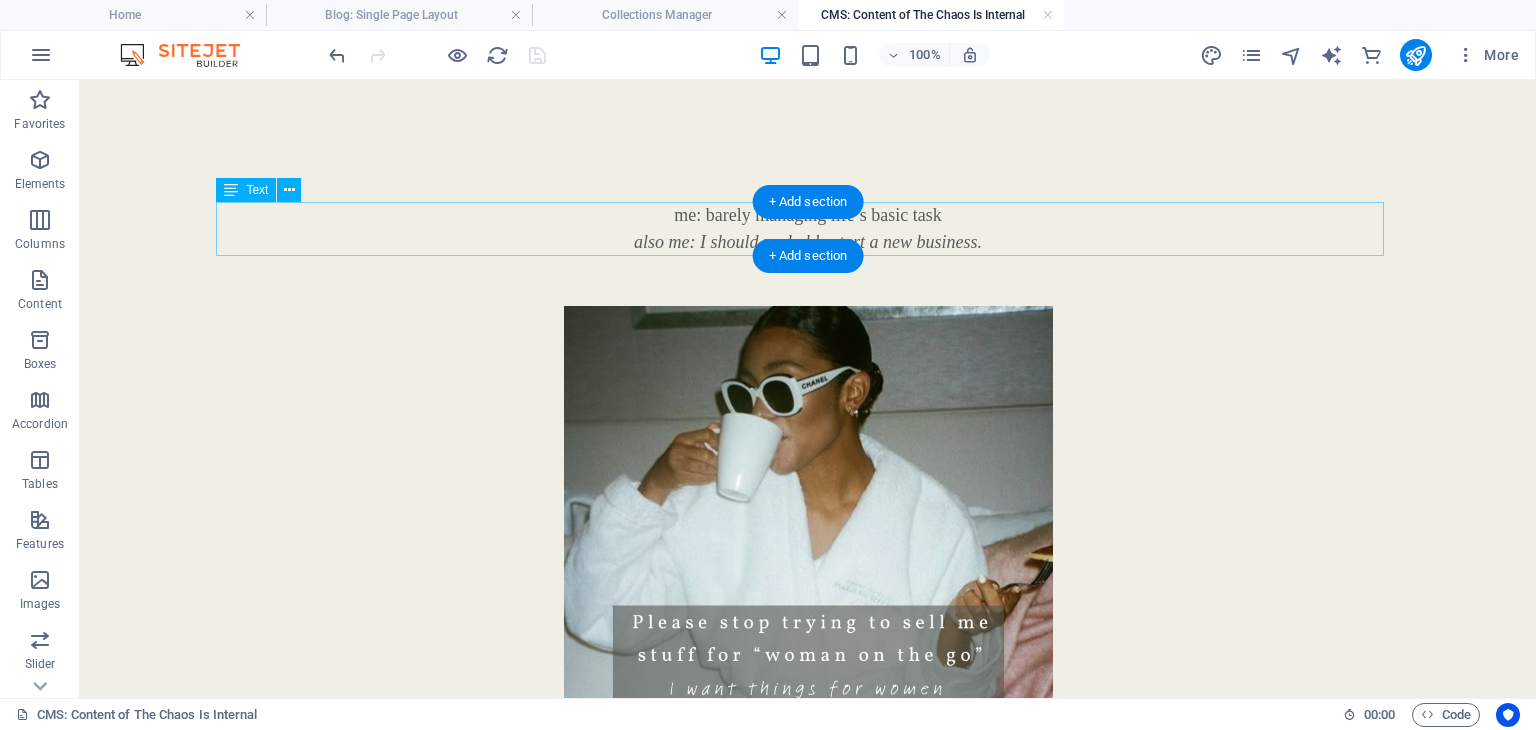 click on "me: barely managing life’s basic task also me: I should probably start a new business." at bounding box center (808, 229) 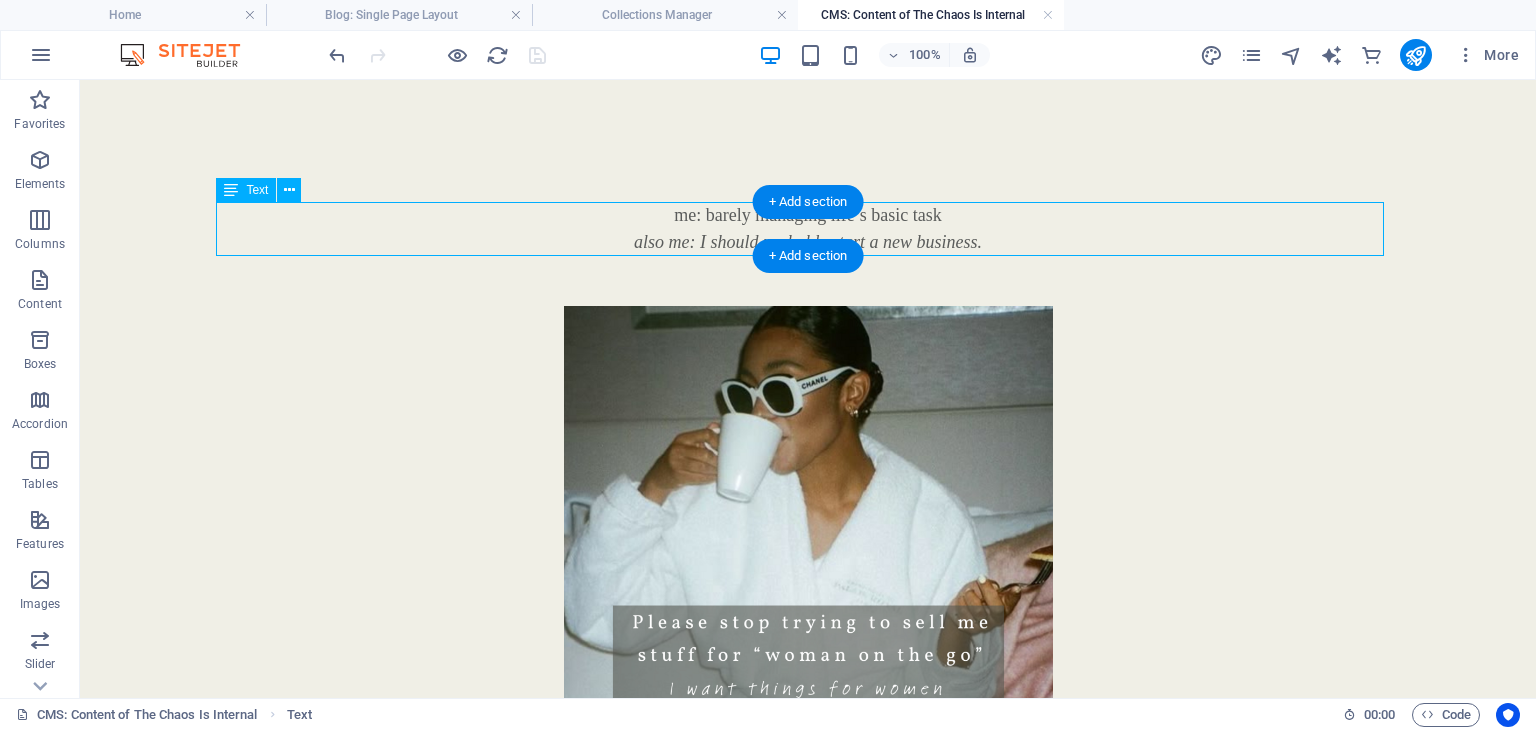 click on "me: barely managing life’s basic task also me: I should probably start a new business." at bounding box center [808, 229] 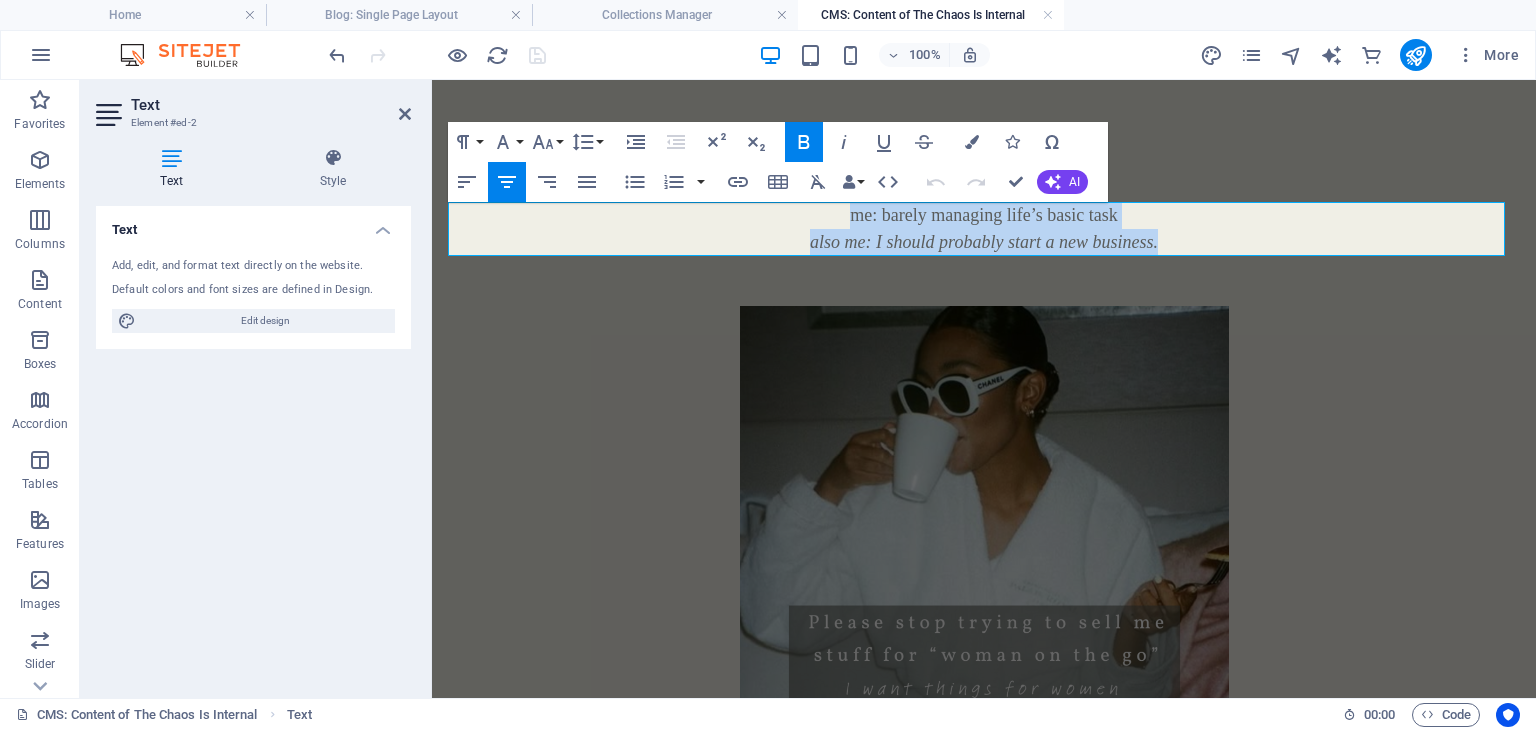 copy on "me: barely managing life’s basic task also me: I should probably start a new business." 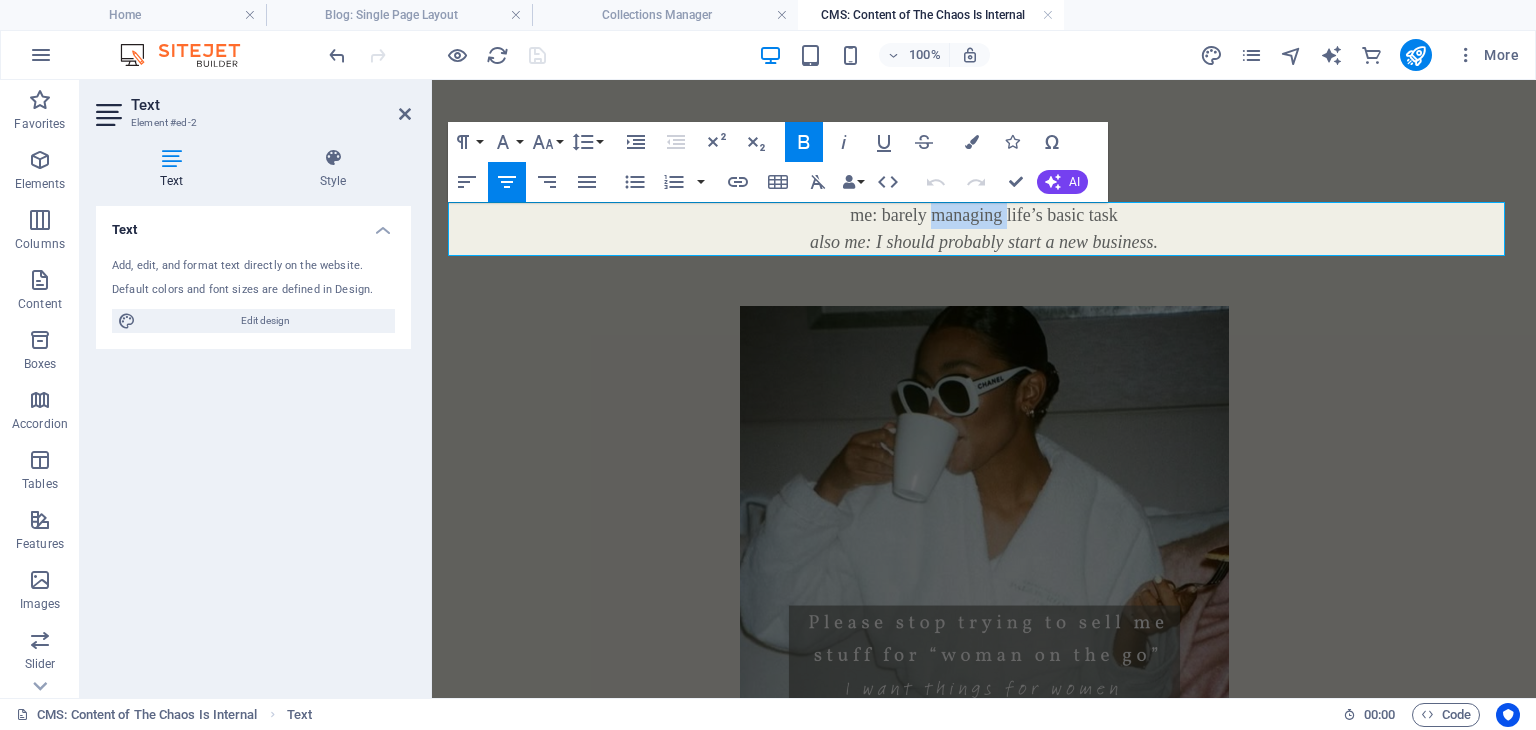 click on "me: barely managing life’s basic task" at bounding box center [983, 215] 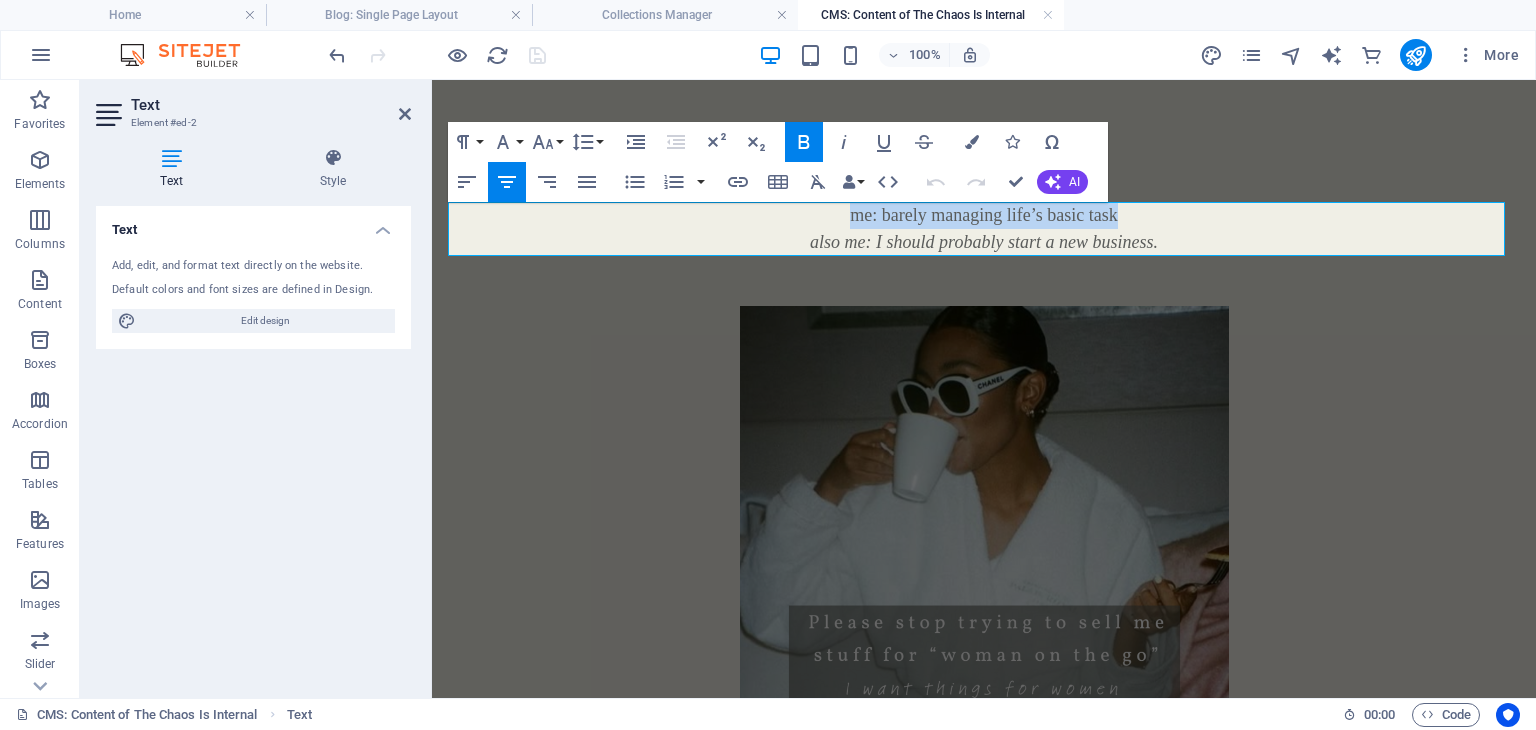 click on "me: barely managing life’s basic task" at bounding box center (983, 215) 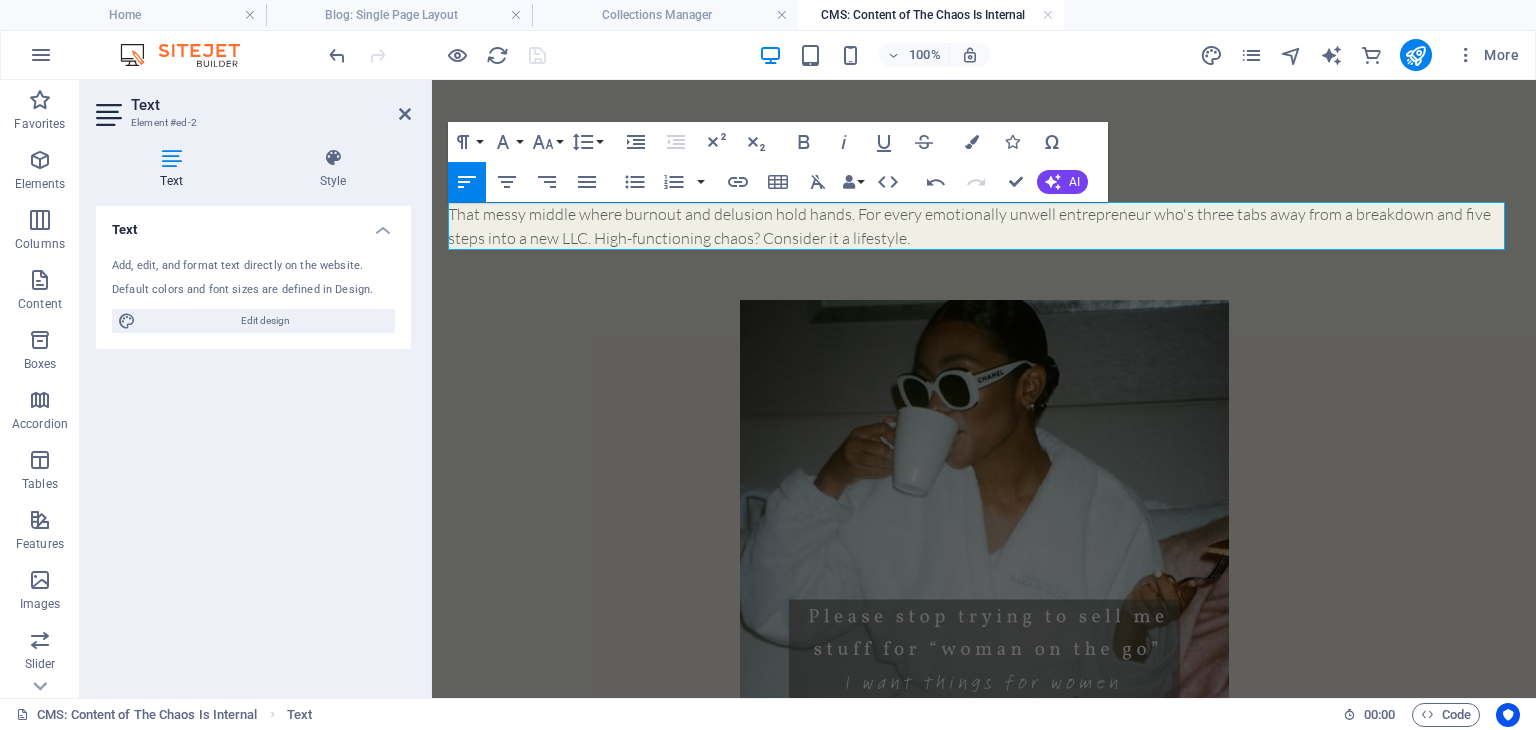 click on "That messy middle where burnout and delusion hold hands. For every emotionally unwell entrepreneur who's three tabs away from a breakdown and five steps into a new LLC. High-functioning chaos? Consider it a lifestyle." at bounding box center [984, 226] 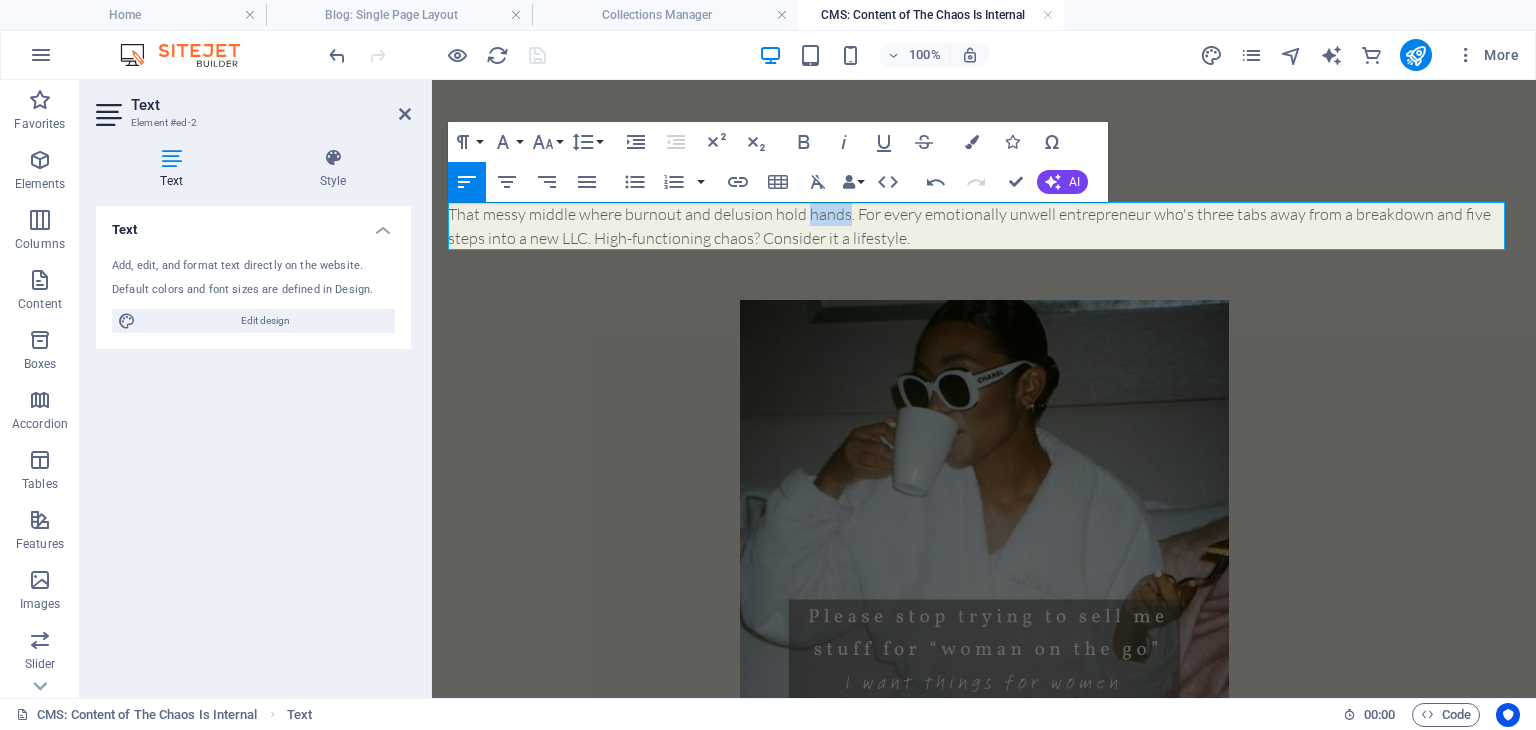 click on "That messy middle where burnout and delusion hold hands. For every emotionally unwell entrepreneur who's three tabs away from a breakdown and five steps into a new LLC. High-functioning chaos? Consider it a lifestyle." at bounding box center (984, 226) 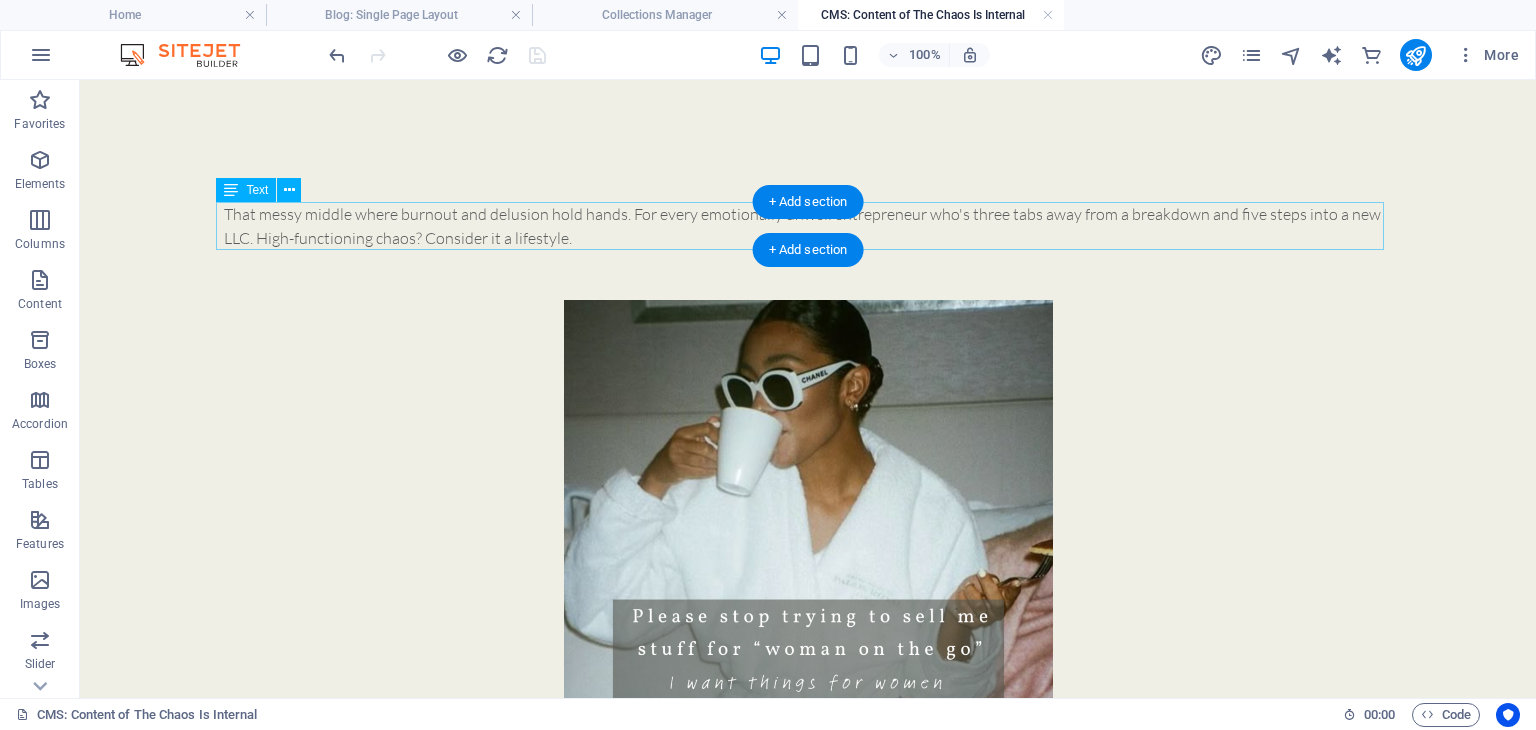 click on "That messy middle where burnout and delusion hold hands. For every emotionally unwell entrepreneur who's three tabs away from a breakdown and five steps into a new LLC. High-functioning chaos? Consider it a lifestyle." at bounding box center [808, 226] 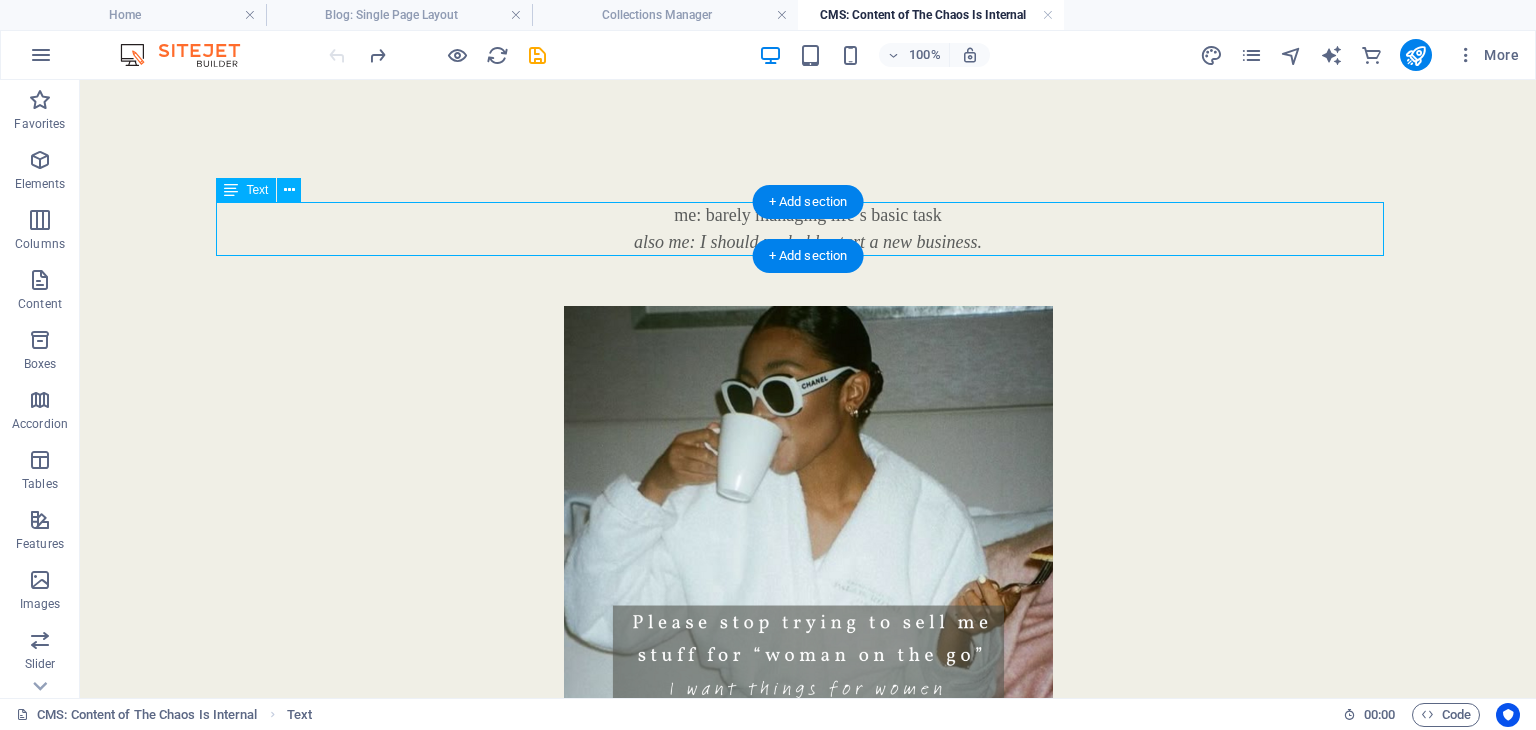click on "me: barely managing life’s basic task also me: I should probably start a new business." at bounding box center [808, 229] 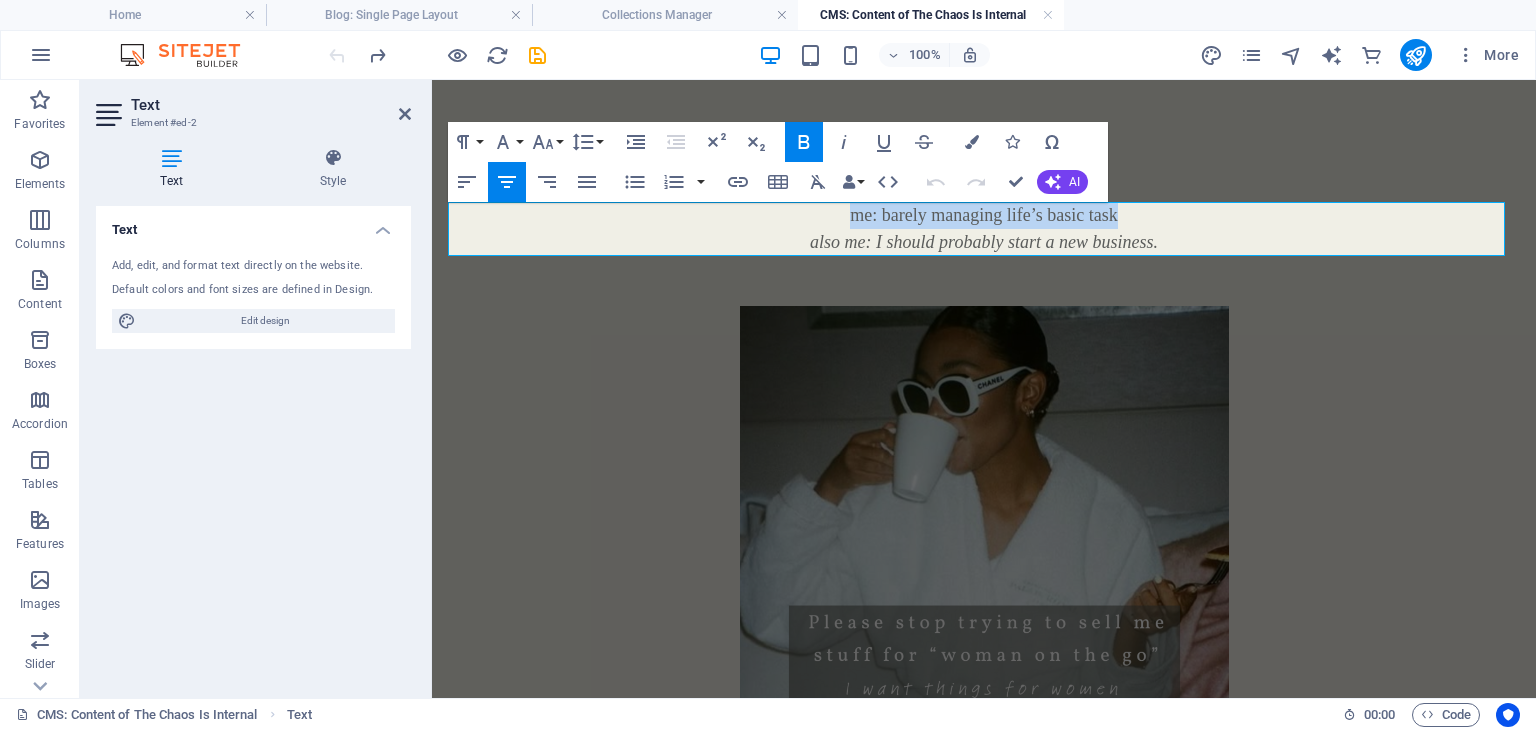 click on "me: barely managing life’s basic task" at bounding box center (984, 215) 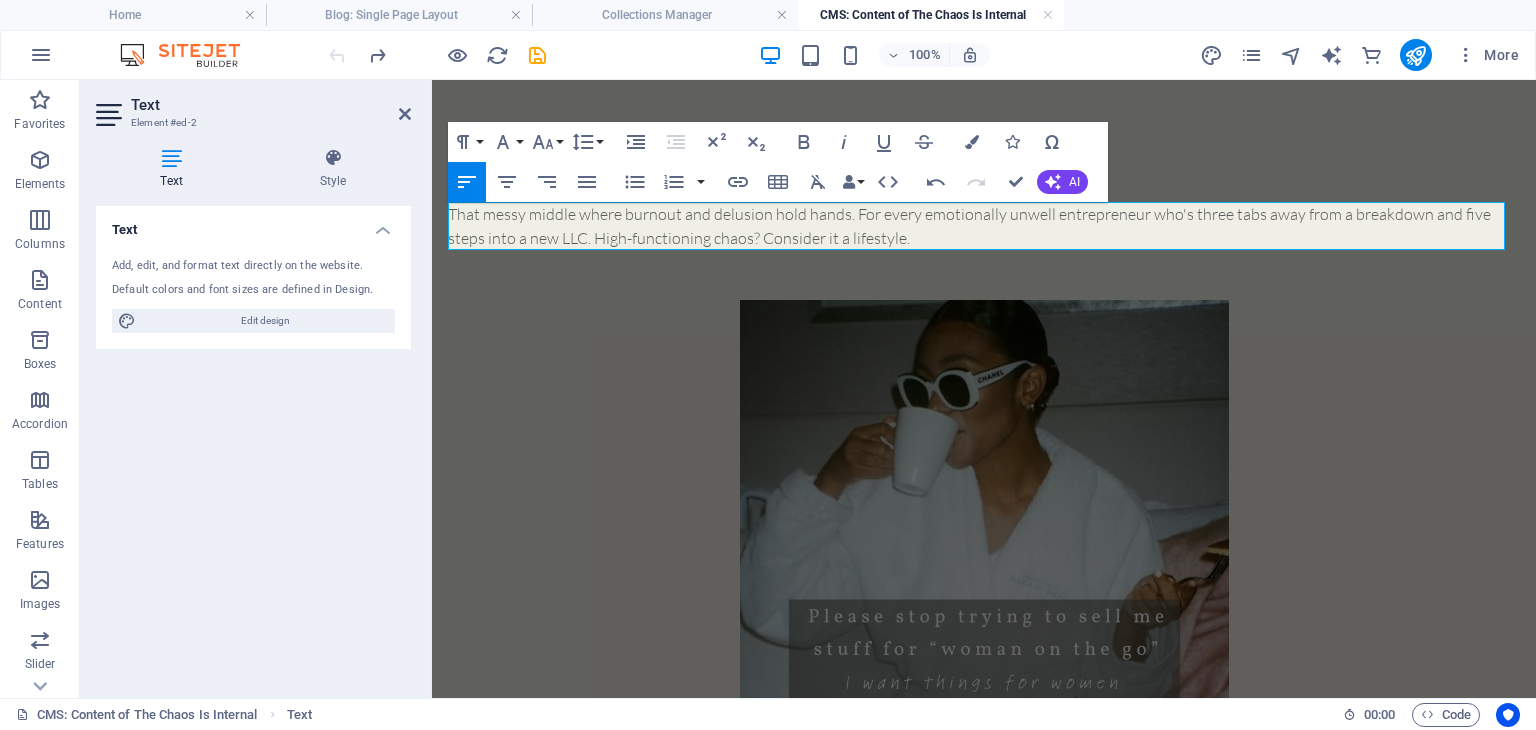 click on "That messy middle where burnout and delusion hold hands. For every emotionally unwell entrepreneur who's three tabs away from a breakdown and five steps into a new LLC. High-functioning chaos? Consider it a lifestyle." at bounding box center [984, 226] 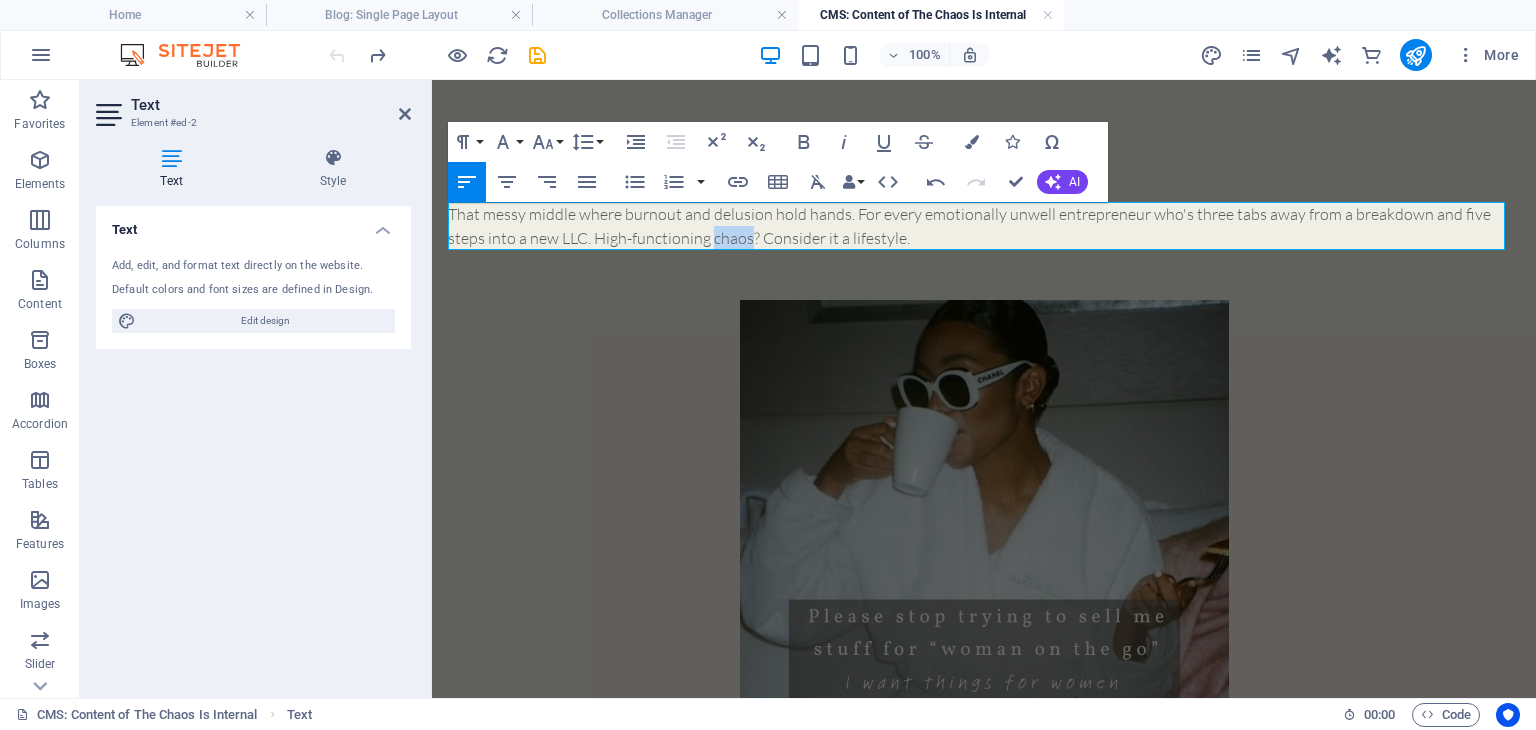 click on "That messy middle where burnout and delusion hold hands. For every emotionally unwell entrepreneur who's three tabs away from a breakdown and five steps into a new LLC. High-functioning chaos? Consider it a lifestyle." at bounding box center (984, 226) 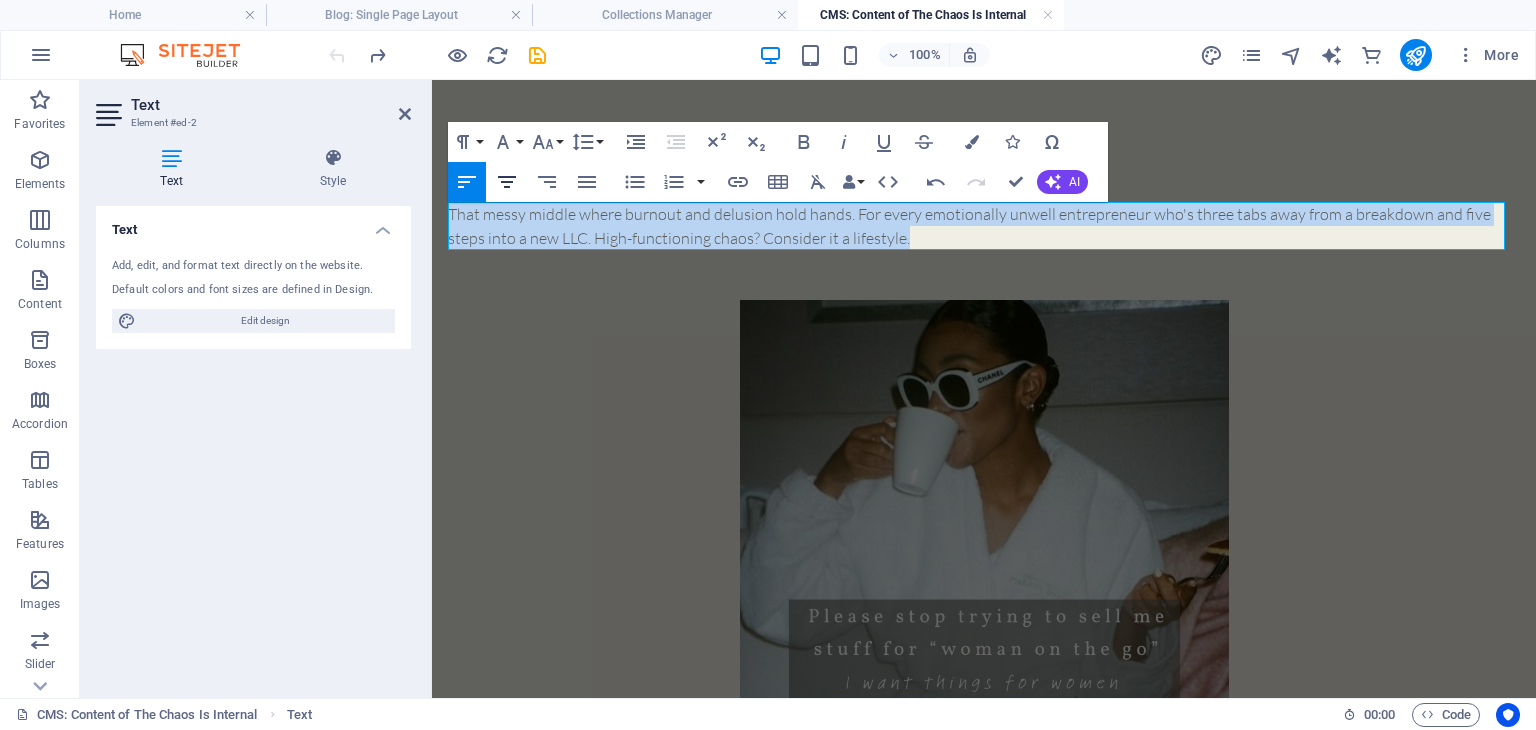 click 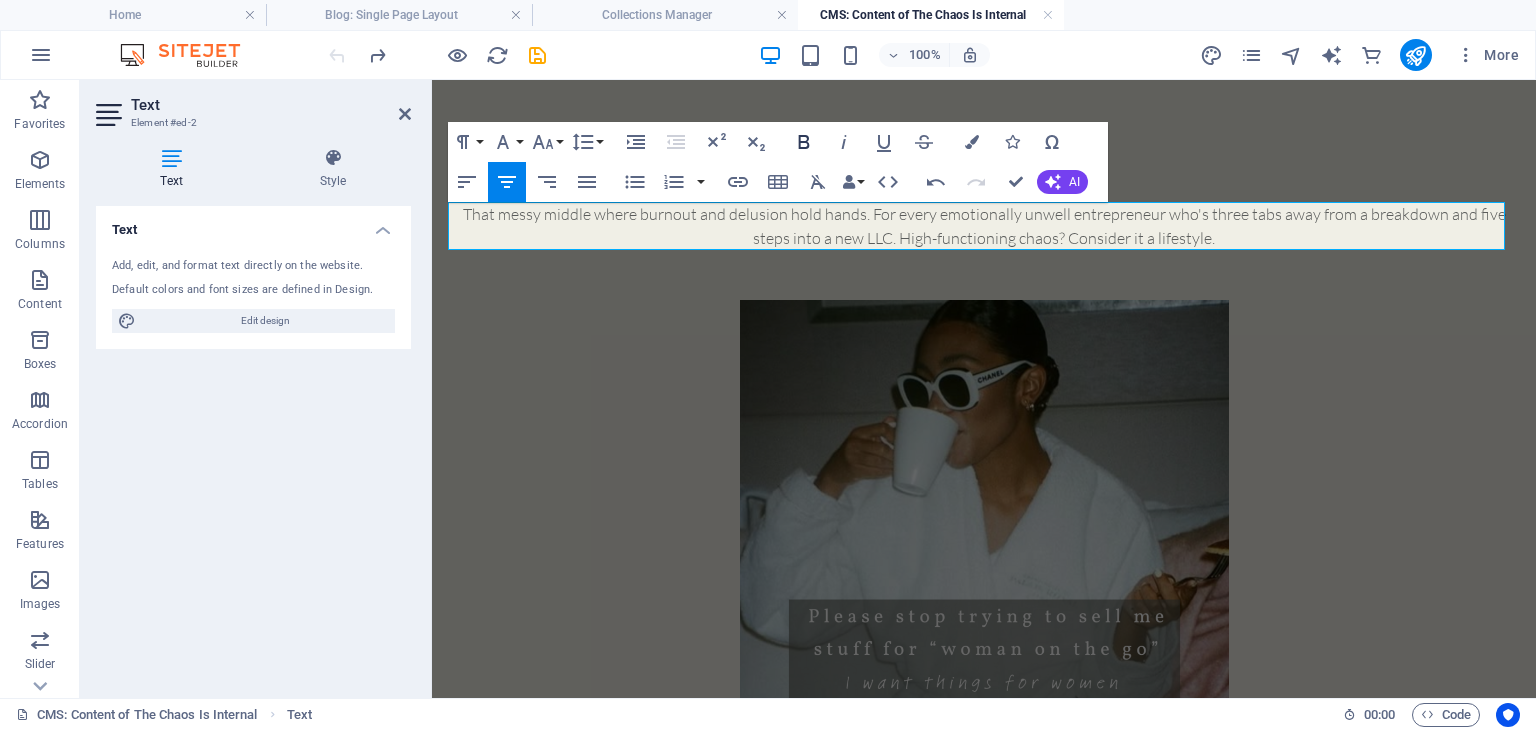 click 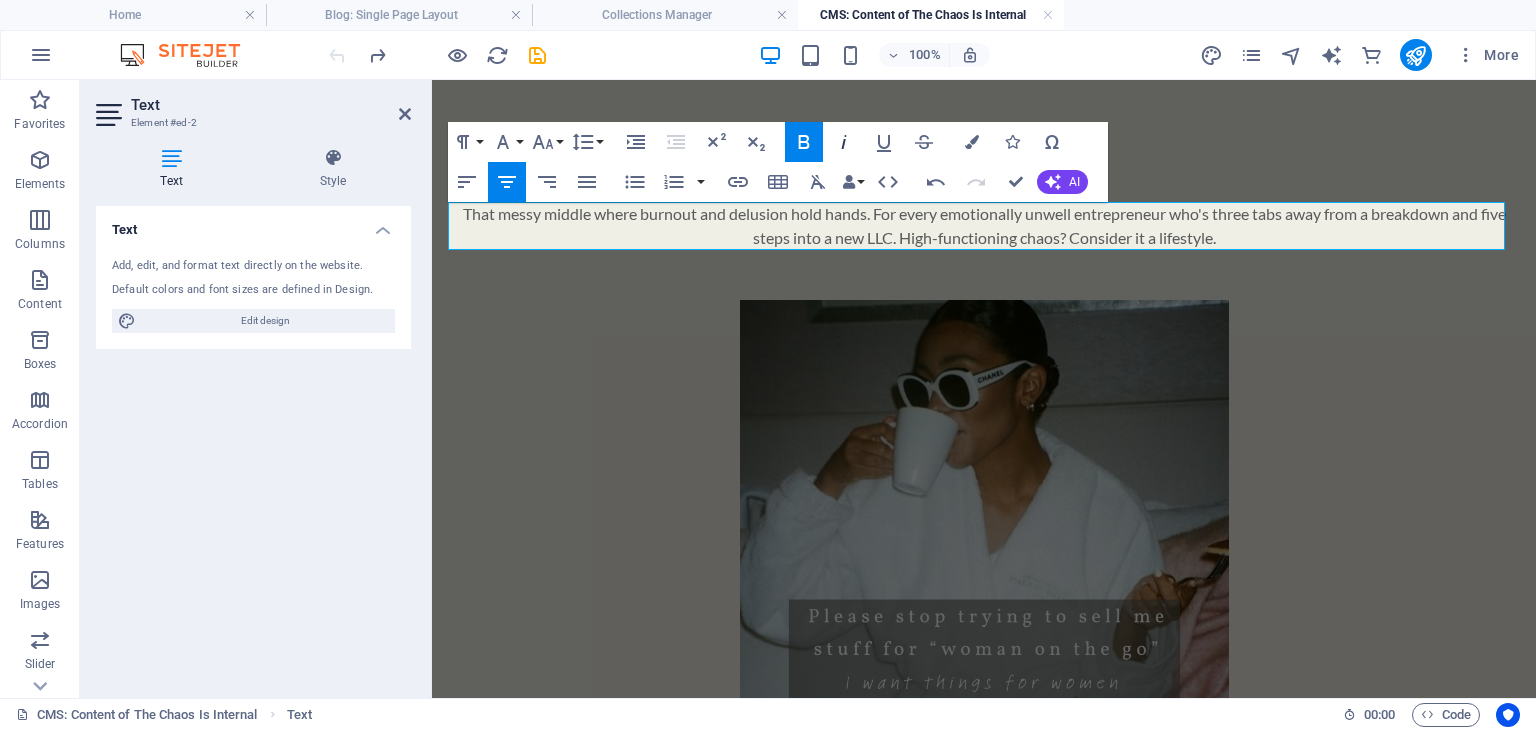 click 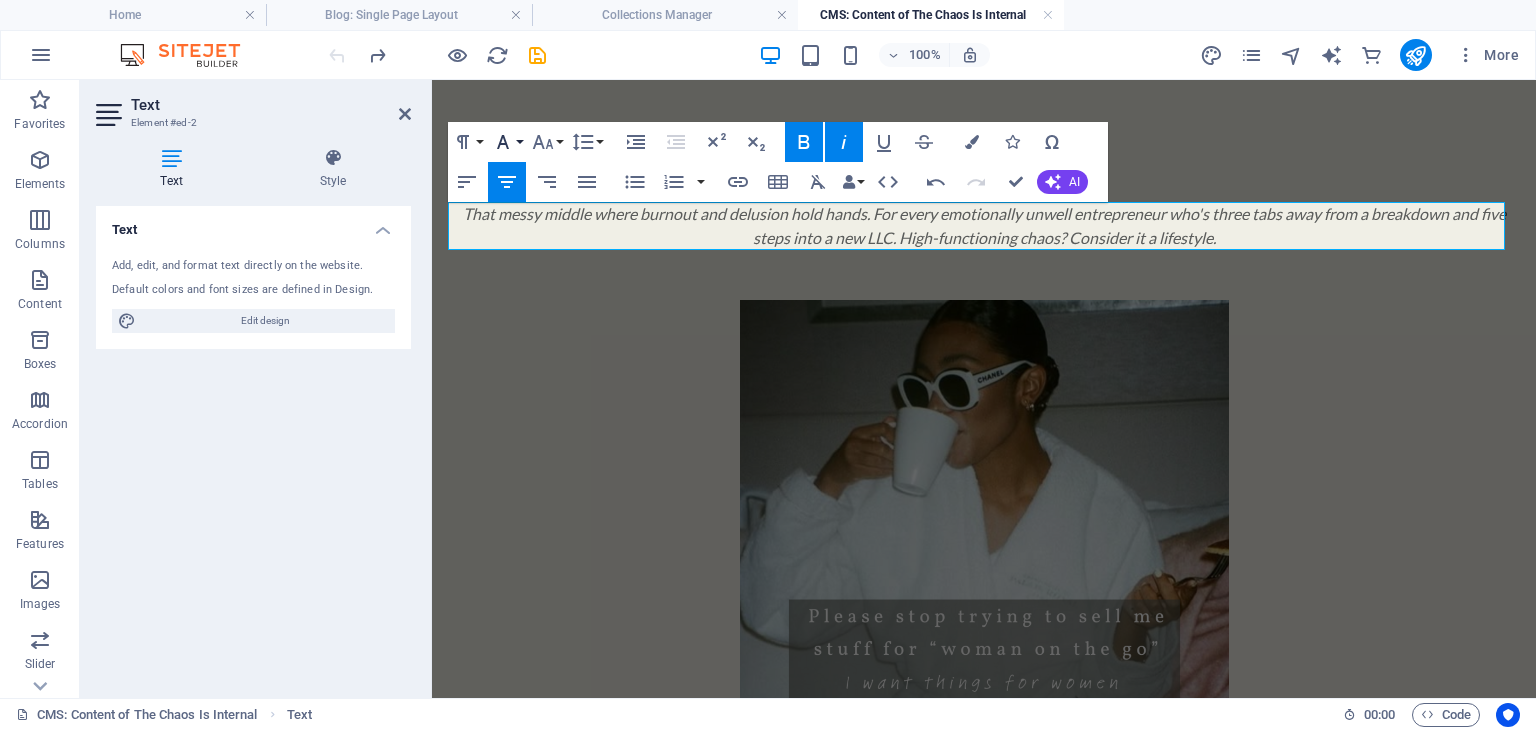 click 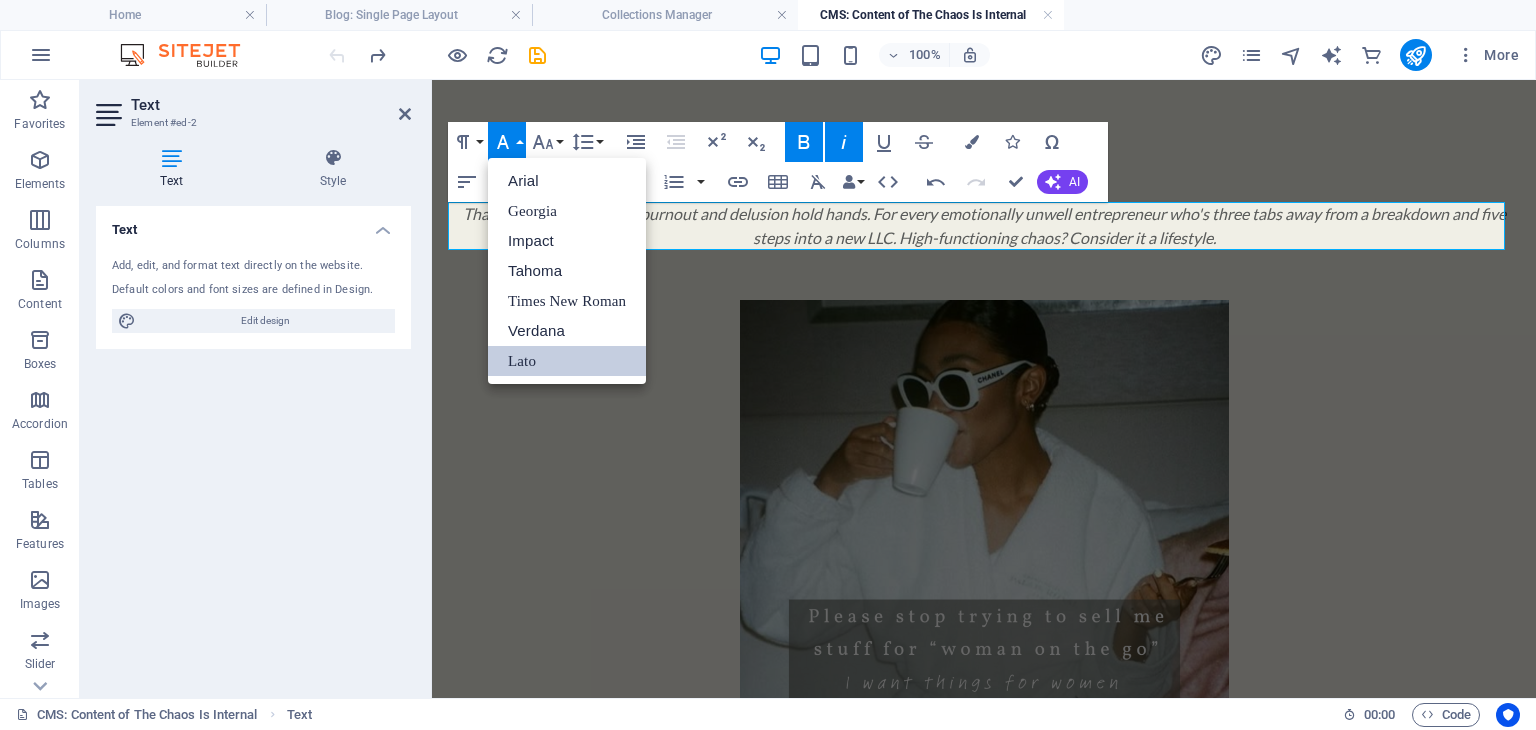 scroll, scrollTop: 0, scrollLeft: 0, axis: both 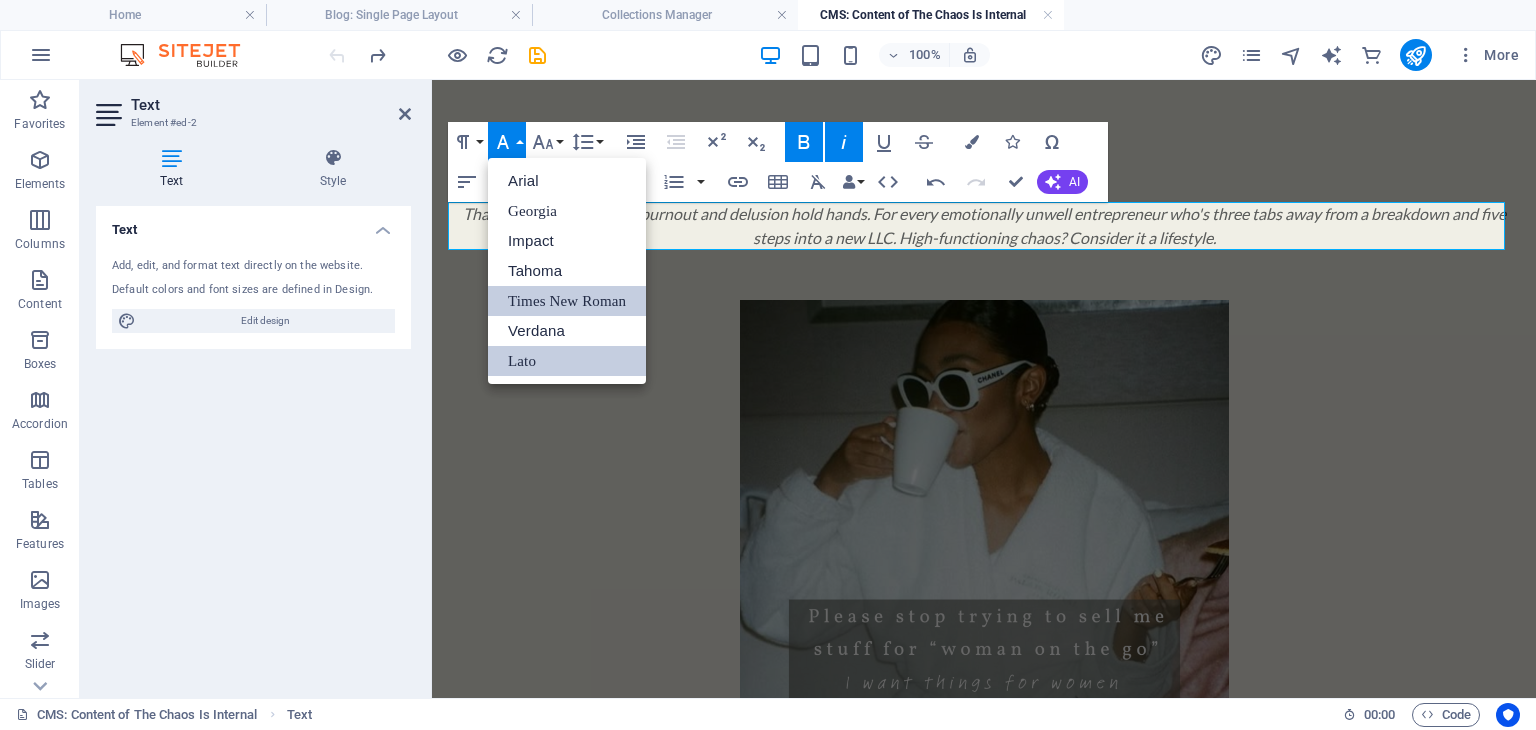 click on "Times New Roman" at bounding box center [567, 301] 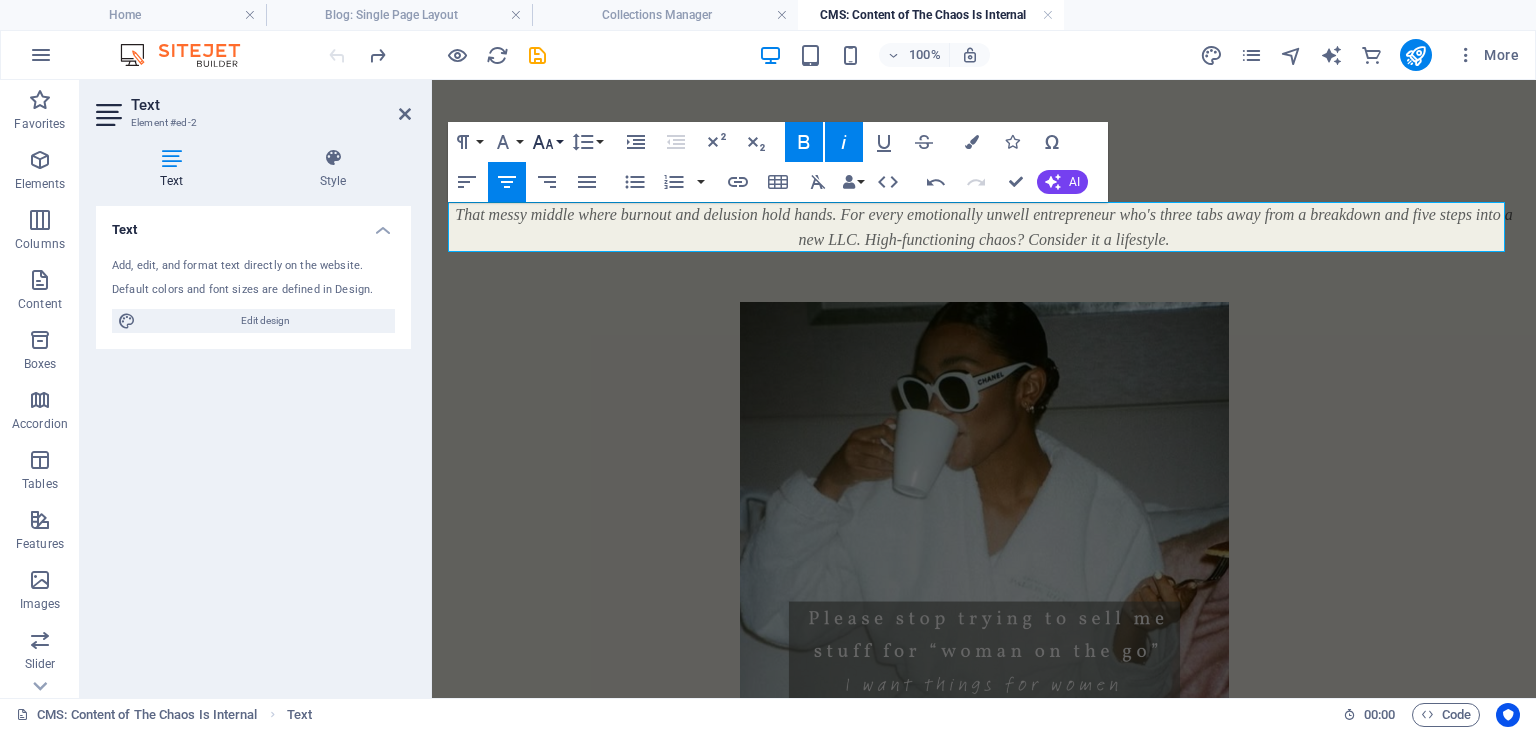 click 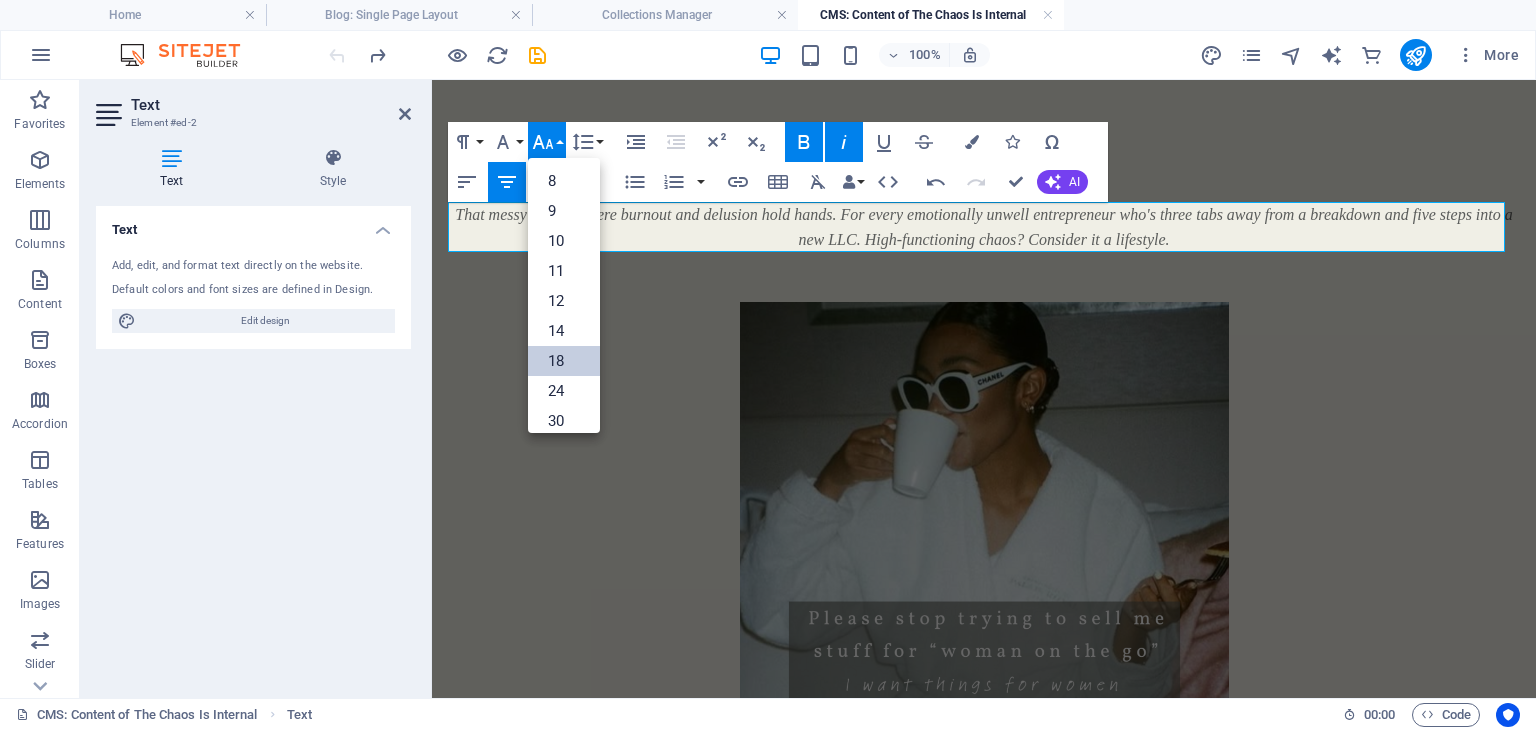 drag, startPoint x: 557, startPoint y: 361, endPoint x: 135, endPoint y: 269, distance: 431.91202 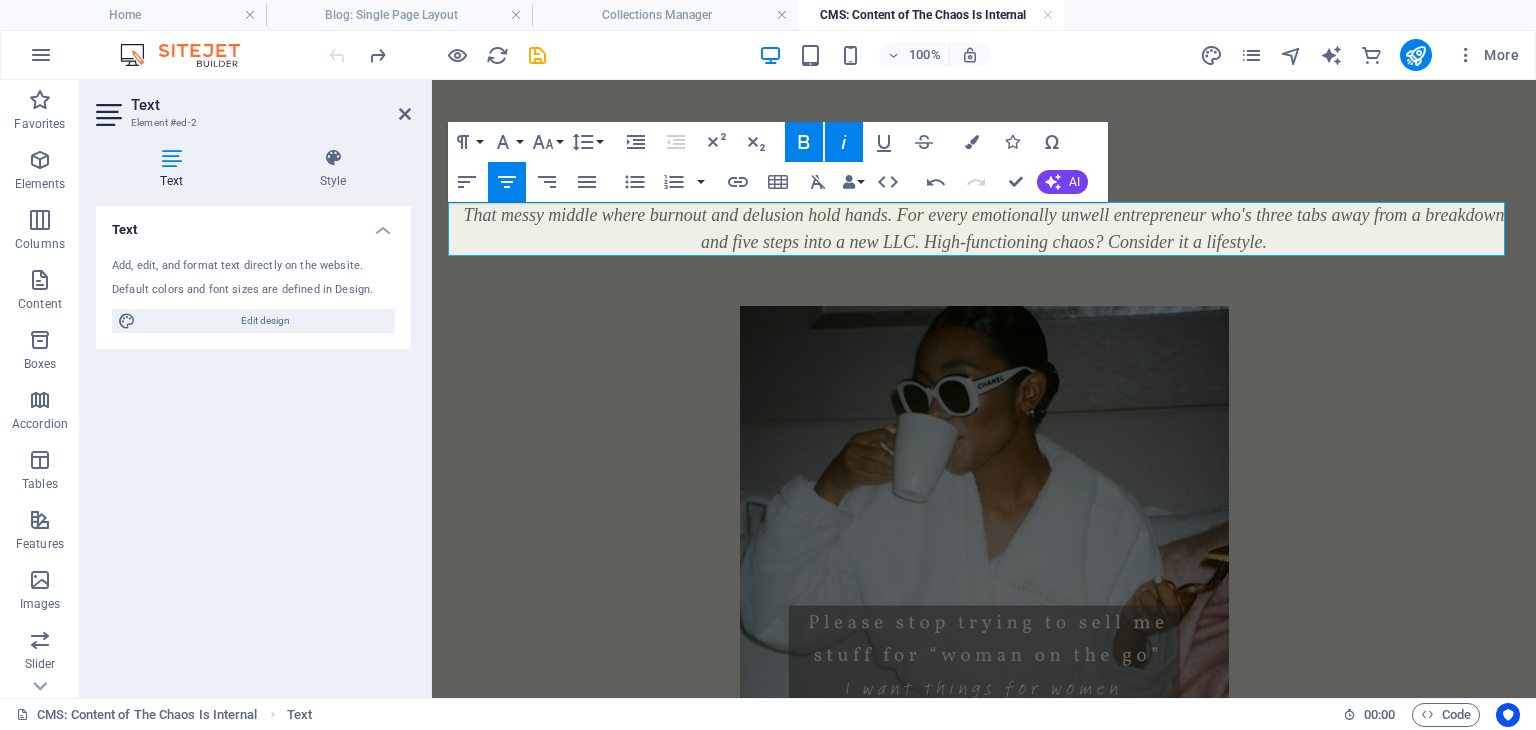 click on "That messy middle where burnout and delusion hold hands. For every emotionally unwell entrepreneur who's three tabs away from a breakdown and five steps into a new LLC. High-functioning chaos? Consider it a lifestyle." at bounding box center (983, 228) 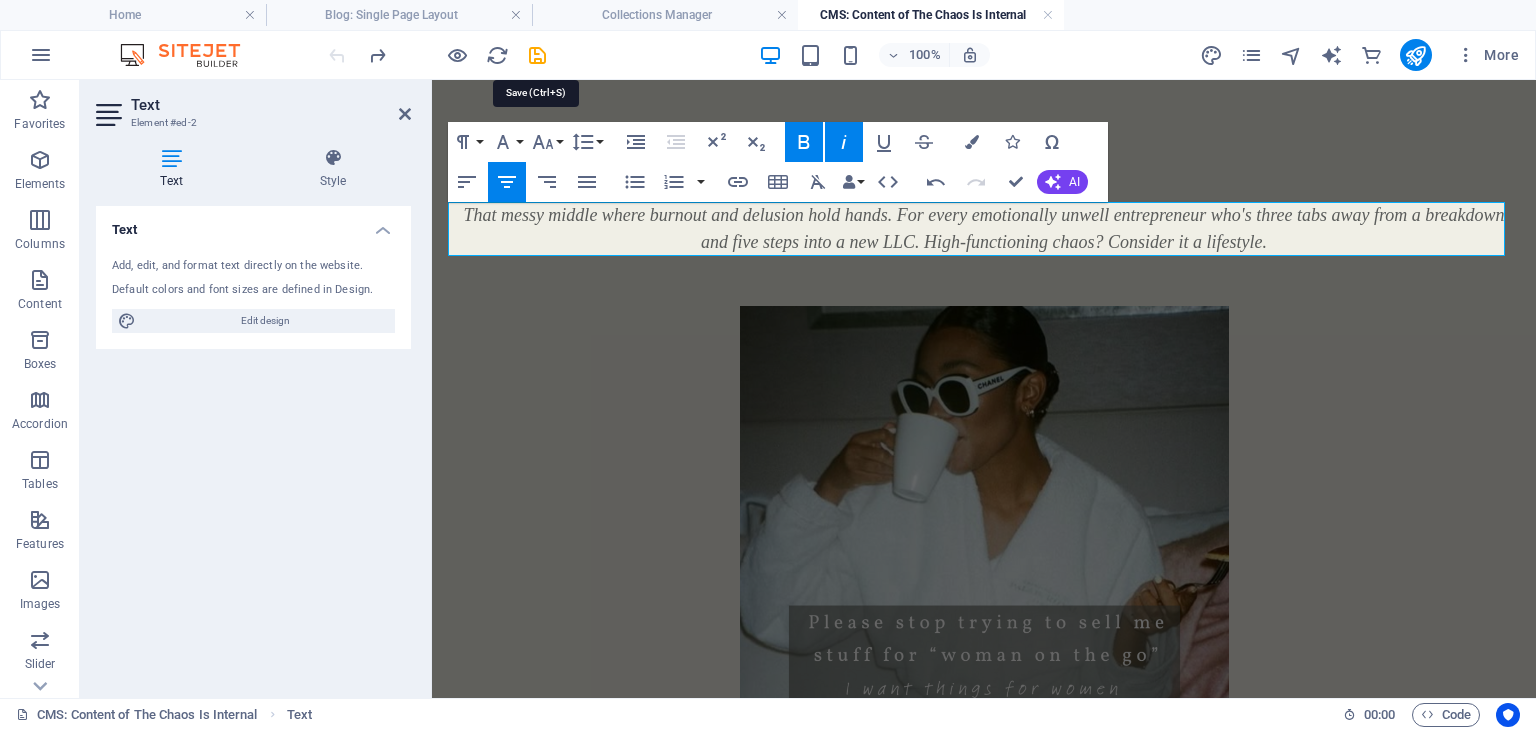 click at bounding box center (537, 55) 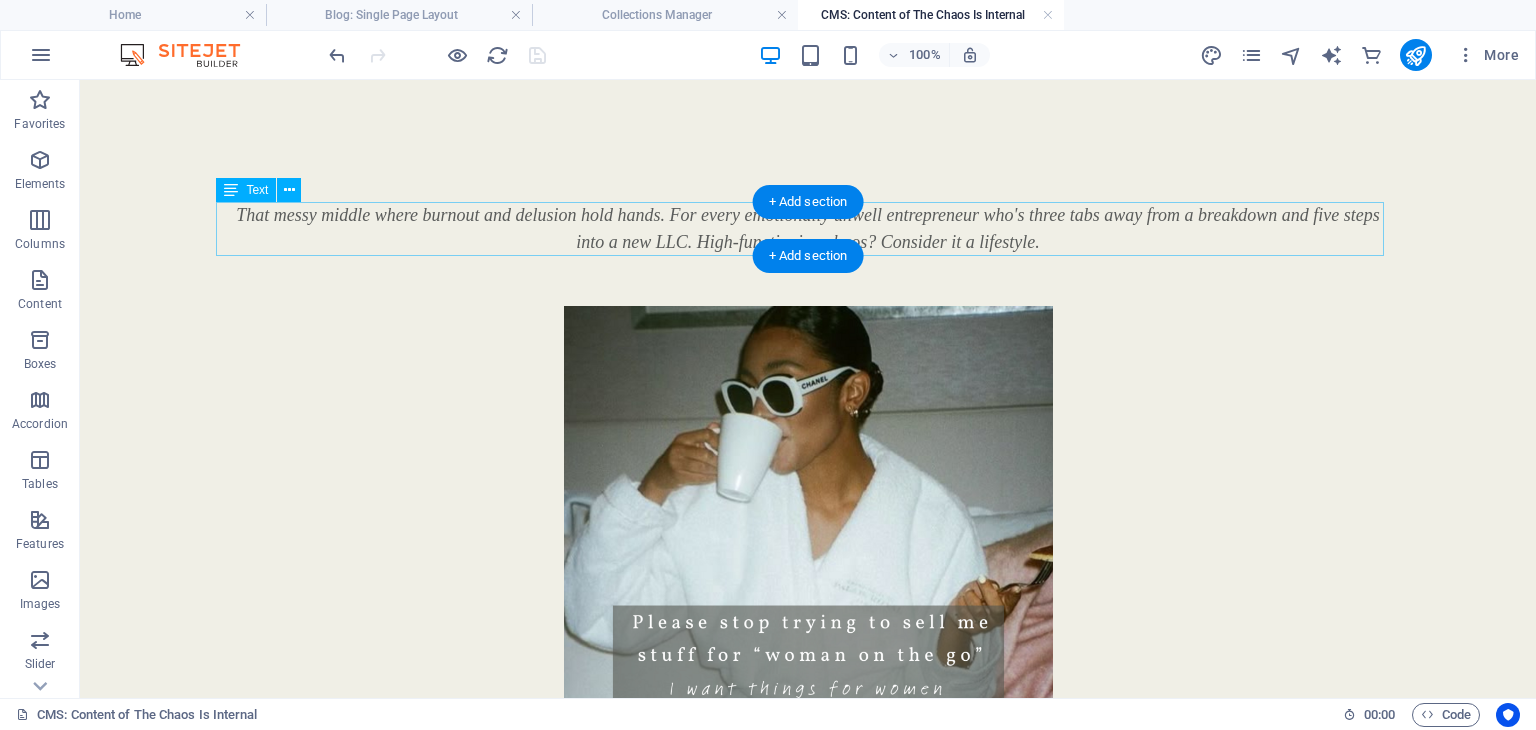 scroll, scrollTop: 400, scrollLeft: 0, axis: vertical 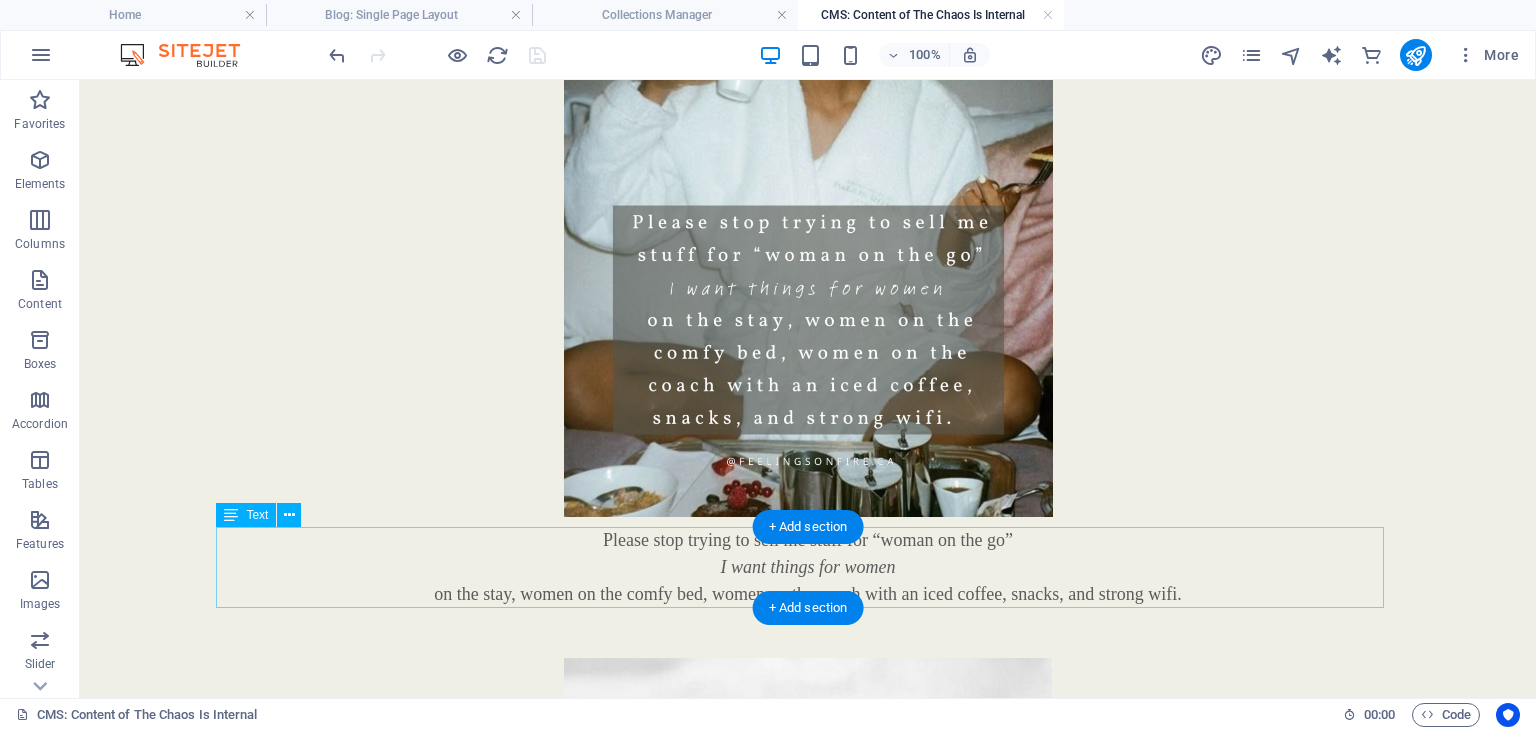 click on "Please stop trying to sell me stuff for “woman on the go” I want things for women on the stay, women on the comfy bed, women on the coach with an iced coffee, snacks, and strong wifi." at bounding box center (808, 567) 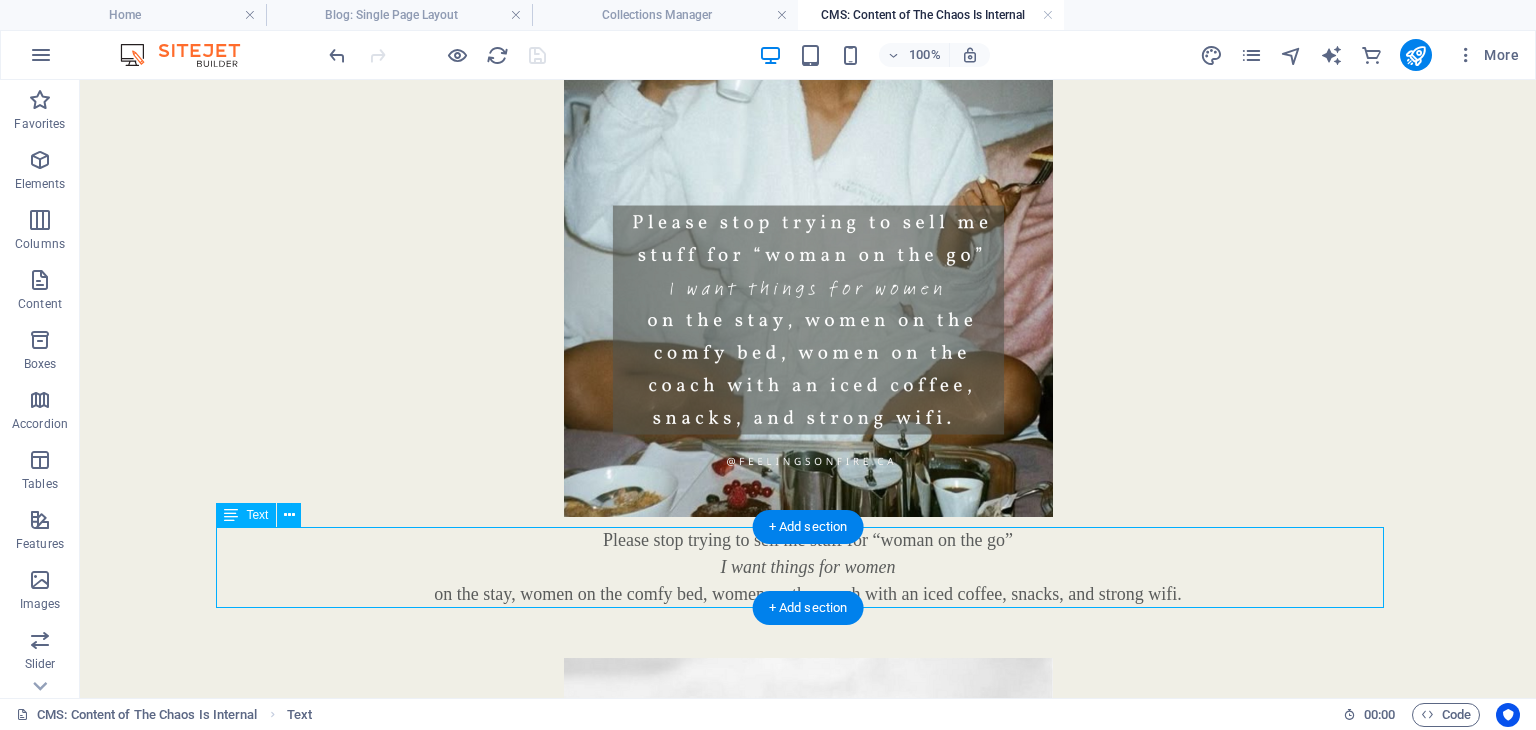 click on "Please stop trying to sell me stuff for “woman on the go” I want things for women on the stay, women on the comfy bed, women on the coach with an iced coffee, snacks, and strong wifi." at bounding box center [808, 567] 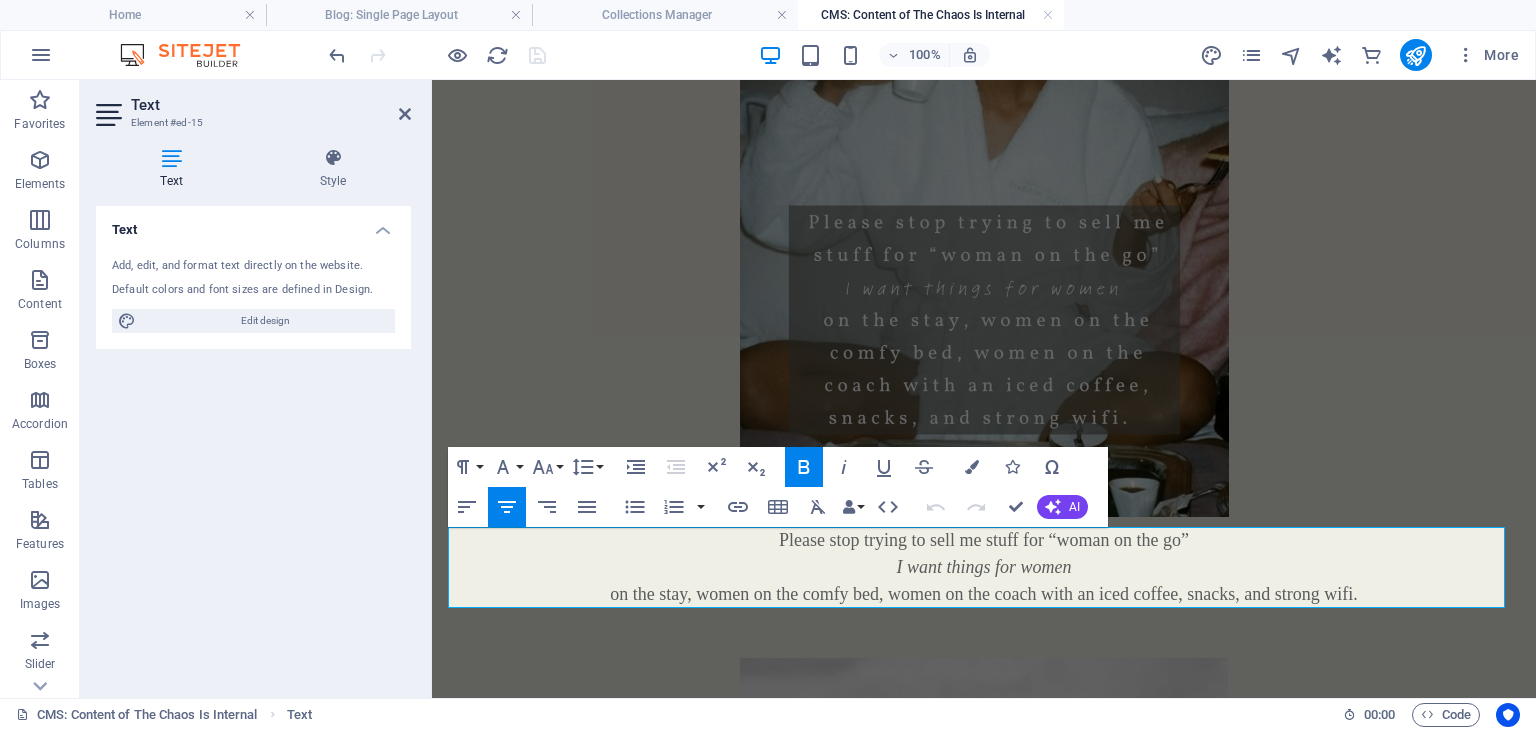 copy on "Please stop trying to sell me stuff for “woman on the go” I want things for women on the stay, women on the comfy bed, women on the coach with an iced coffee, snacks, and strong wifi." 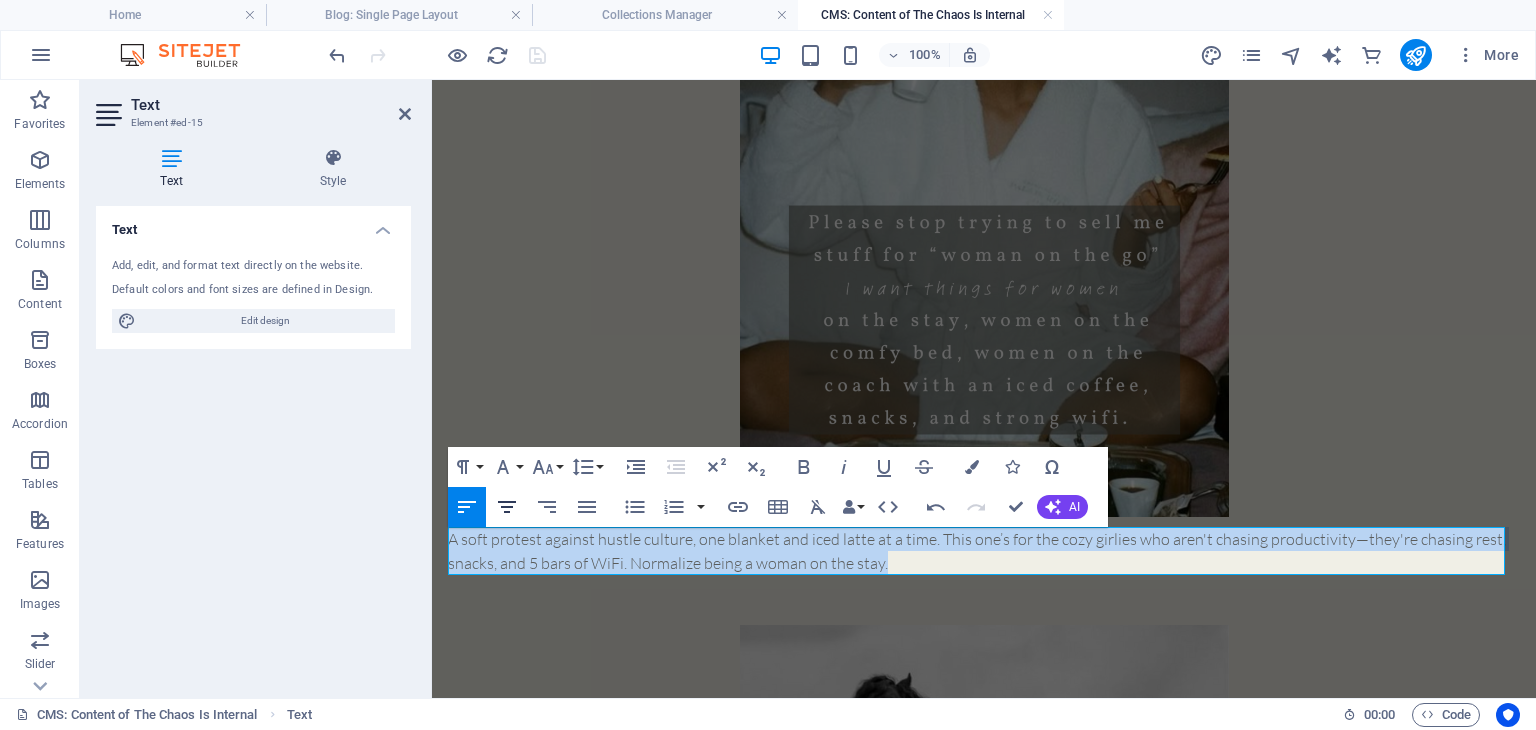 click 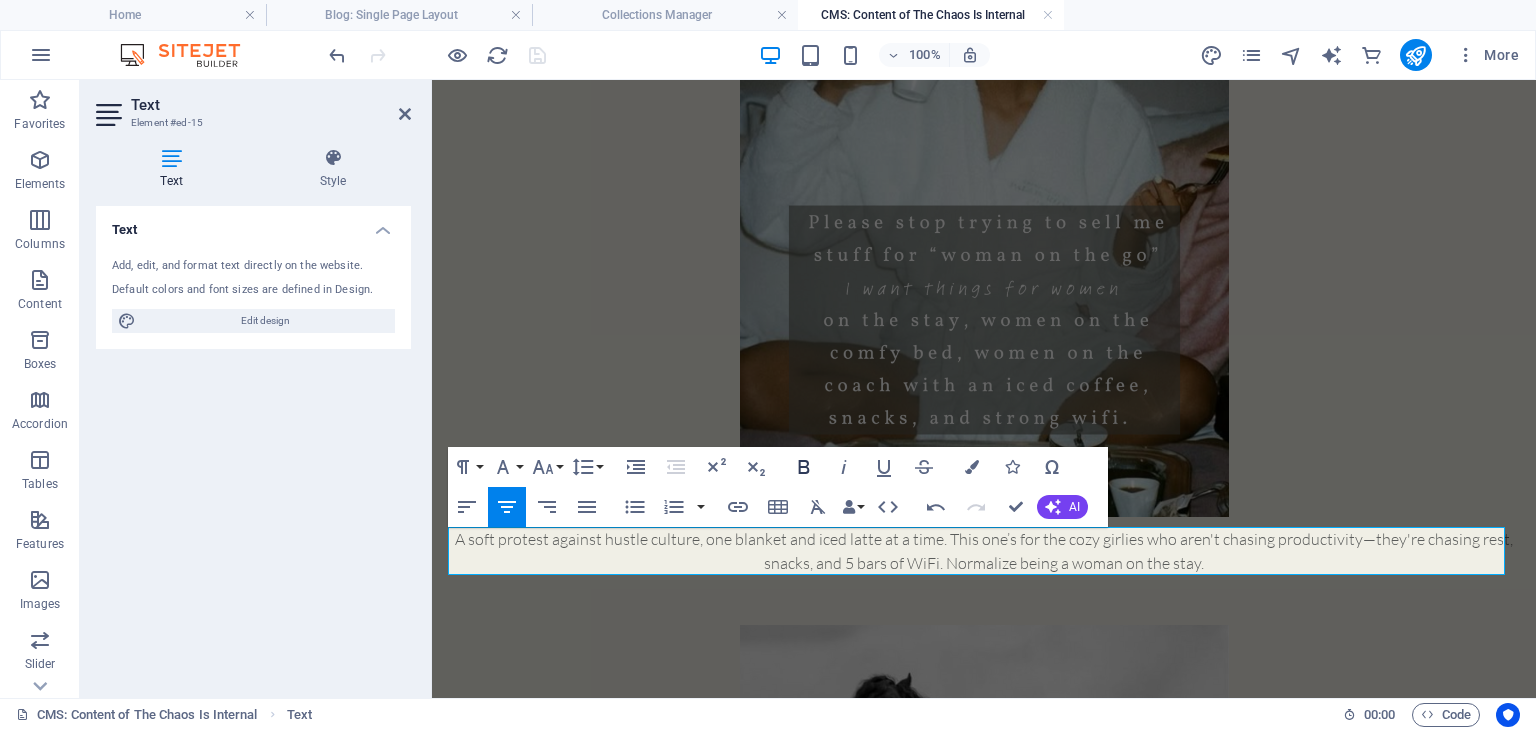 click 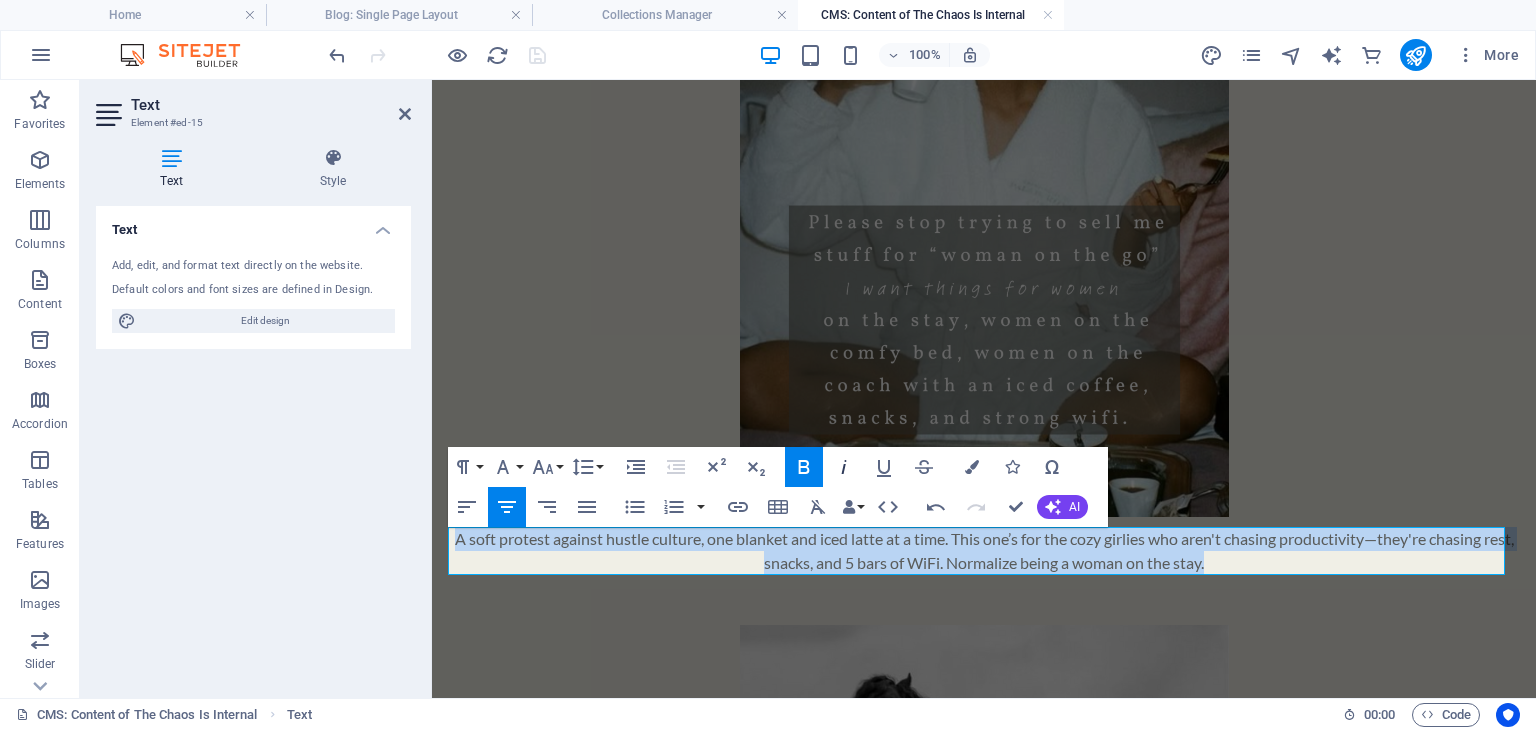 click on "Italic" at bounding box center (844, 467) 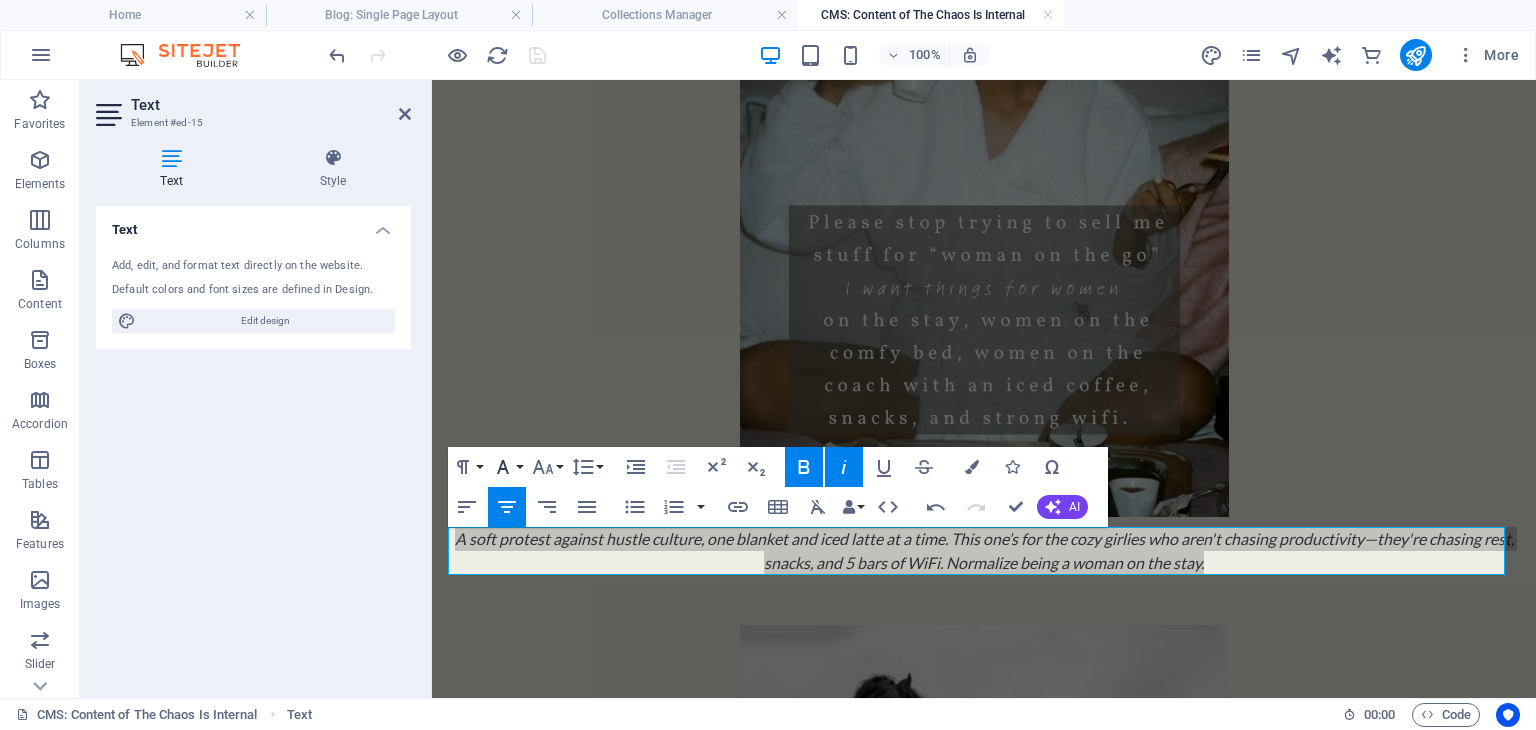 click on "Font Family" at bounding box center [507, 467] 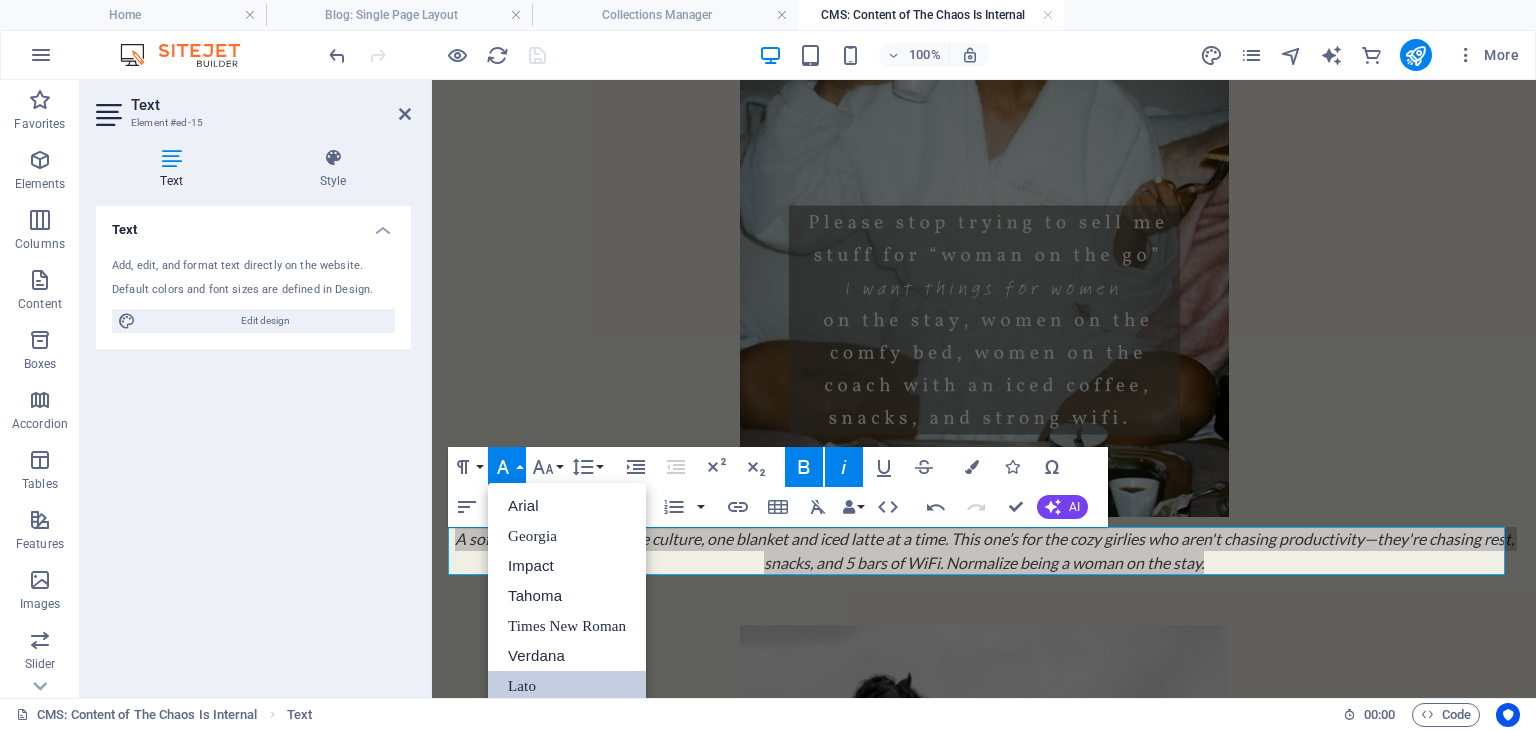 scroll, scrollTop: 0, scrollLeft: 0, axis: both 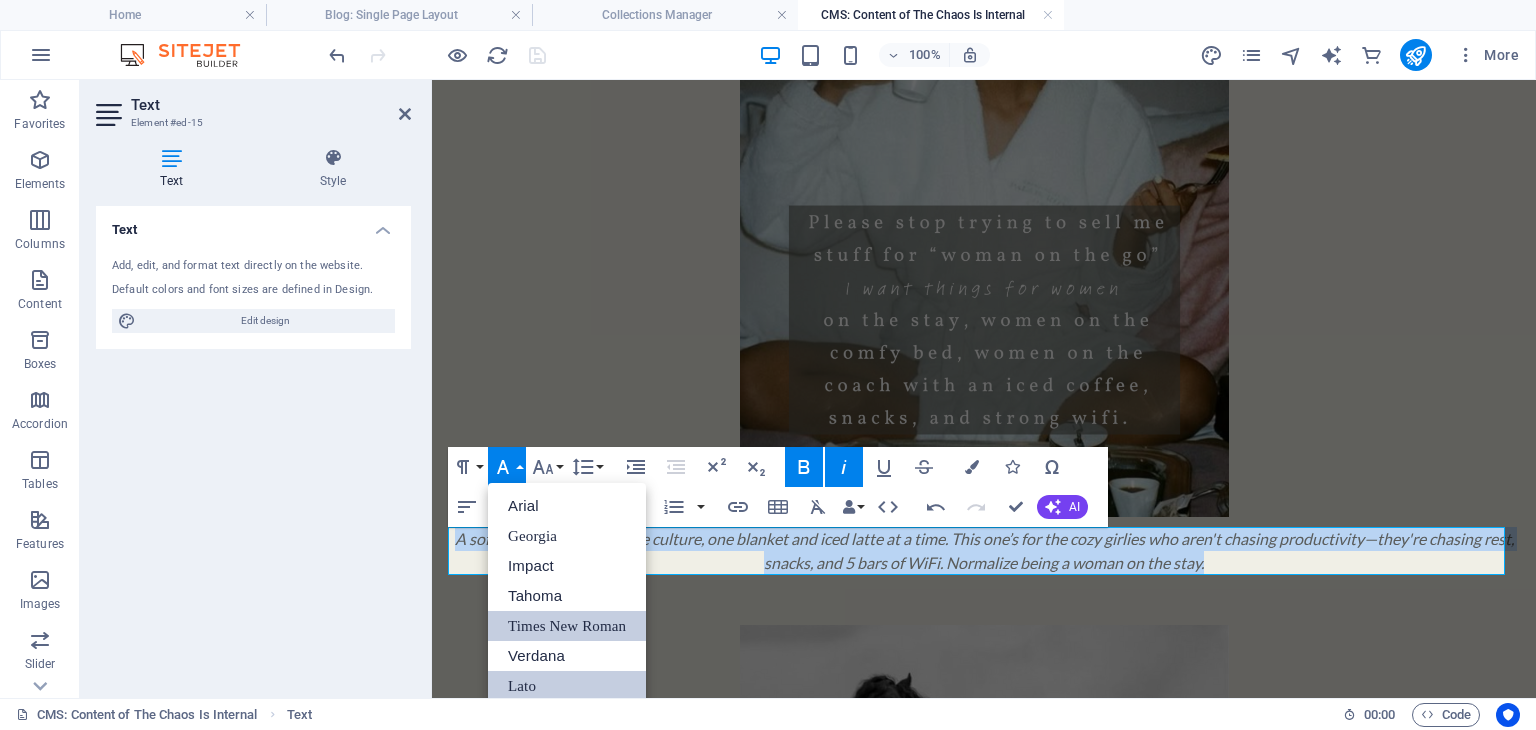 click on "Times New Roman" at bounding box center (567, 626) 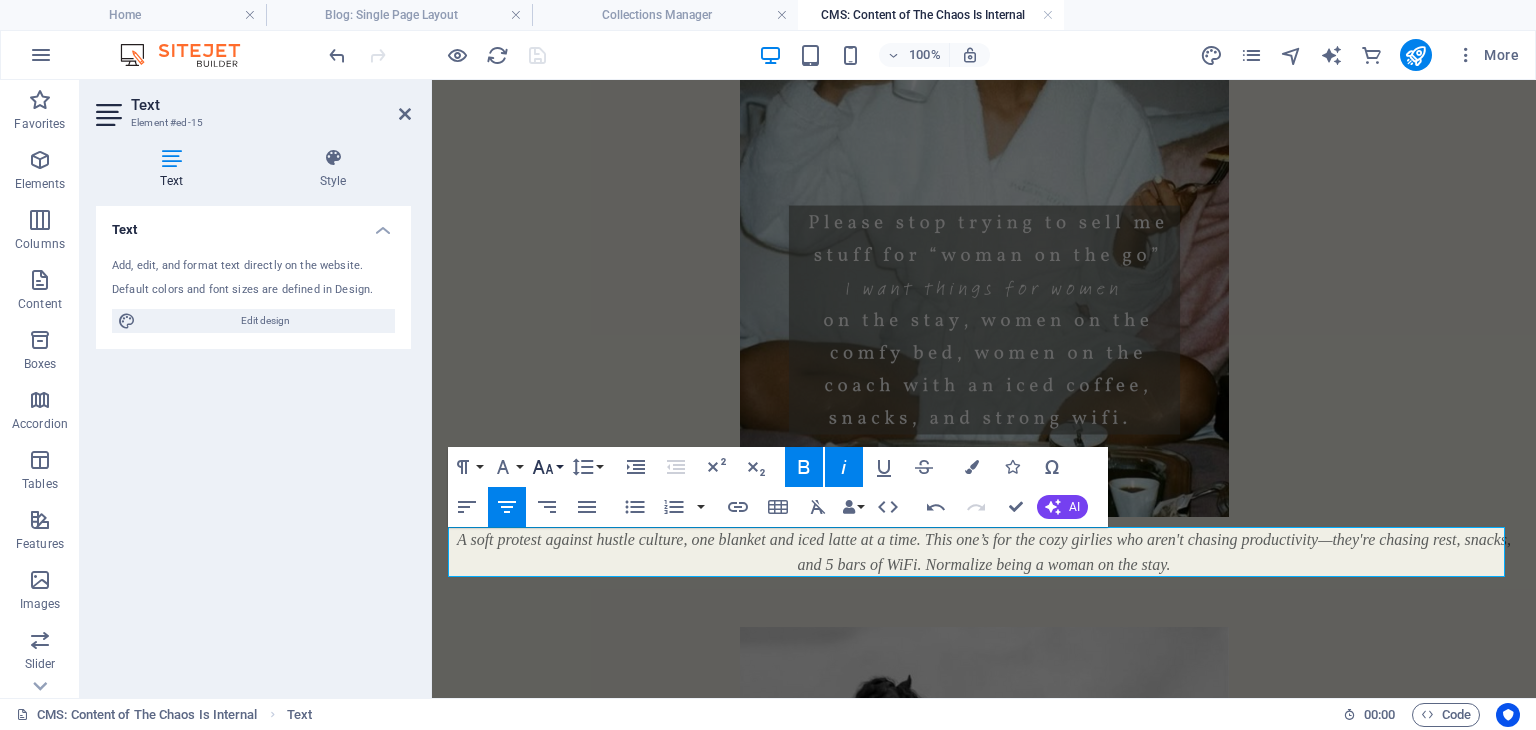 click on "Font Size" at bounding box center [547, 467] 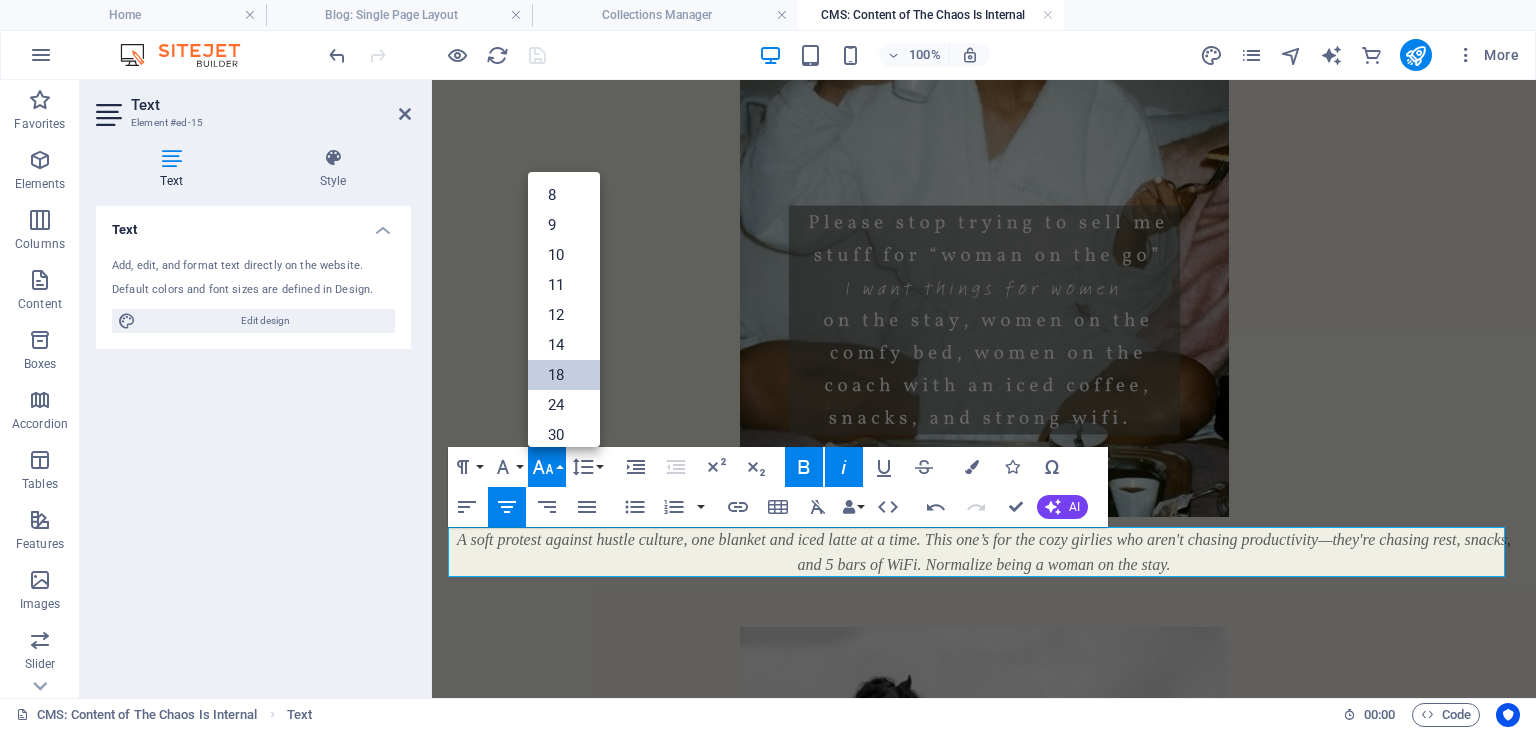 click on "18" at bounding box center [564, 375] 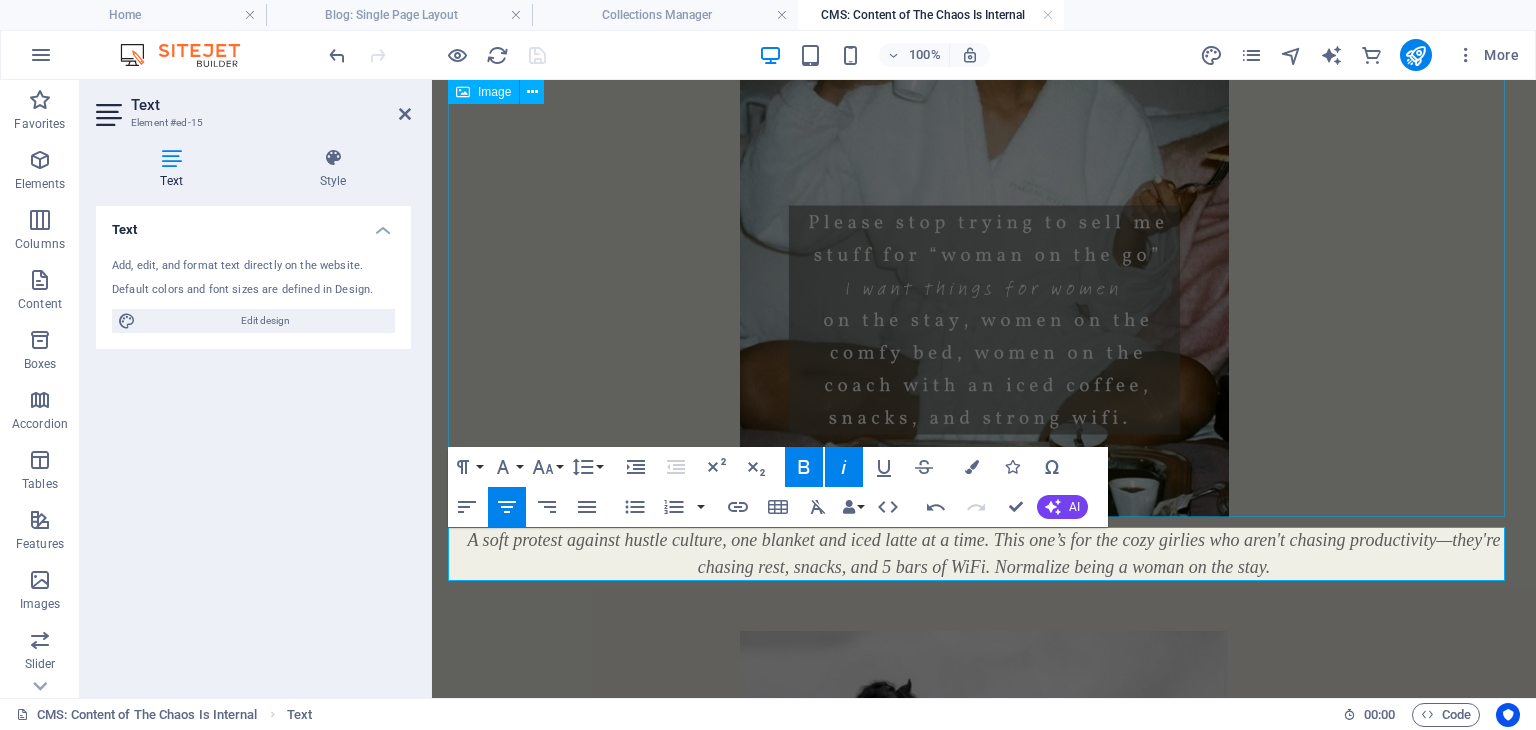 click at bounding box center [984, 211] 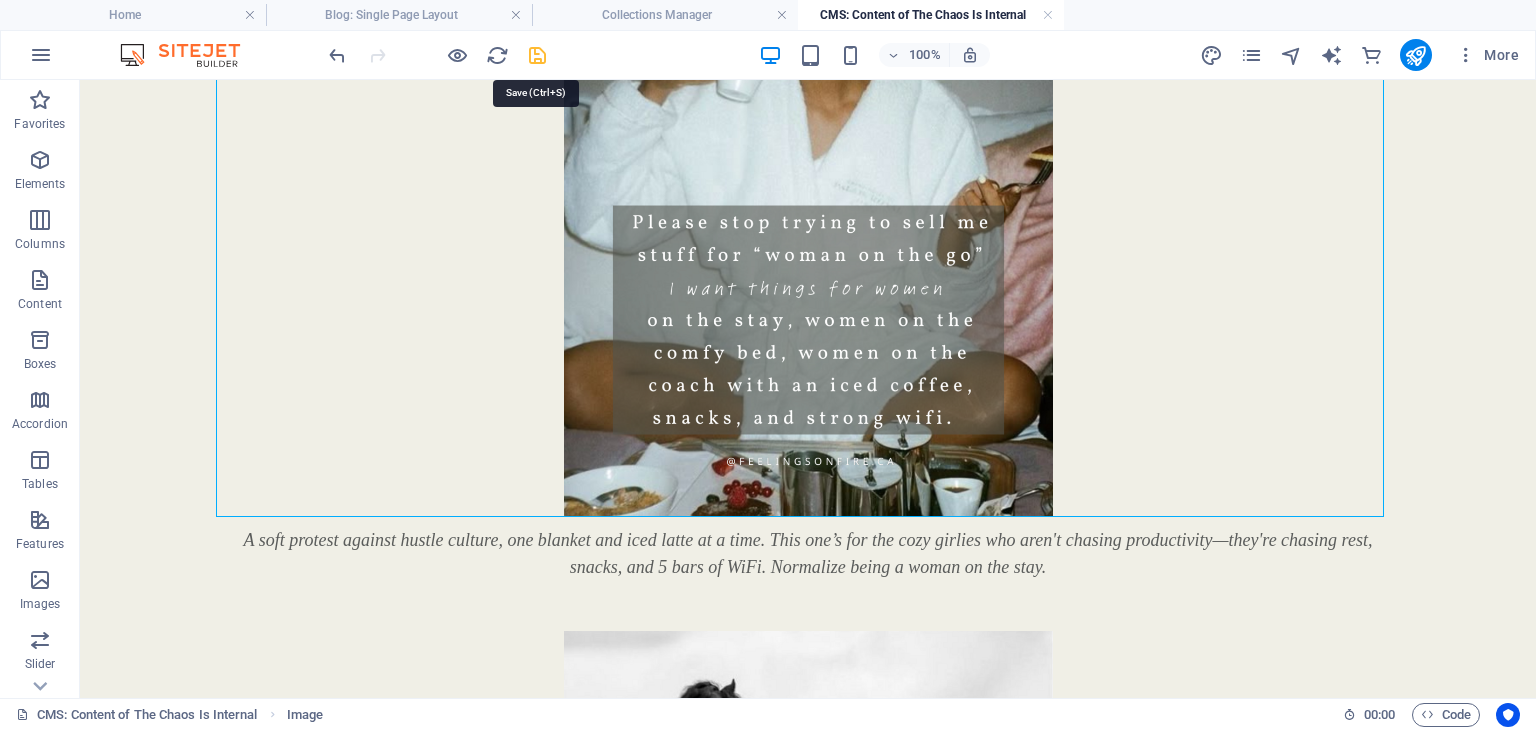 click at bounding box center (537, 55) 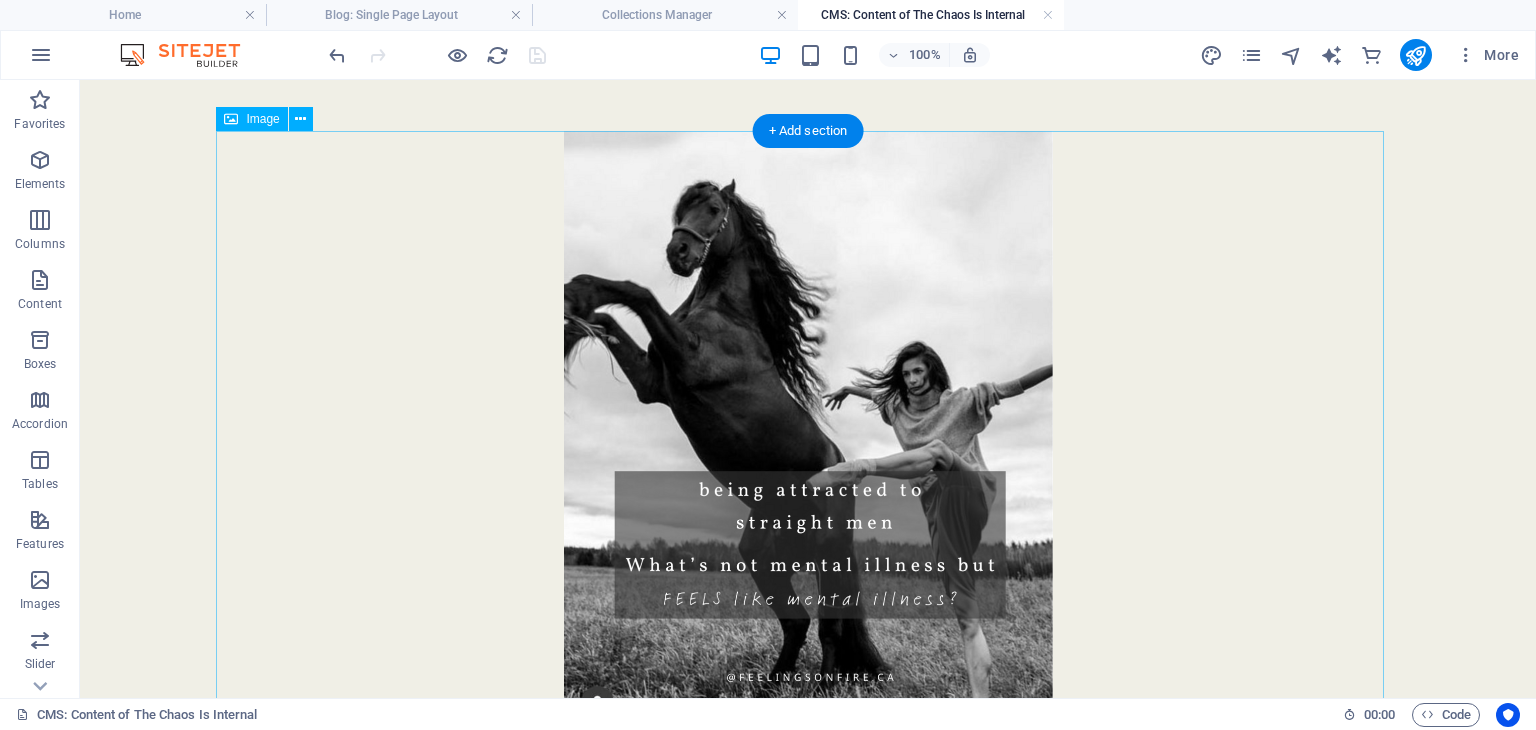 scroll, scrollTop: 1300, scrollLeft: 0, axis: vertical 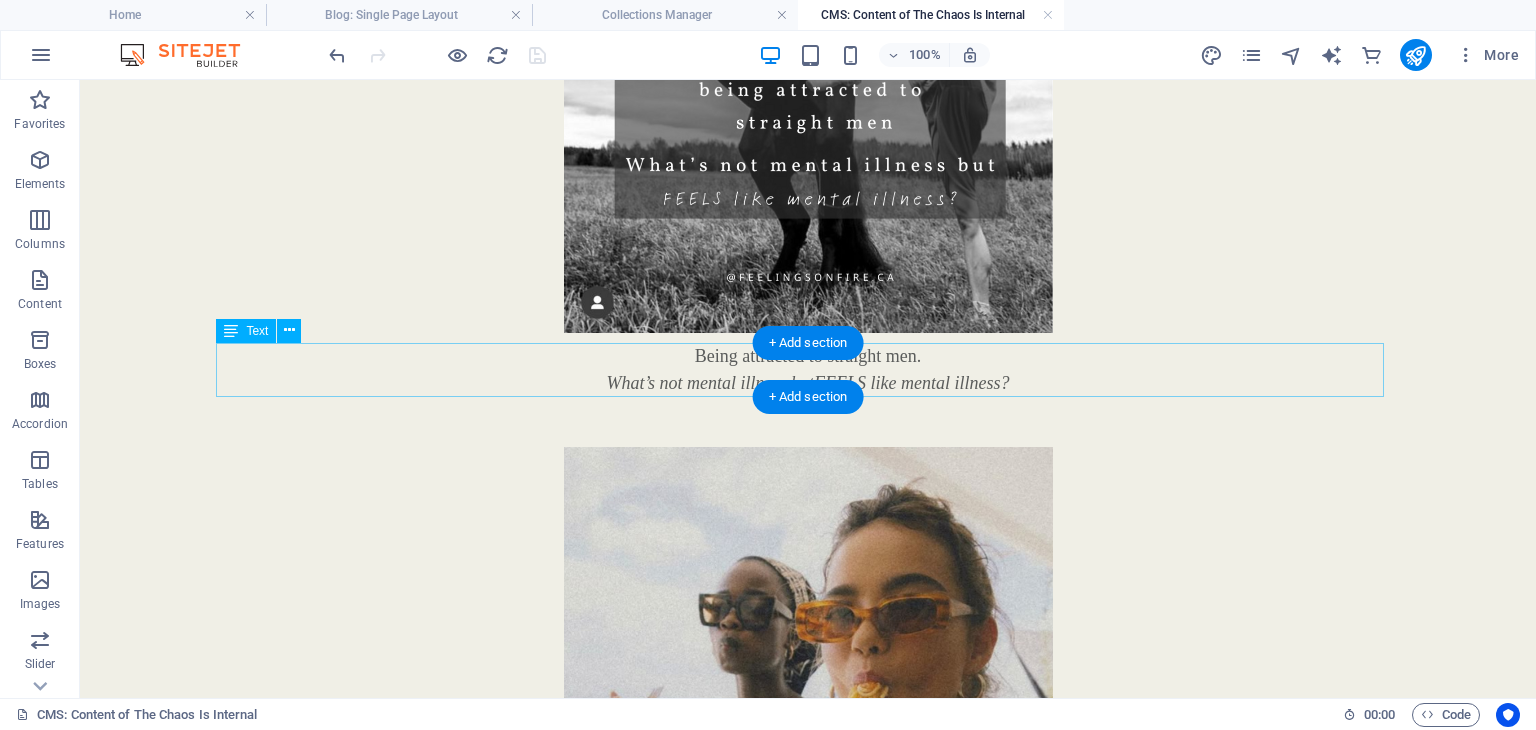 click on "Being attracted to straight men. What’s not mental illness but FEELS like mental illness?" at bounding box center [808, 370] 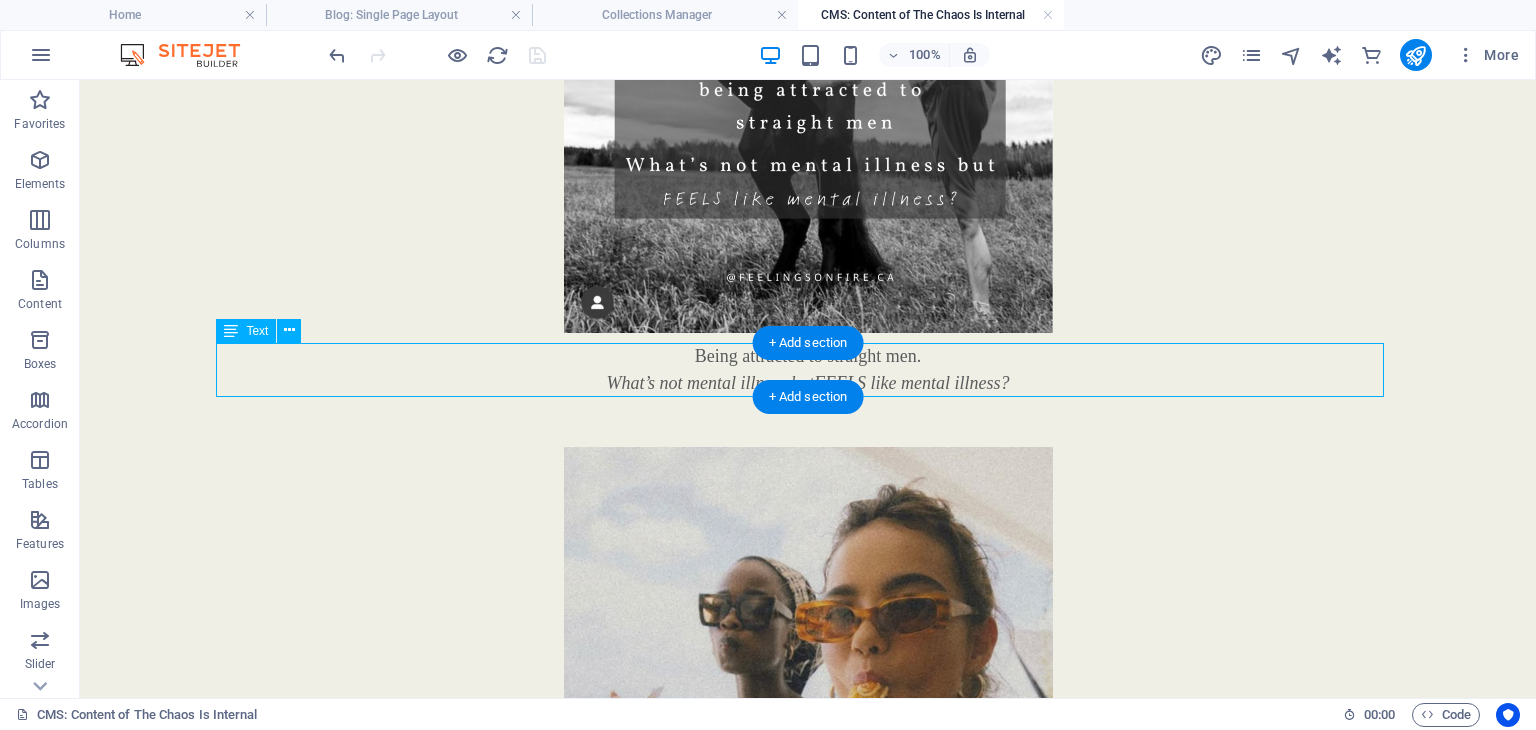 click on "Being attracted to straight men. What’s not mental illness but FEELS like mental illness?" at bounding box center (808, 370) 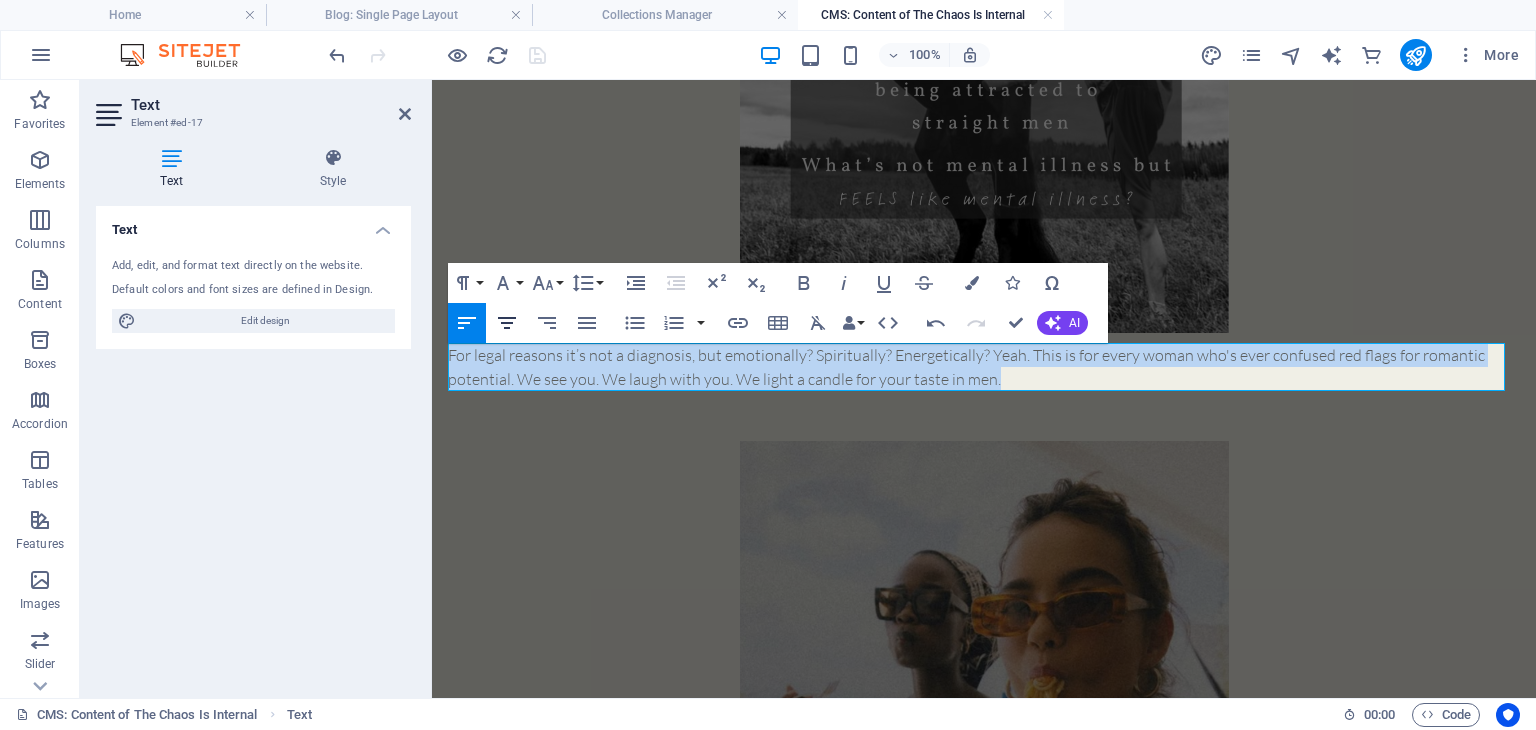click 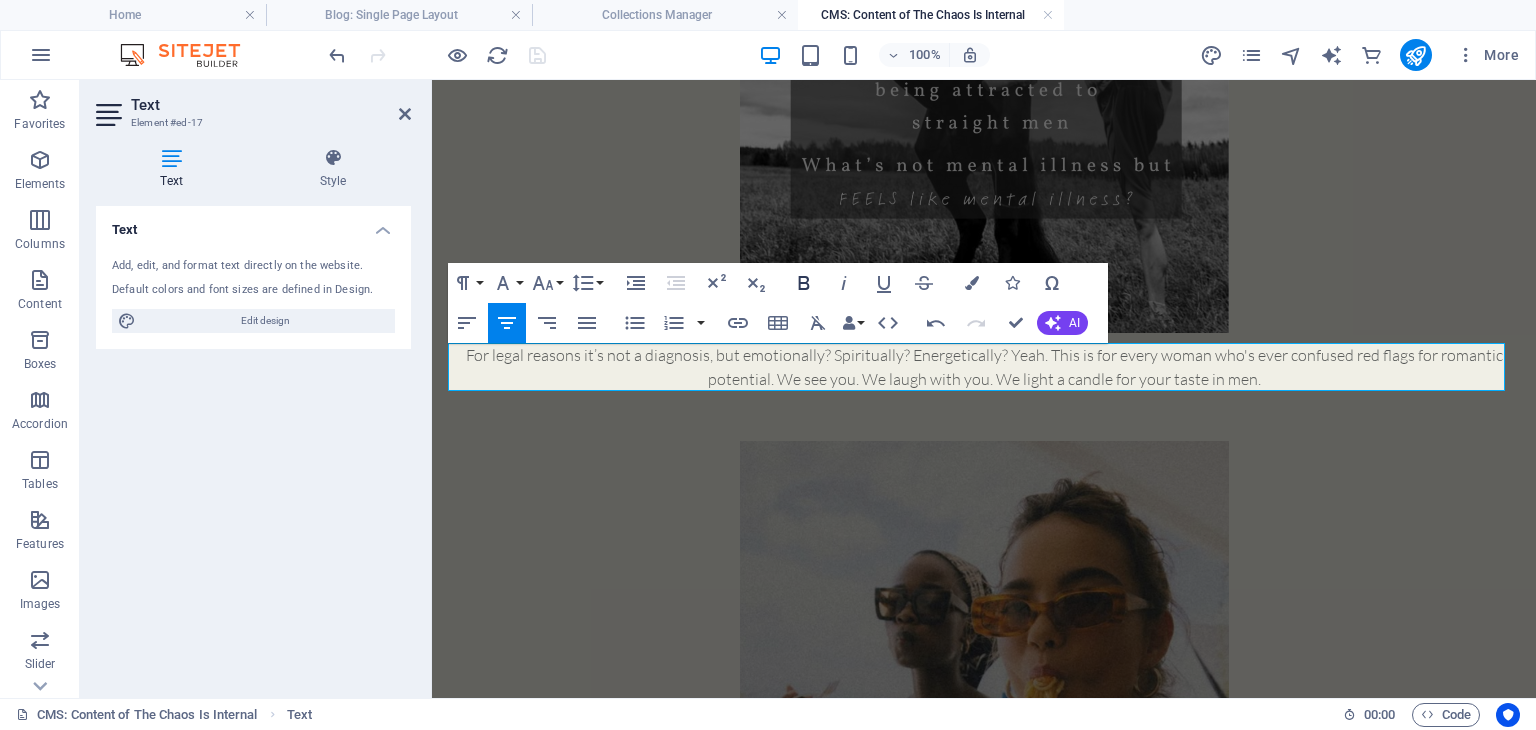 click 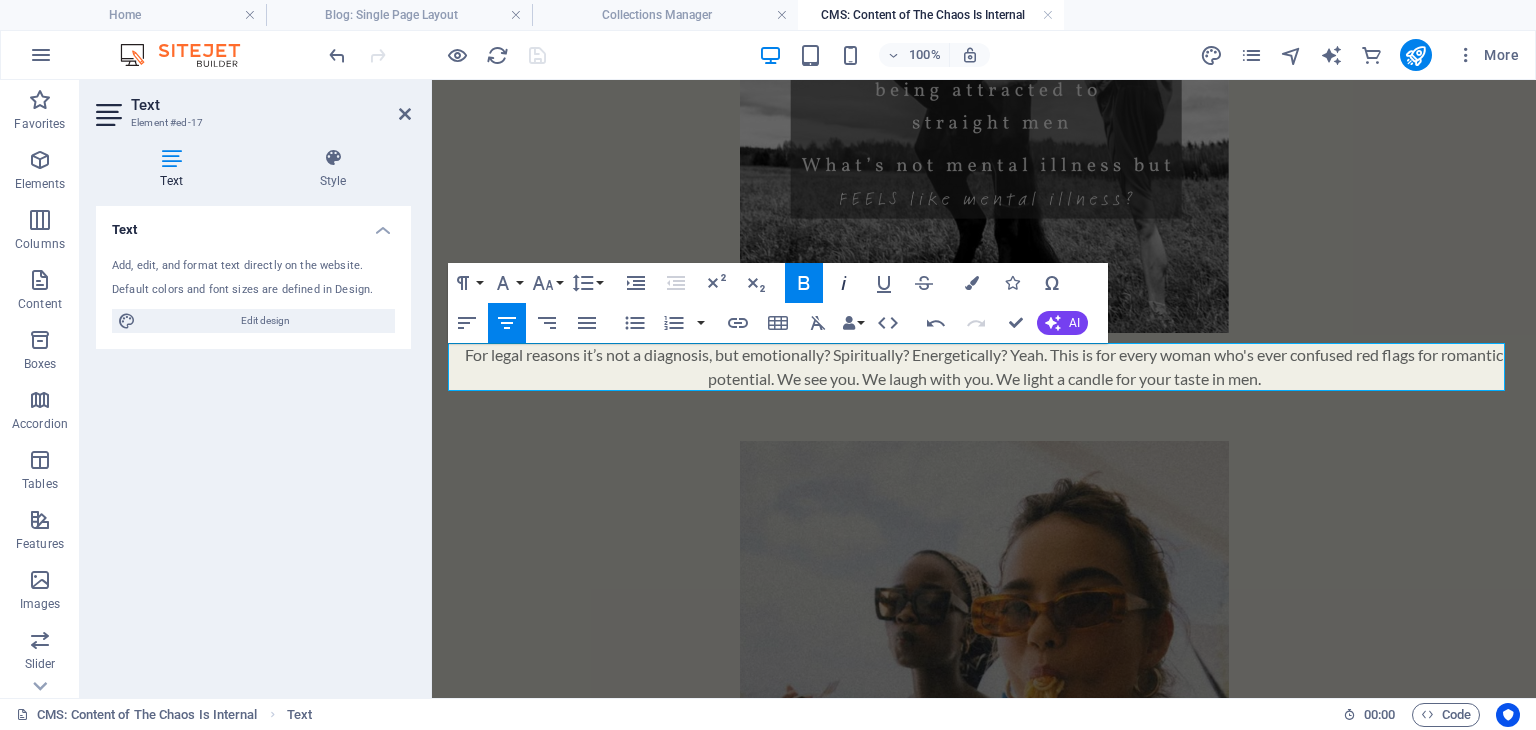 click 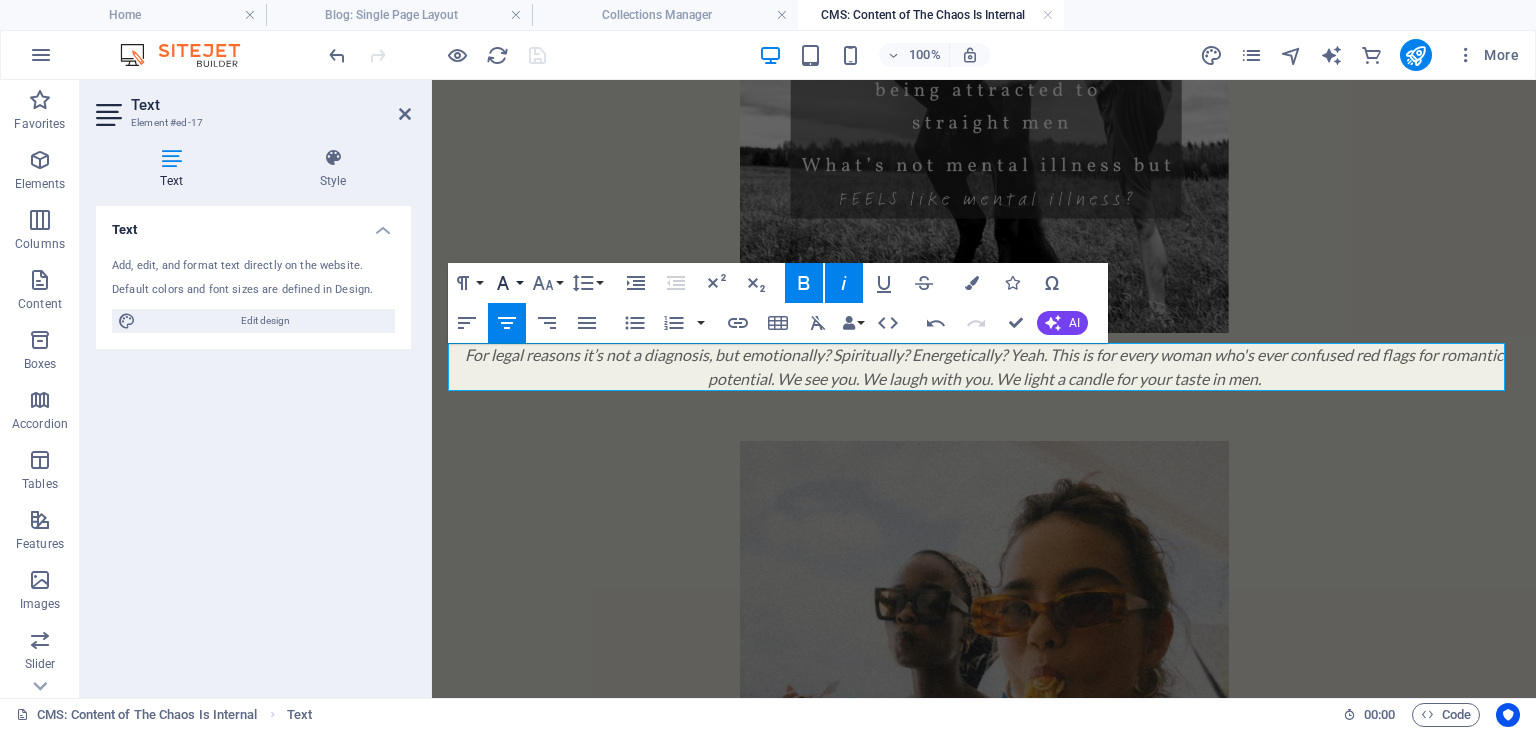click on "Font Family" at bounding box center [507, 283] 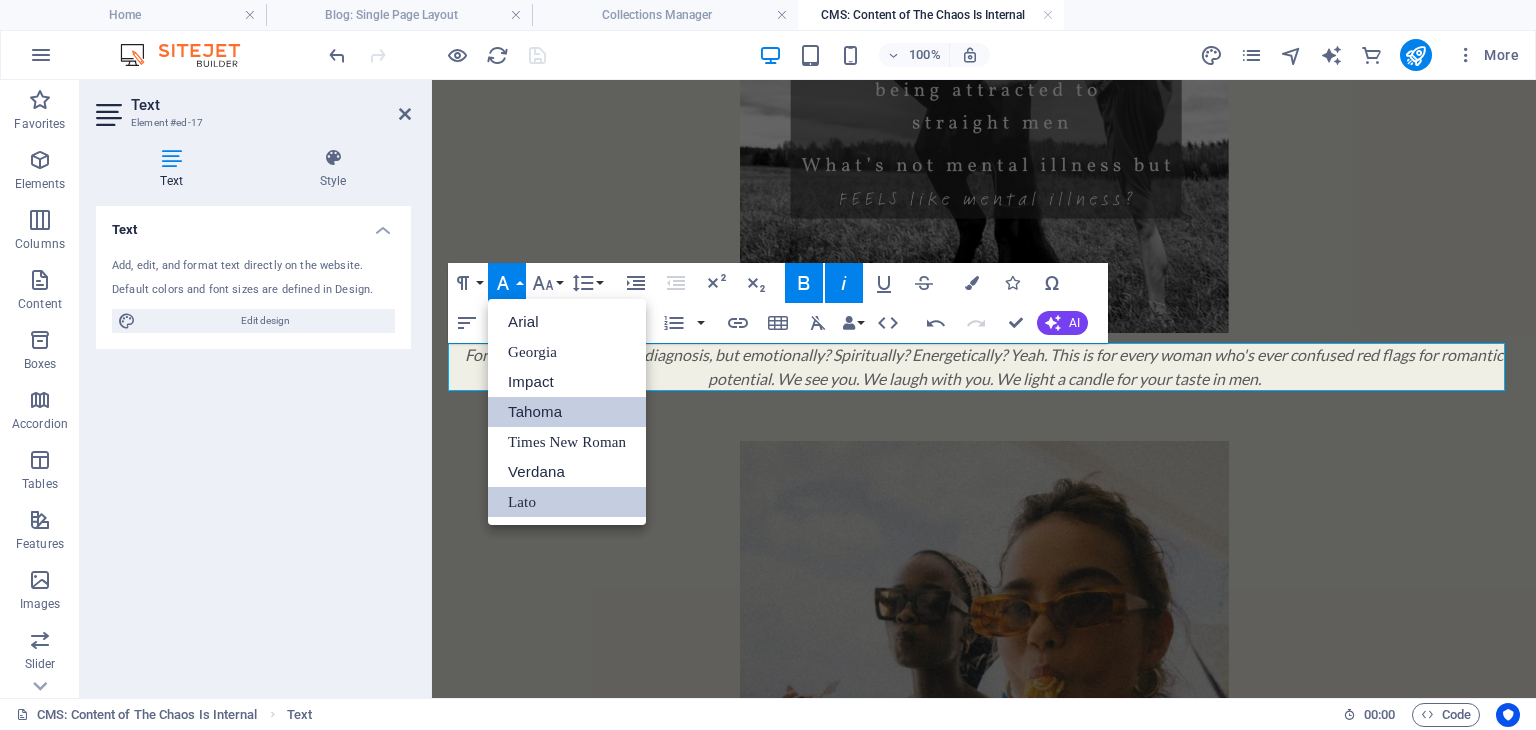 scroll, scrollTop: 0, scrollLeft: 0, axis: both 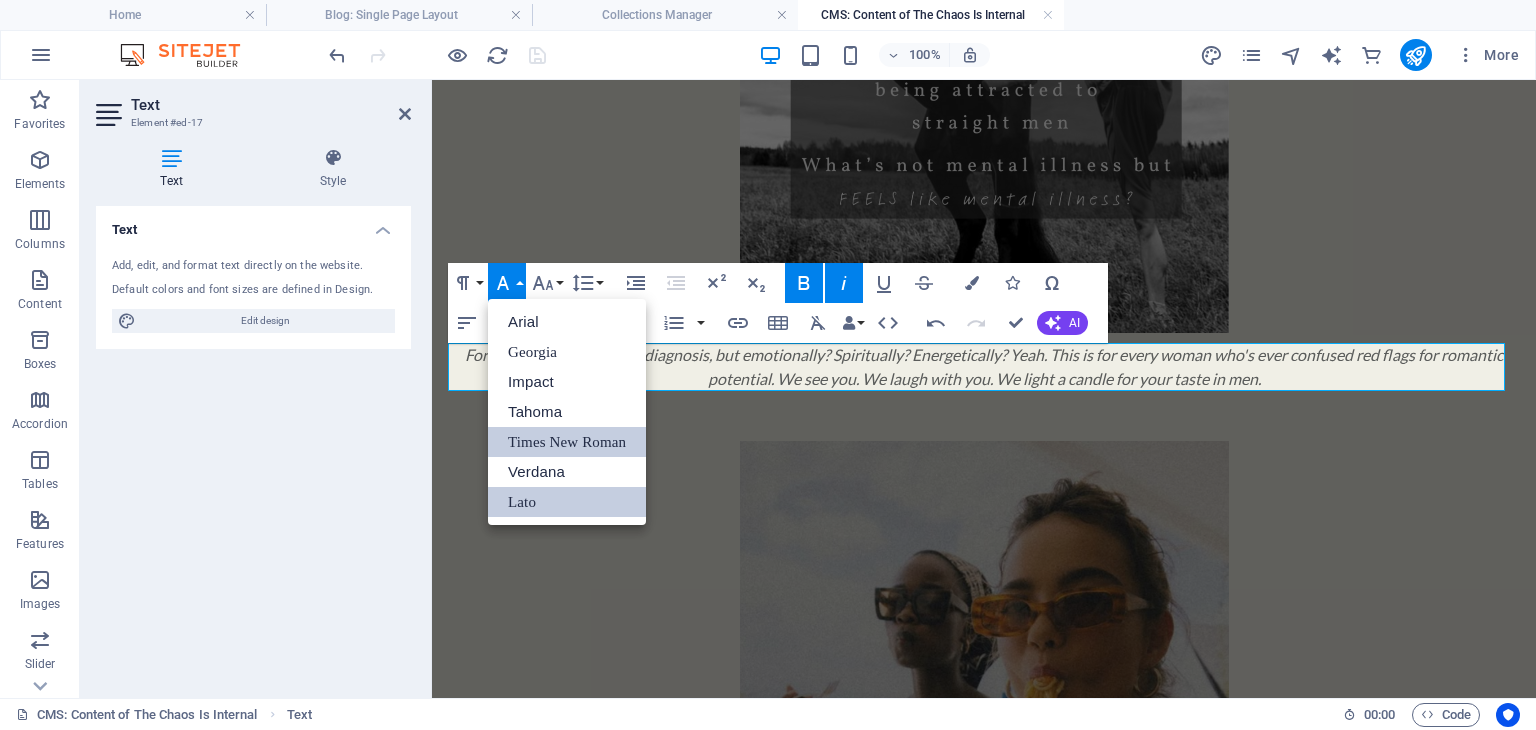 drag, startPoint x: 534, startPoint y: 447, endPoint x: 103, endPoint y: 359, distance: 439.89203 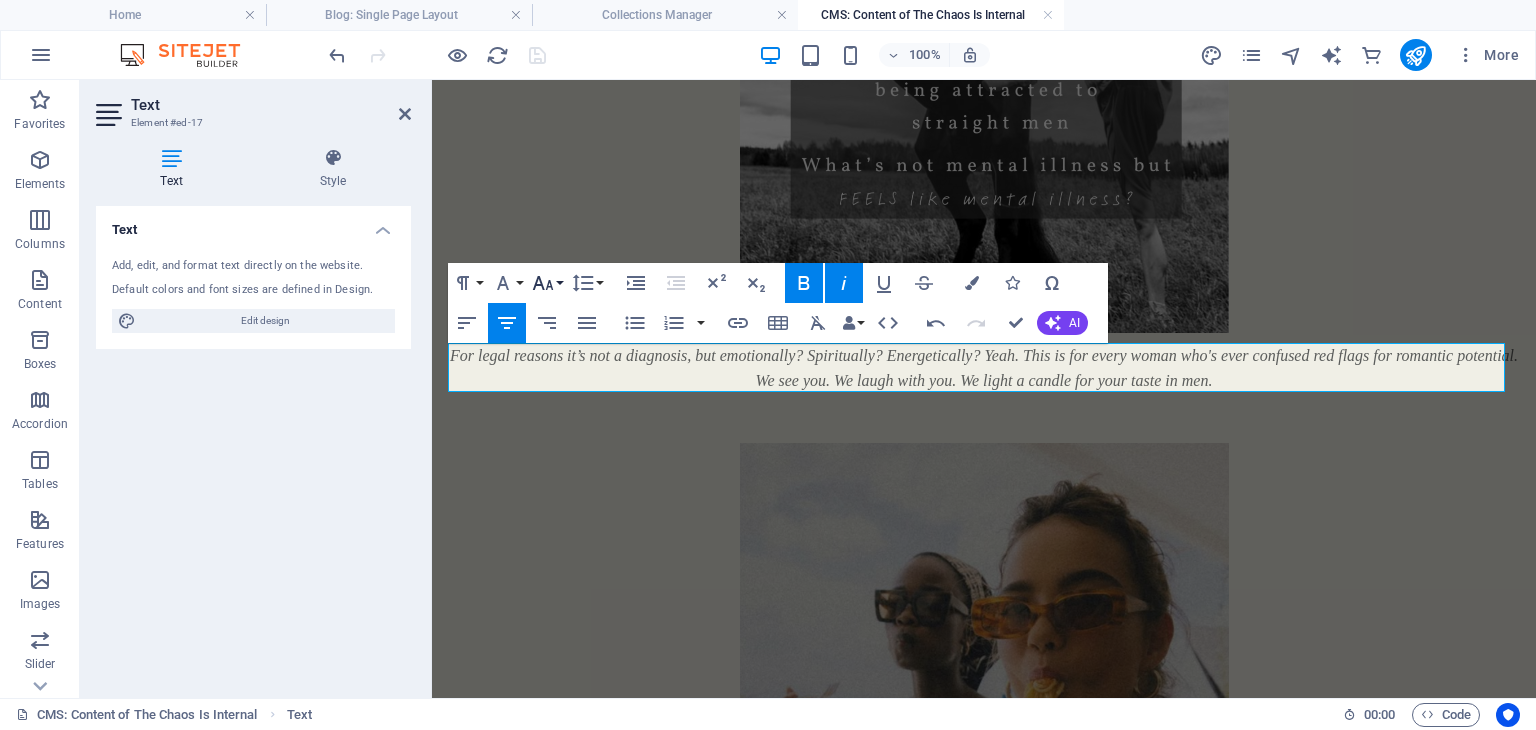 click 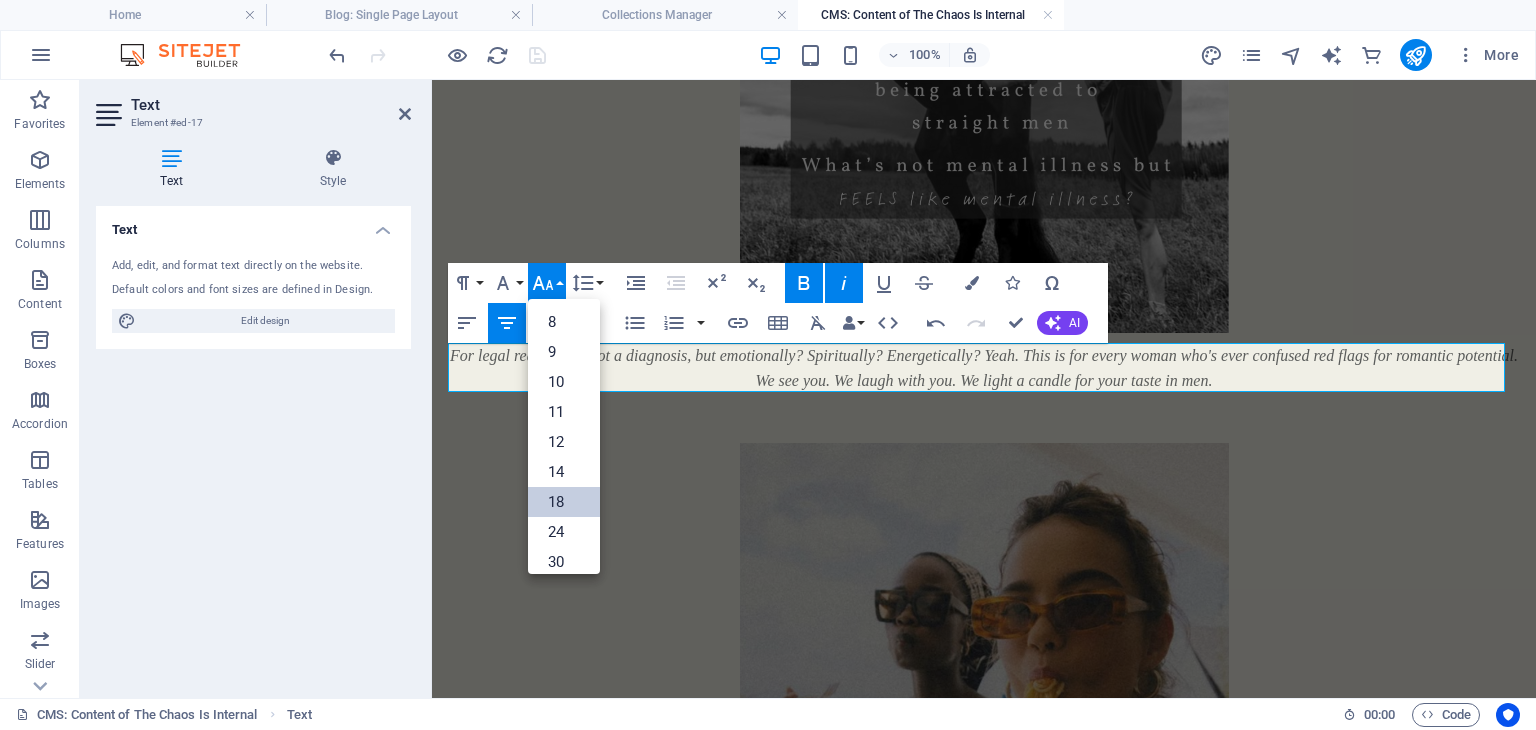 click on "18" at bounding box center [564, 502] 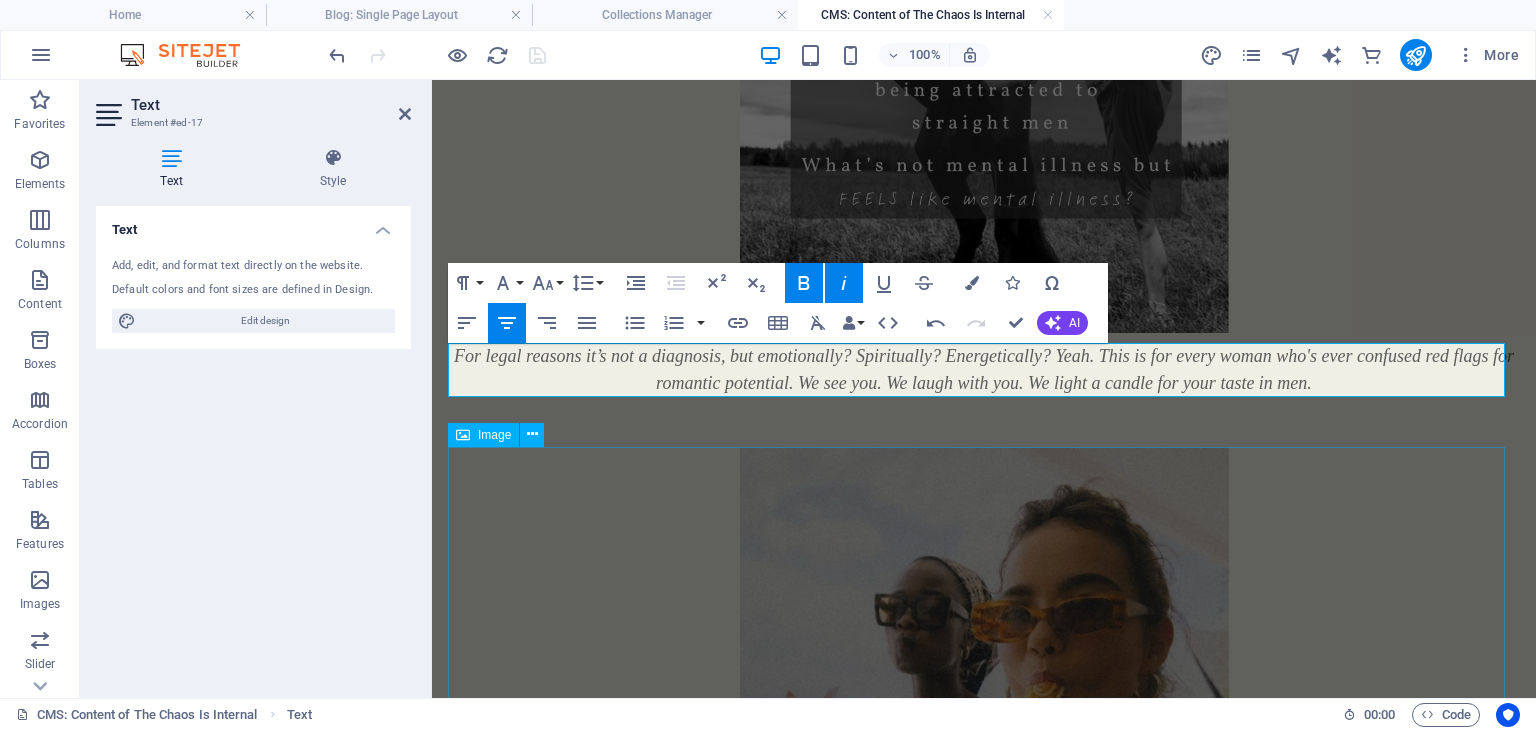 click at bounding box center [984, 752] 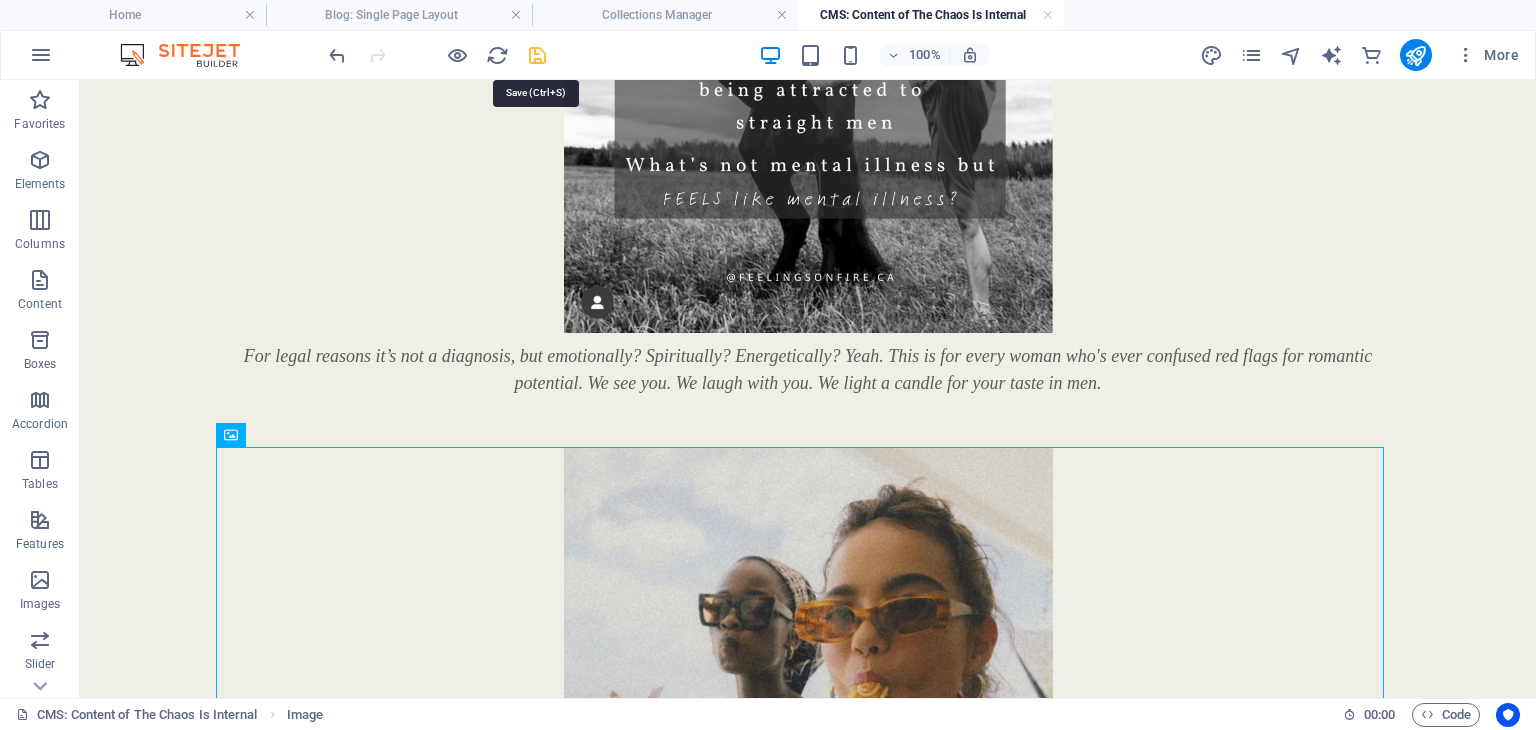 click at bounding box center [537, 55] 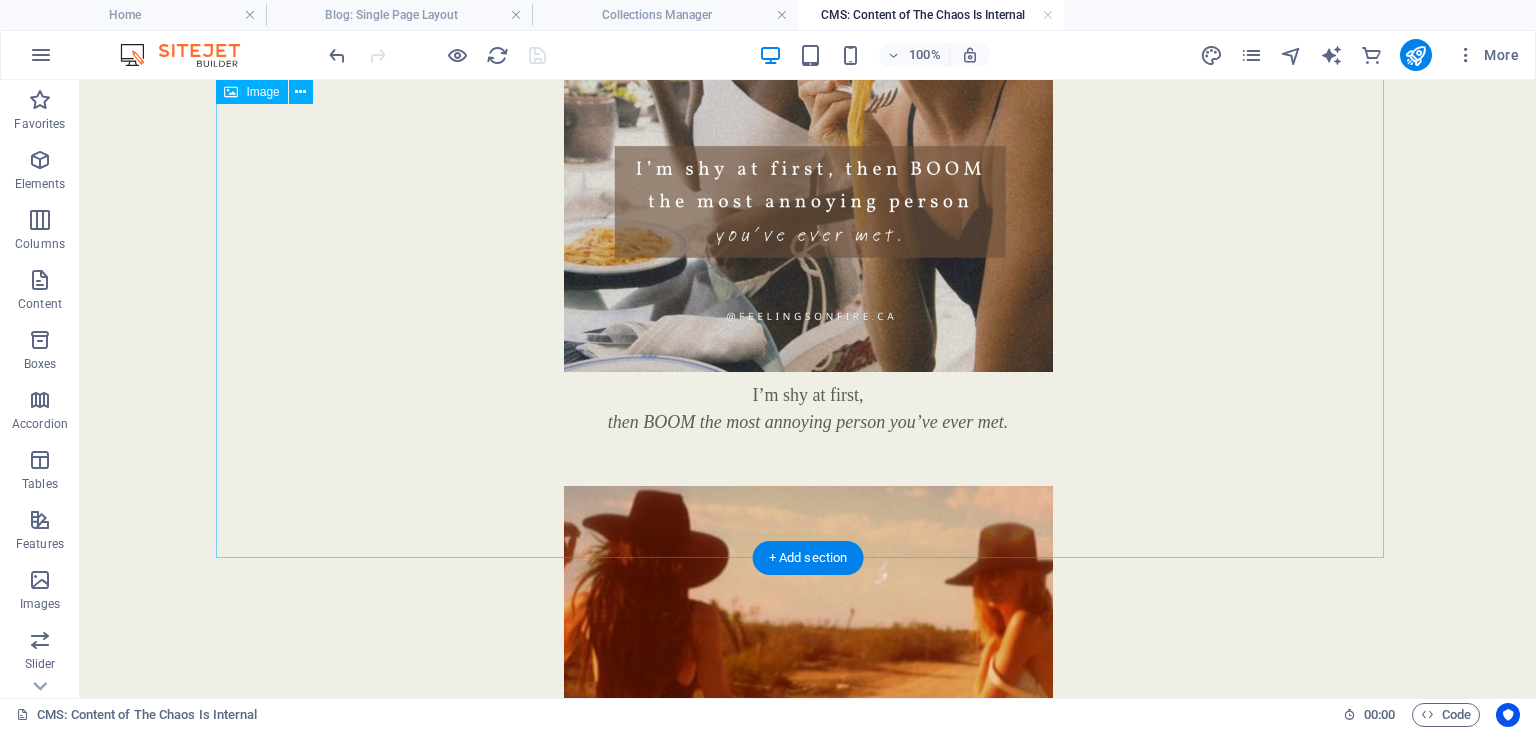 scroll, scrollTop: 2100, scrollLeft: 0, axis: vertical 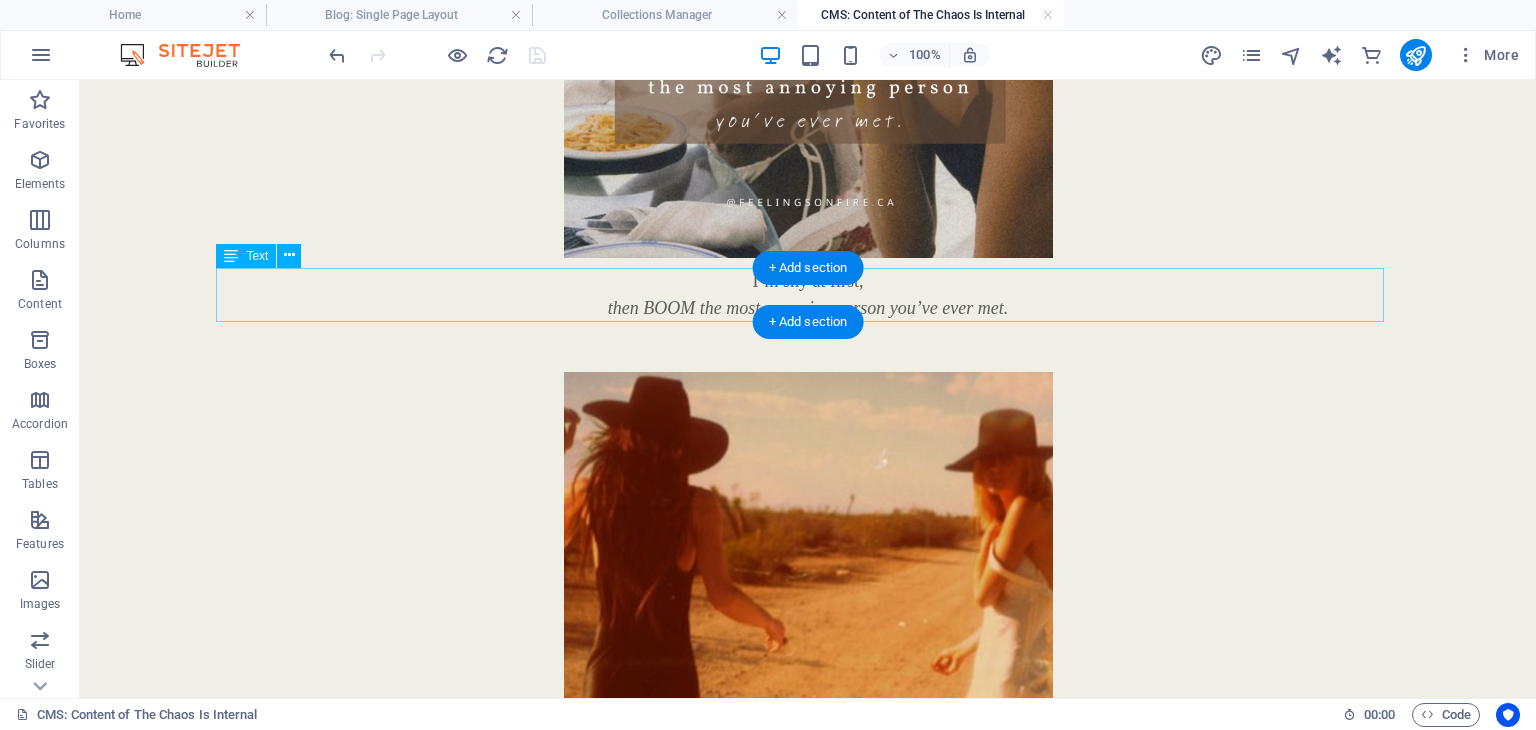 click on "I’m shy at first, then BOOM the most annoying person you’ve ever met." at bounding box center (808, 295) 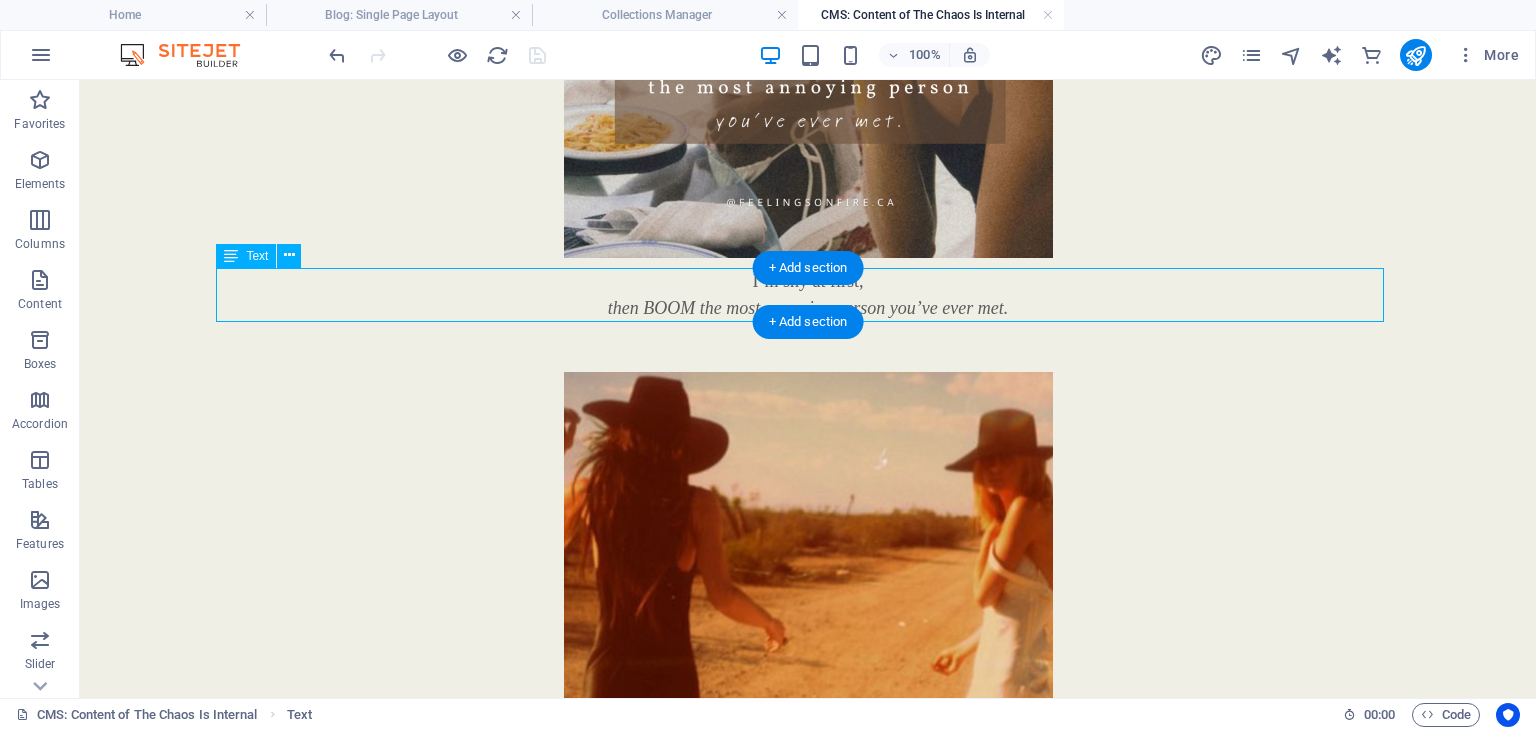 click on "I’m shy at first, then BOOM the most annoying person you’ve ever met." at bounding box center [808, 295] 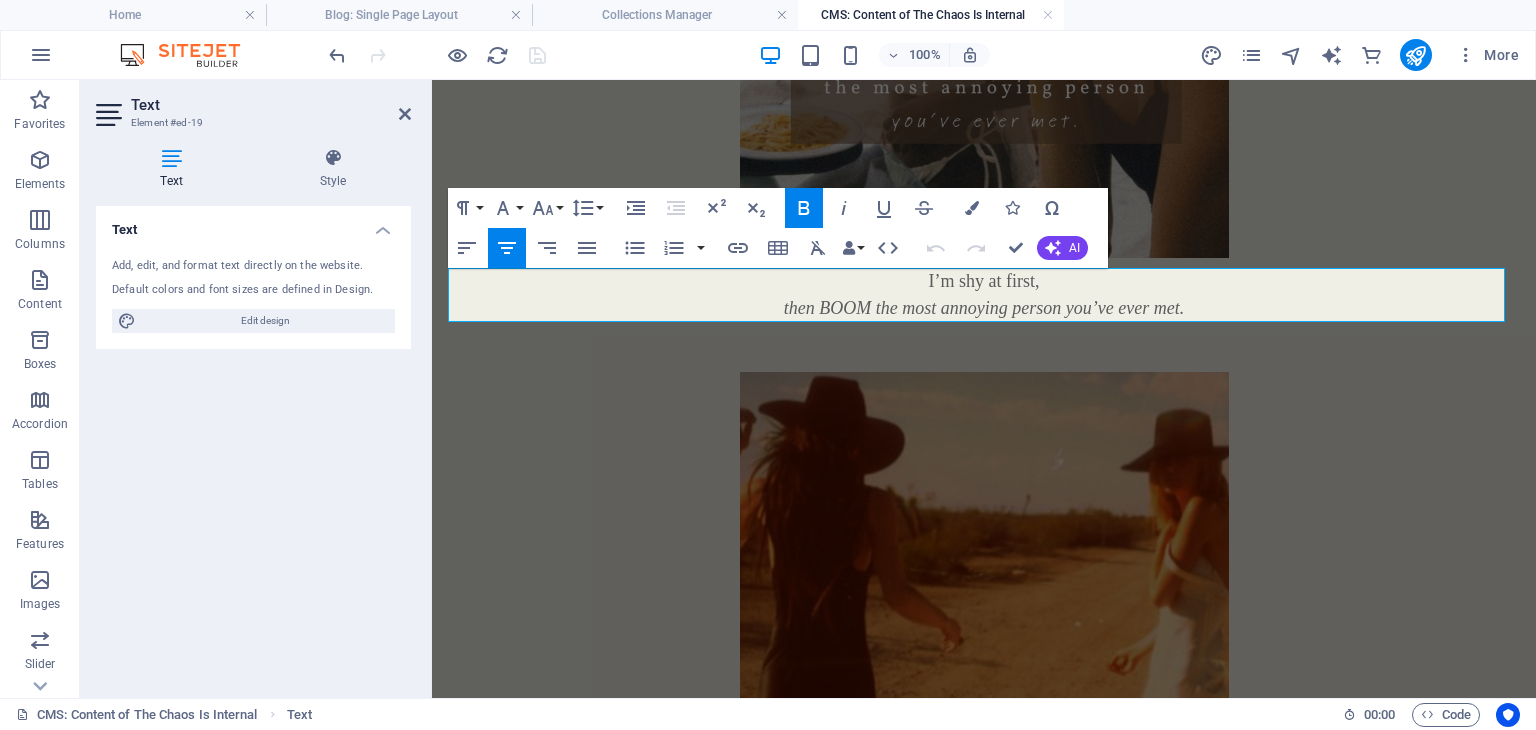 click on "I’m shy at first, then BOOM the most annoying person you’ve ever met." at bounding box center (984, 295) 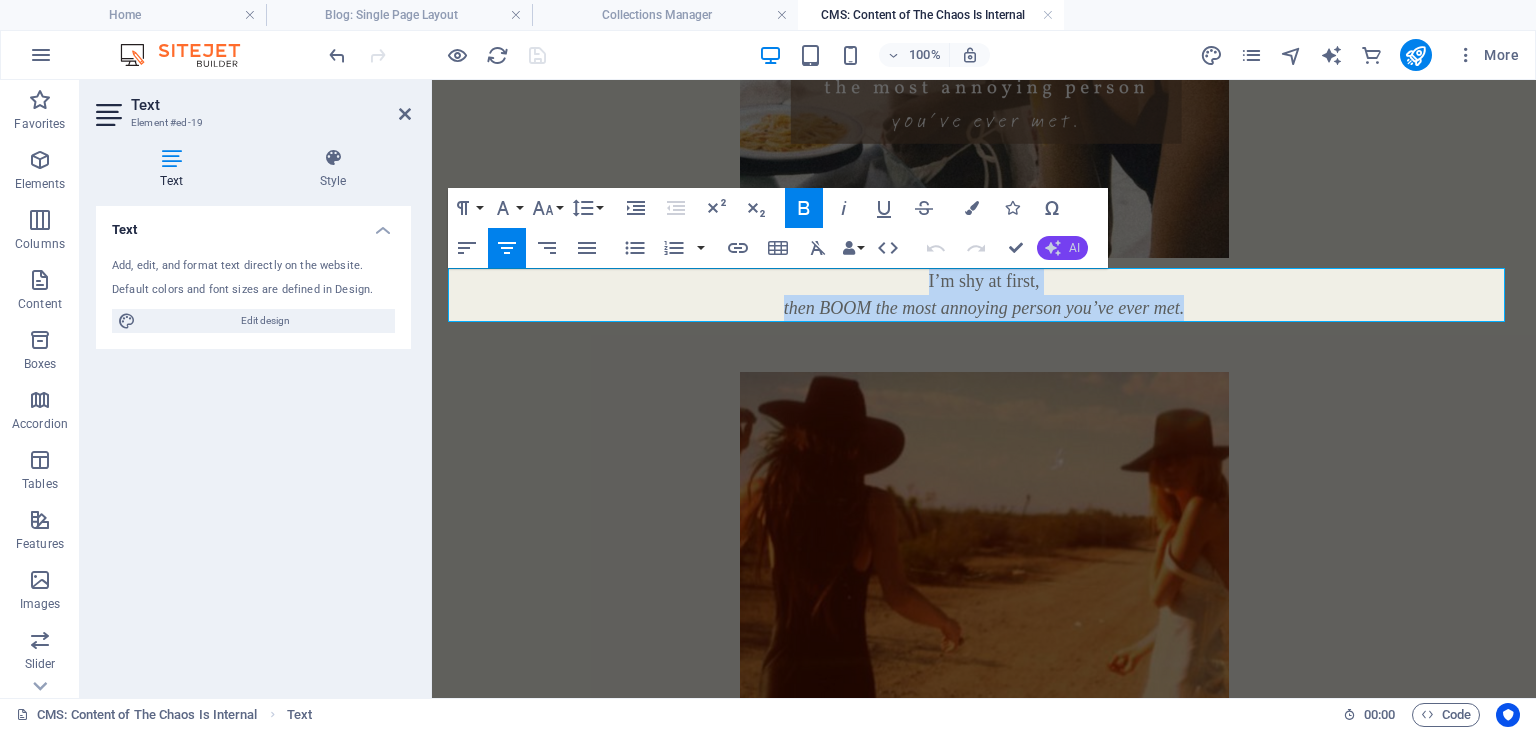 copy on "I’m shy at first, then BOOM the most annoying person you’ve ever met." 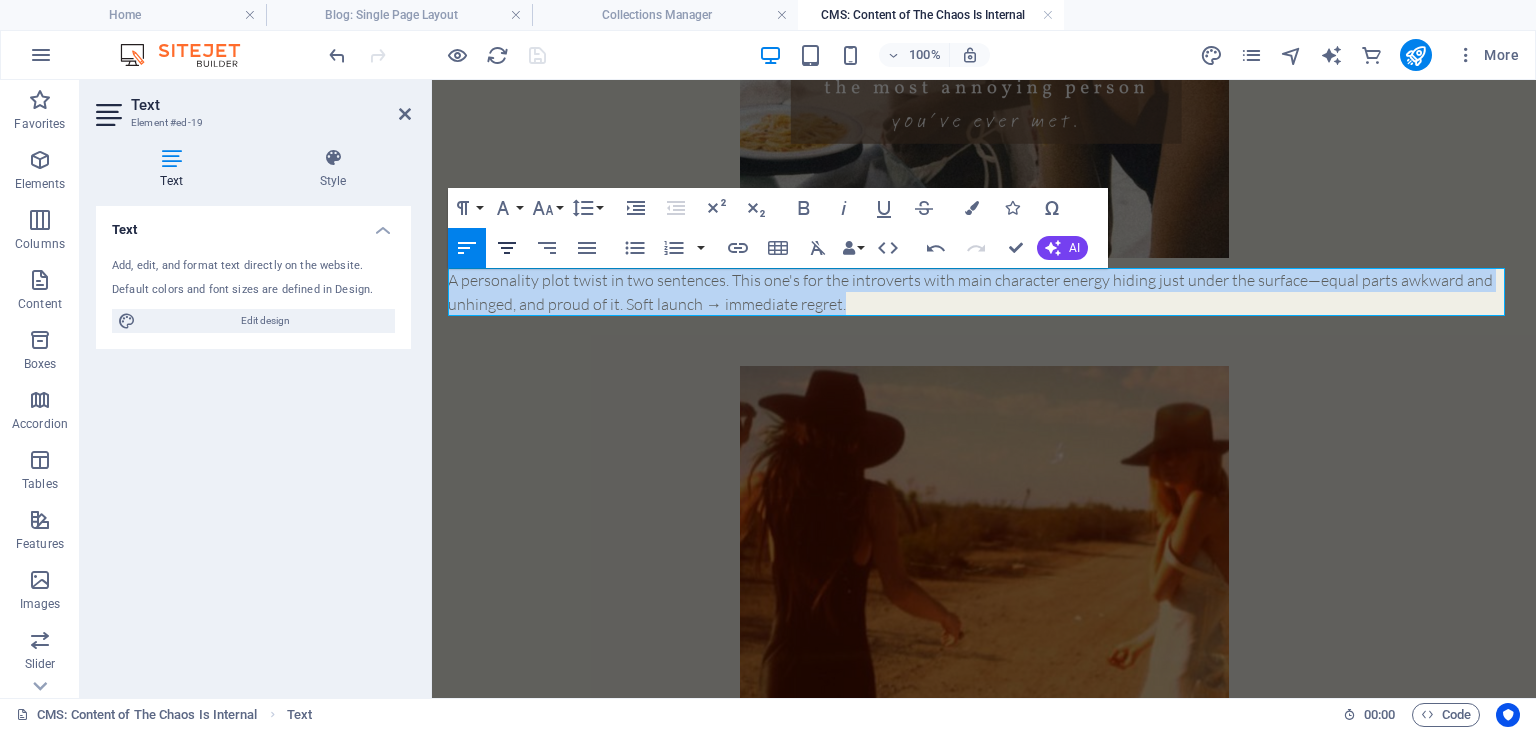 click 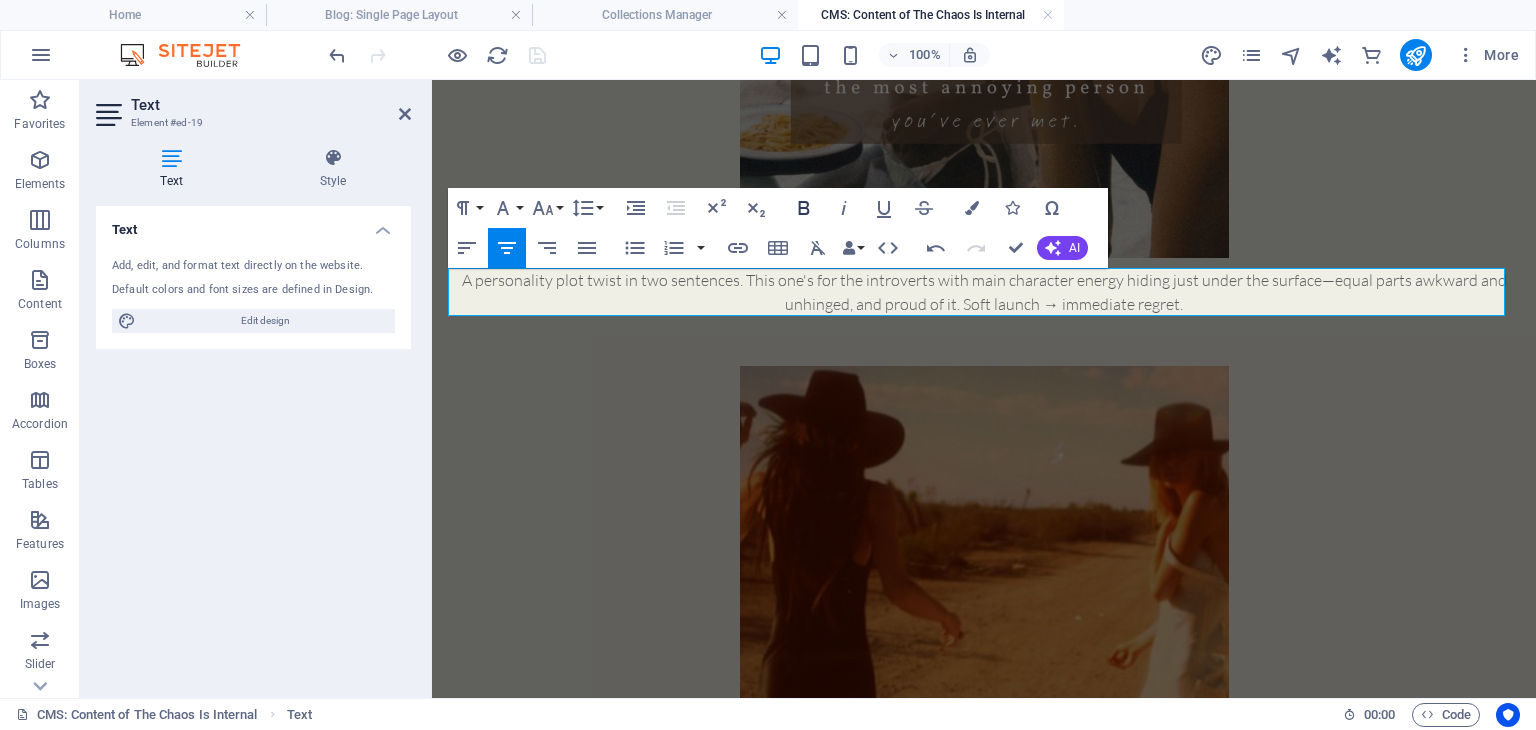 click on "Bold" at bounding box center [804, 208] 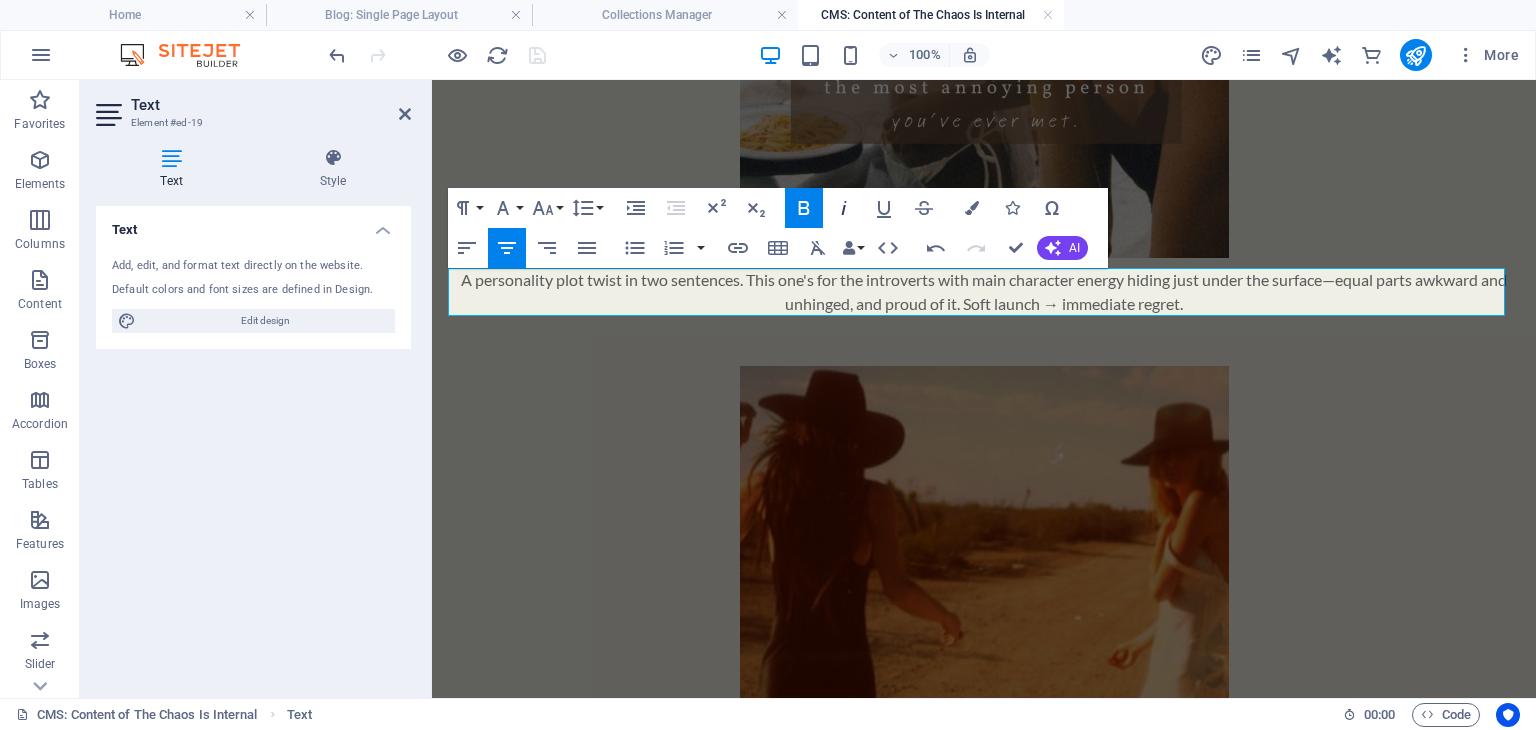 click 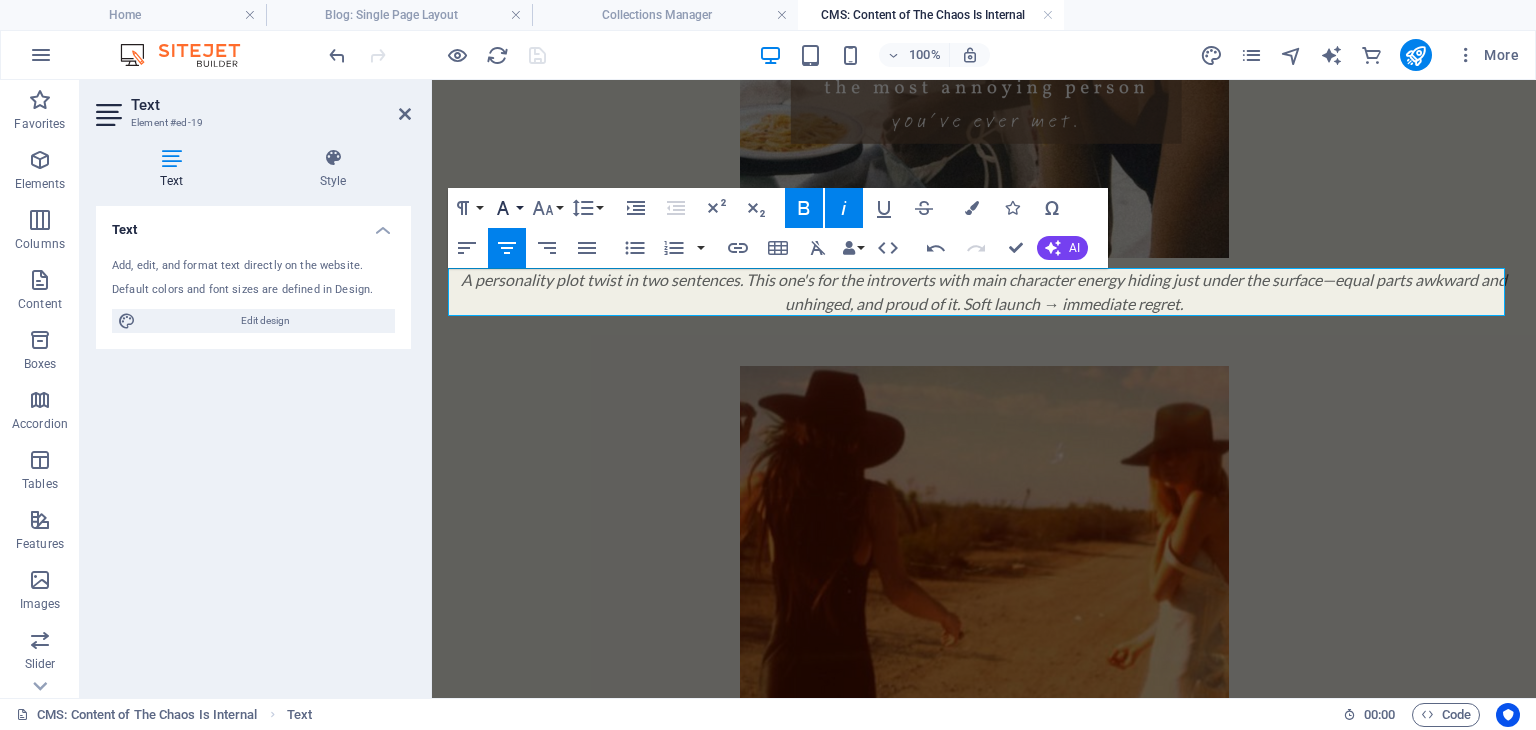 click 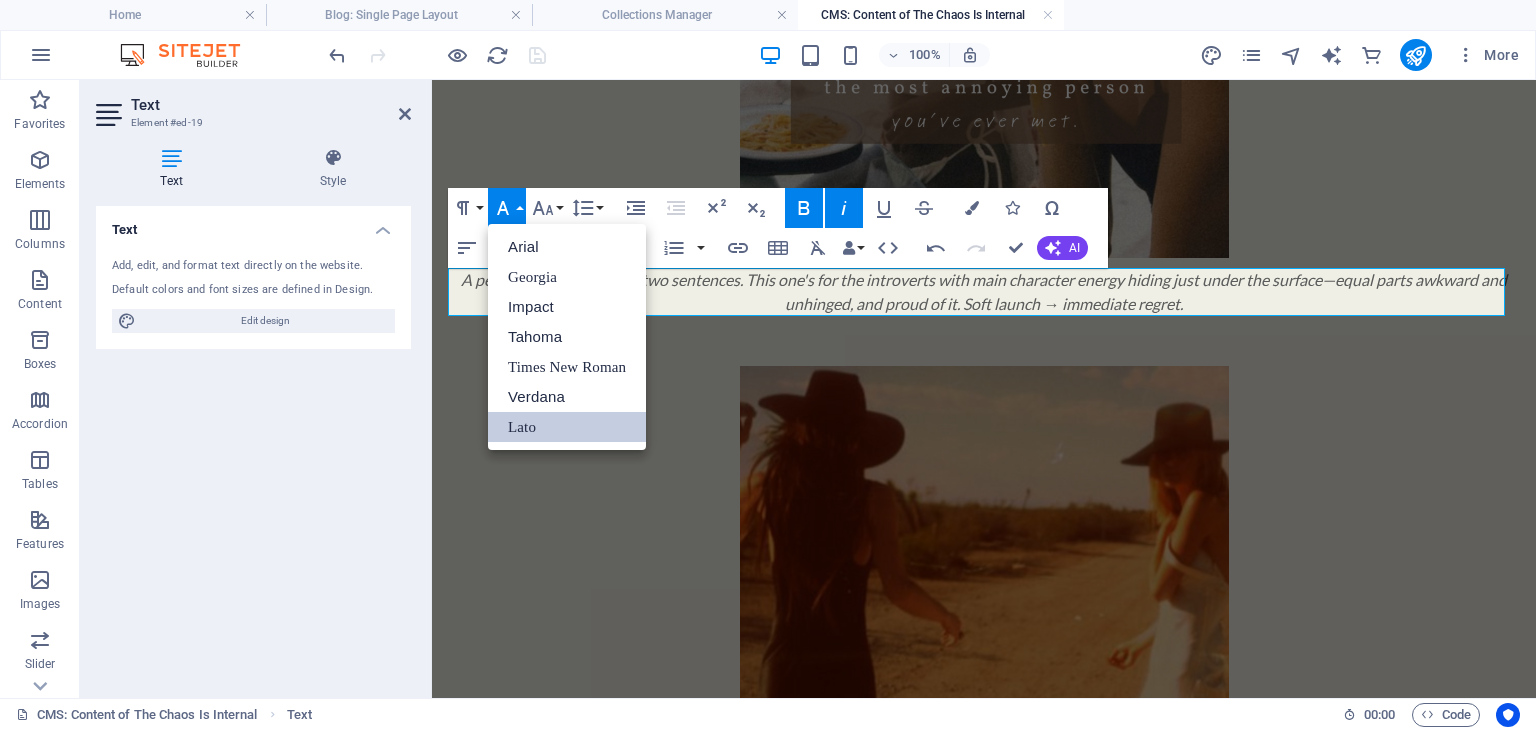scroll, scrollTop: 0, scrollLeft: 0, axis: both 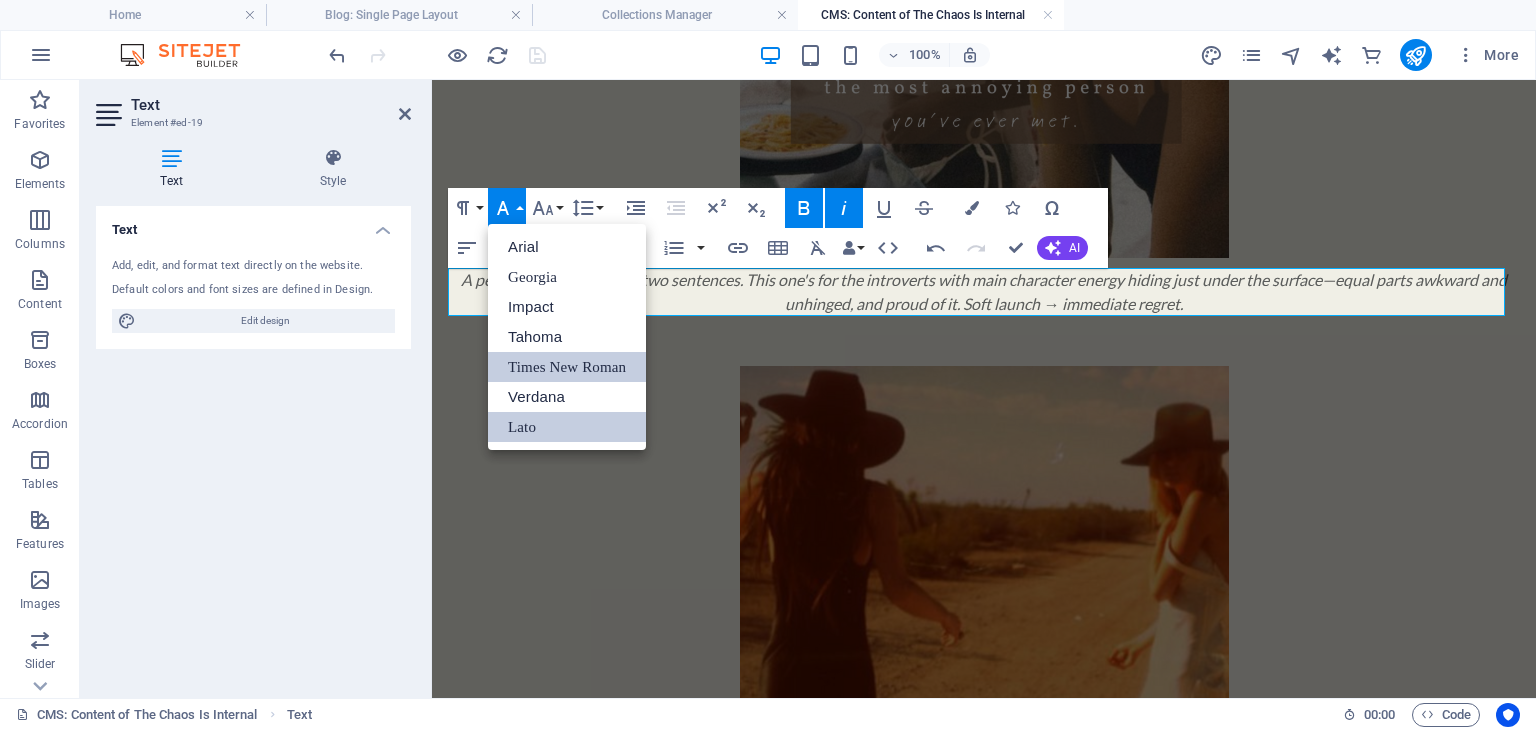 click on "Times New Roman" at bounding box center [567, 367] 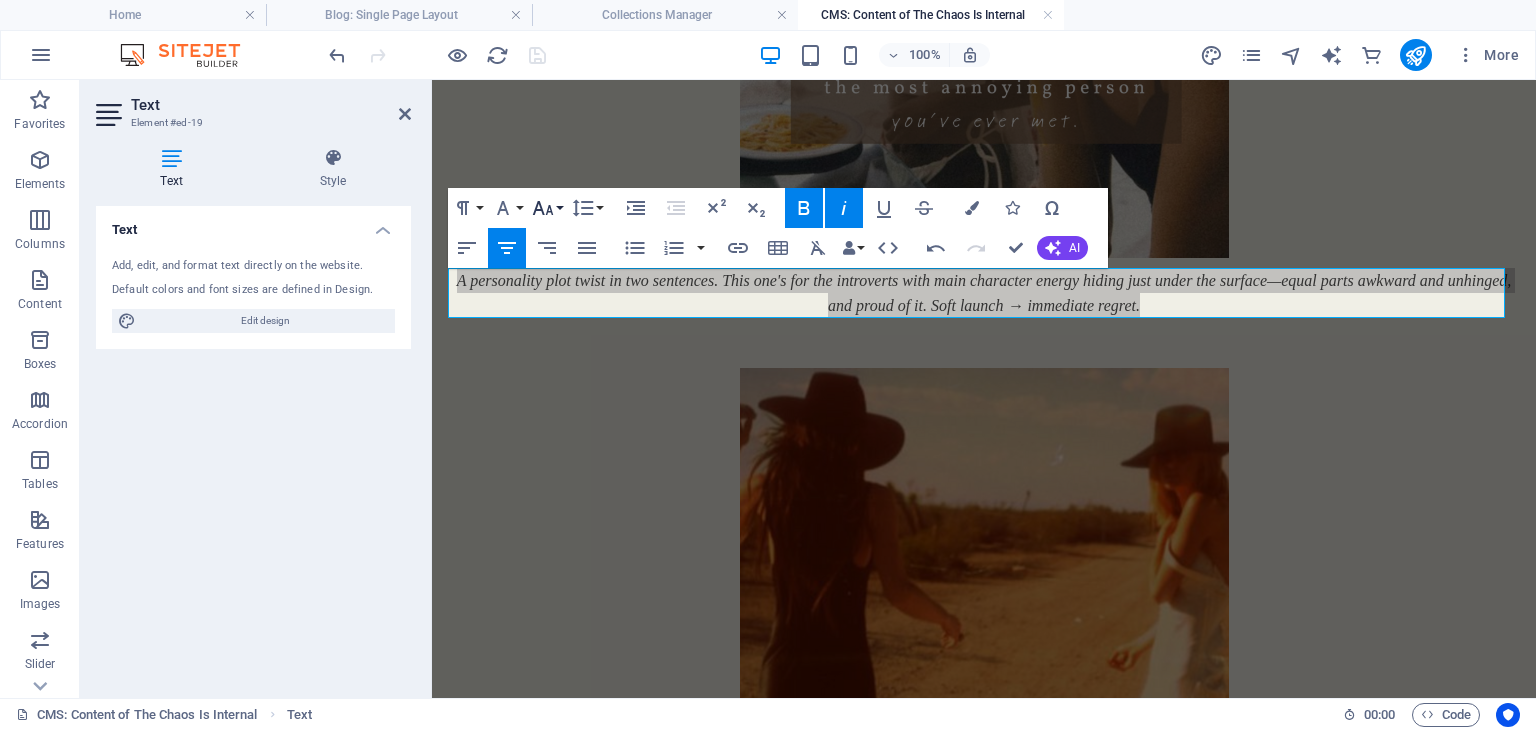 click 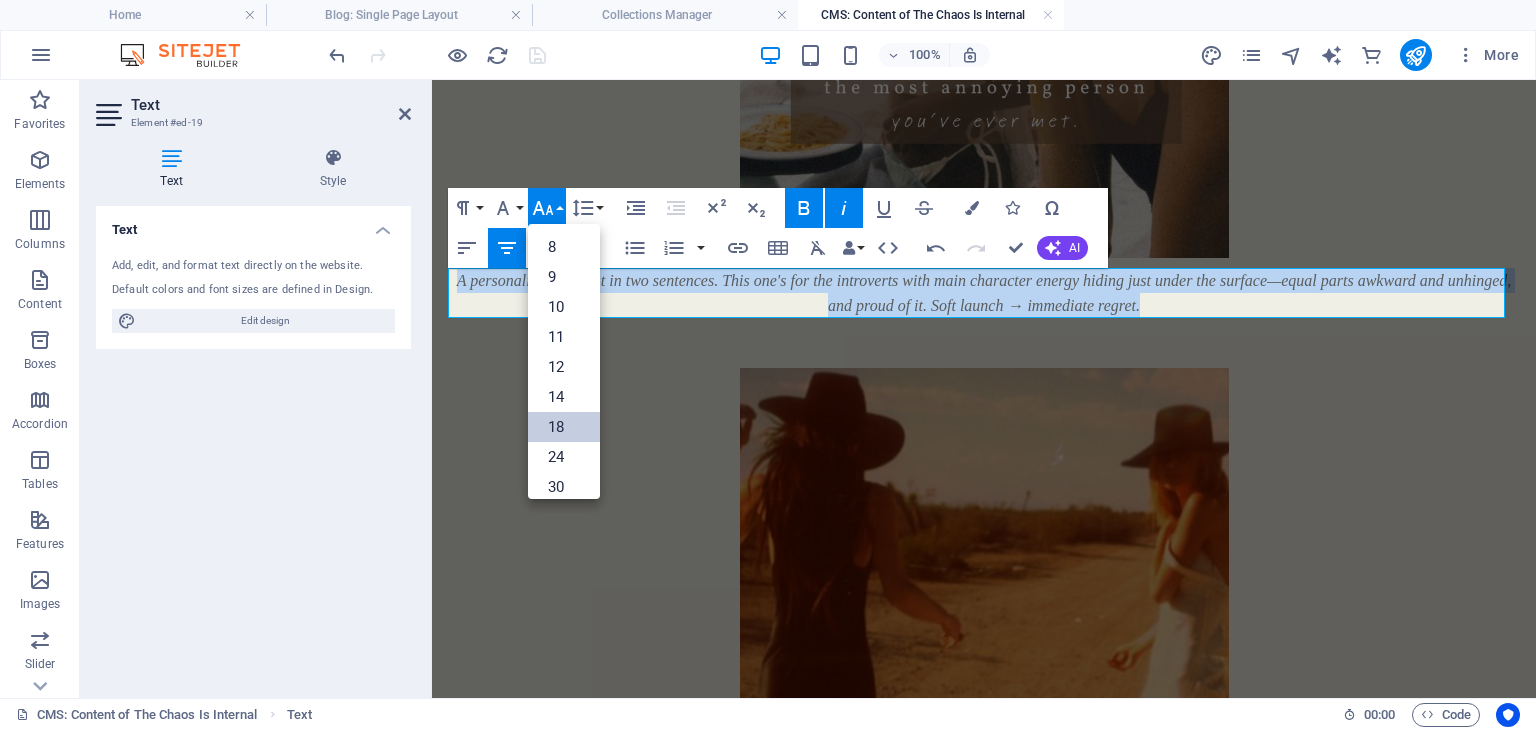 click on "18" at bounding box center (564, 427) 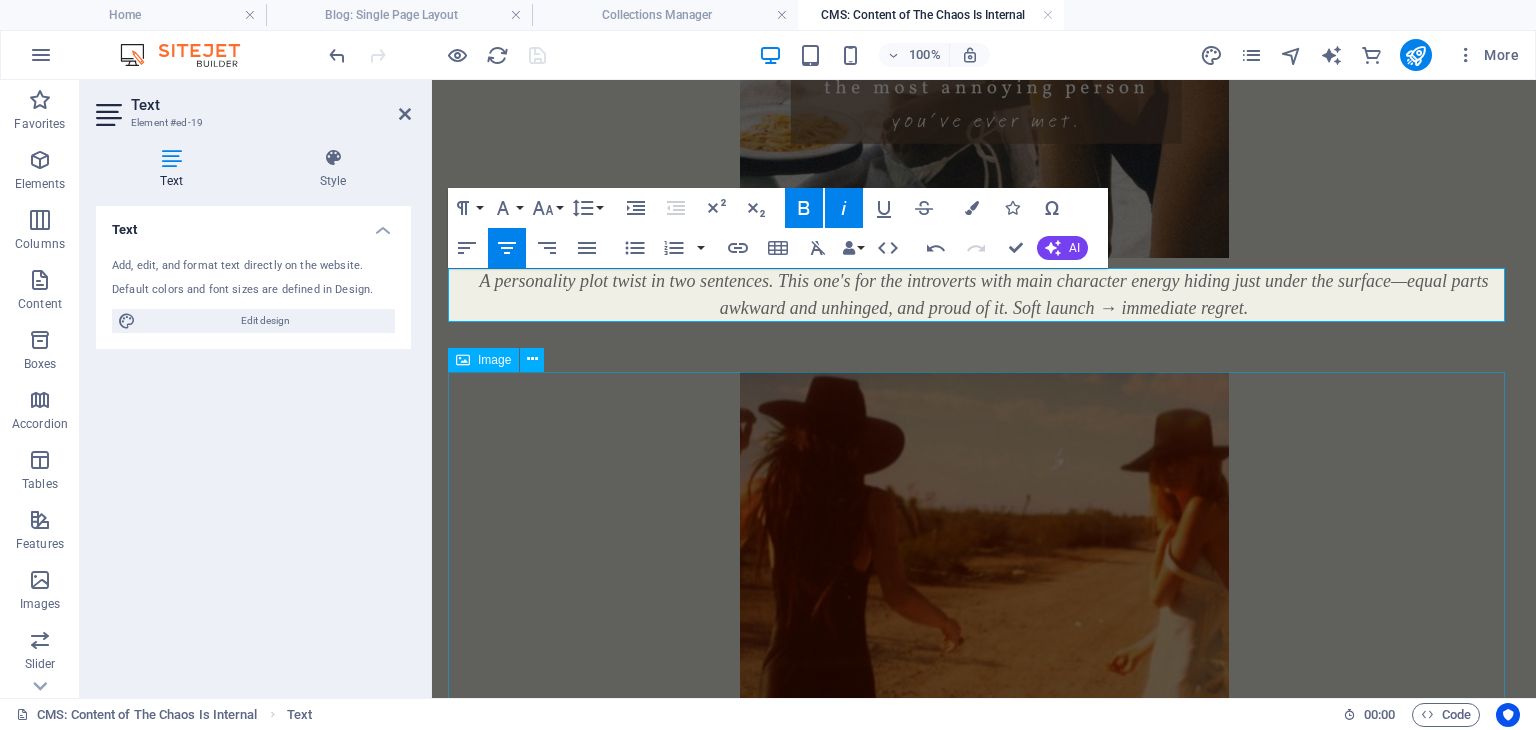 click at bounding box center (984, 677) 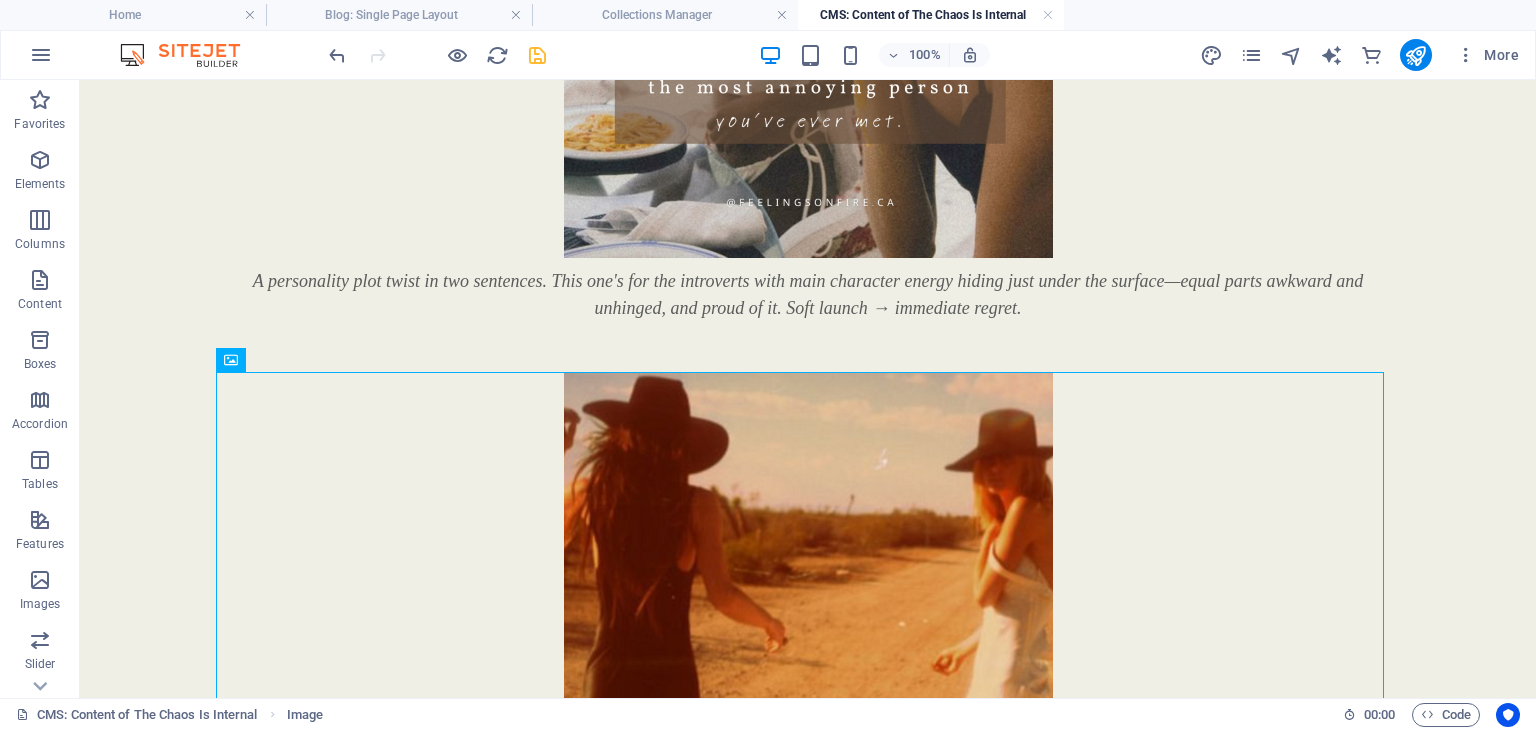 click at bounding box center [537, 55] 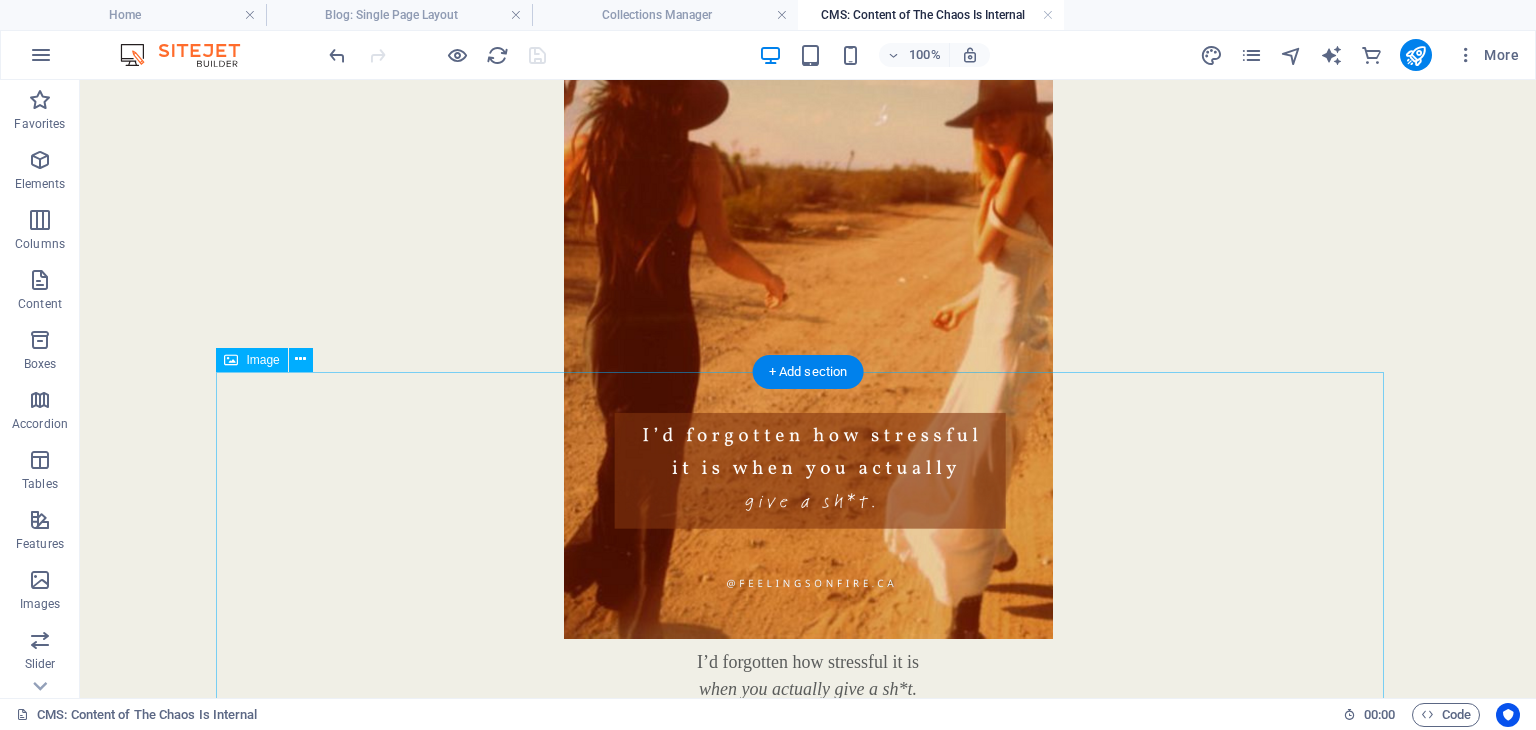 scroll, scrollTop: 2600, scrollLeft: 0, axis: vertical 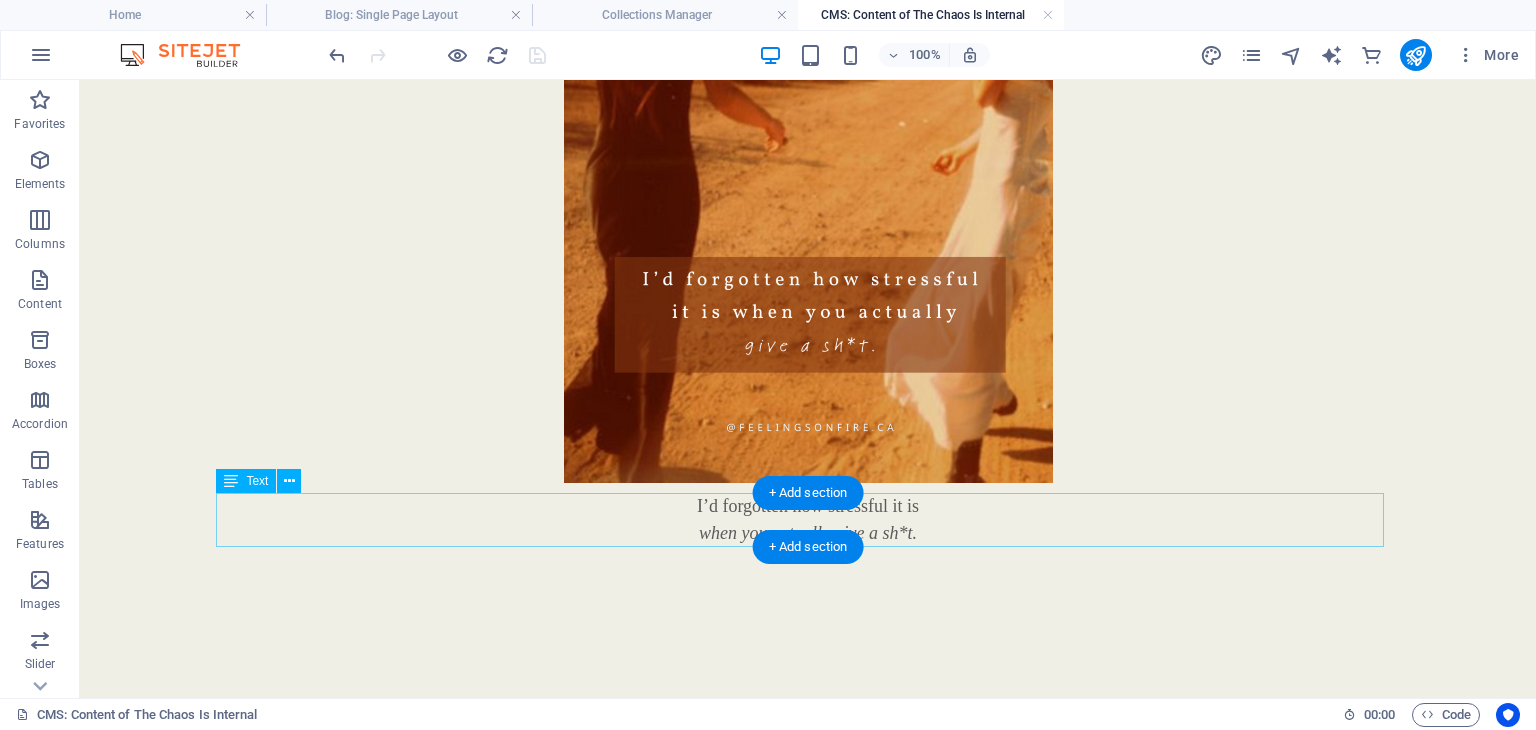 click on "I’d forgotten how stressful it is when you actually give a sh*t." at bounding box center [808, 520] 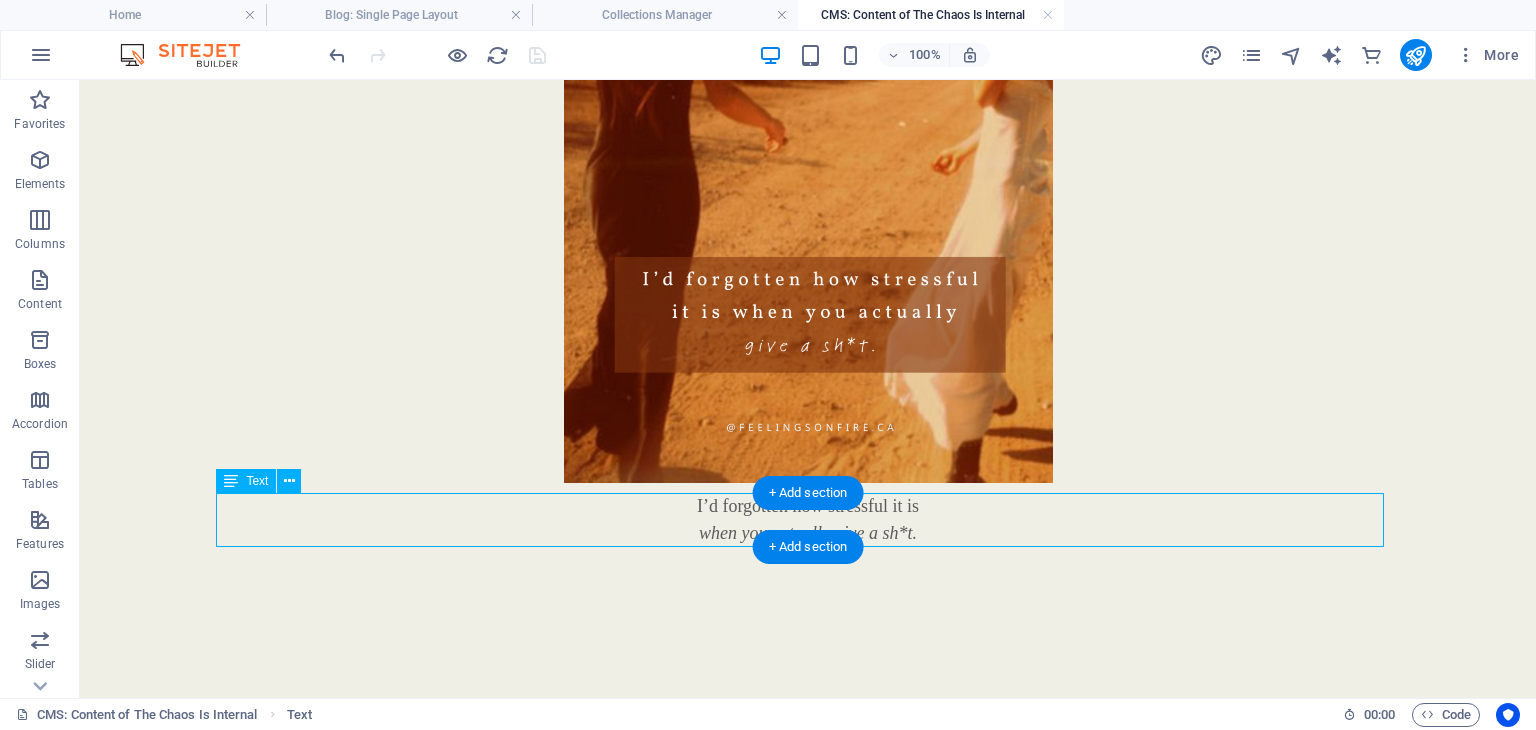 click on "I’d forgotten how stressful it is when you actually give a sh*t." at bounding box center [808, 520] 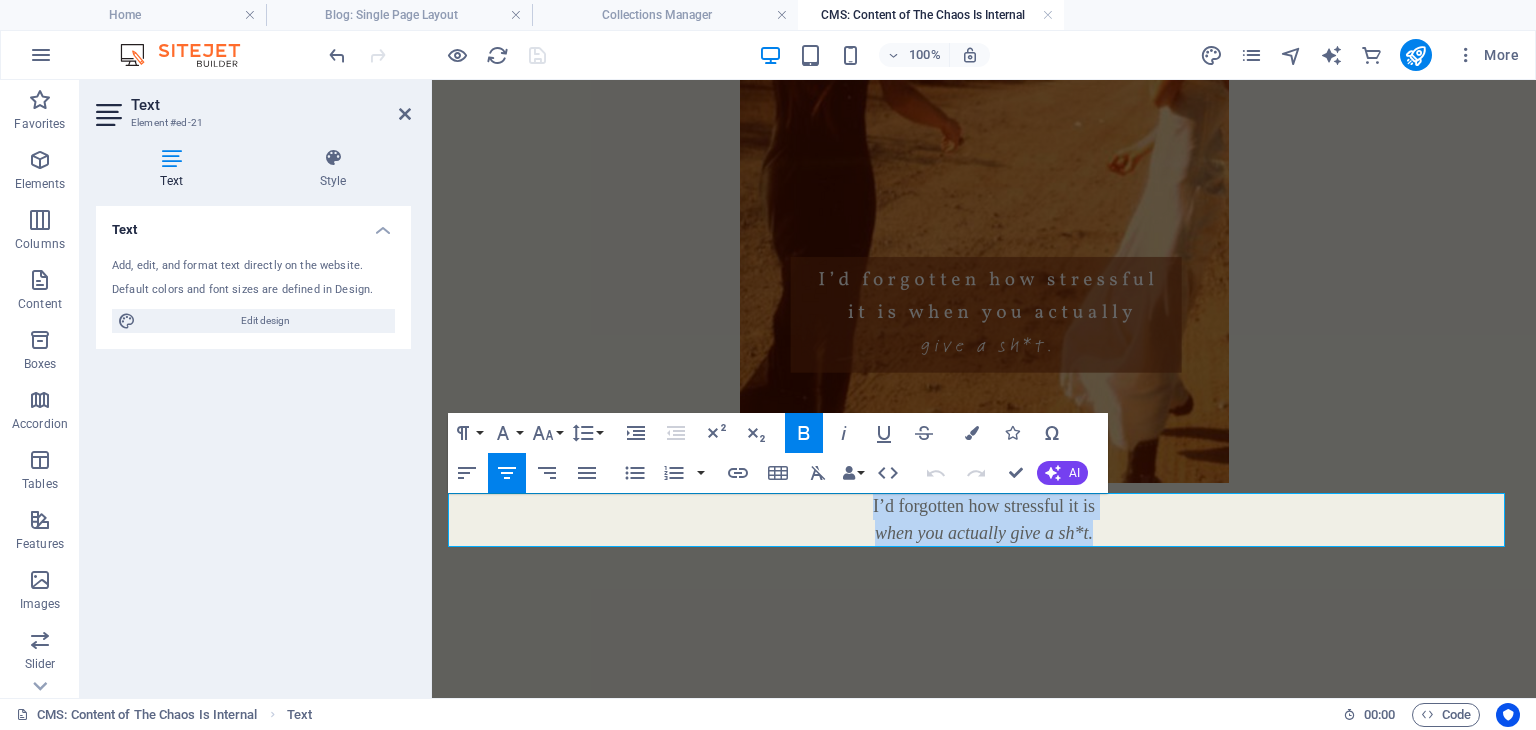 copy on "I’d forgotten how stressful it is when you actually give a sh*t." 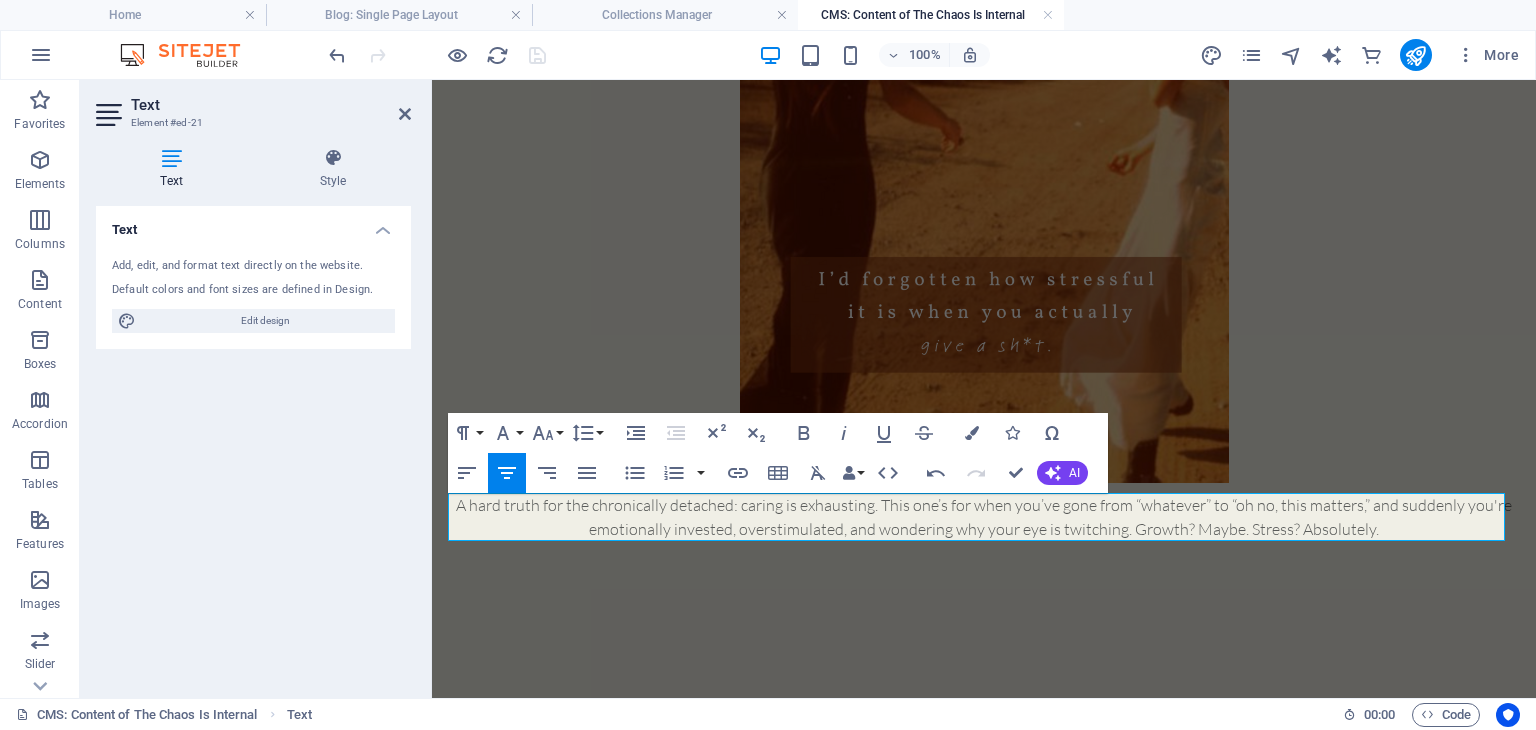 click on "A hard truth for the chronically detached: caring is exhausting. This one’s for when you’ve gone from “whatever” to “oh no, this matters,” and suddenly you're emotionally invested, overstimulated, and wondering why your eye is twitching. Growth? Maybe. Stress? Absolutely." at bounding box center [984, 517] 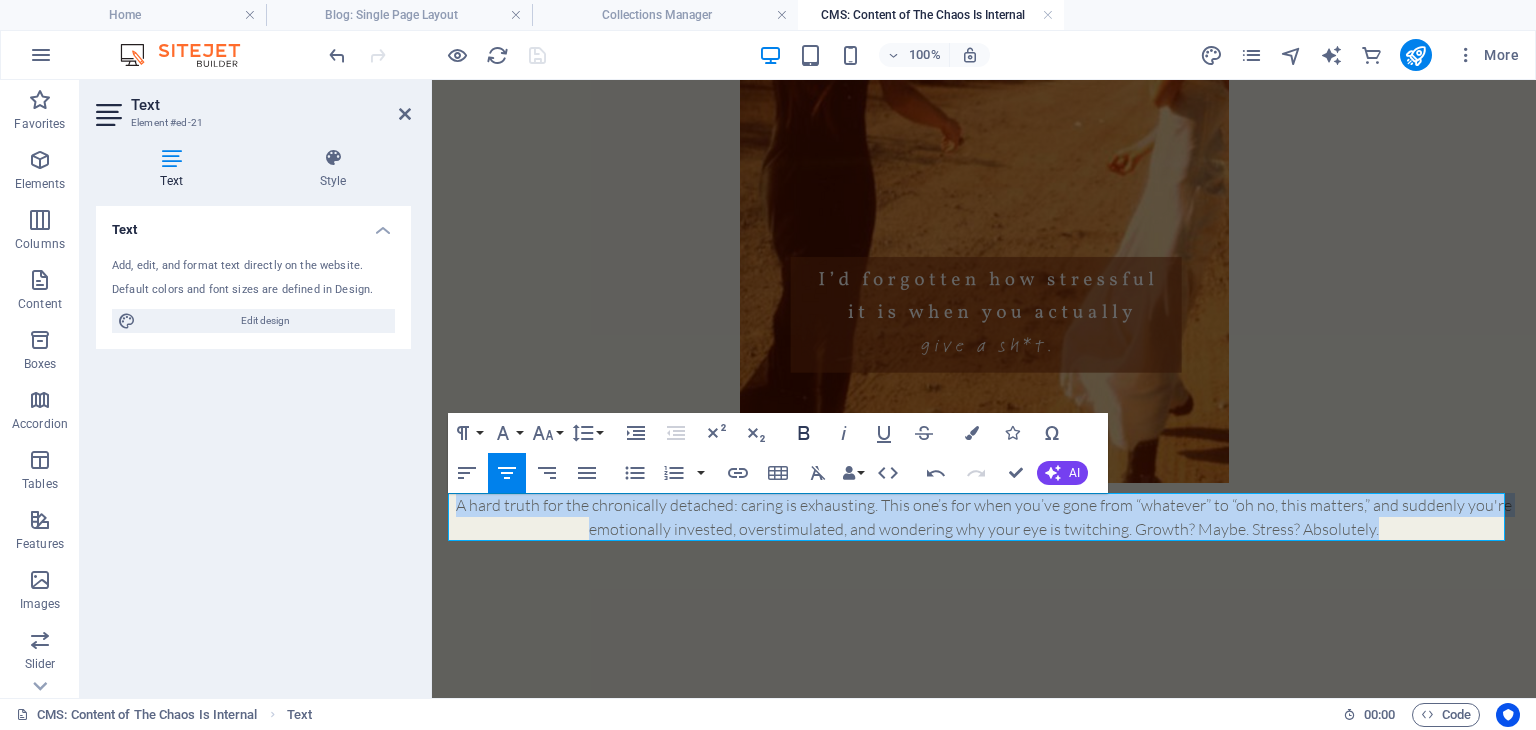 click 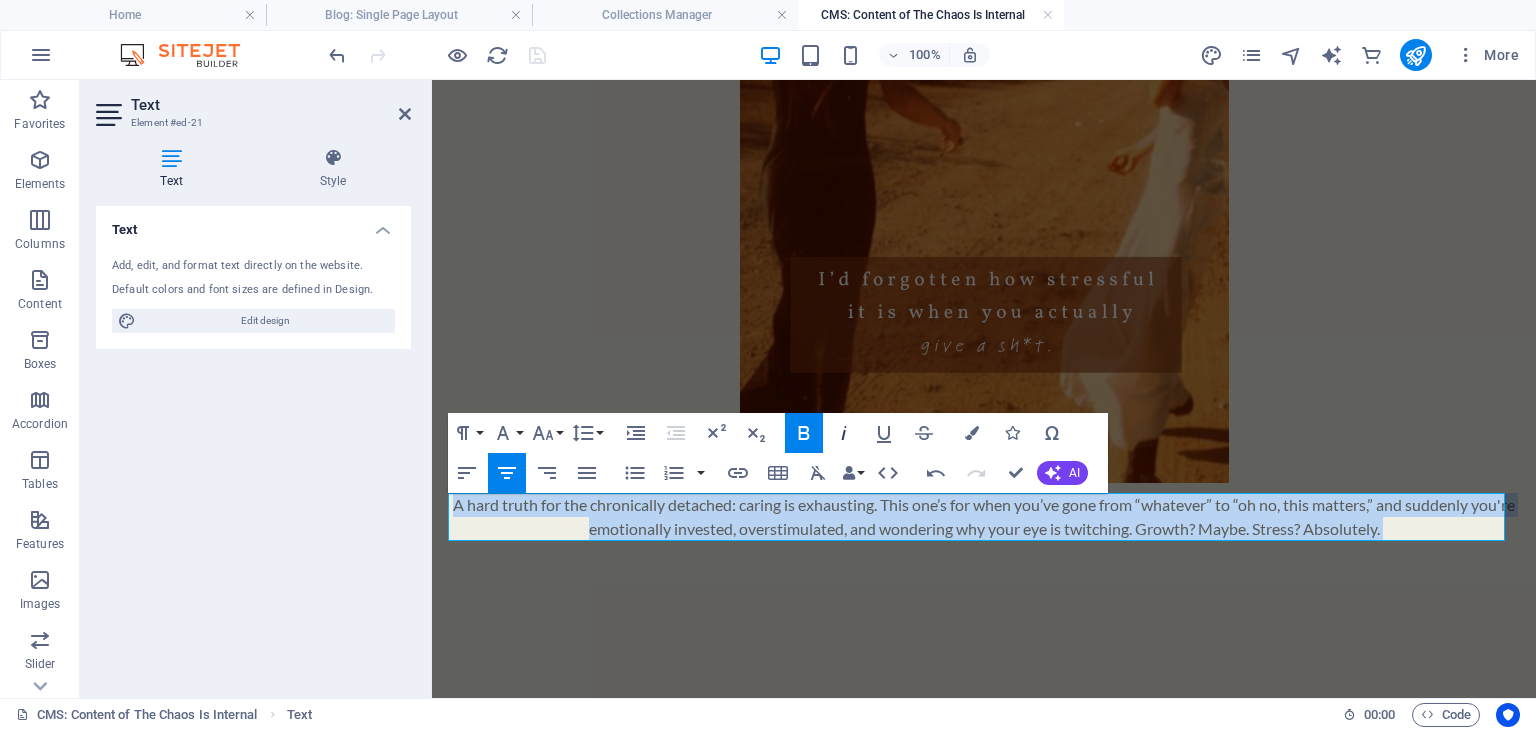 click 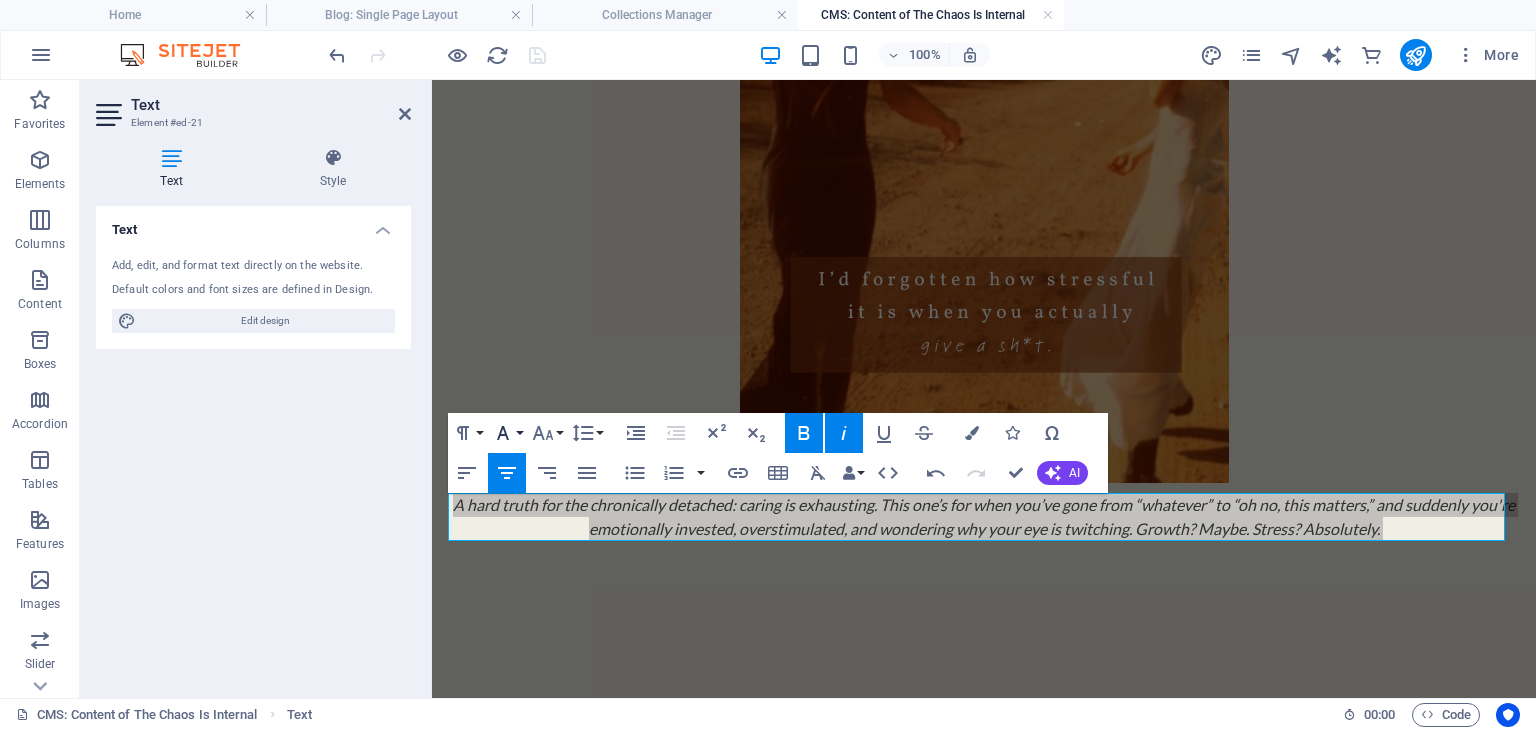 click 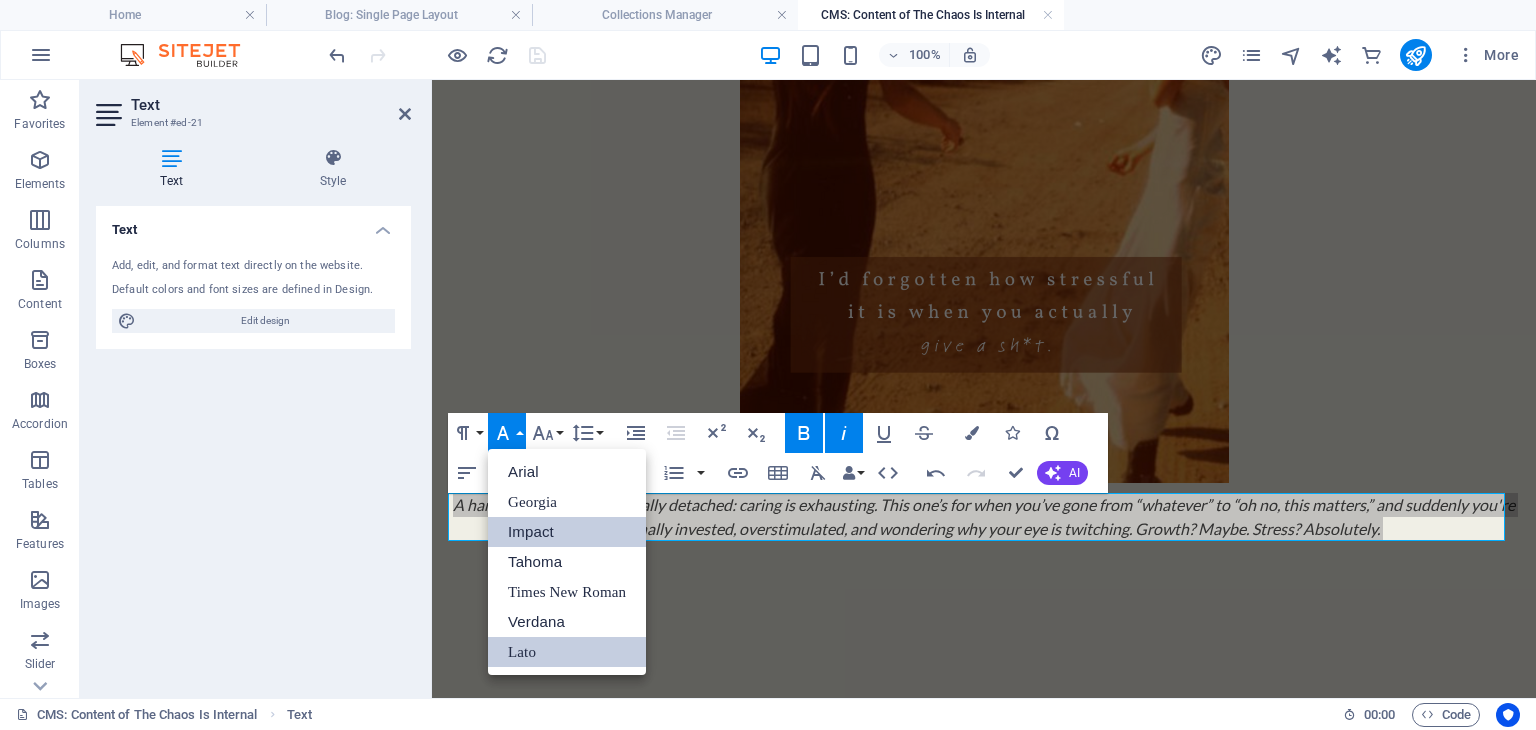 scroll, scrollTop: 0, scrollLeft: 0, axis: both 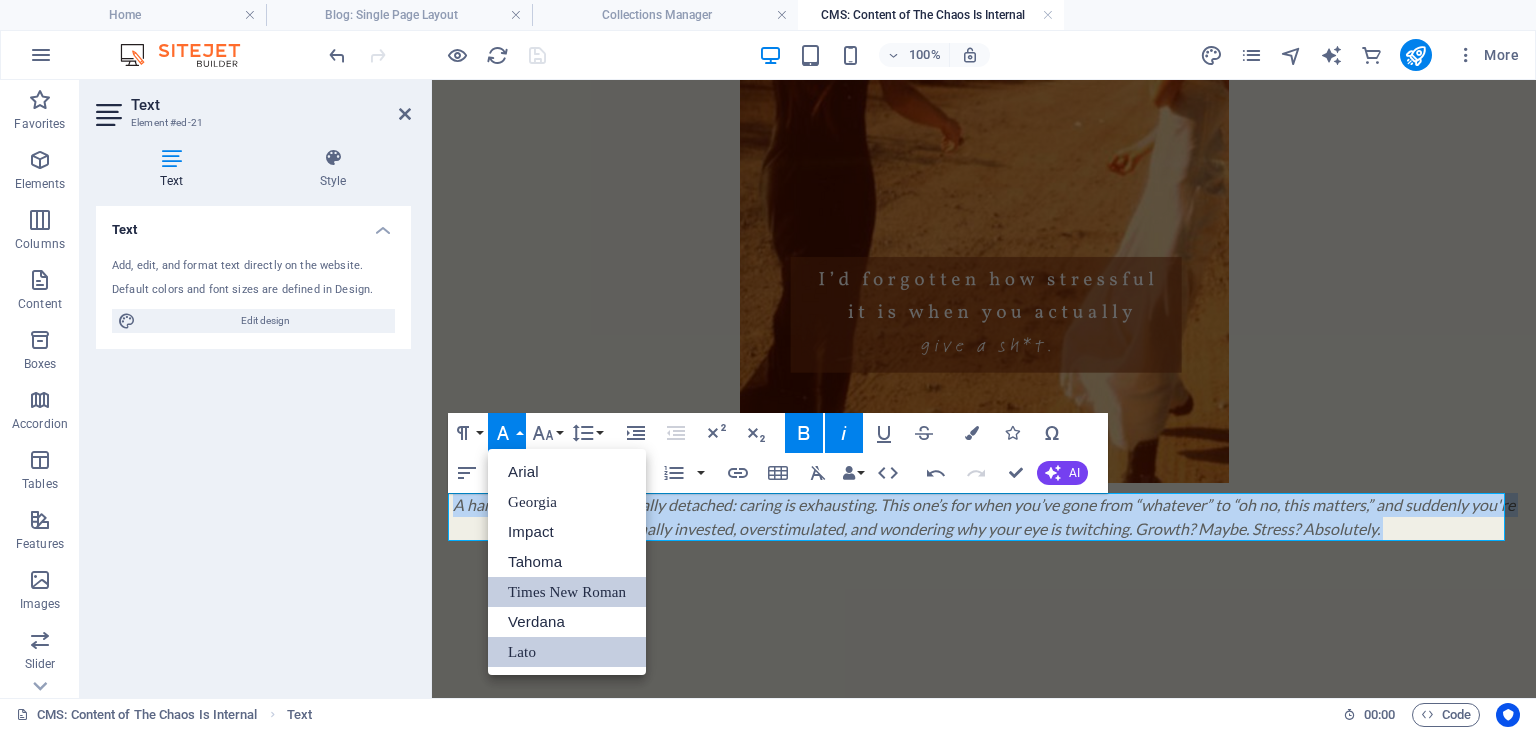 click on "Times New Roman" at bounding box center [567, 592] 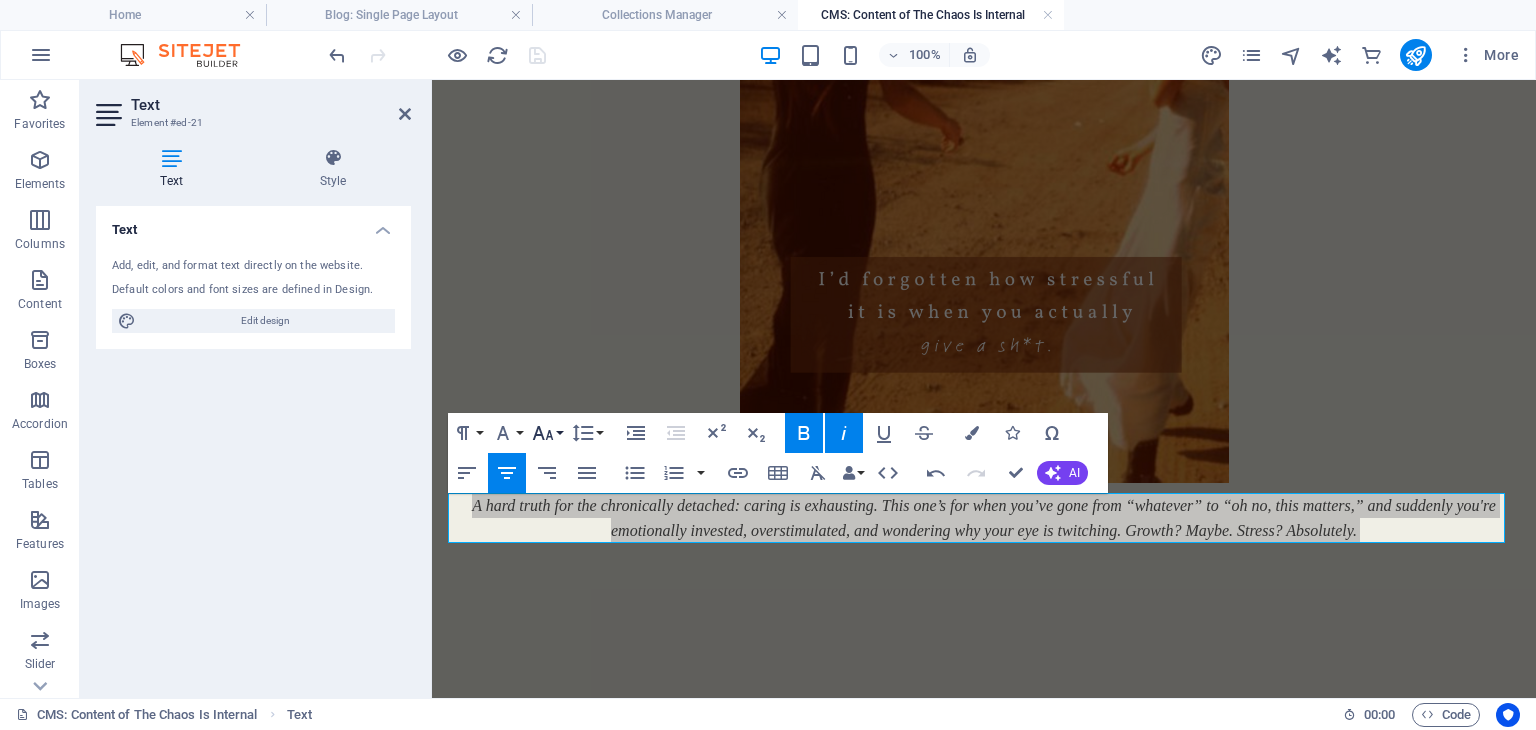 click 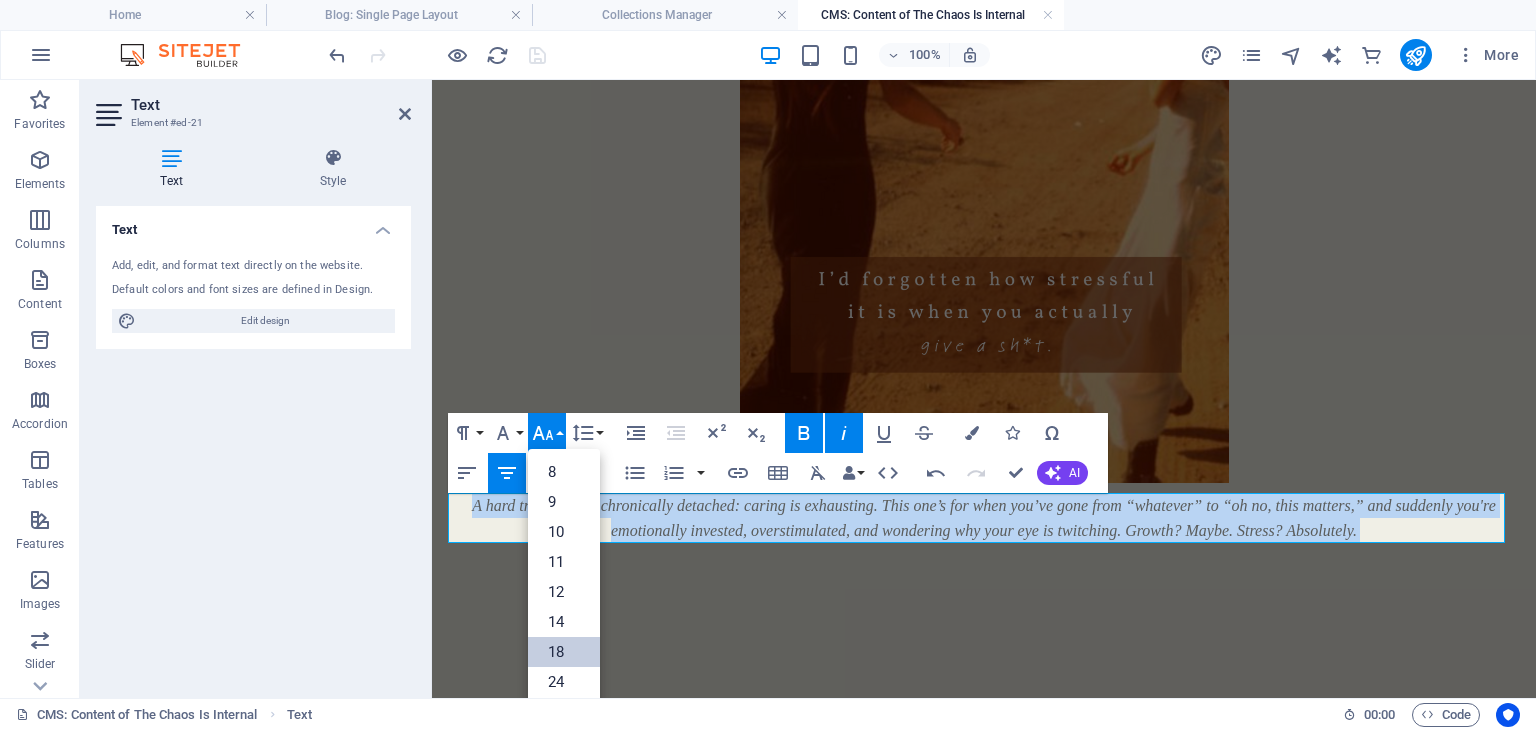 click on "18" at bounding box center (564, 652) 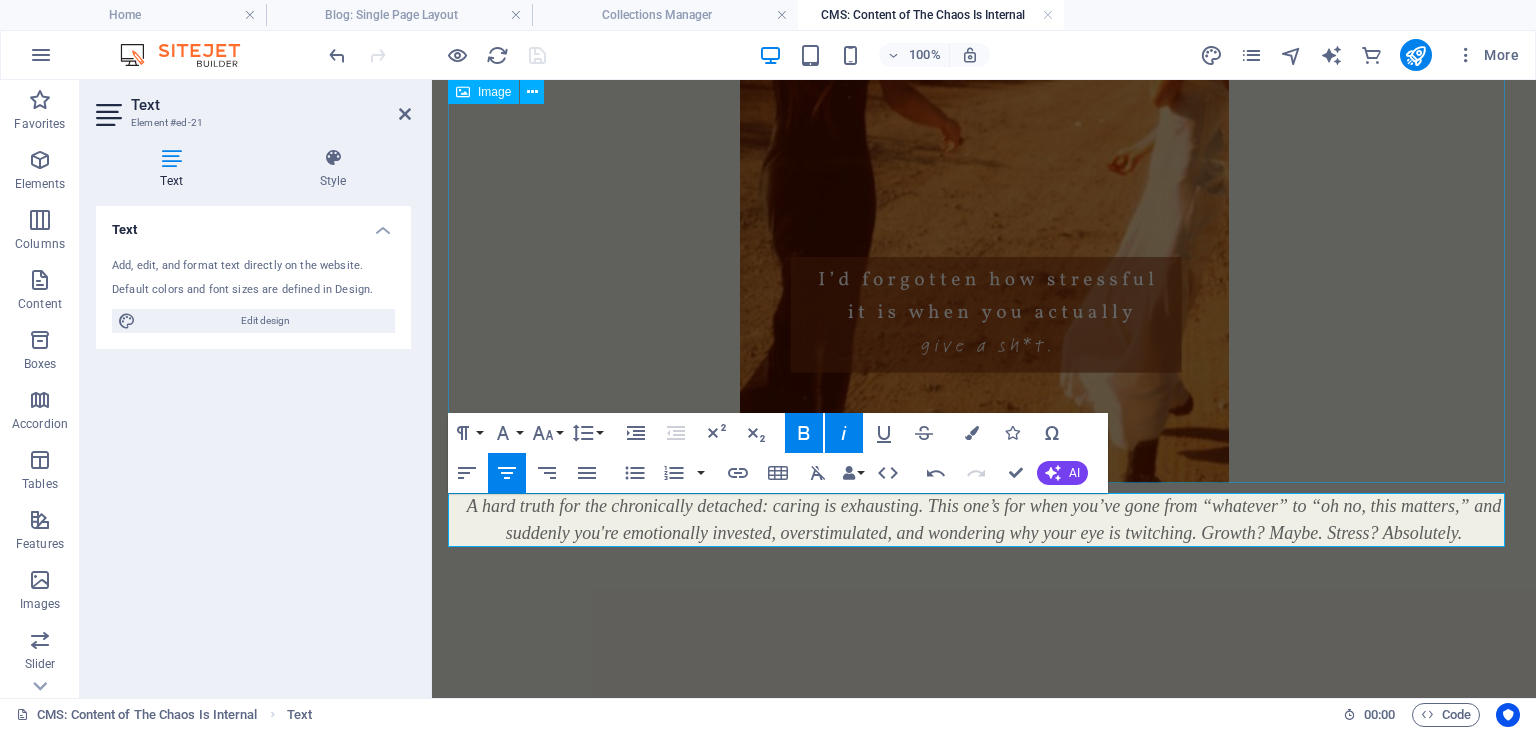 click at bounding box center (984, 177) 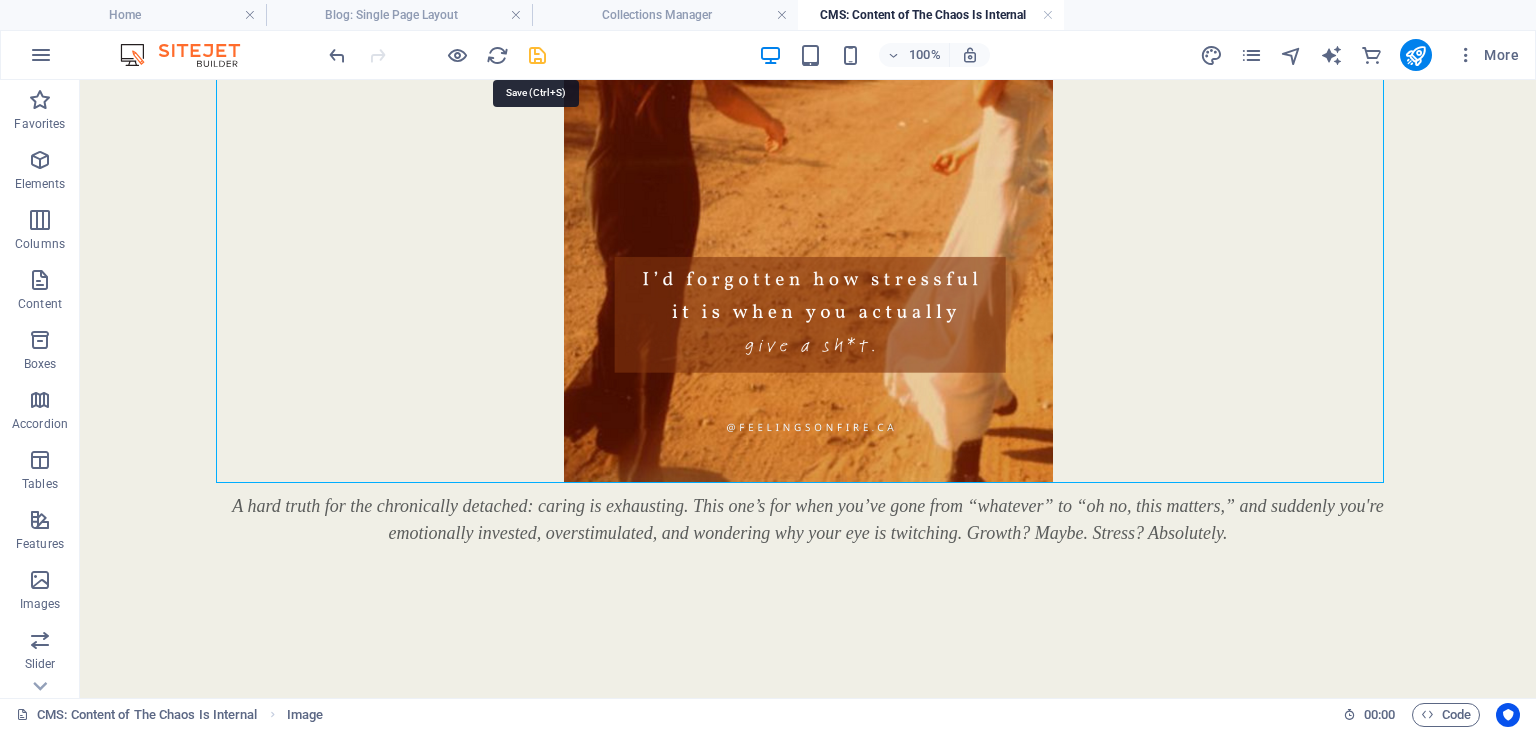 click at bounding box center [537, 55] 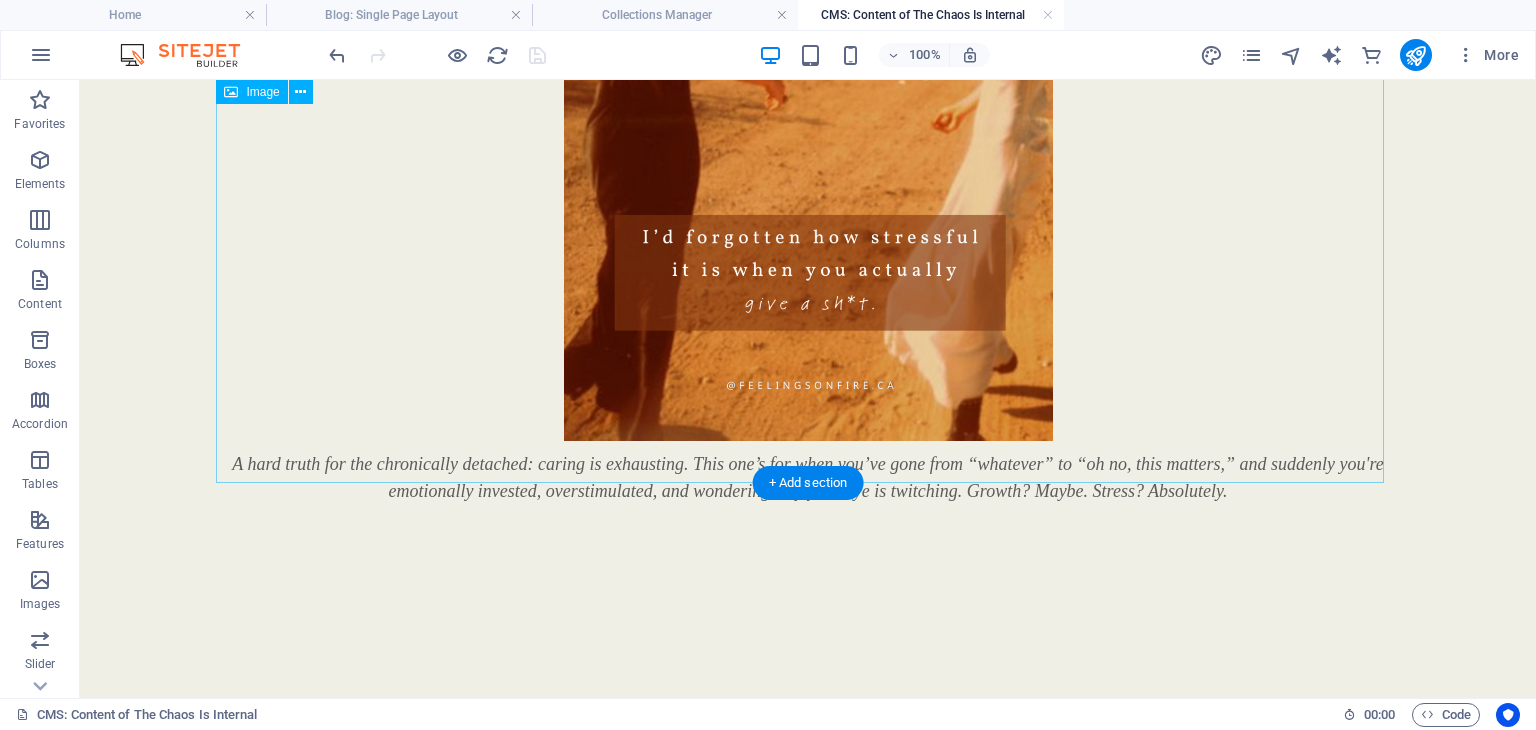 scroll, scrollTop: 2661, scrollLeft: 0, axis: vertical 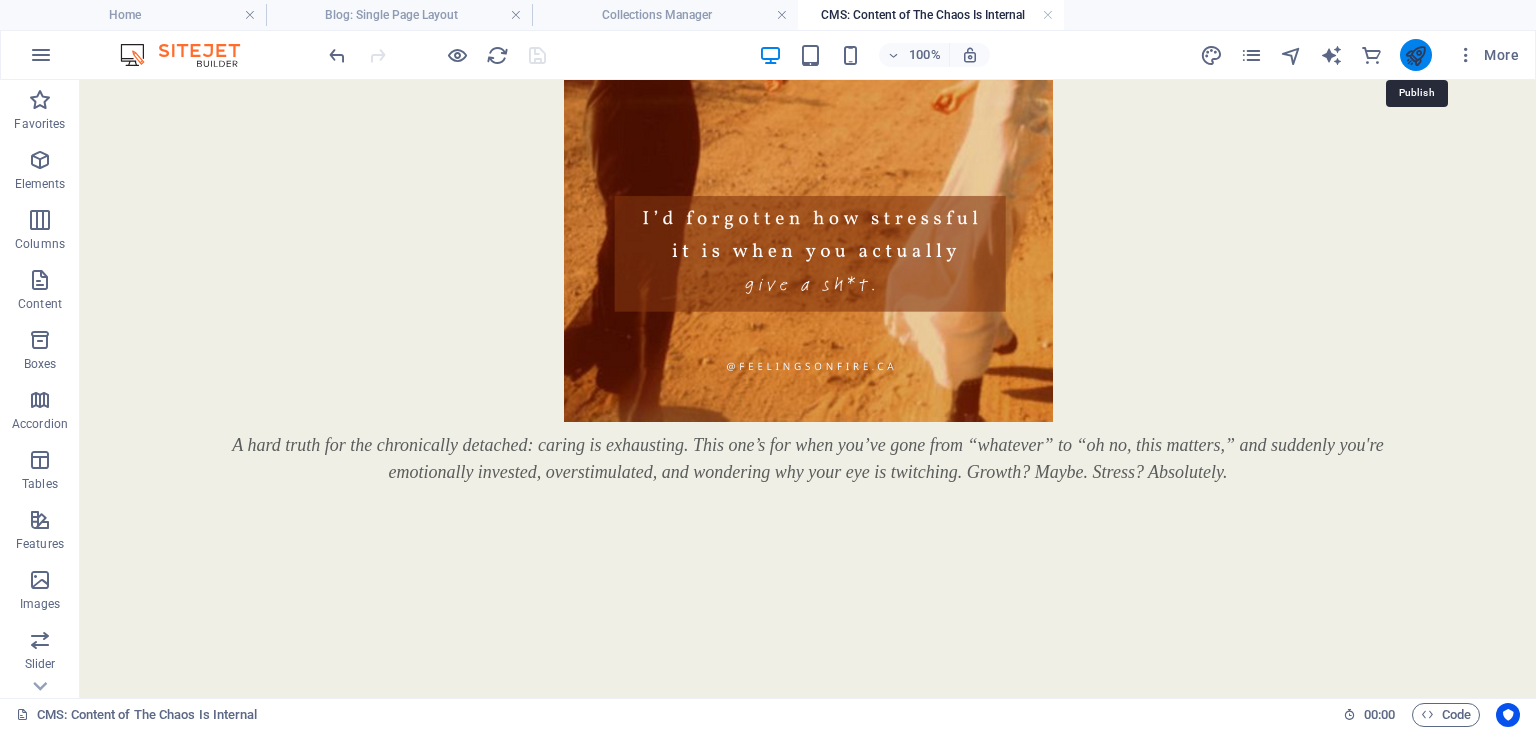 click at bounding box center [1415, 55] 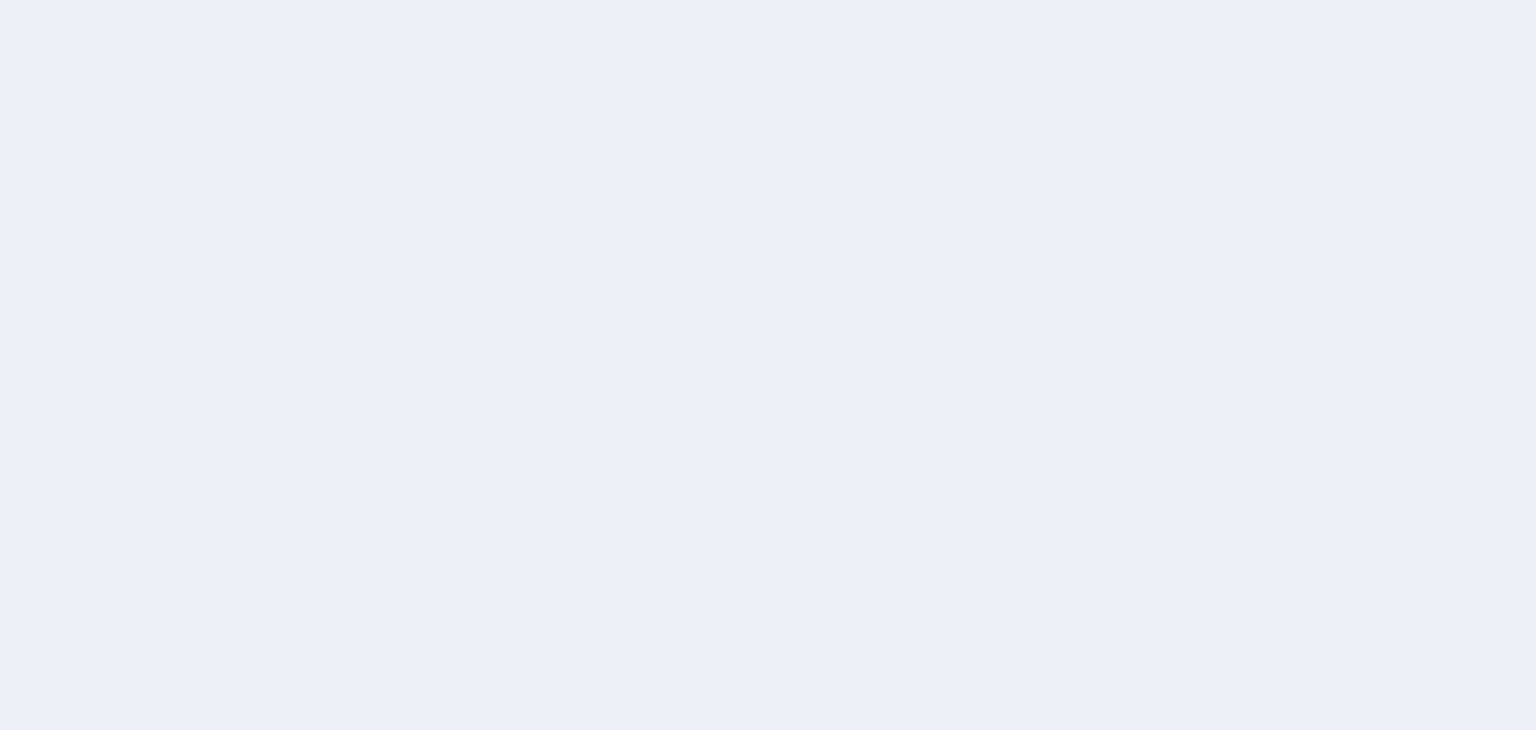 scroll, scrollTop: 0, scrollLeft: 0, axis: both 